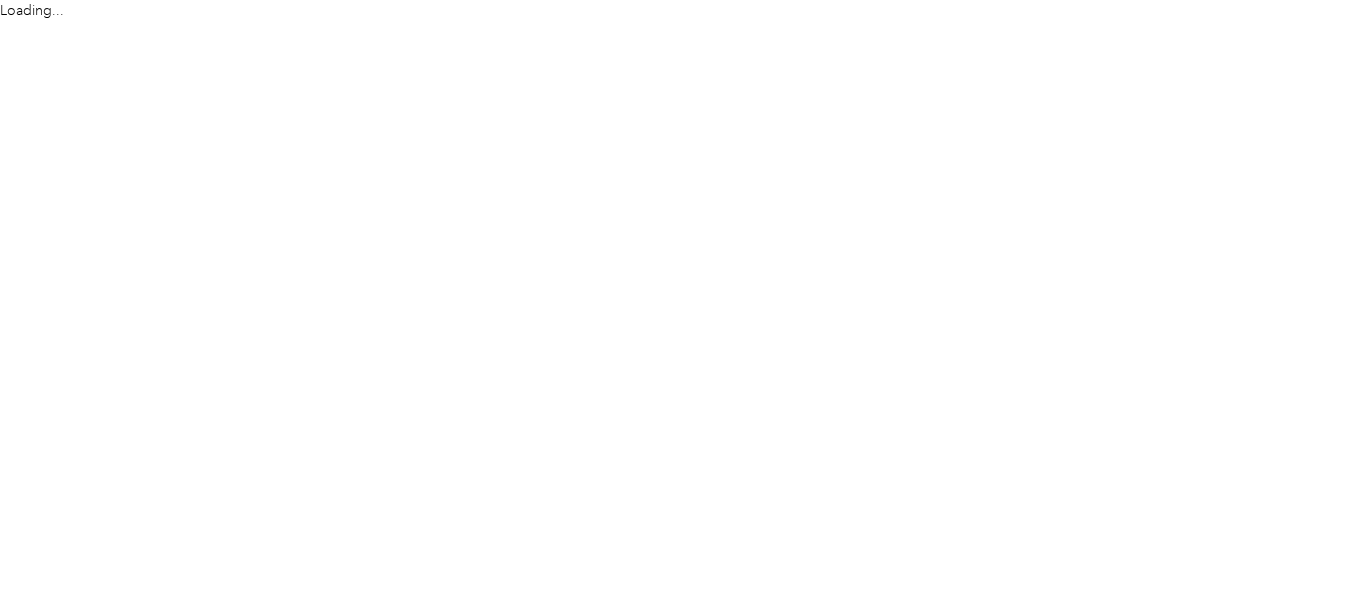 scroll, scrollTop: 0, scrollLeft: 0, axis: both 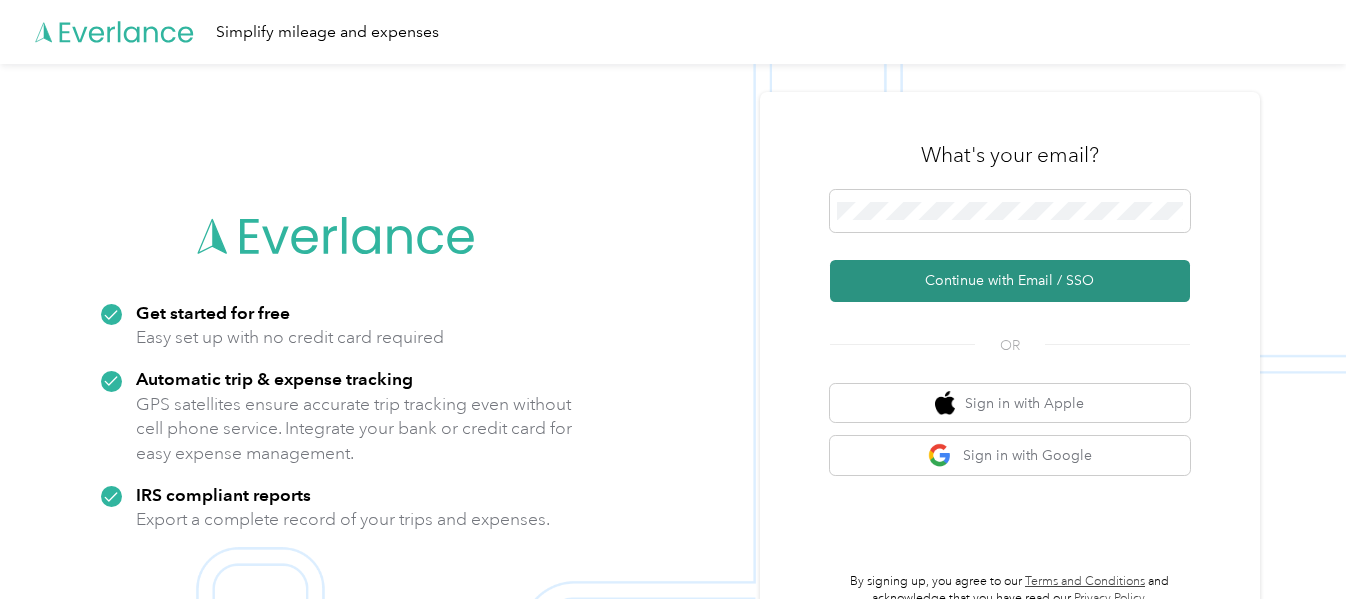 click on "Continue with Email / SSO" at bounding box center [1010, 281] 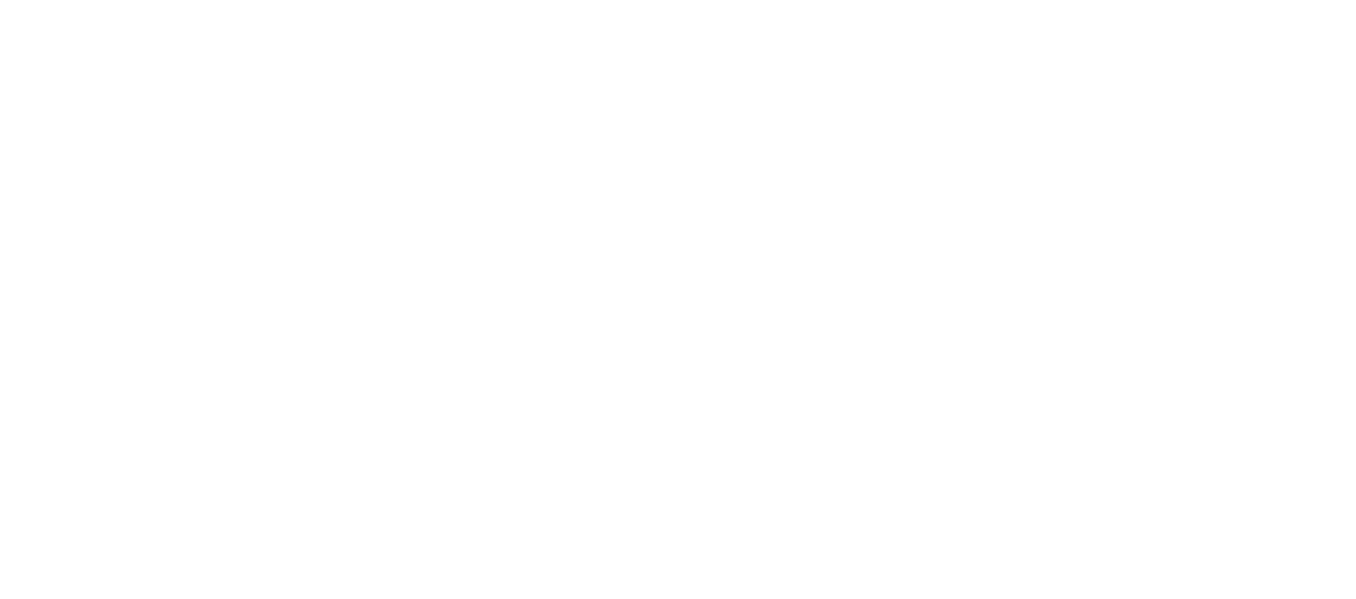 scroll, scrollTop: 0, scrollLeft: 0, axis: both 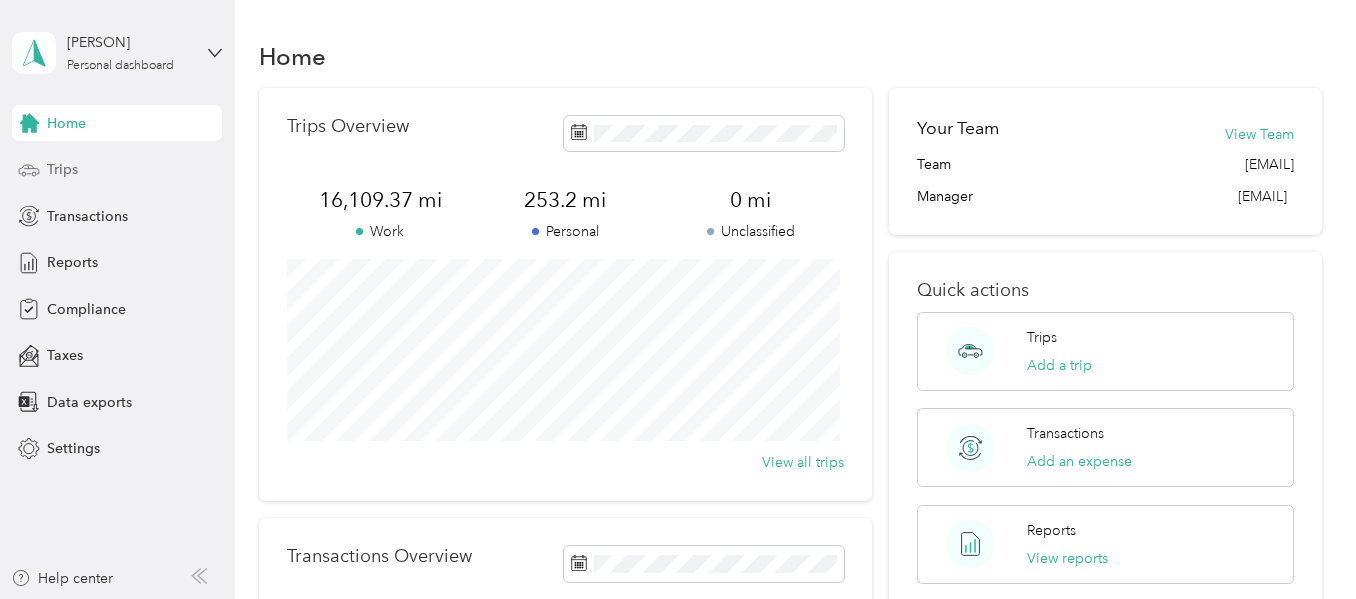 click on "Trips" at bounding box center [62, 169] 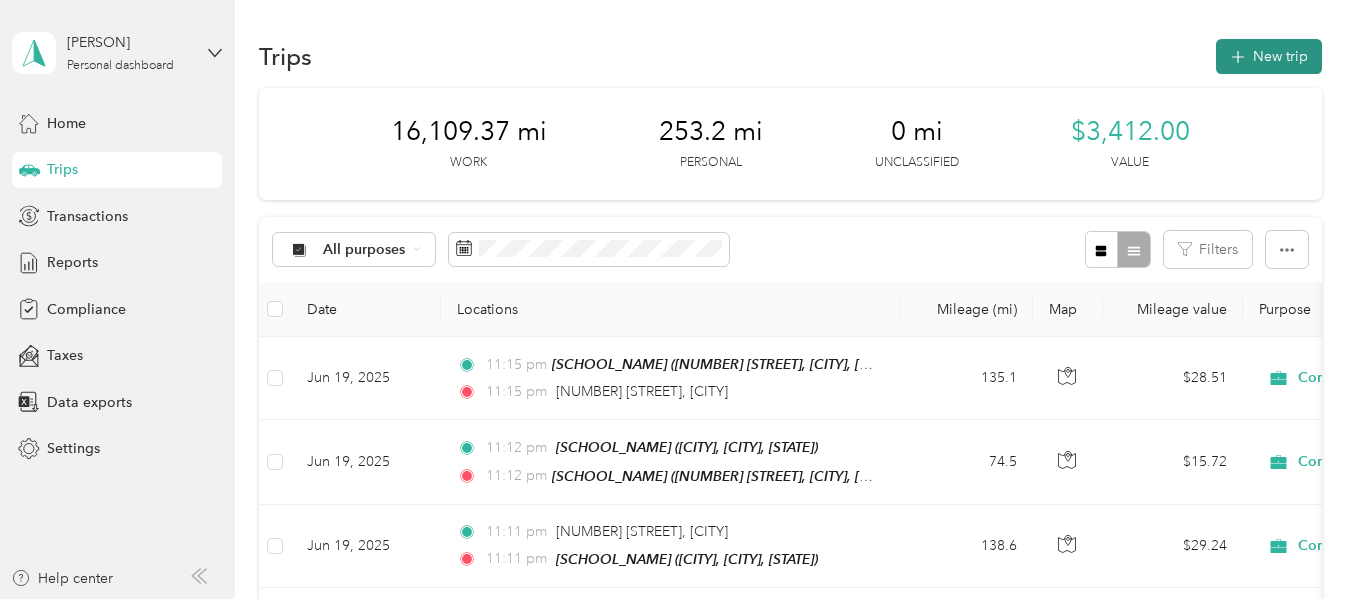 click on "New trip" at bounding box center [1269, 56] 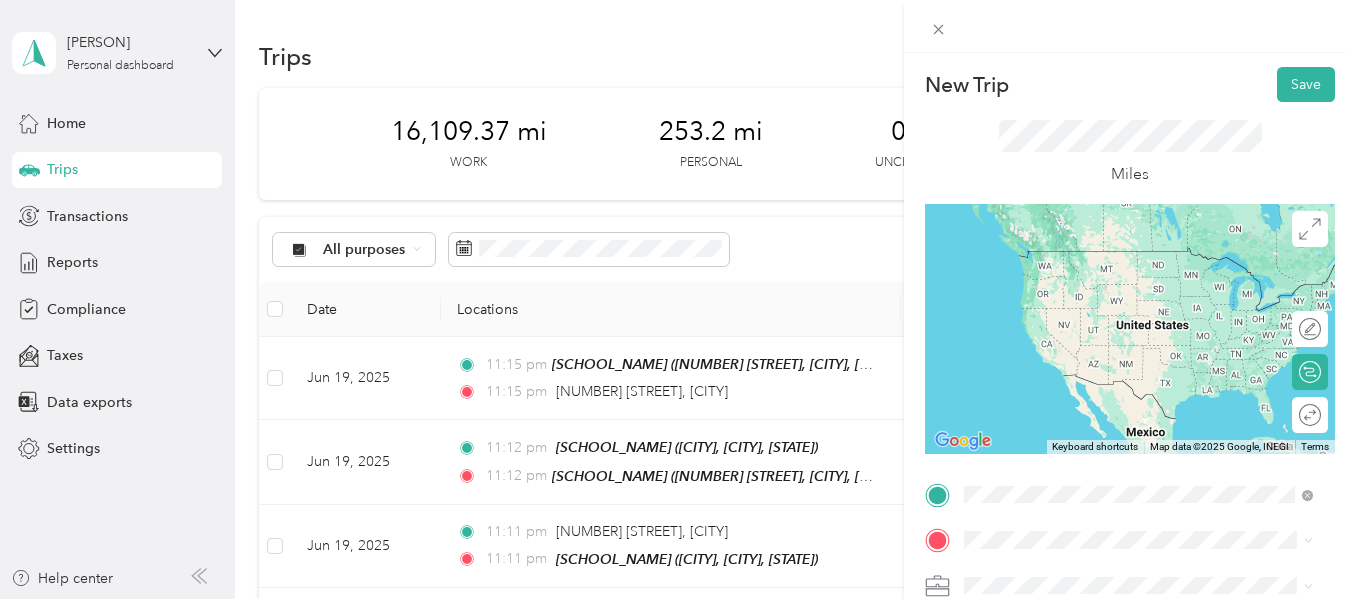 click on "[NUMBER] [STREET]
[CITY], [STATE] [POSTAL_CODE], [COUNTRY]" at bounding box center [1146, 259] 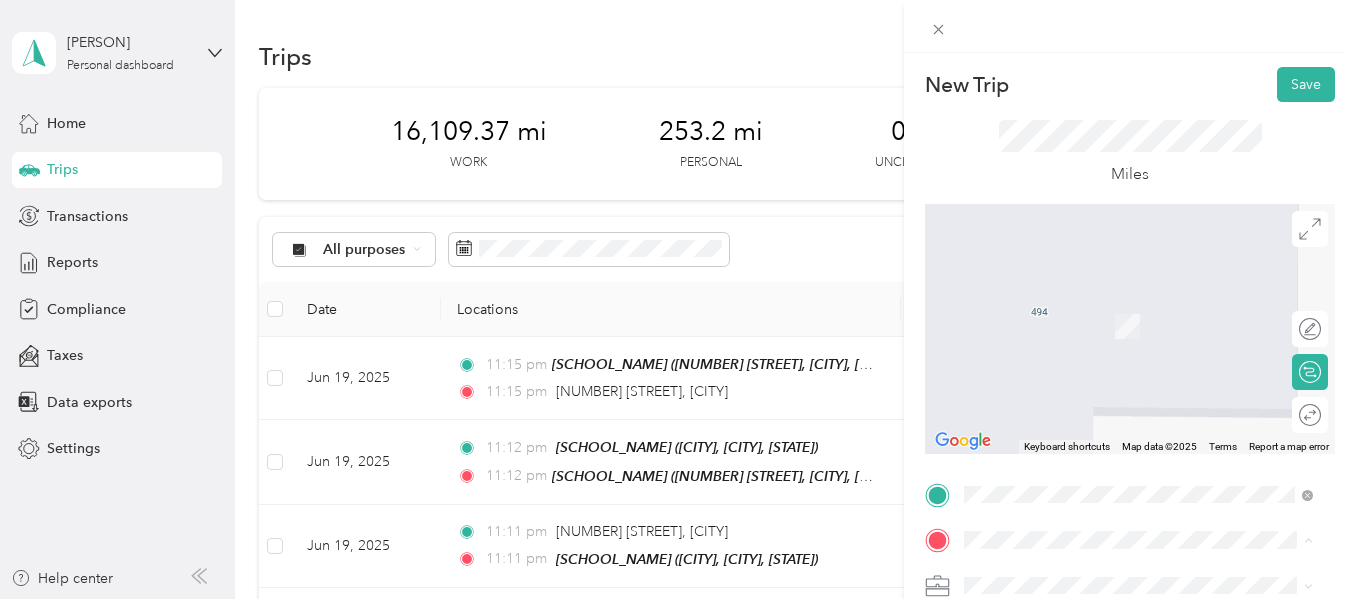 click on "Rosenwald ES South Bay, South Bay, Florida, United States" at bounding box center [1113, 316] 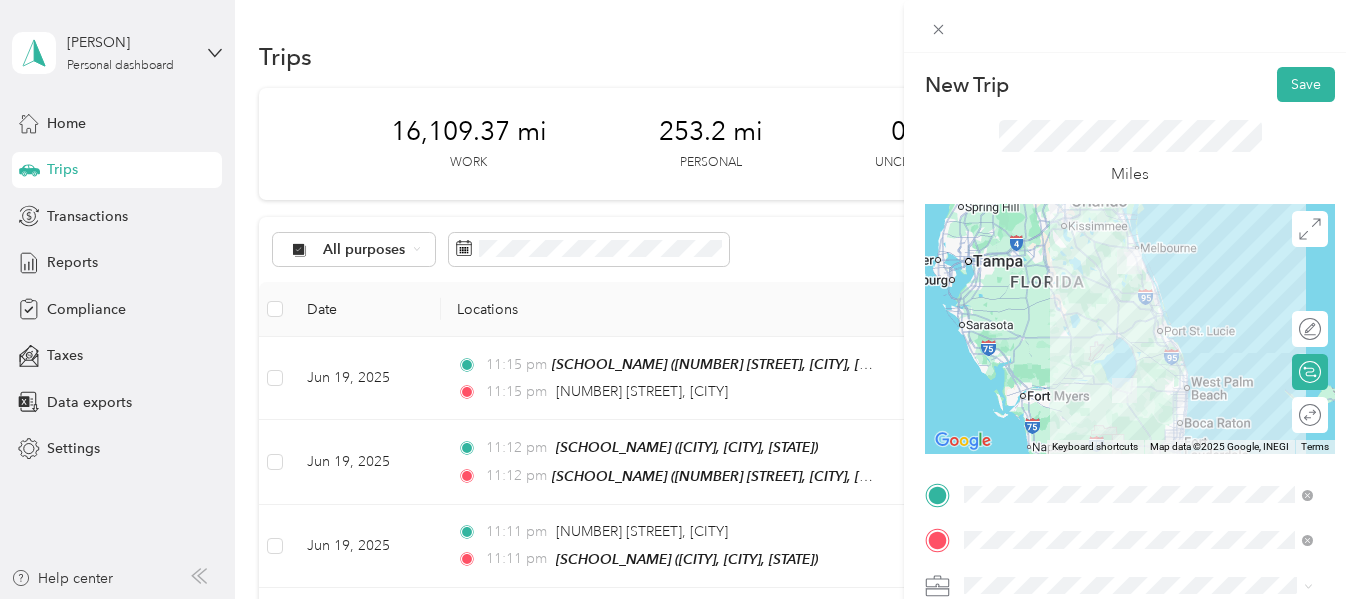 click at bounding box center [1130, 329] 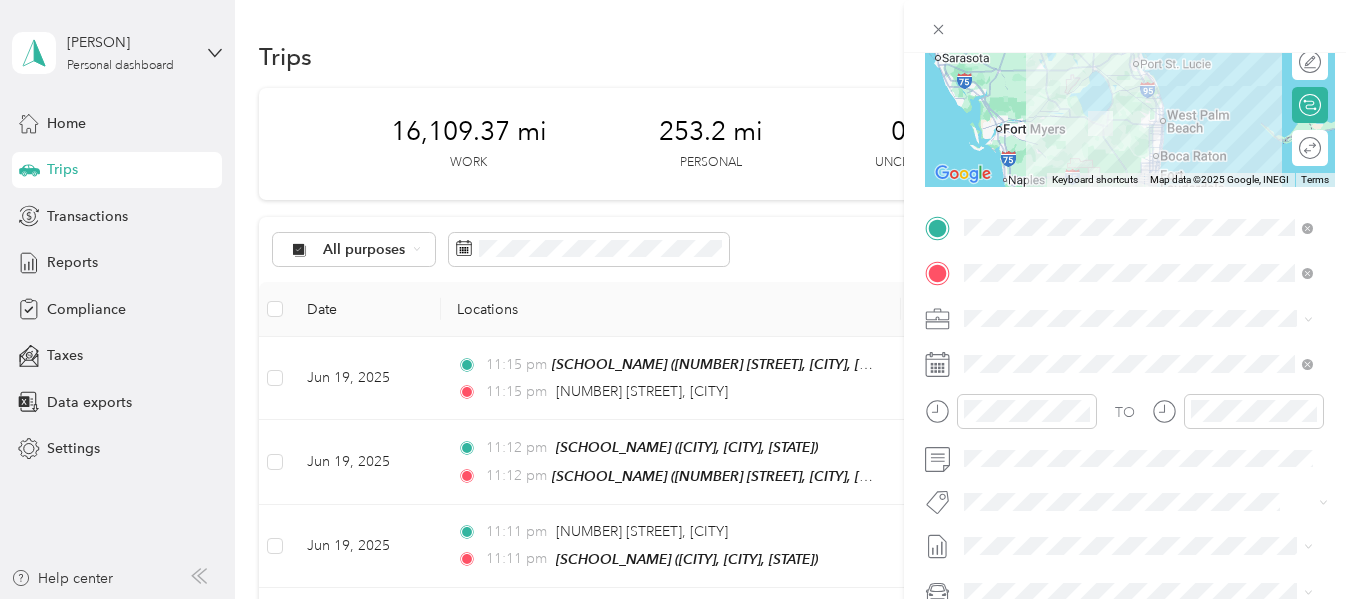 scroll, scrollTop: 300, scrollLeft: 0, axis: vertical 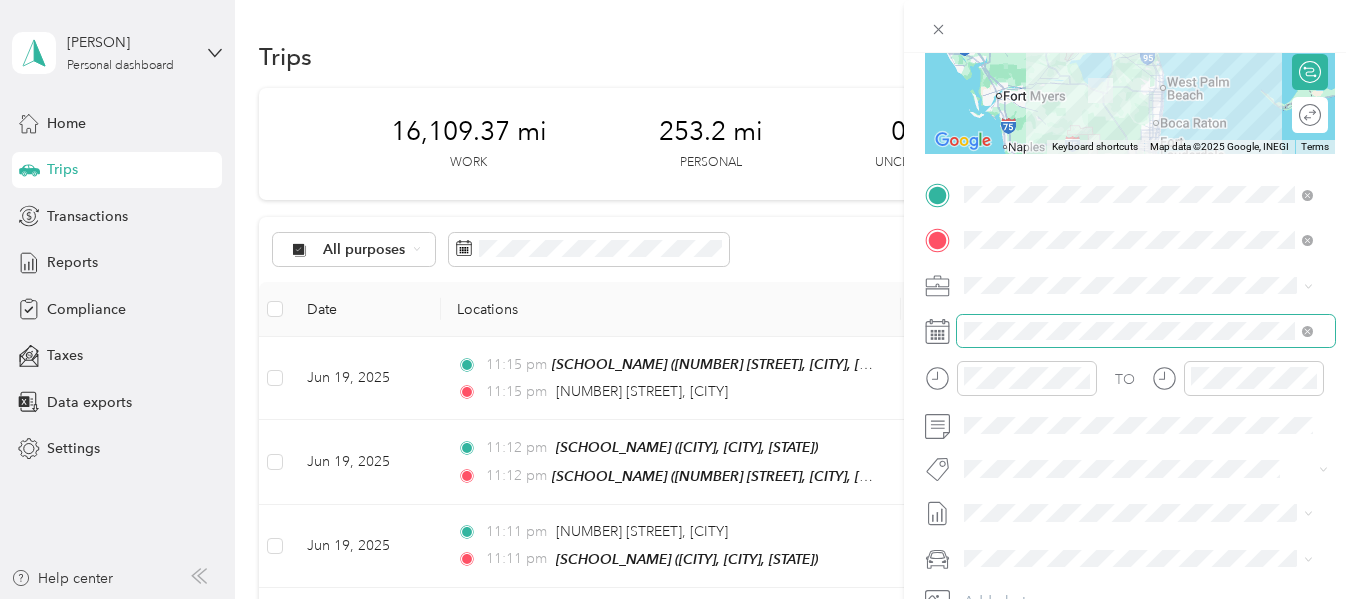click at bounding box center [1146, 331] 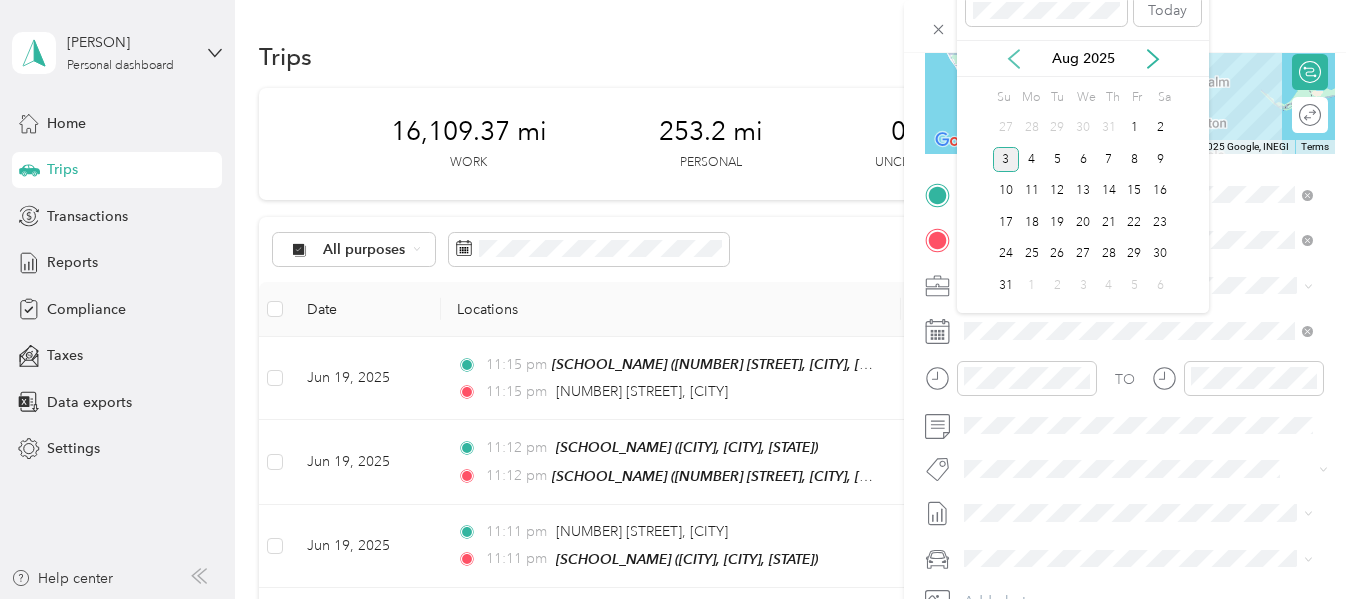 click 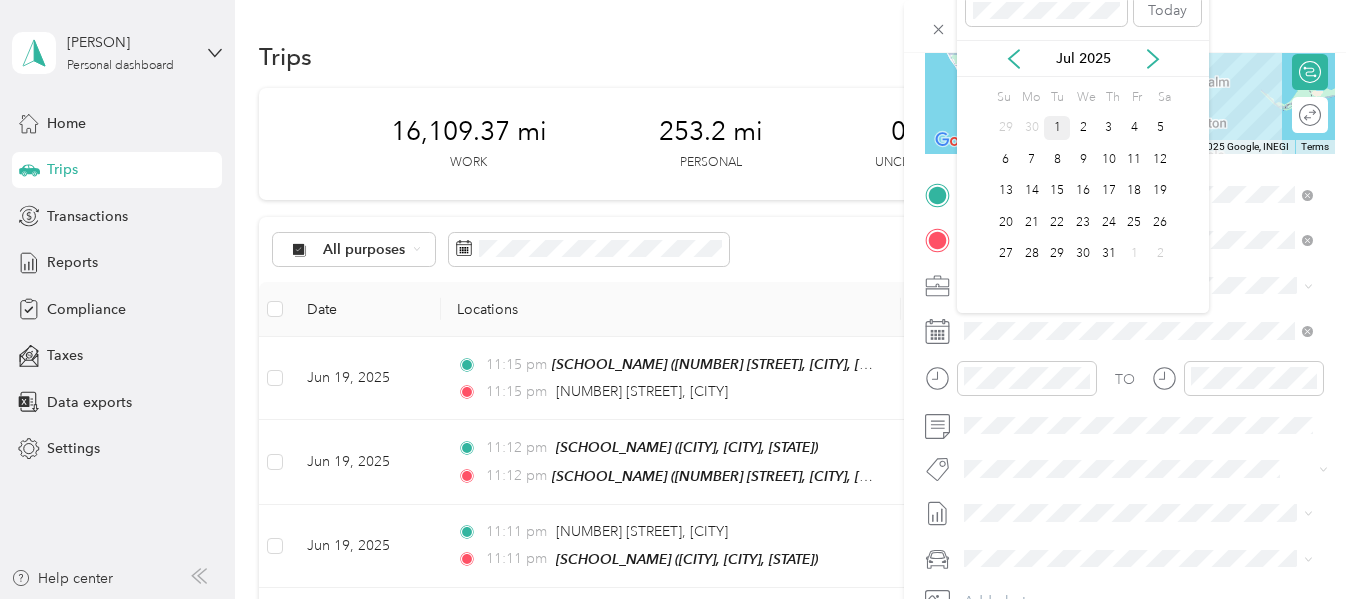 click on "1" at bounding box center (1057, 128) 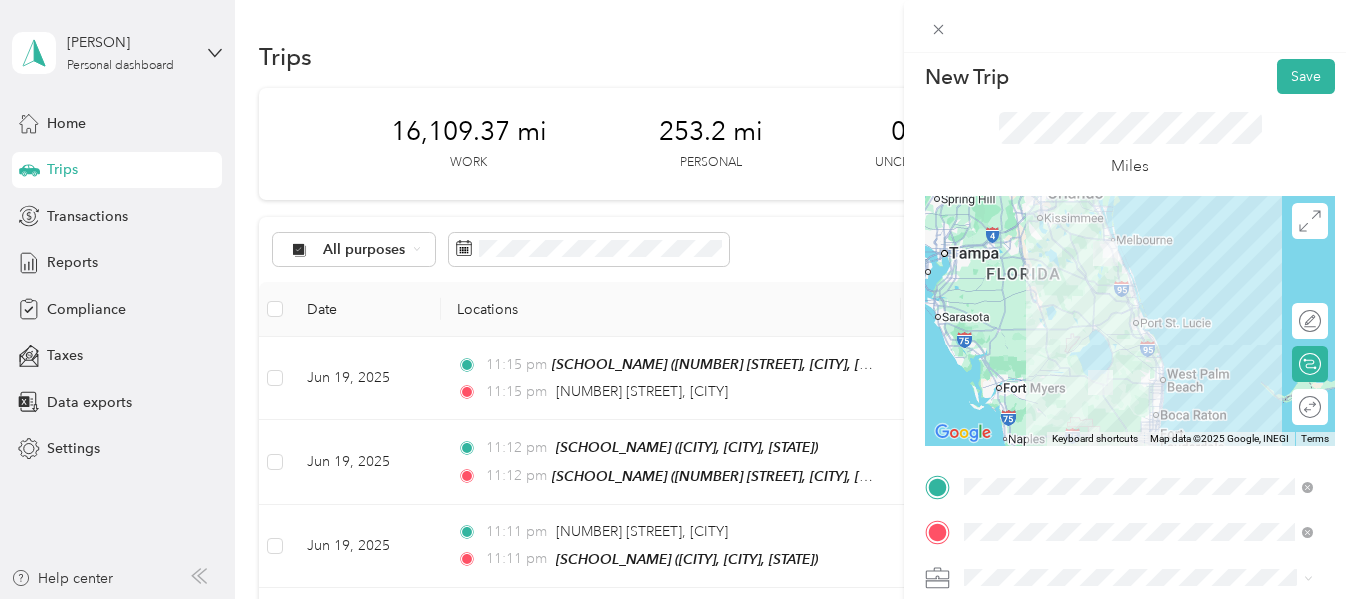 scroll, scrollTop: 0, scrollLeft: 0, axis: both 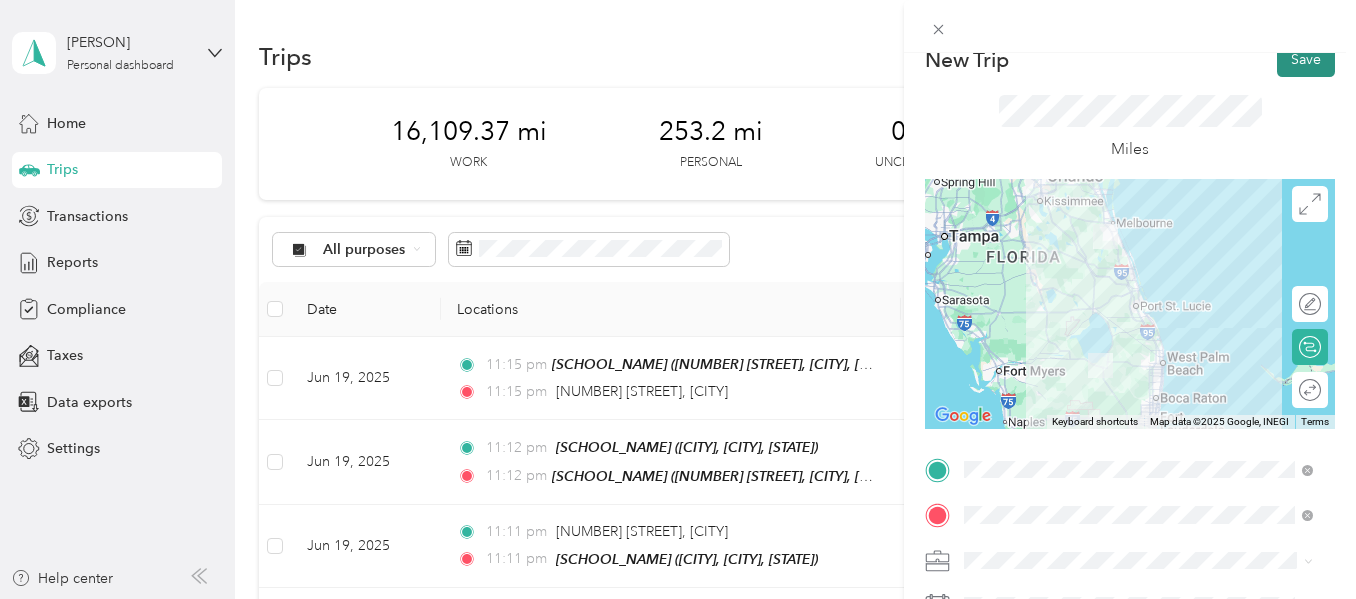 click on "Save" at bounding box center (1306, 59) 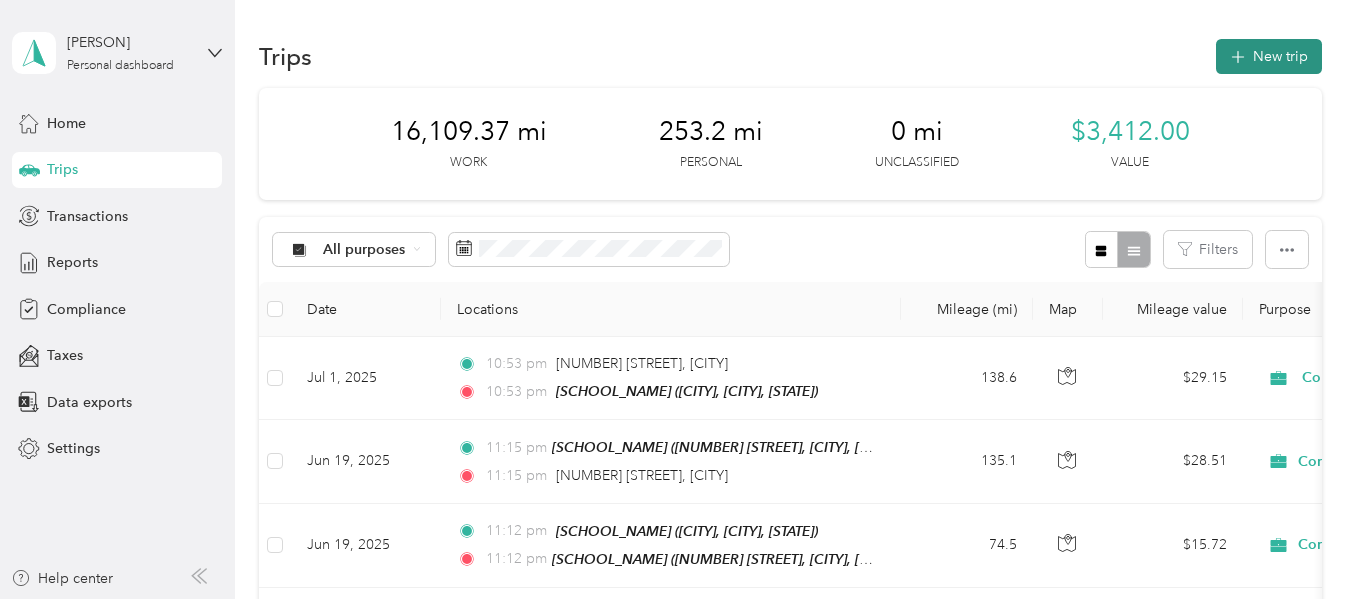click on "New trip" at bounding box center [1269, 56] 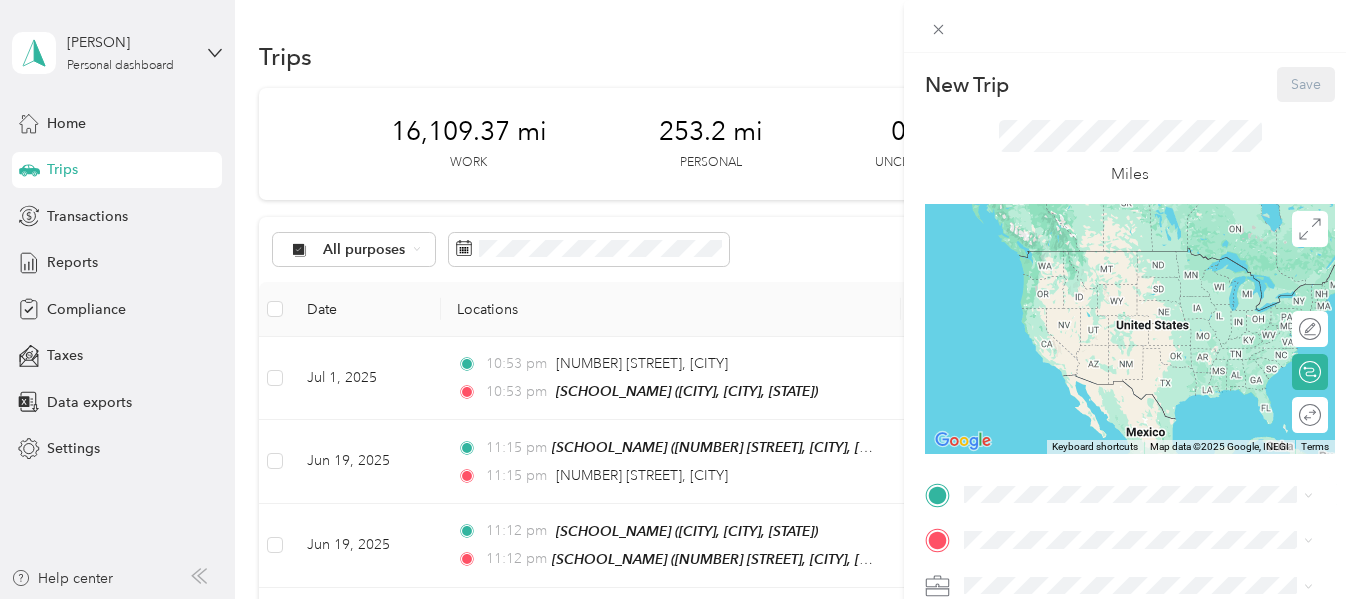 click on "[CITY], [CITY], [STATE], [COUNTRY]" at bounding box center [1113, 280] 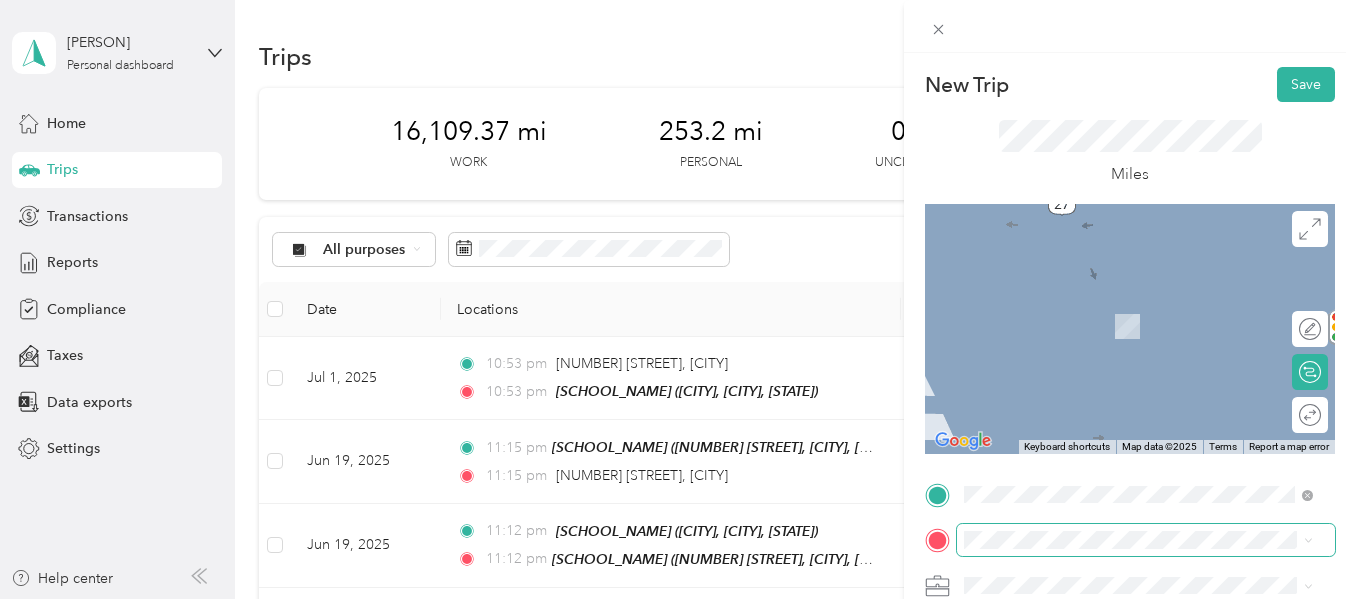 click at bounding box center [1146, 540] 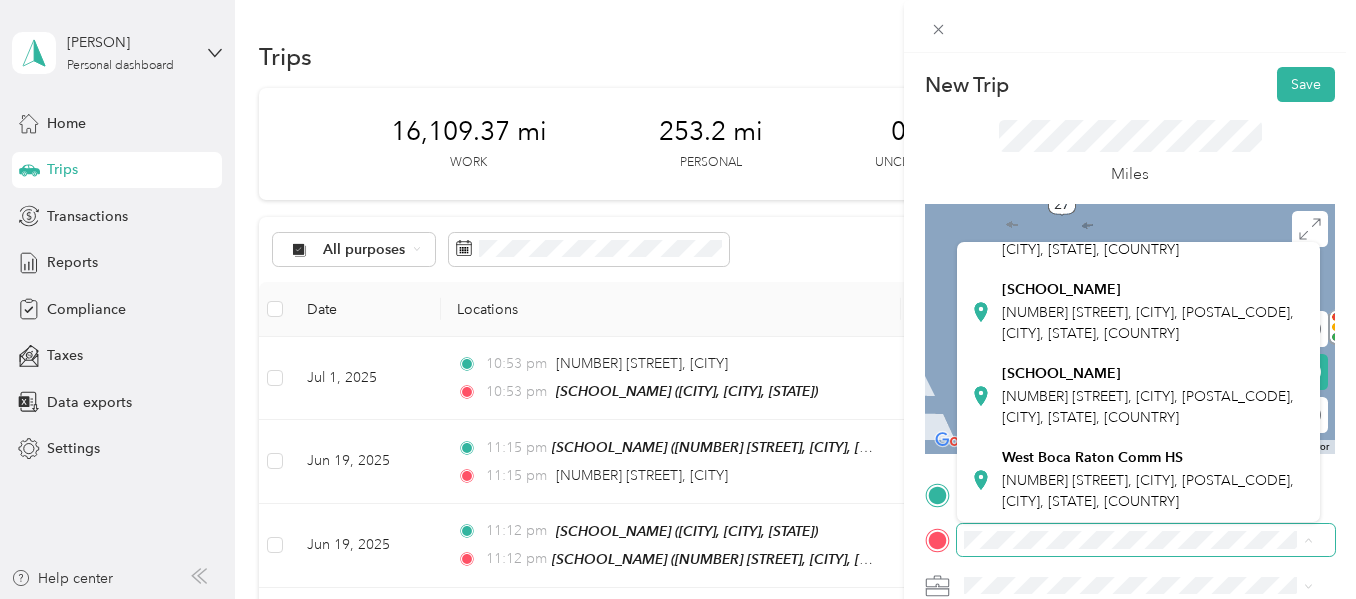 scroll, scrollTop: 413, scrollLeft: 0, axis: vertical 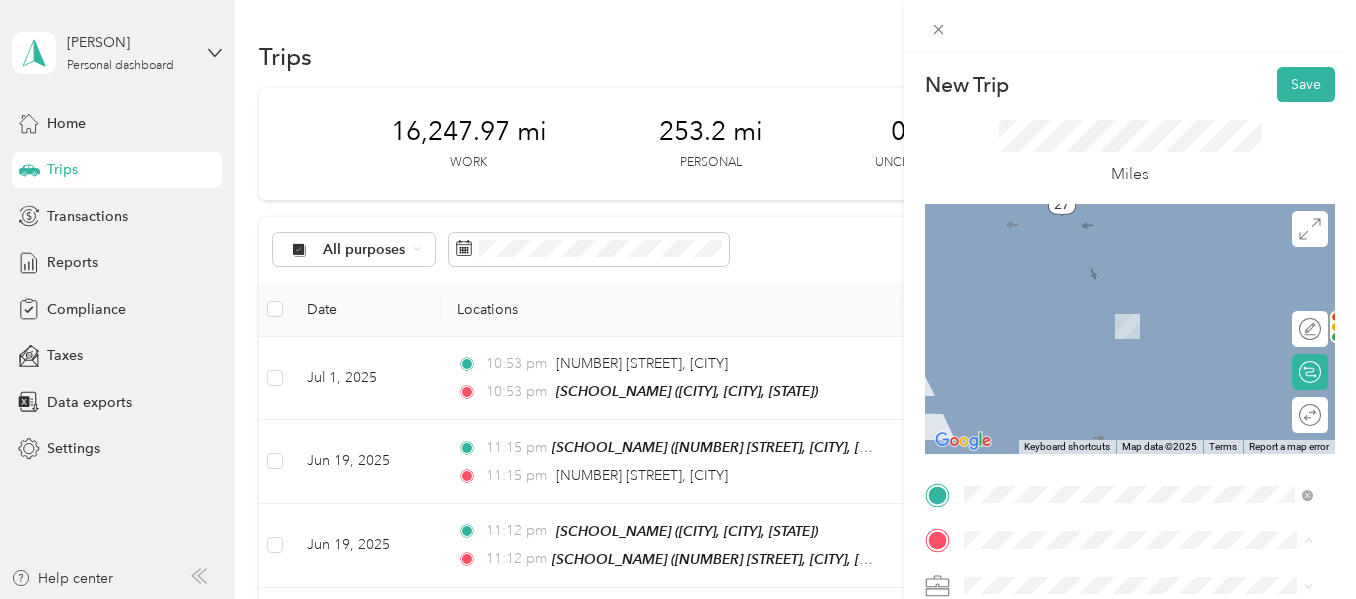 click on "[NUMBER] [STREET], [CITY], [ZIP], [CITY], [STATE], [COUNTRY]" at bounding box center [1148, 491] 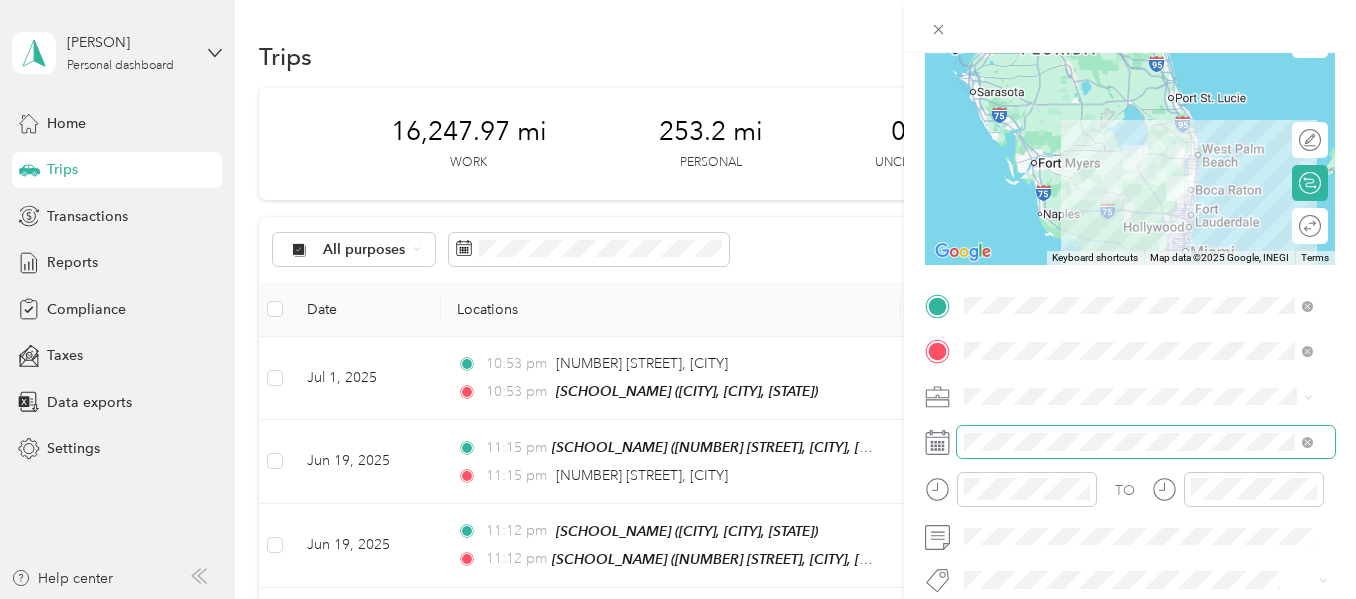 scroll, scrollTop: 191, scrollLeft: 0, axis: vertical 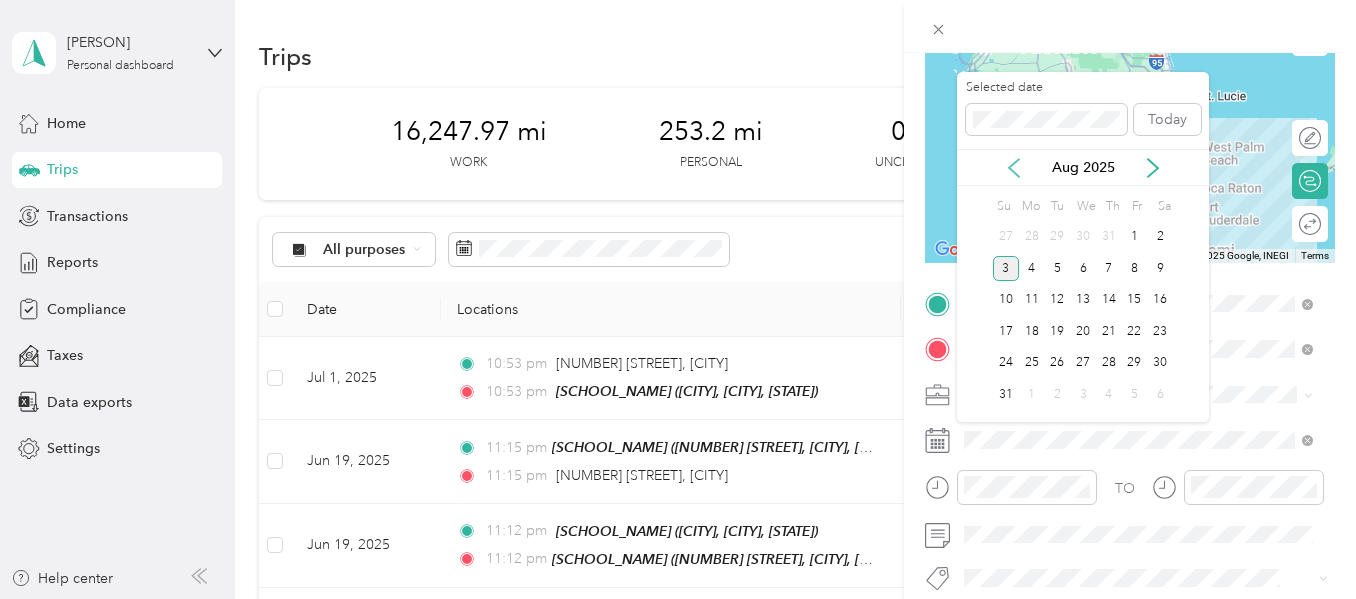 click 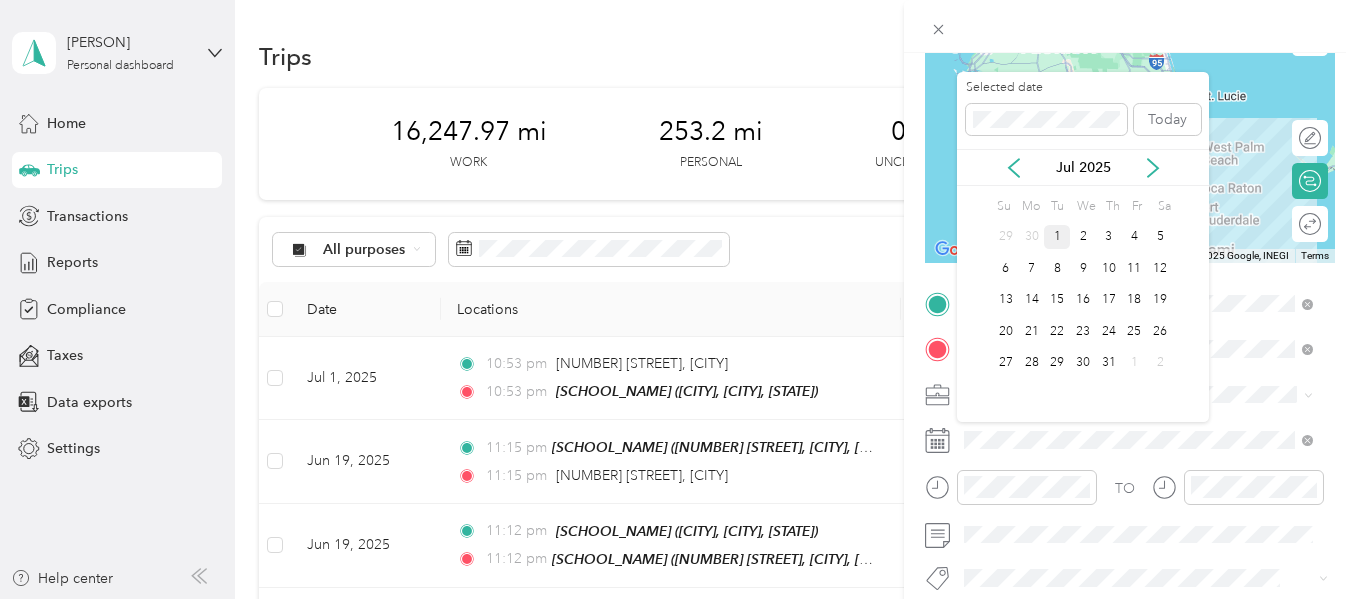 click on "1" at bounding box center (1057, 237) 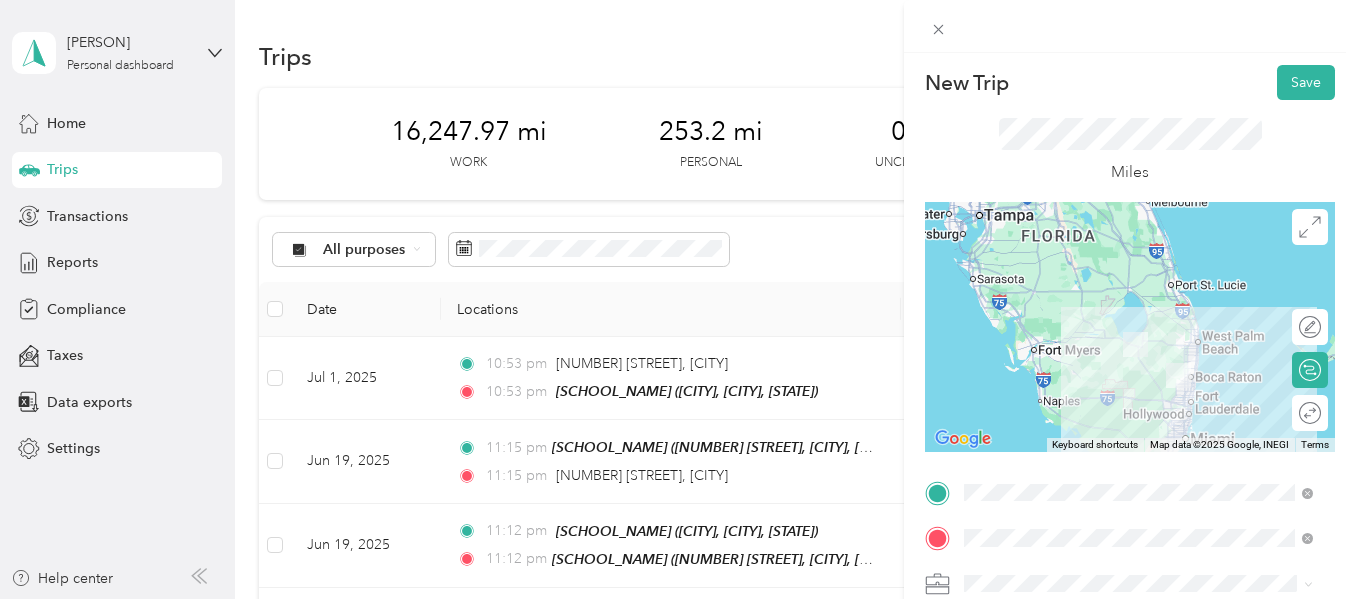 scroll, scrollTop: 0, scrollLeft: 0, axis: both 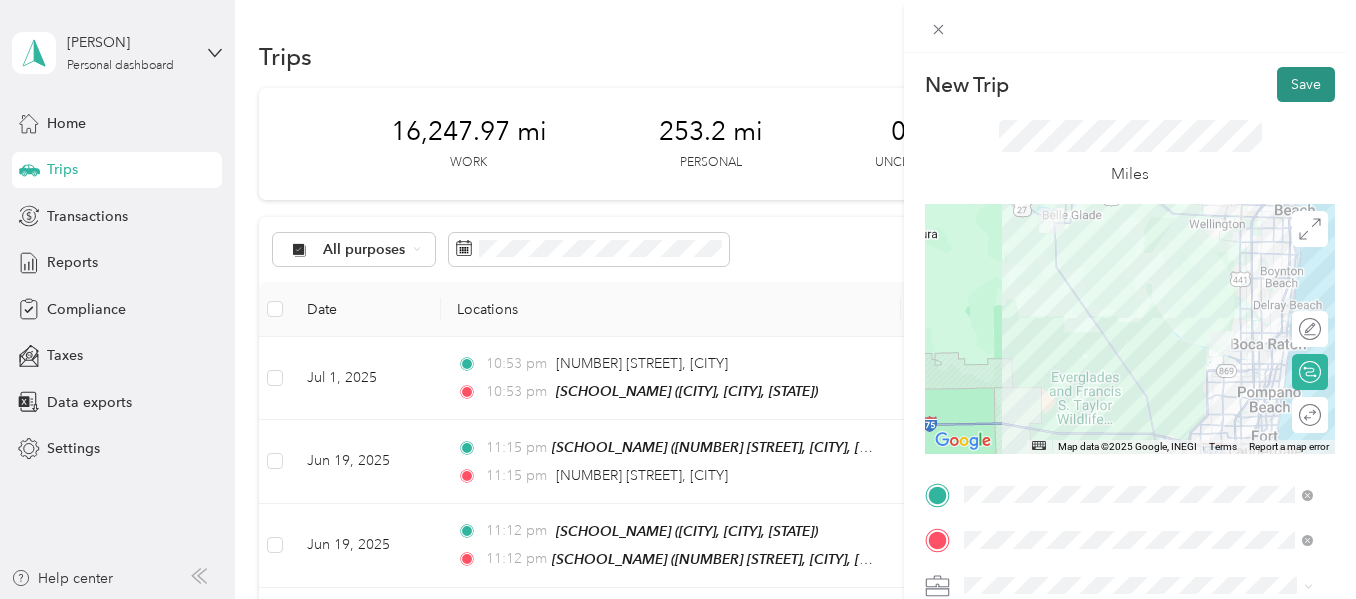click on "Save" at bounding box center [1306, 84] 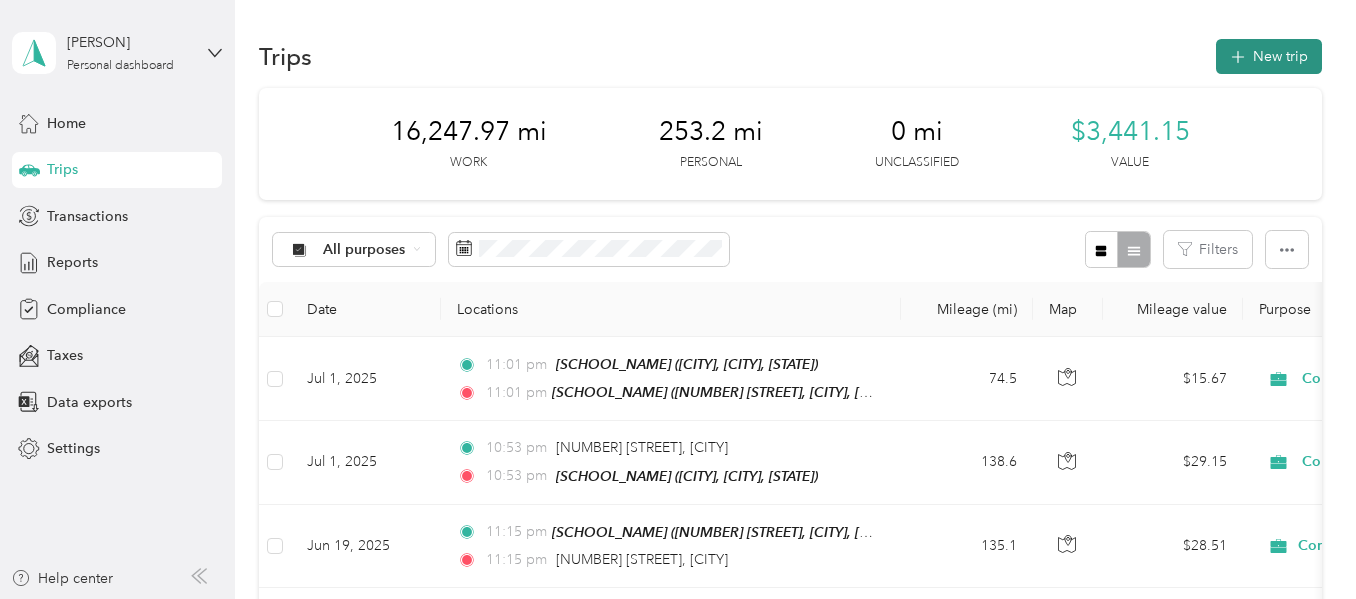 click on "New trip" at bounding box center (1269, 56) 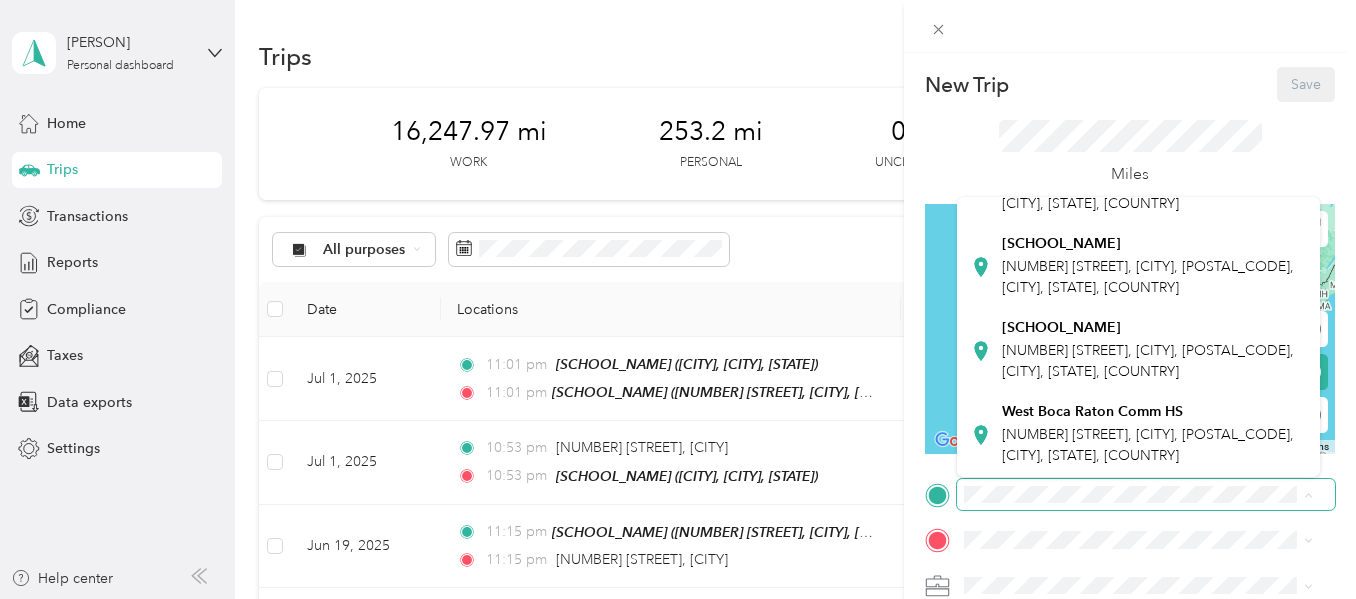 scroll, scrollTop: 413, scrollLeft: 0, axis: vertical 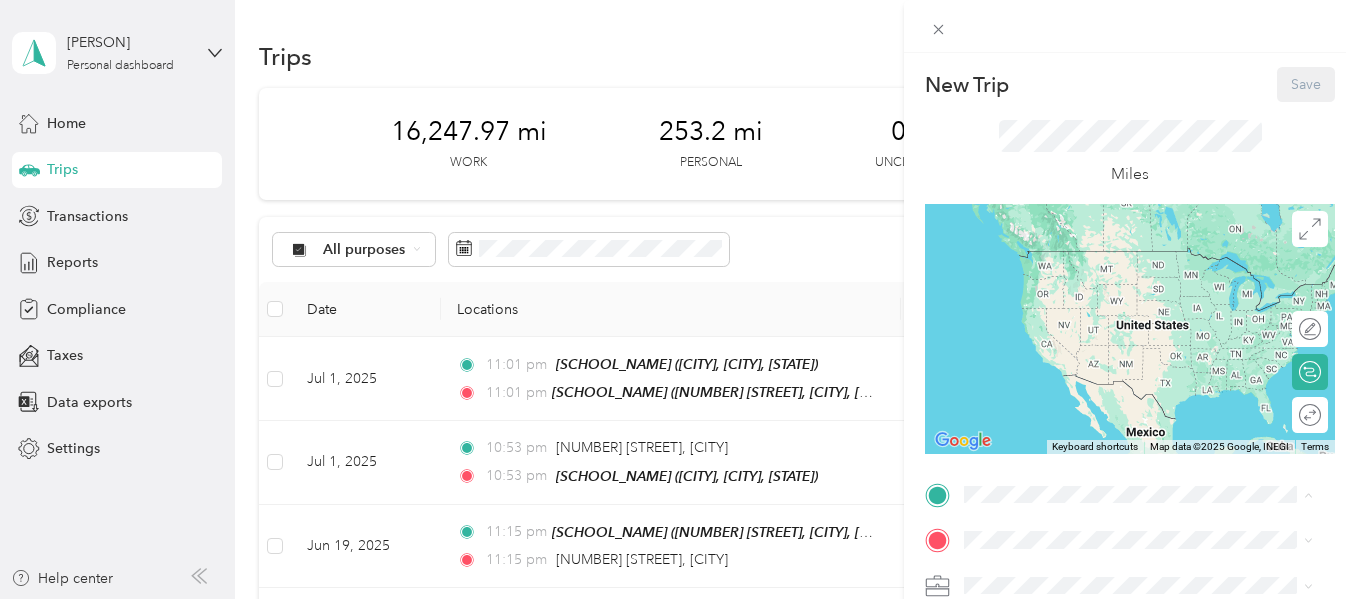 click on "[NUMBER] [STREET], [CITY], [ZIP], [CITY], [STATE], [COUNTRY]" at bounding box center [1148, 445] 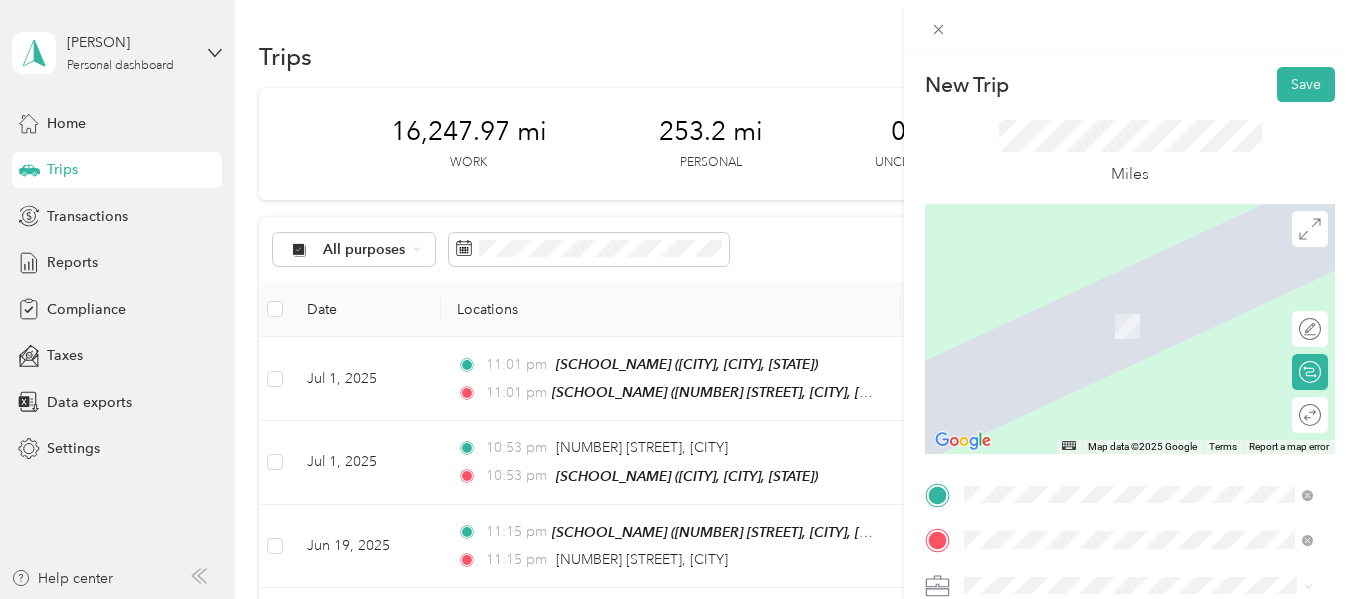 click on "[NUMBER] [STREET]
[CITY], [STATE] [ZIP], [COUNTRY]" at bounding box center (1146, 305) 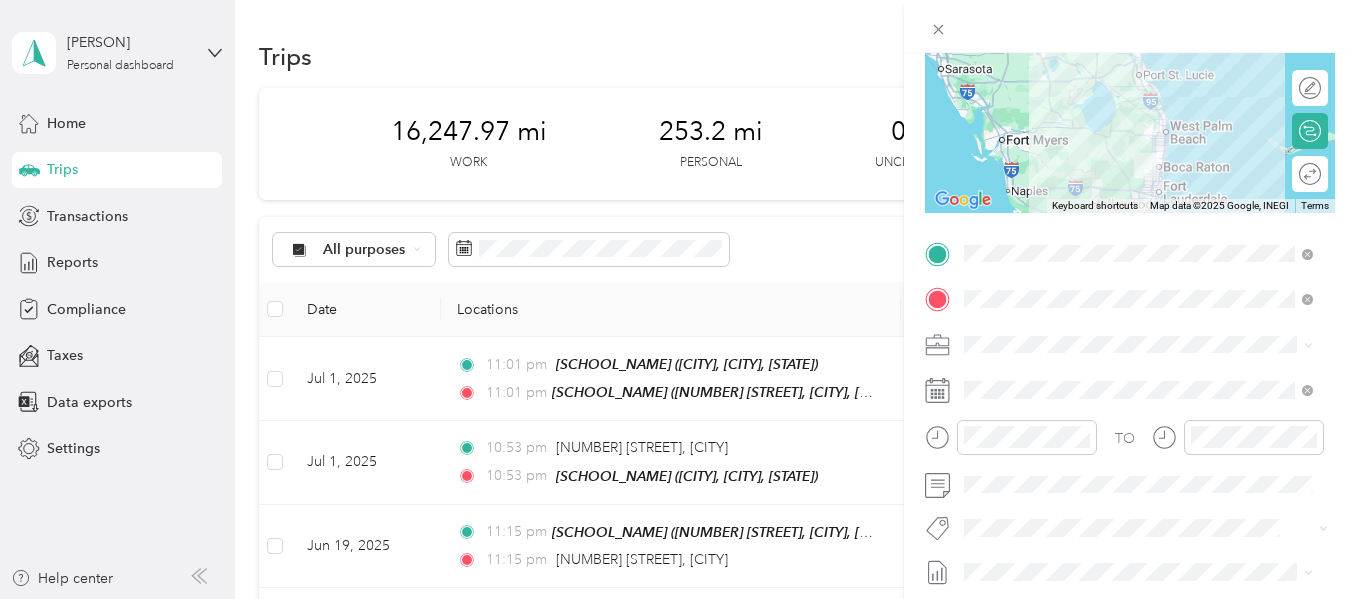 scroll, scrollTop: 267, scrollLeft: 0, axis: vertical 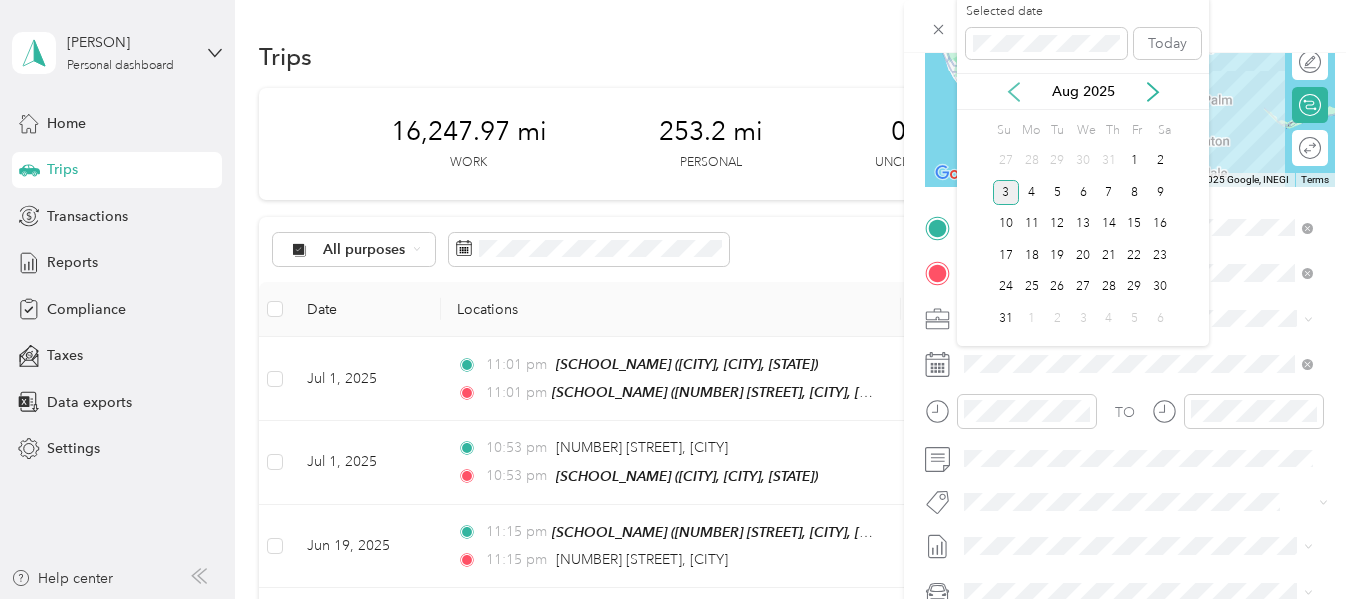 click 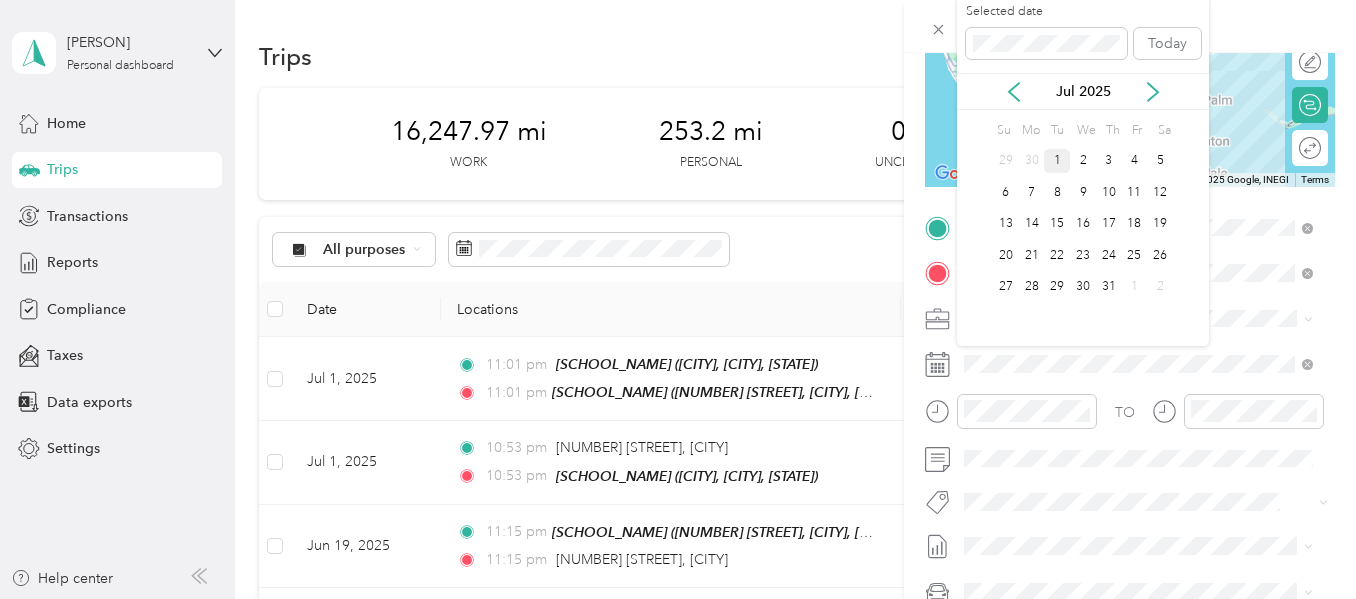 click on "1" at bounding box center (1057, 161) 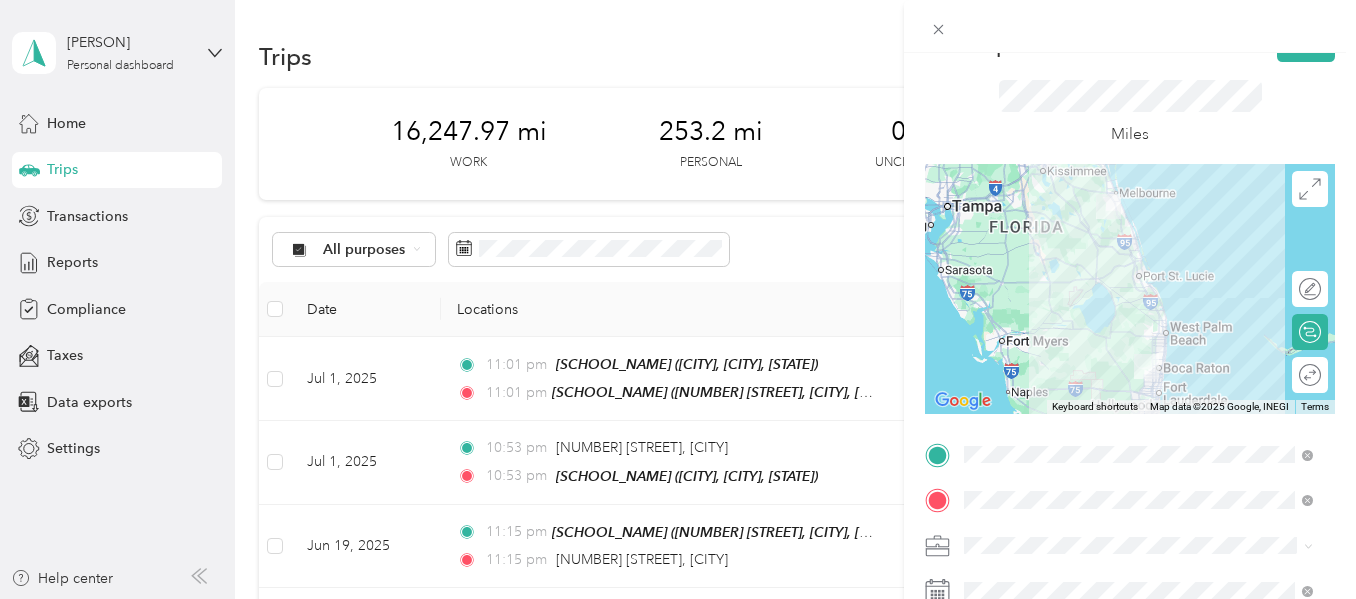 scroll, scrollTop: 33, scrollLeft: 0, axis: vertical 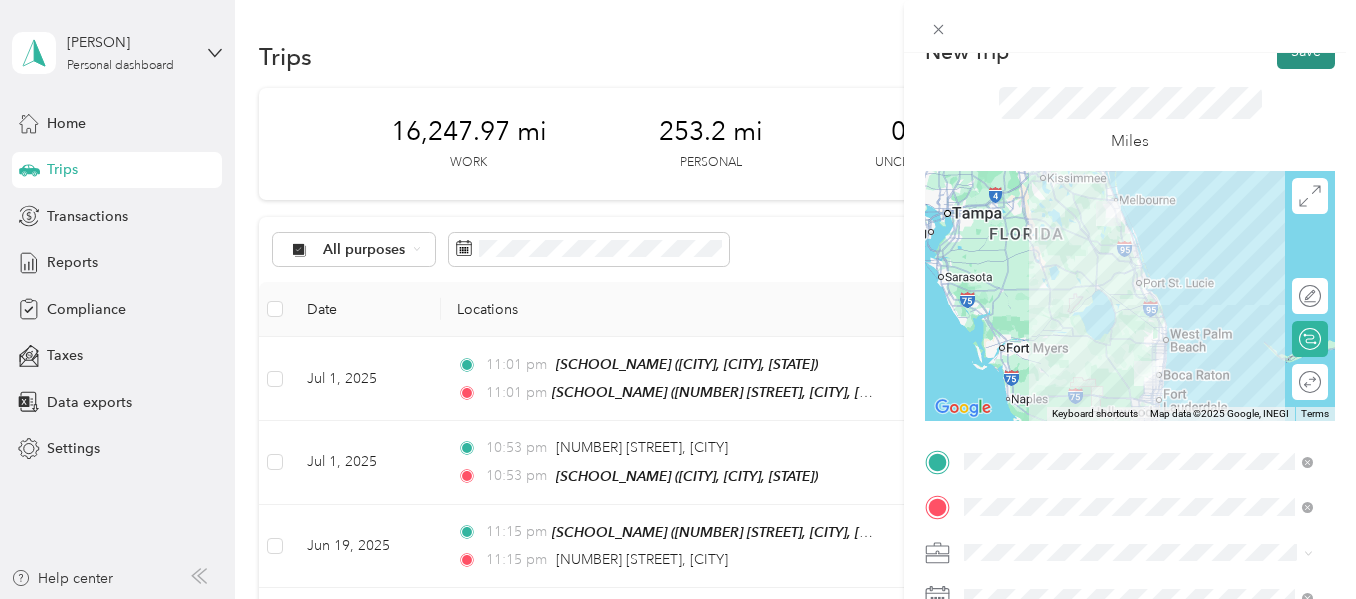 click on "Save" at bounding box center [1306, 51] 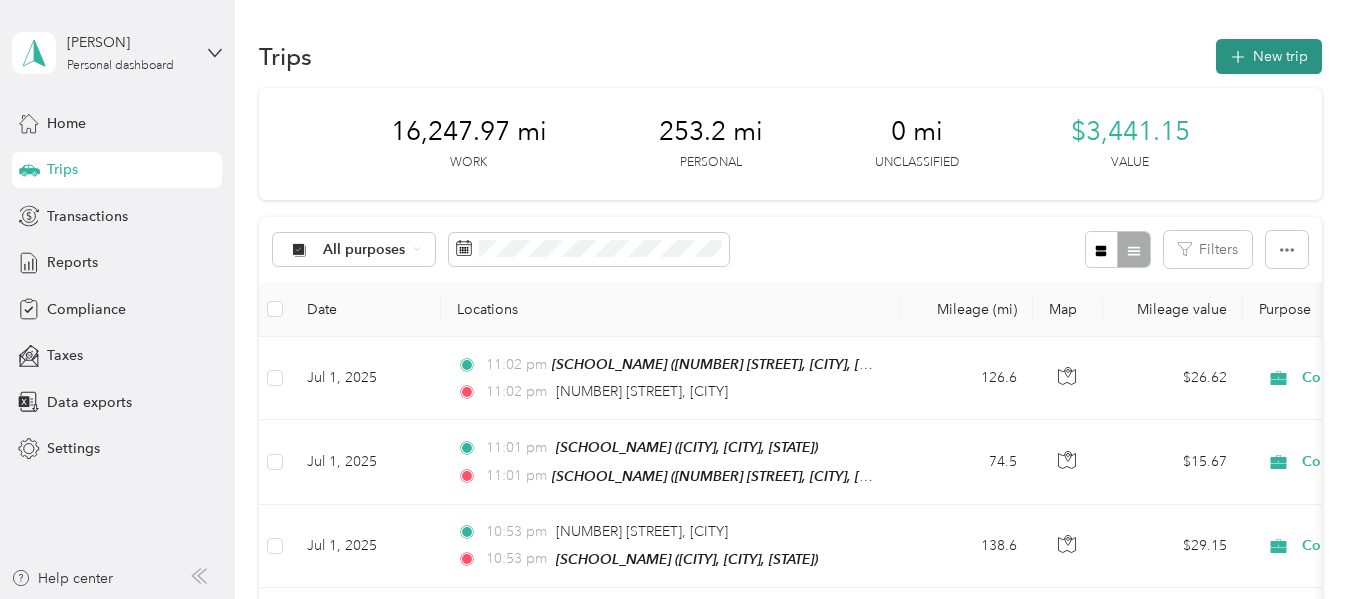 click 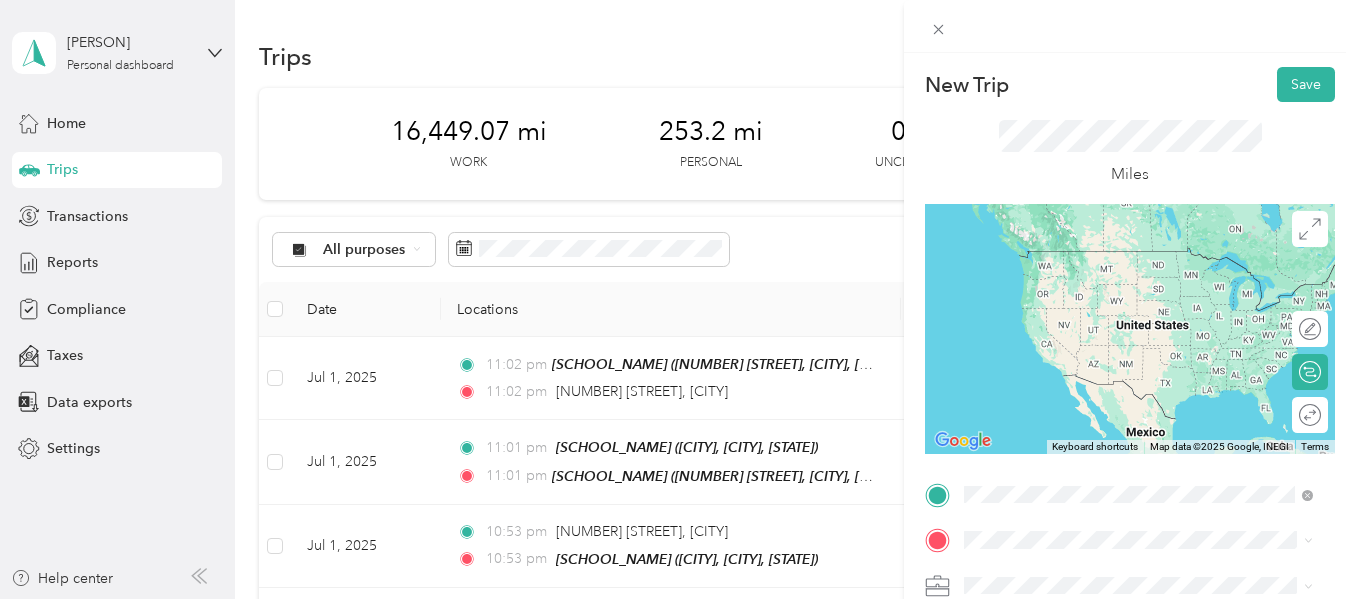 click on "4947 Paige Road
Mount Pleasant, North Carolina 28124, United States" at bounding box center (1146, 259) 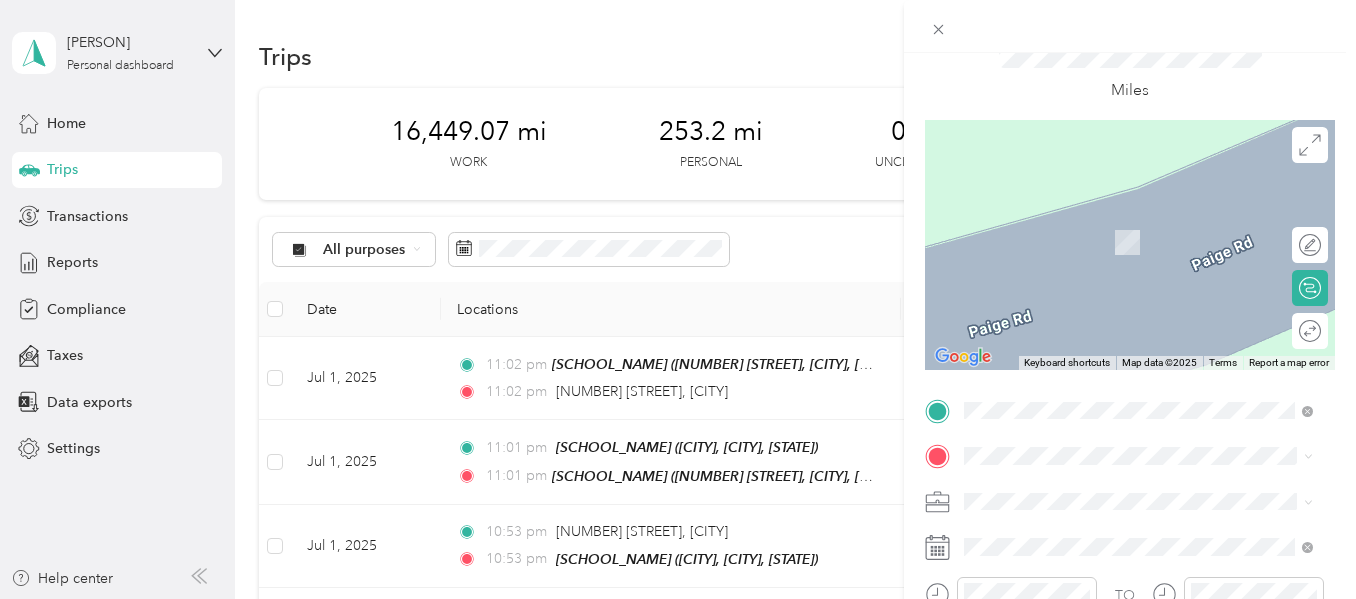 scroll, scrollTop: 100, scrollLeft: 0, axis: vertical 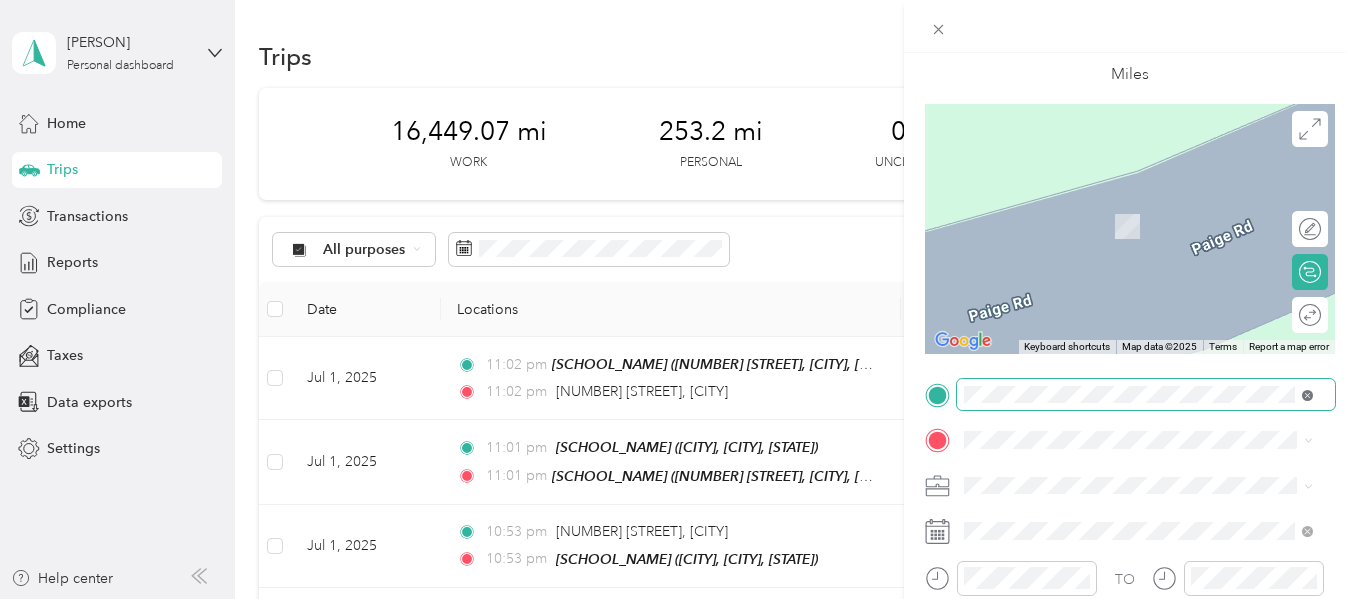 click 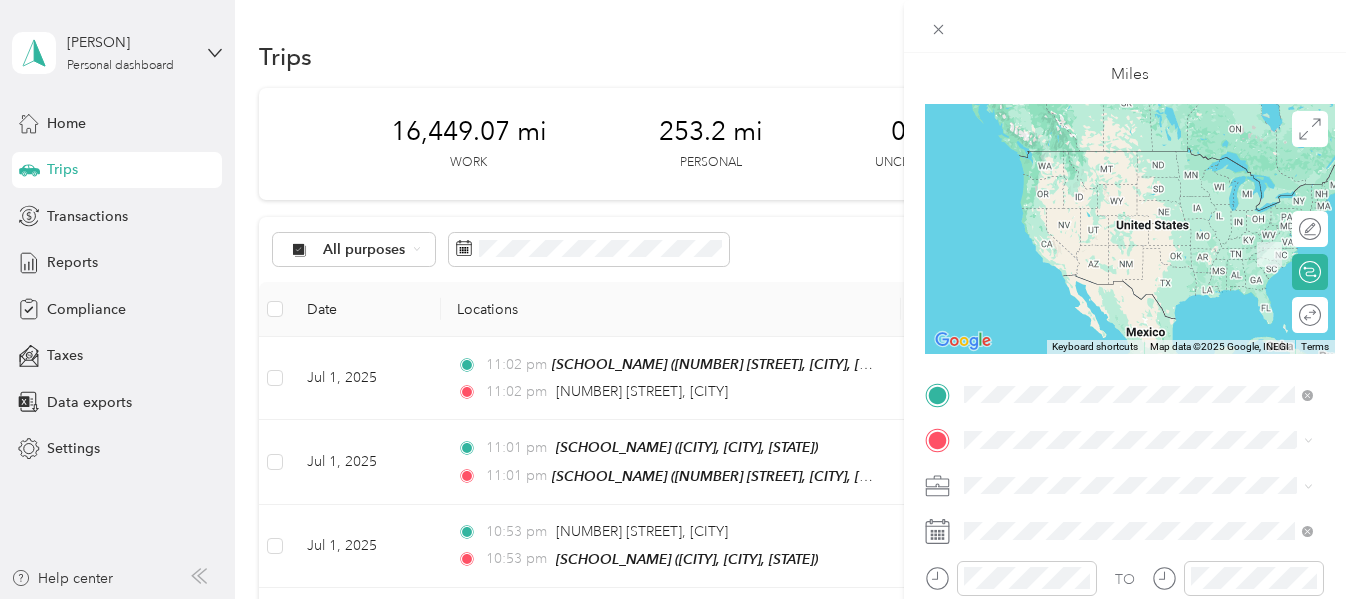 click on "[NUMBER] [STREET]
[CITY], [STATE] [ZIP], [COUNTRY]" at bounding box center (1146, 159) 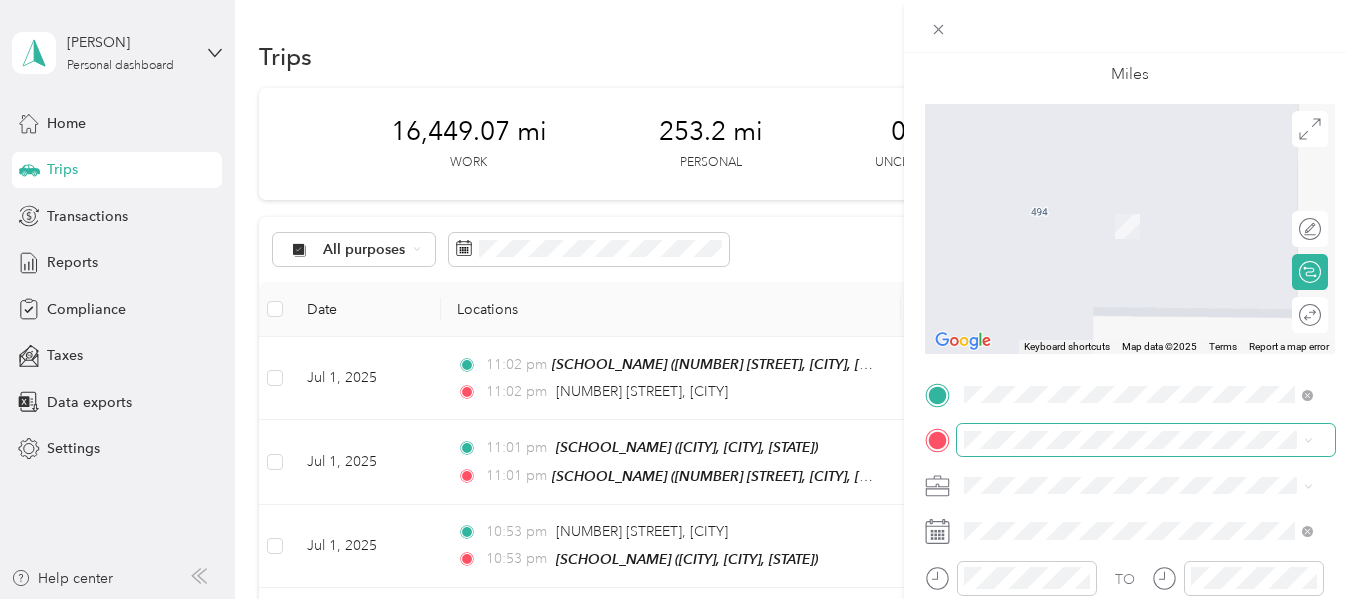 click at bounding box center [1146, 440] 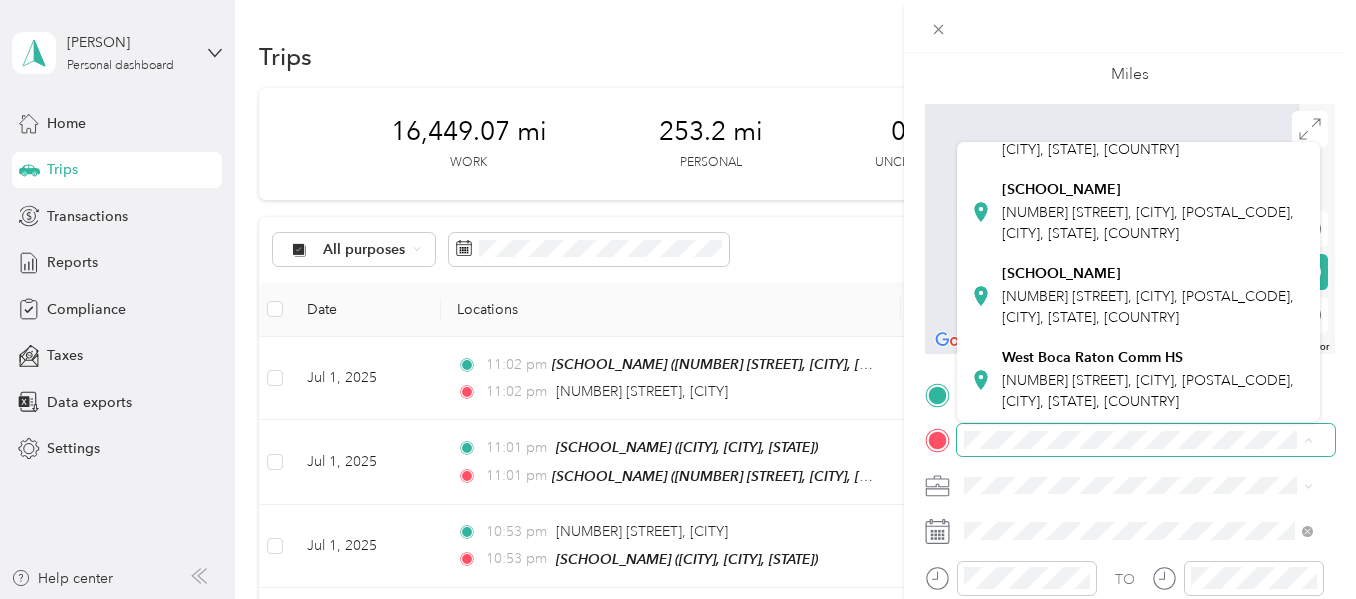 scroll, scrollTop: 413, scrollLeft: 0, axis: vertical 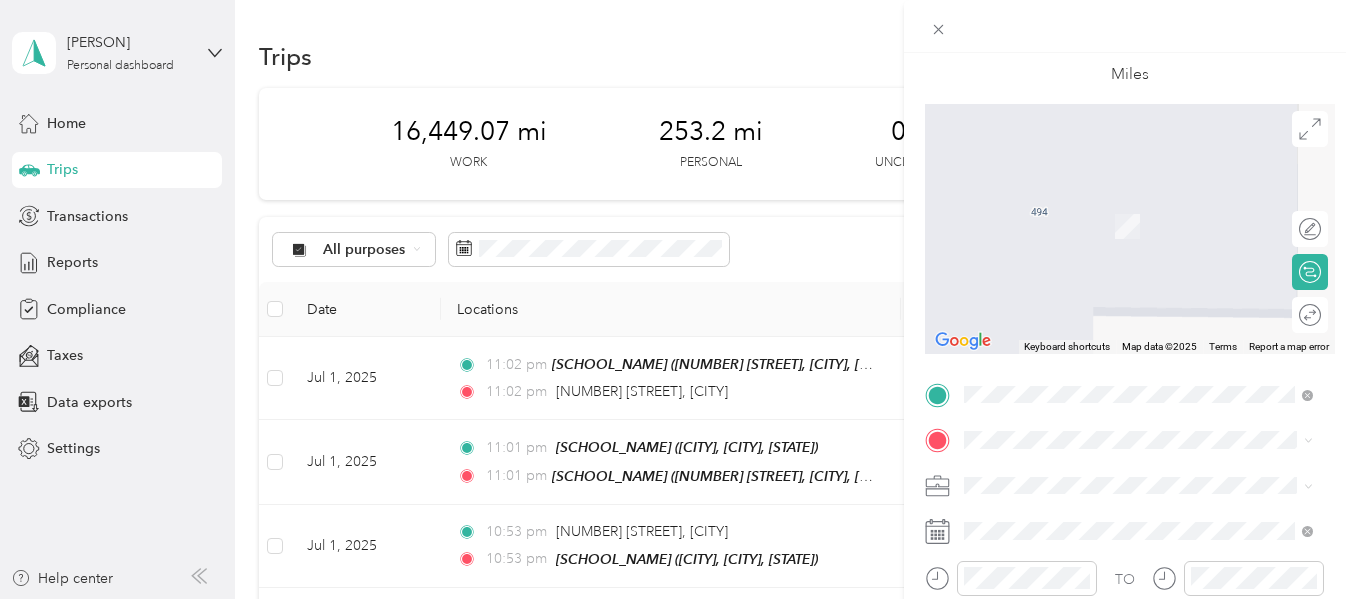 click on "199 Southwest 12th Avenue
Boca Raton, Florida 33486, United States" at bounding box center (1146, 393) 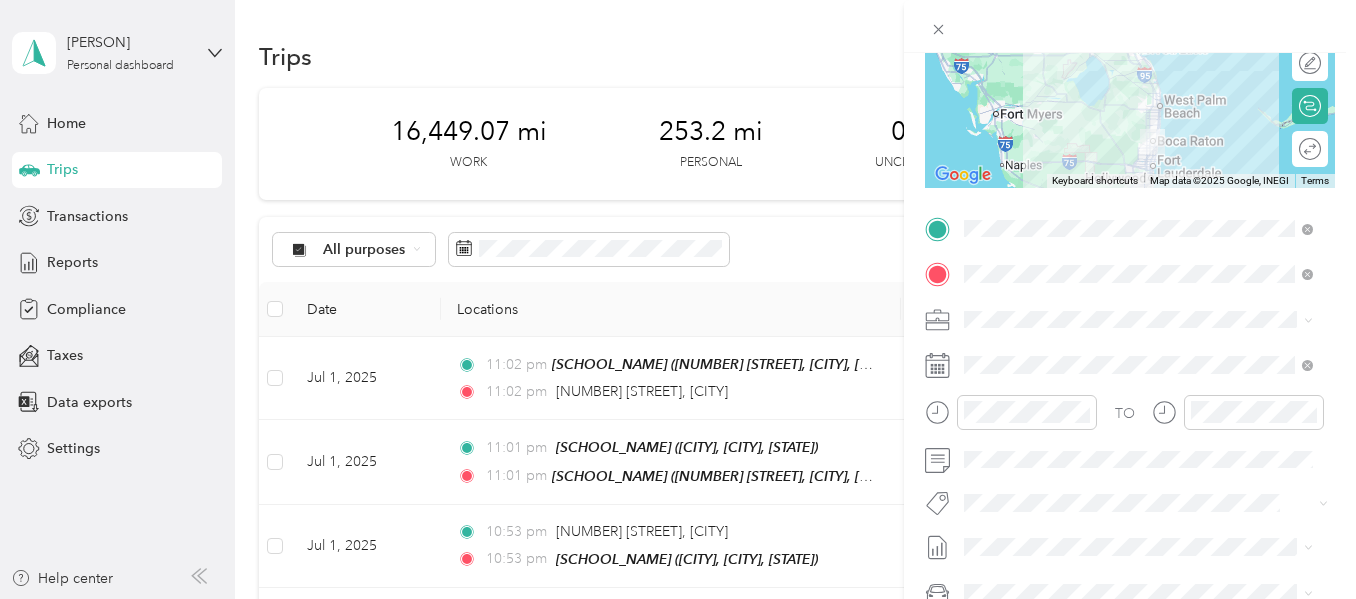 scroll, scrollTop: 267, scrollLeft: 0, axis: vertical 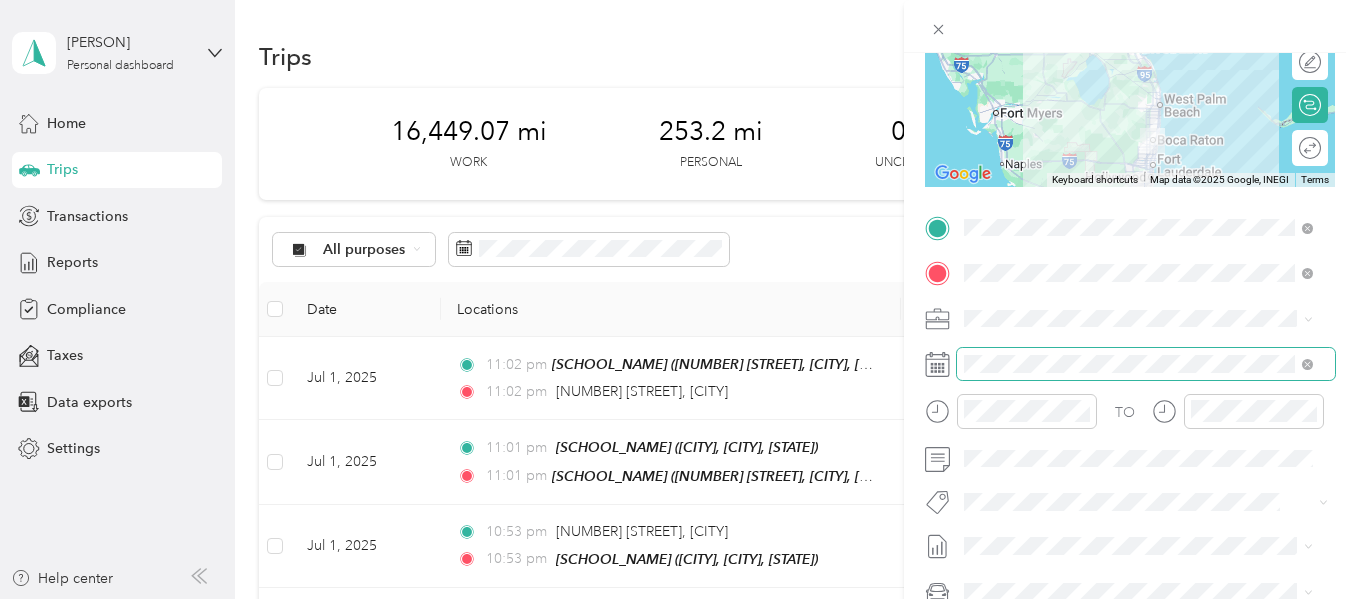 click at bounding box center (1146, 364) 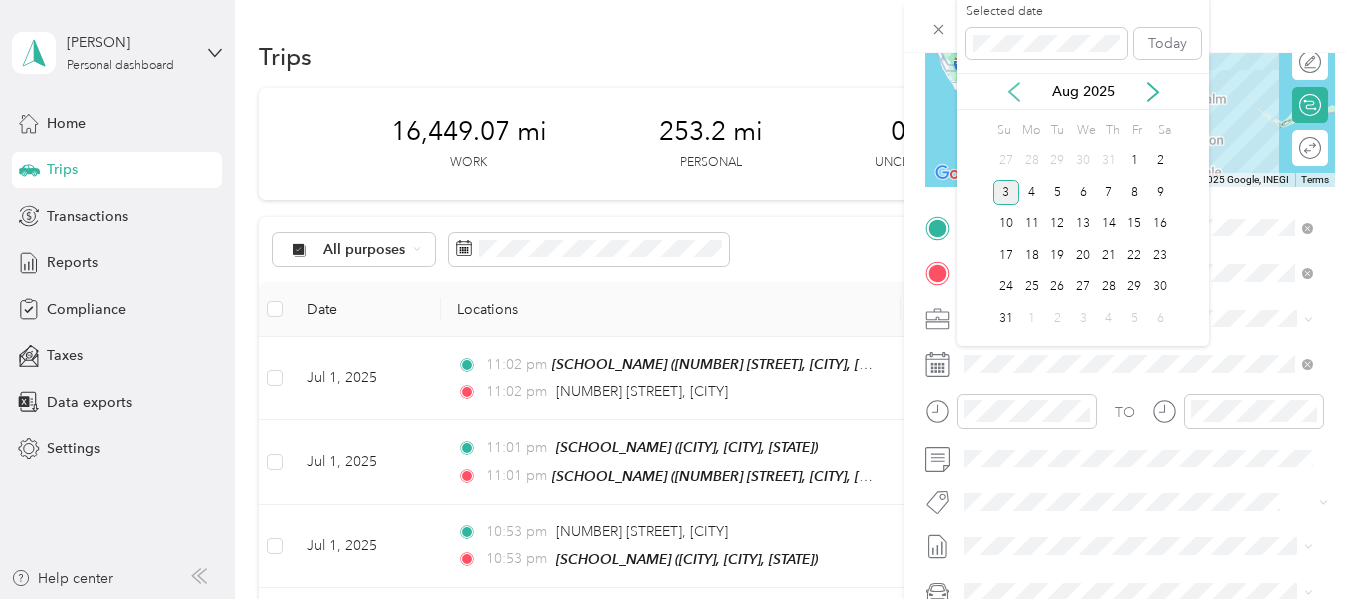click 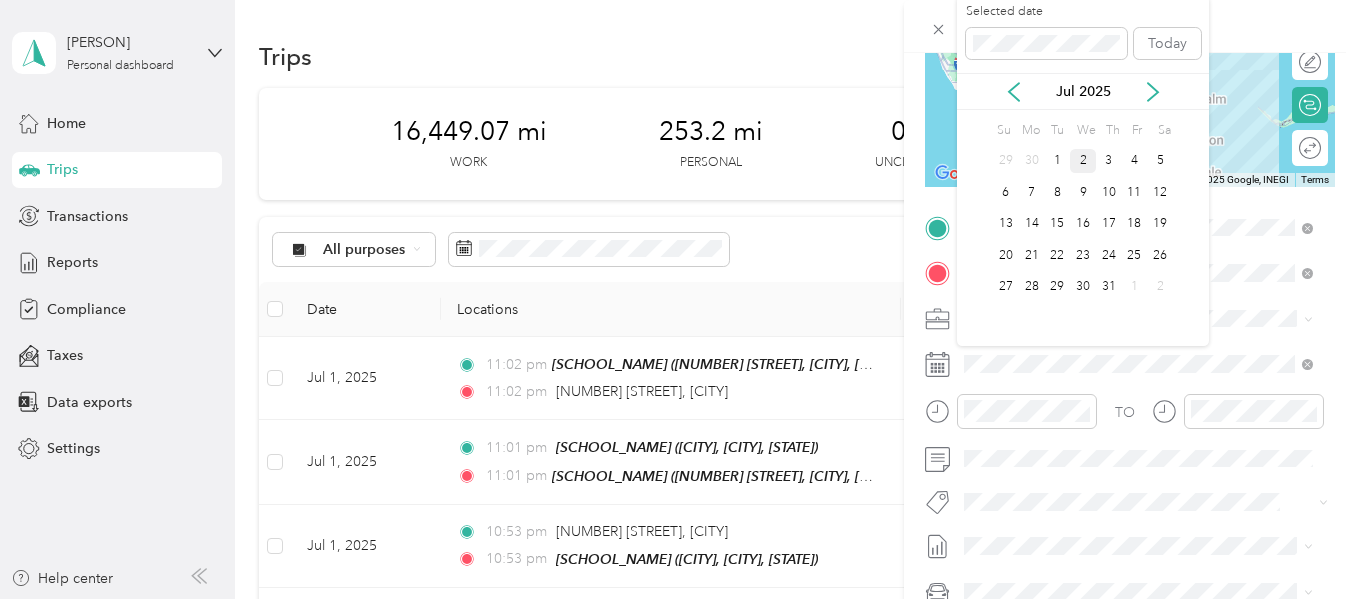 click on "2" at bounding box center (1083, 161) 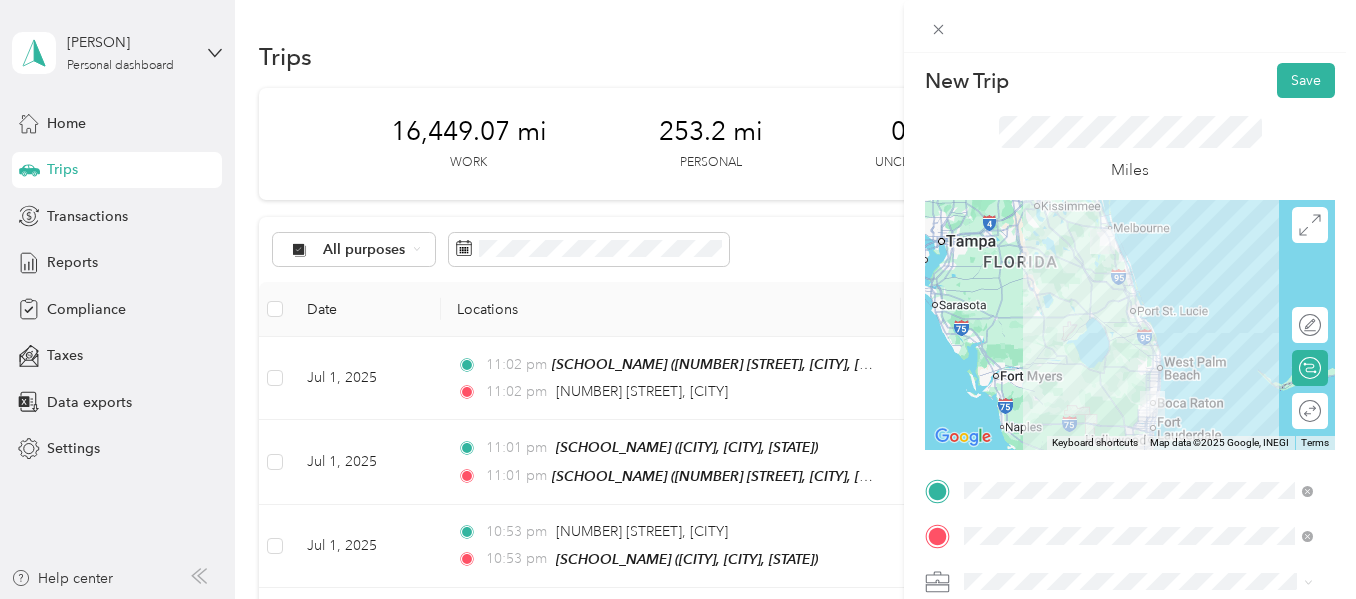 scroll, scrollTop: 0, scrollLeft: 0, axis: both 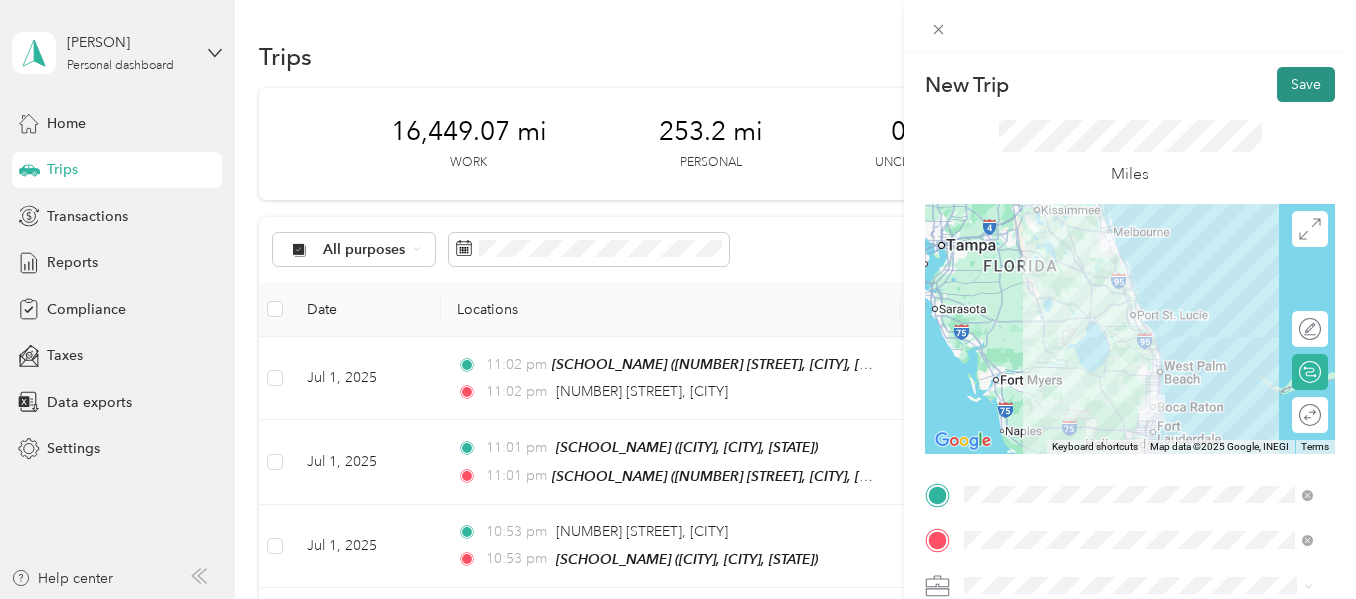 click on "Save" at bounding box center (1306, 84) 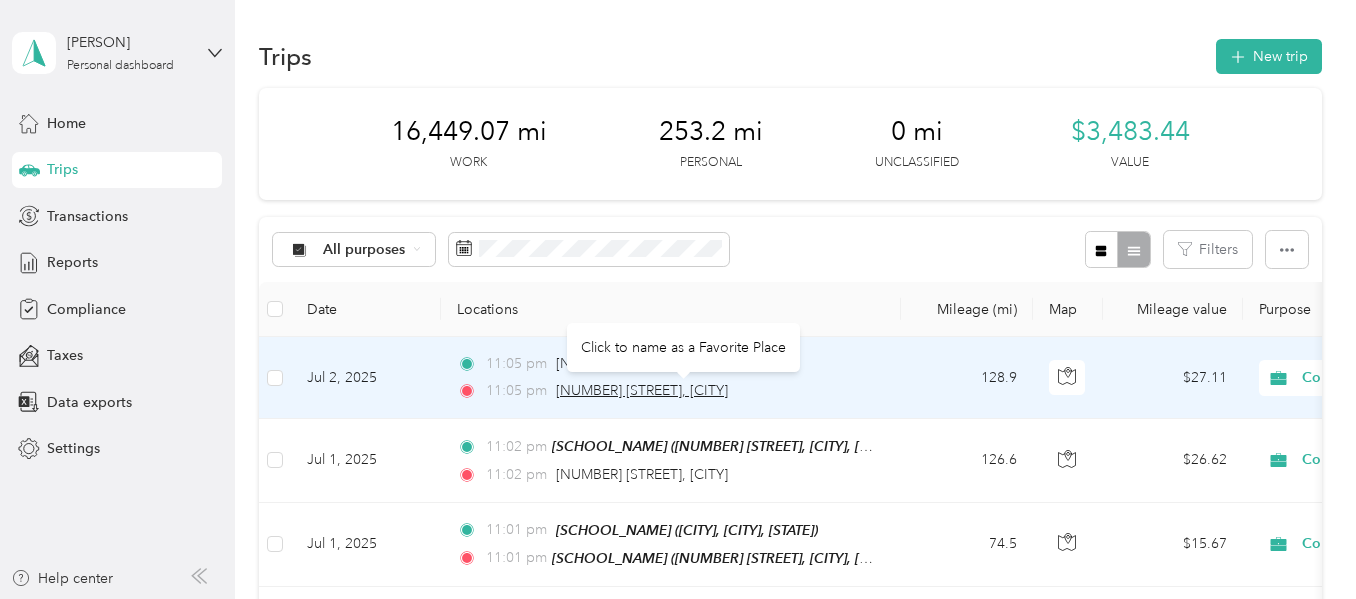 click on "199 Southwest 12th Avenue, Boca Raton" at bounding box center (642, 390) 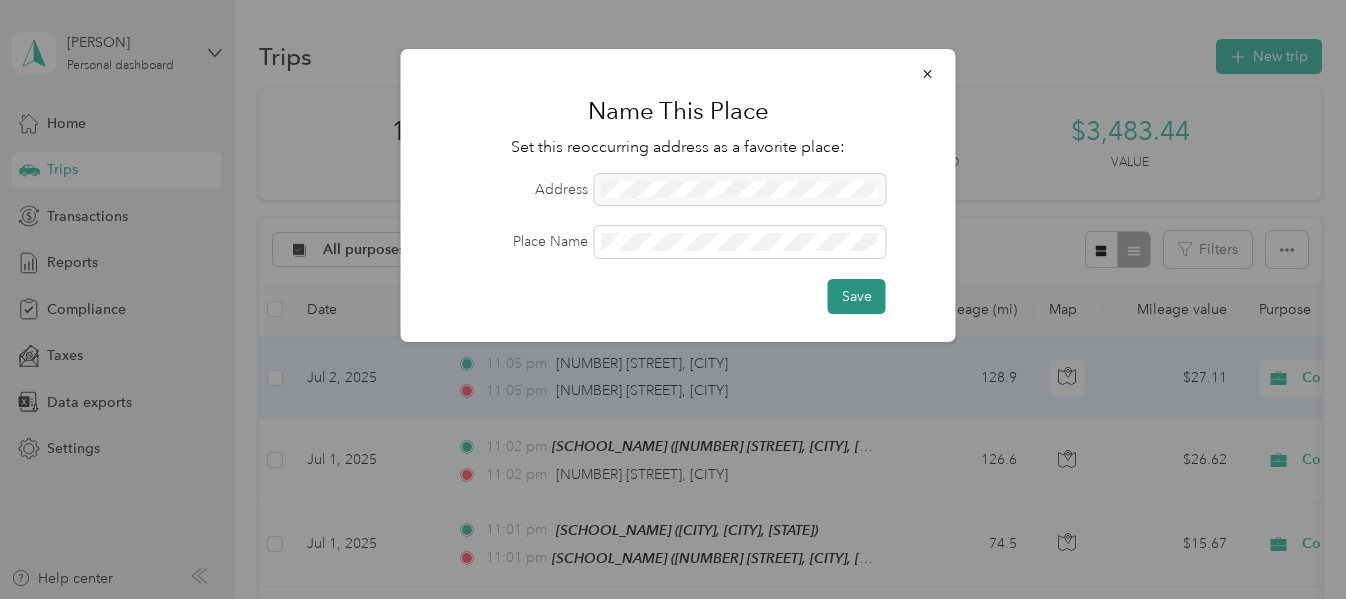 click on "Save" at bounding box center [857, 296] 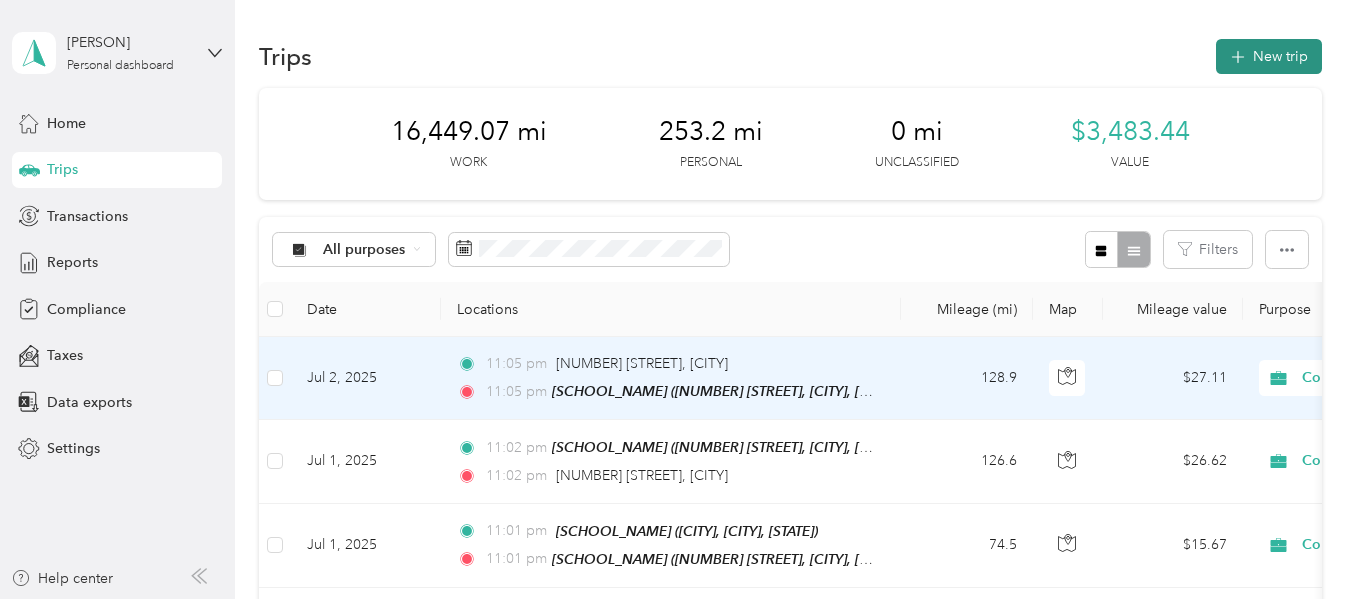click on "New trip" at bounding box center (1269, 56) 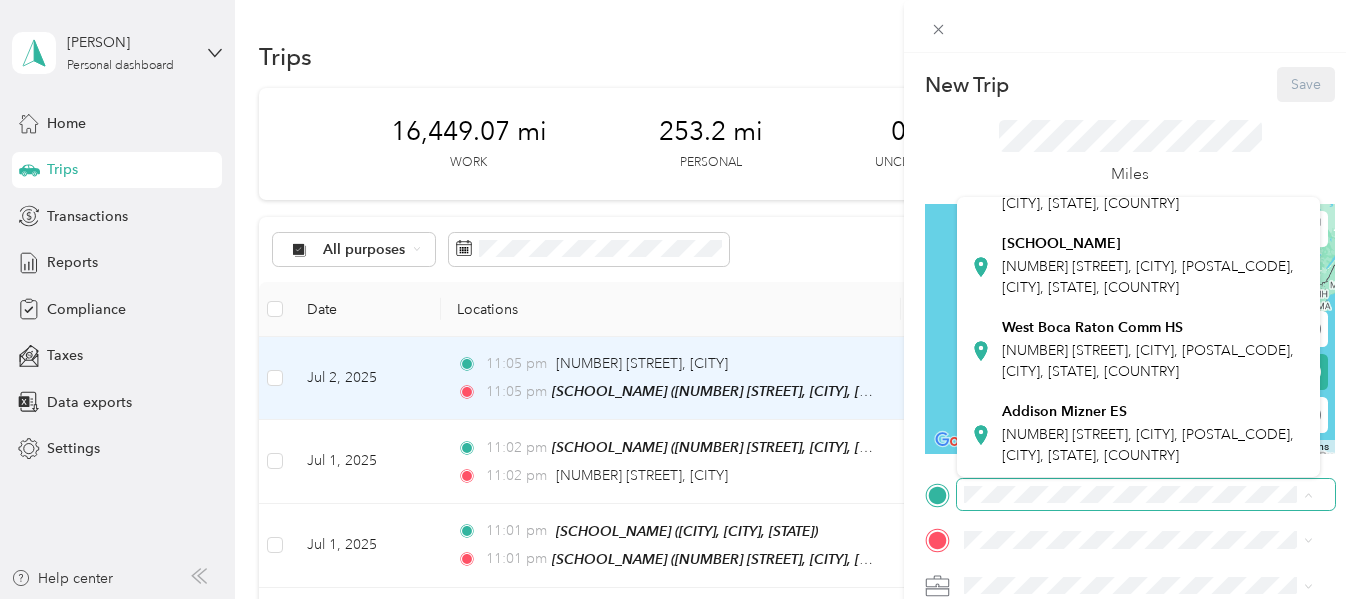 scroll, scrollTop: 497, scrollLeft: 0, axis: vertical 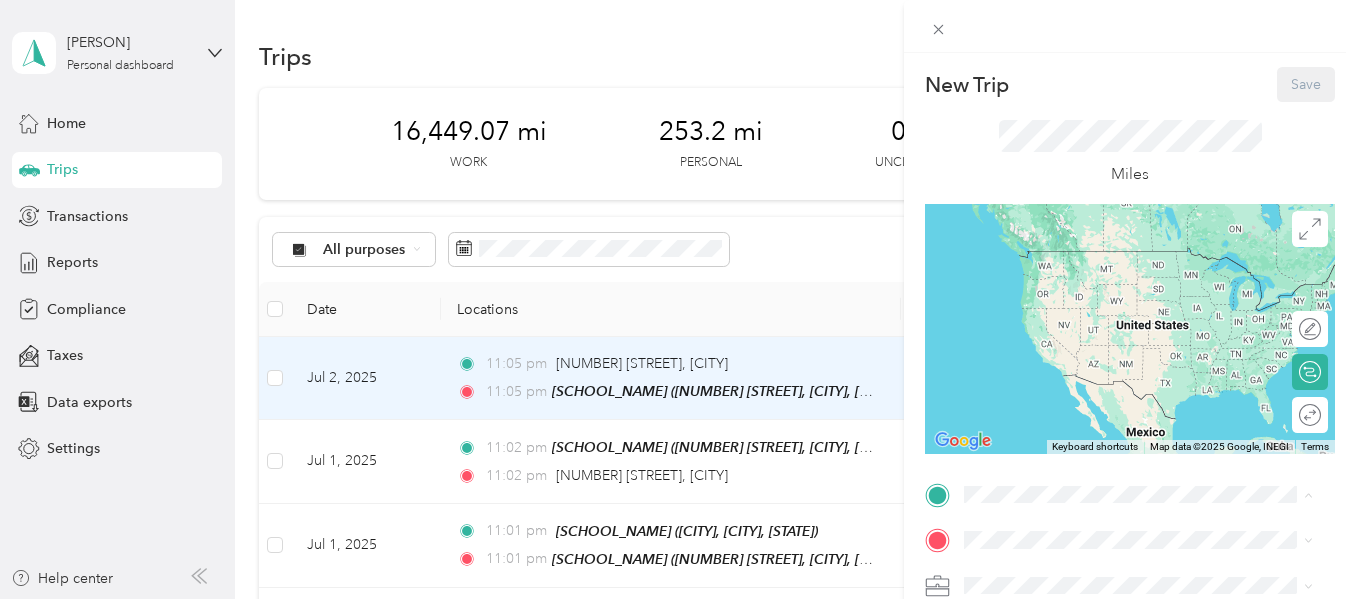 click on "Addison Mizner ES" at bounding box center (1064, 412) 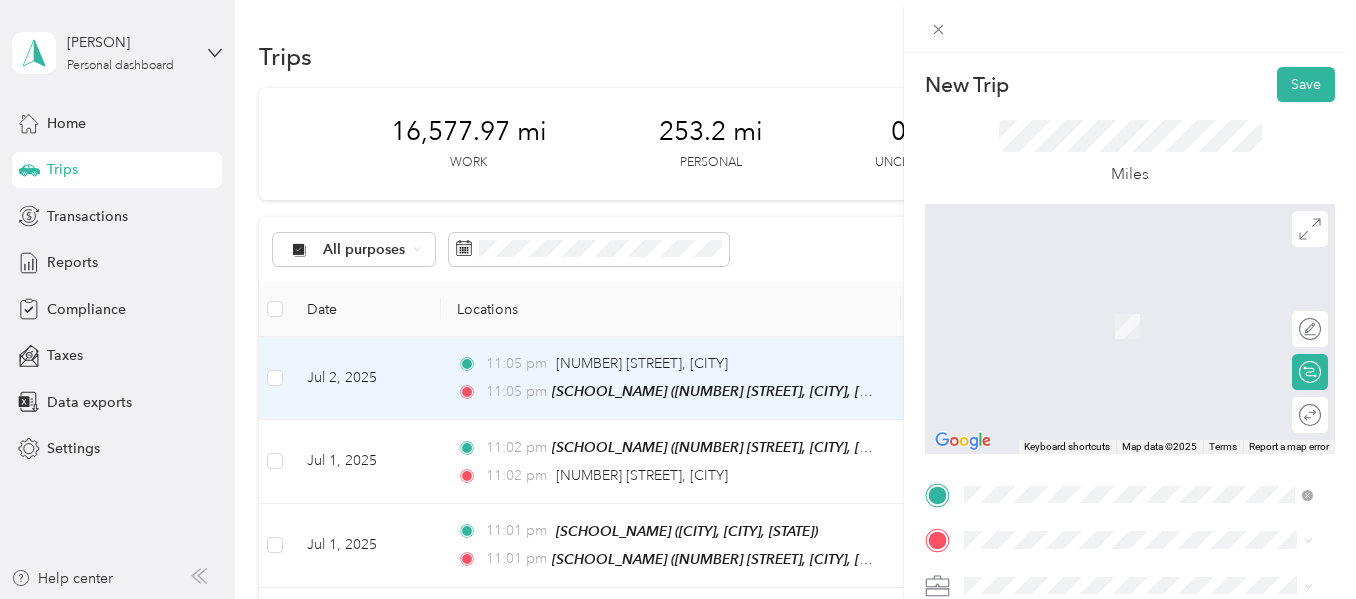click on "[CITY], [CITY], [STATE], [COUNTRY]" at bounding box center [1113, 389] 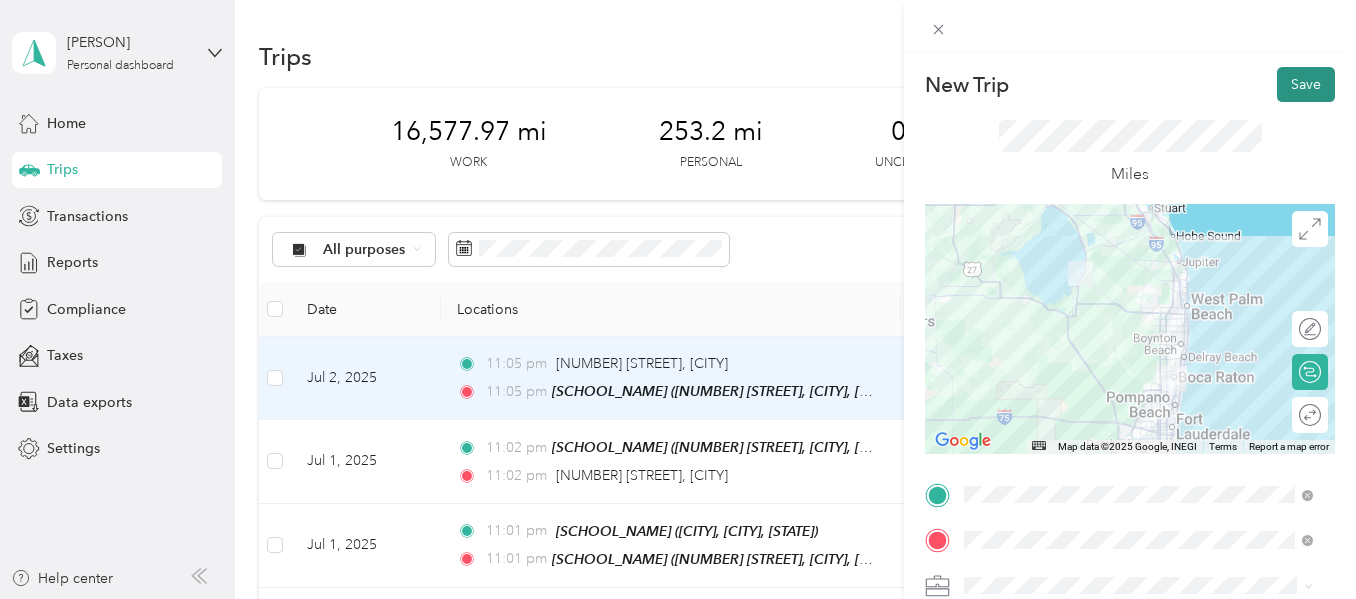 click on "Save" at bounding box center [1306, 84] 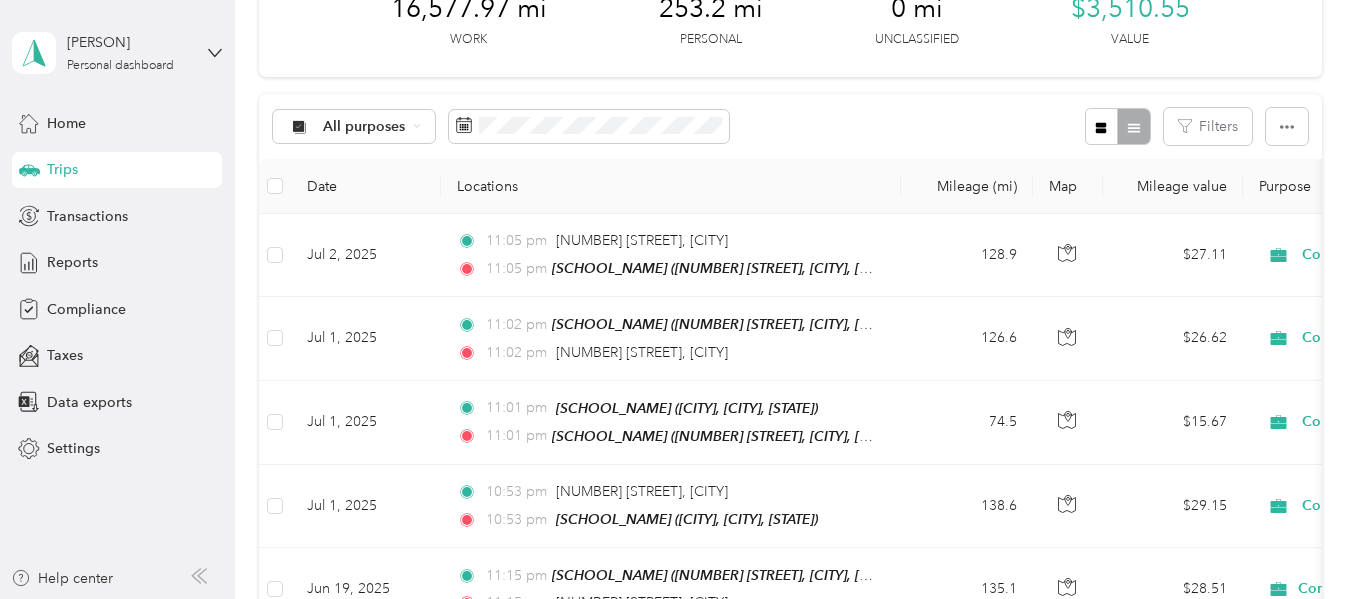 scroll, scrollTop: 0, scrollLeft: 0, axis: both 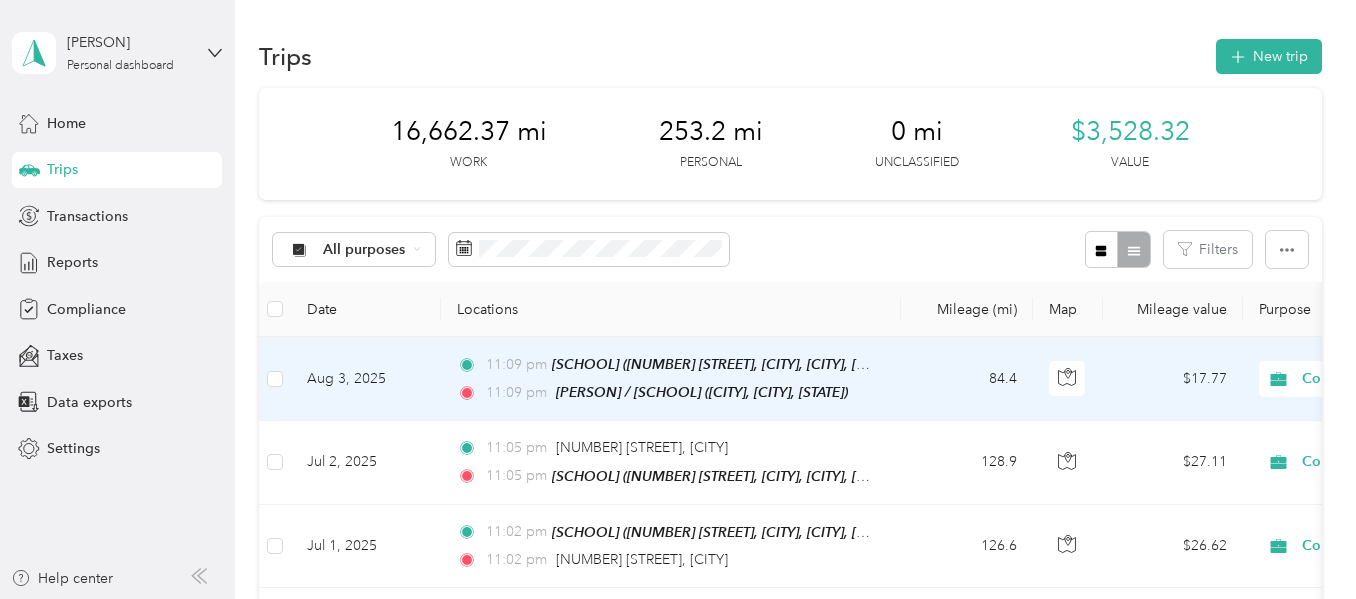 click on "Aug 3, 2025" at bounding box center [366, 379] 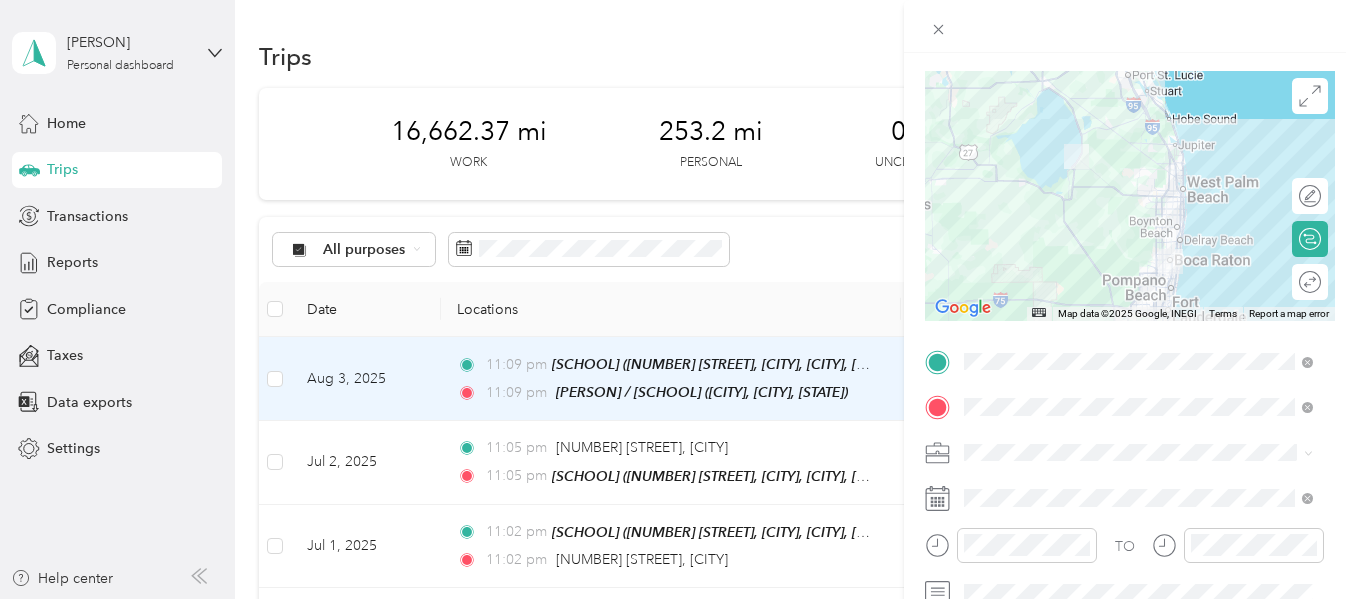 scroll, scrollTop: 167, scrollLeft: 0, axis: vertical 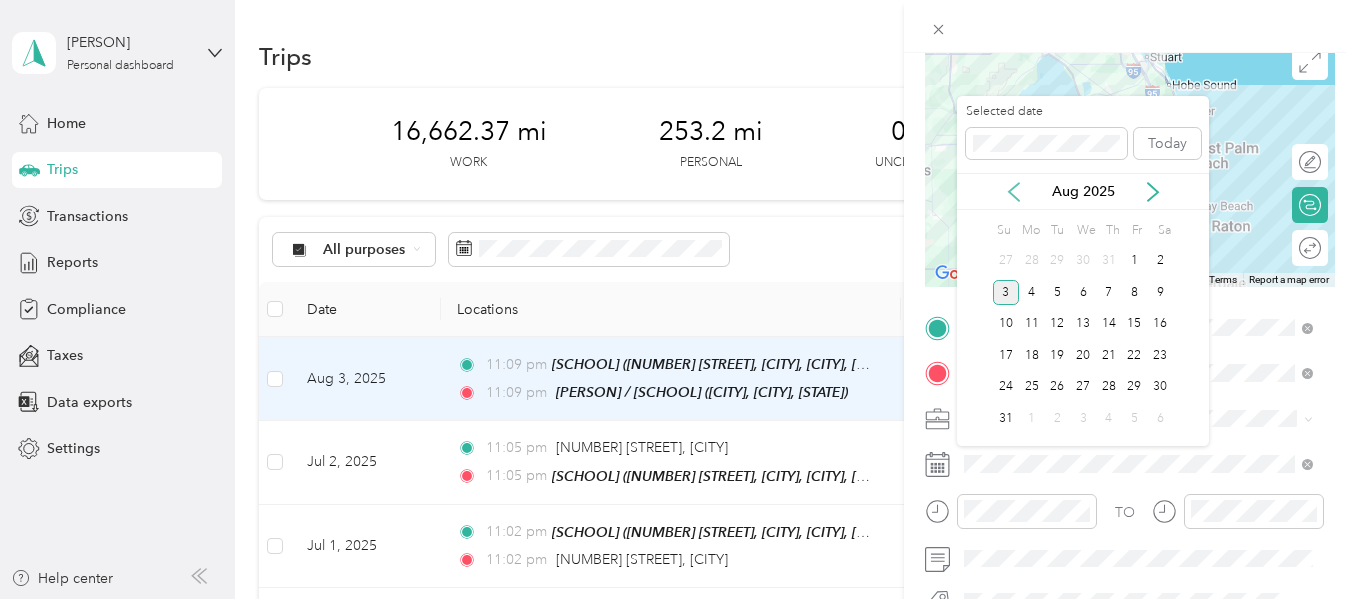 click 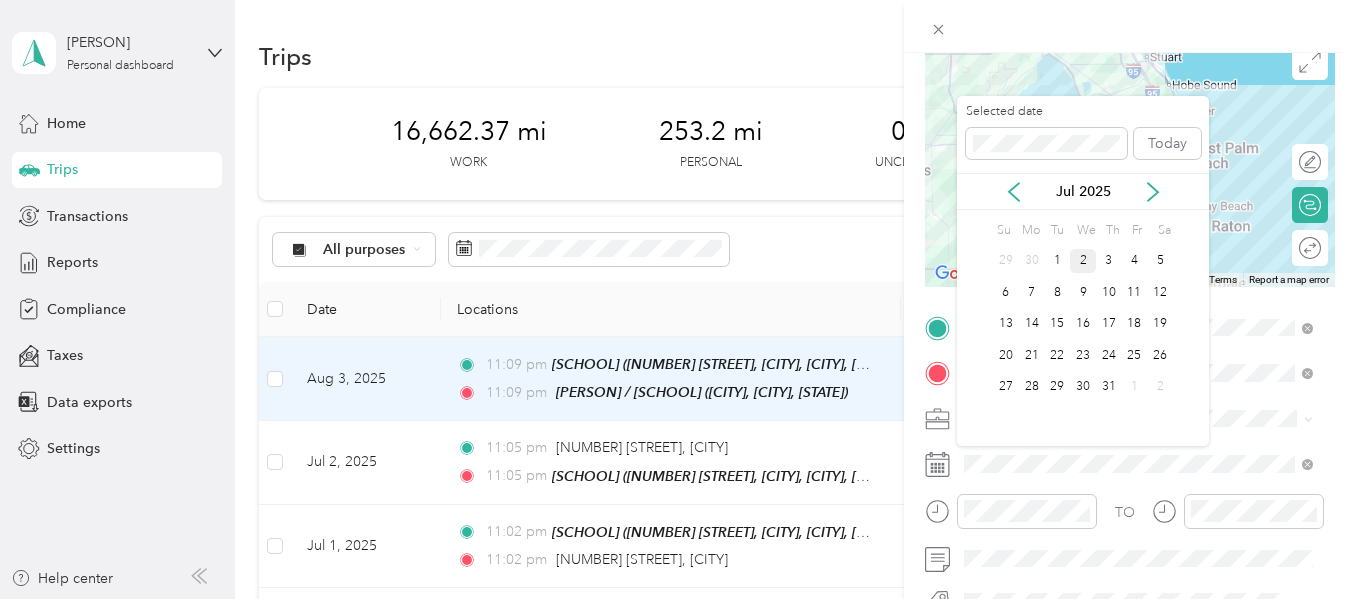 click on "2" at bounding box center (1083, 261) 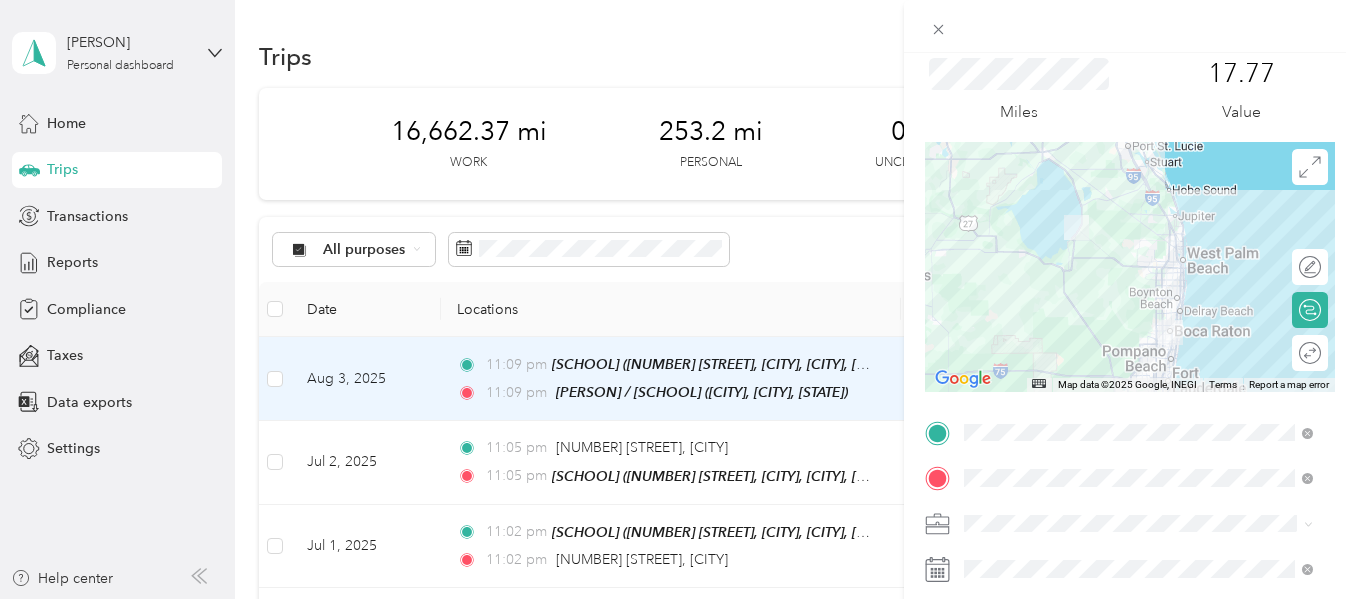 scroll, scrollTop: 0, scrollLeft: 0, axis: both 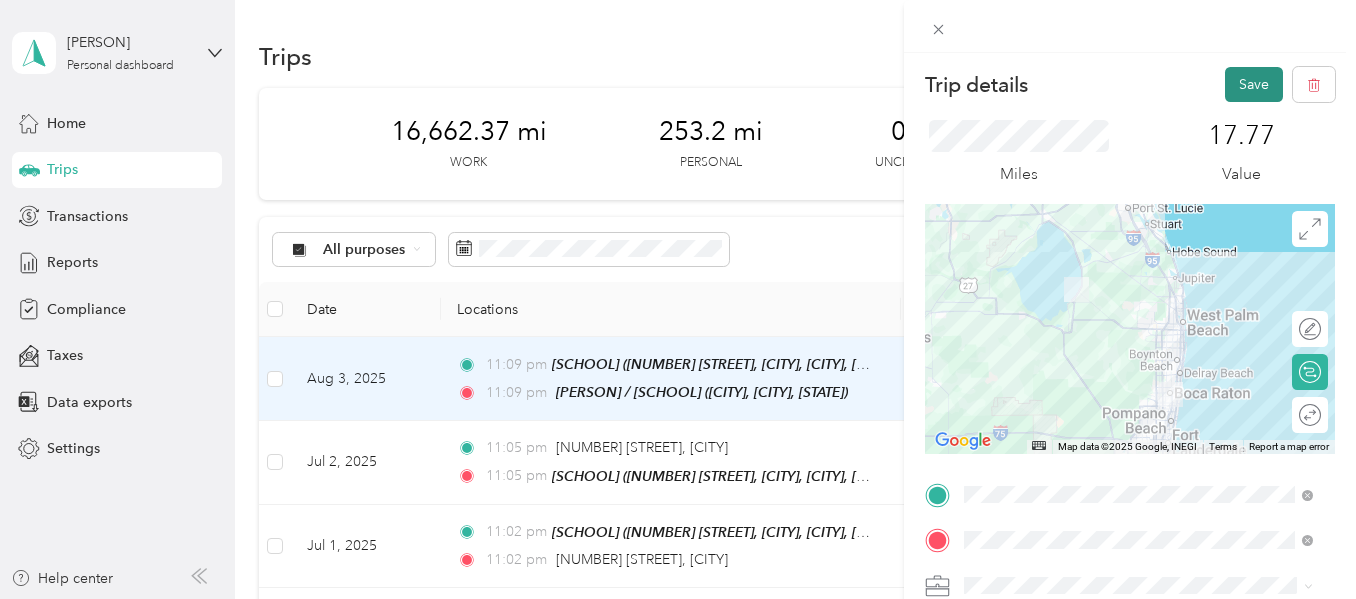 click on "Save" at bounding box center [1254, 84] 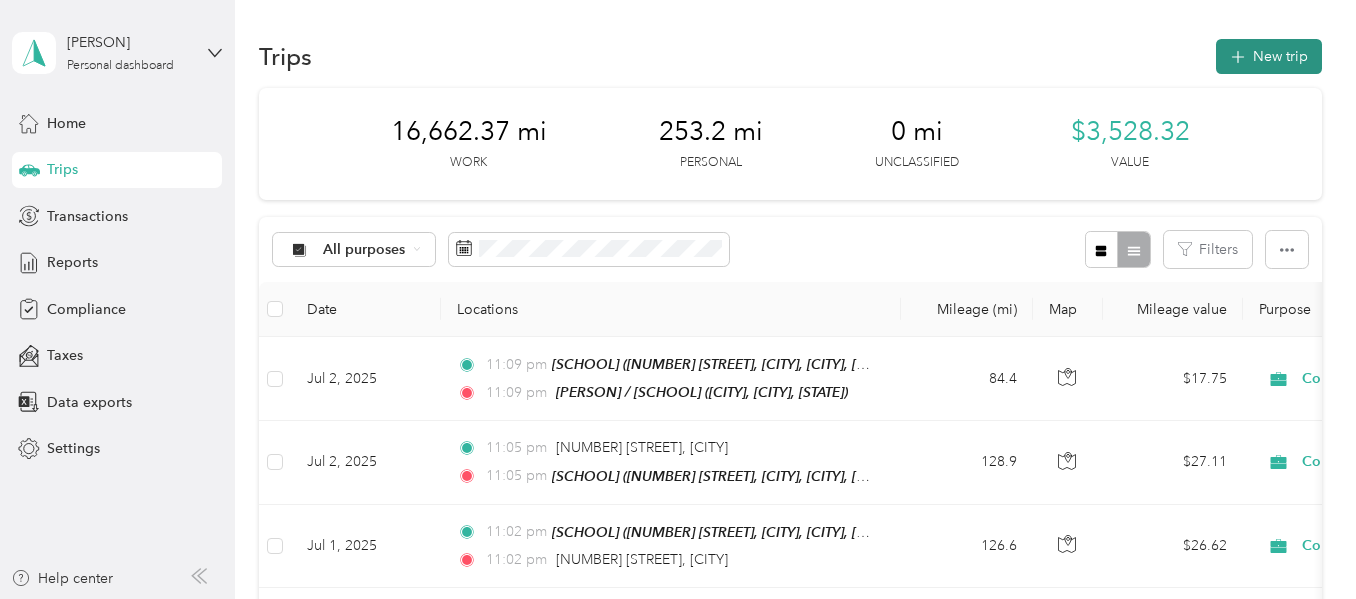 click on "New trip" at bounding box center [1269, 56] 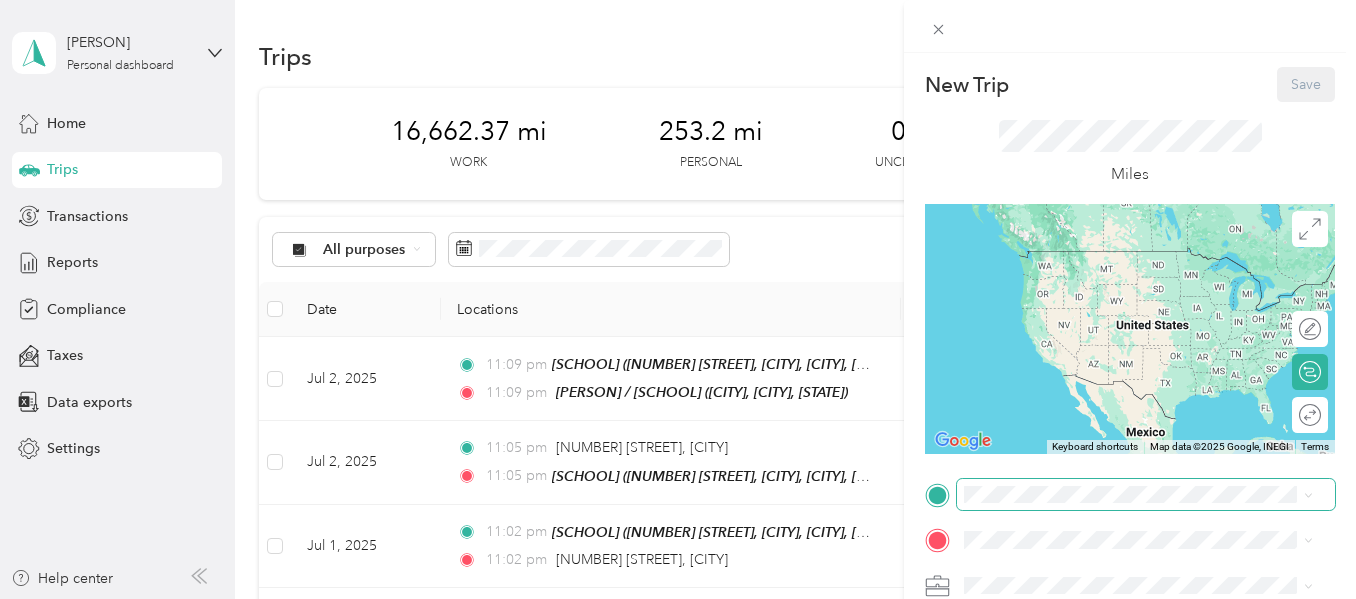 click at bounding box center (1146, 495) 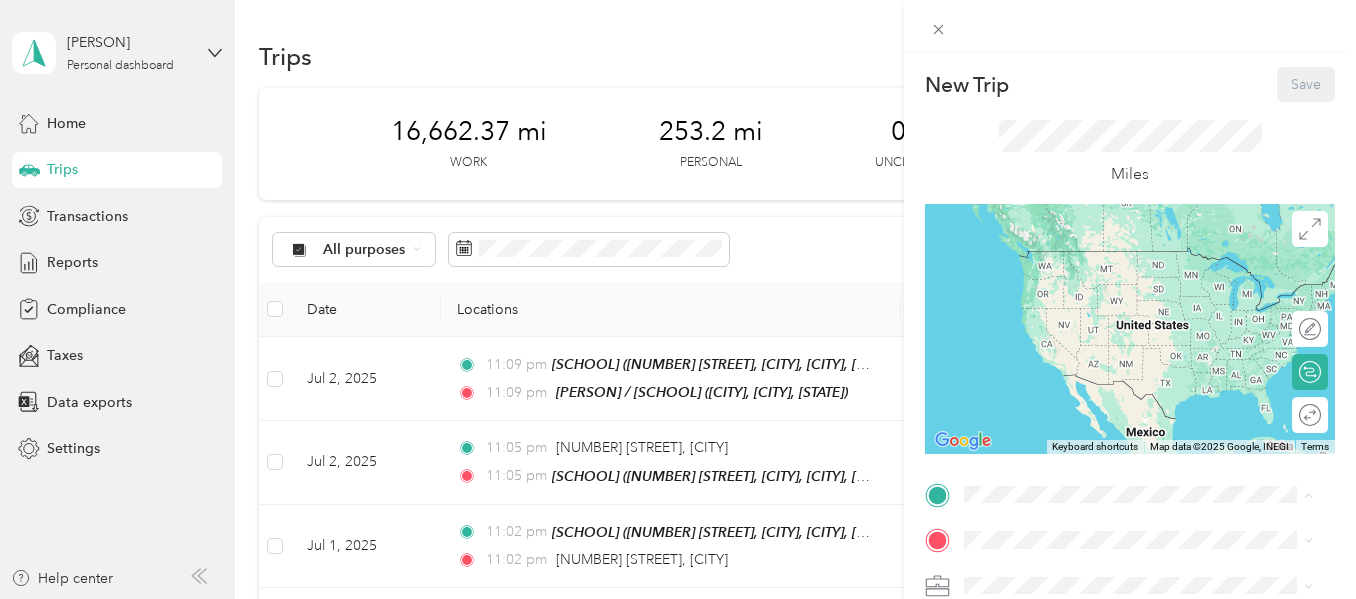 click on "[CITY], [CITY], [STATE], [COUNTRY]" at bounding box center (1113, 343) 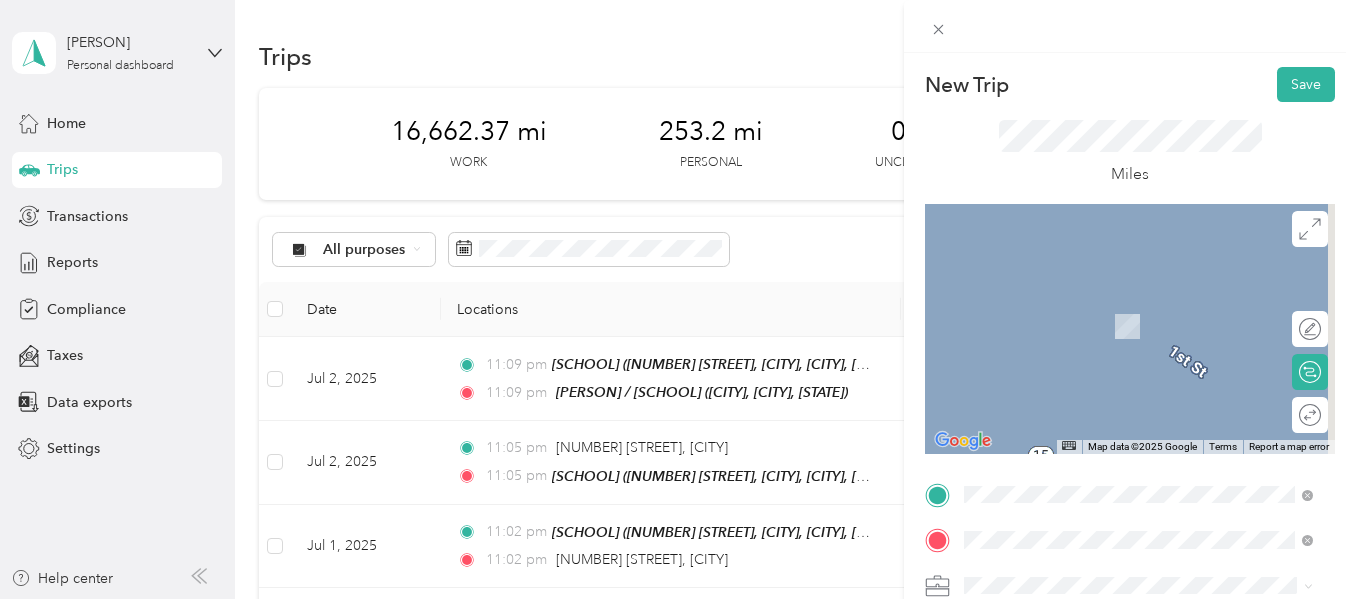 click on "[NUMBER] [STREET]
[CITY], [STATE] [ZIP], [COUNTRY]" at bounding box center (1146, 305) 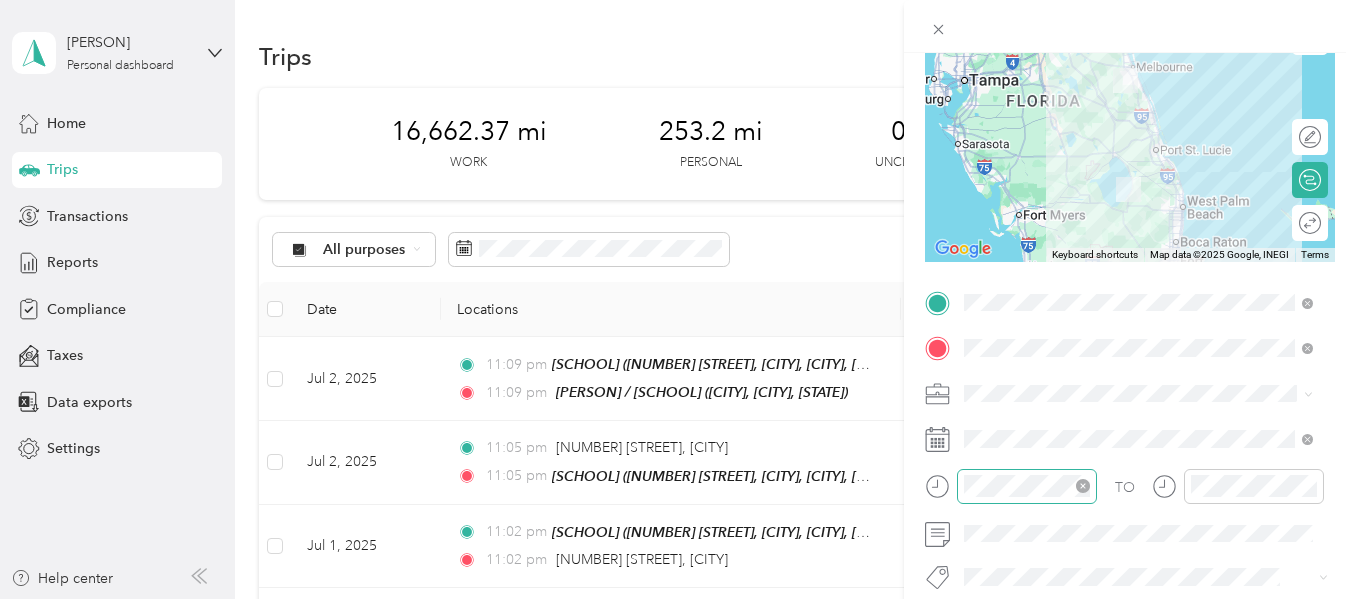 scroll, scrollTop: 200, scrollLeft: 0, axis: vertical 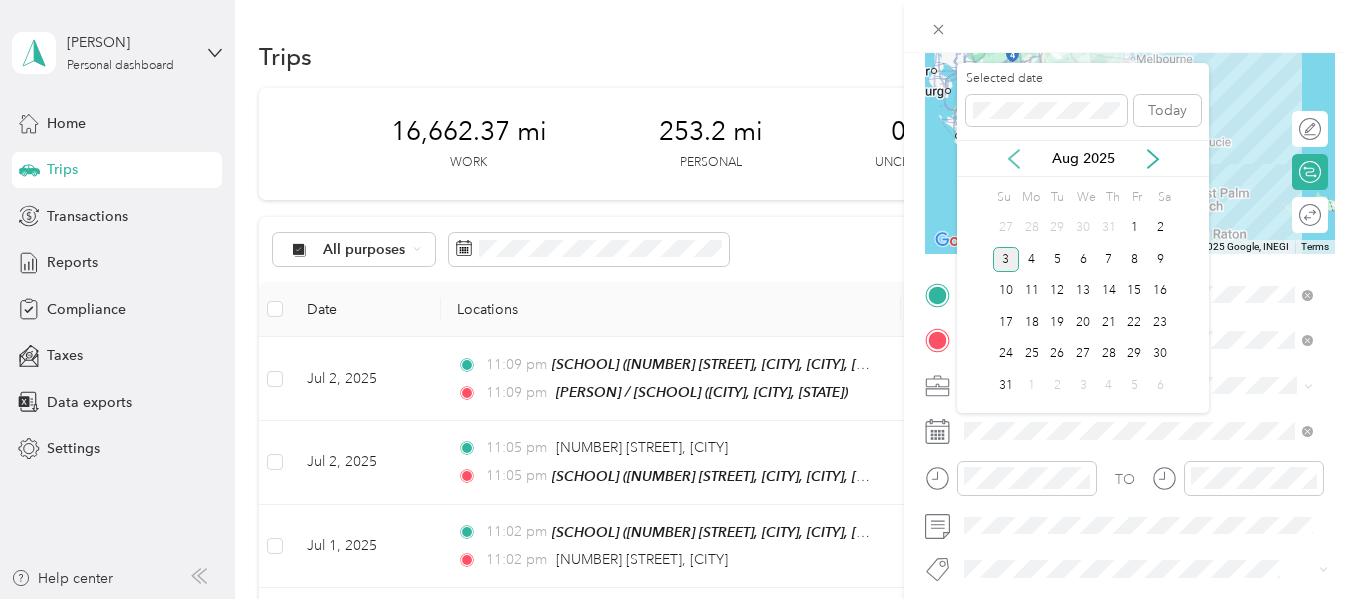 click 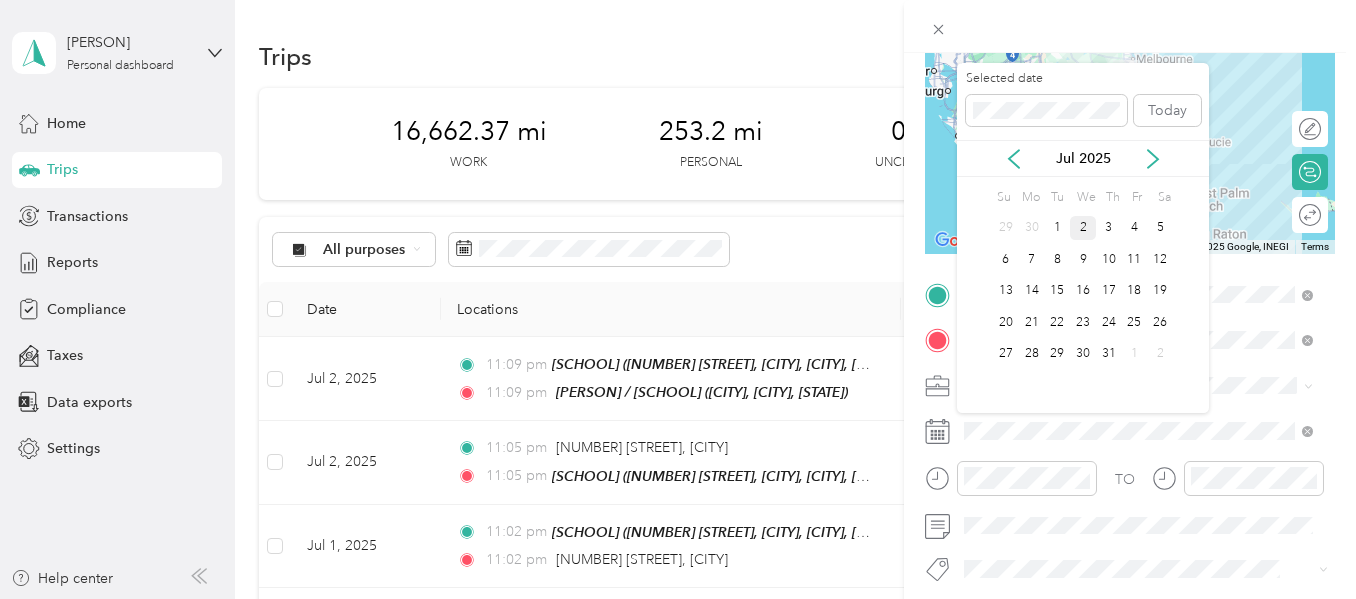 click on "2" at bounding box center [1083, 228] 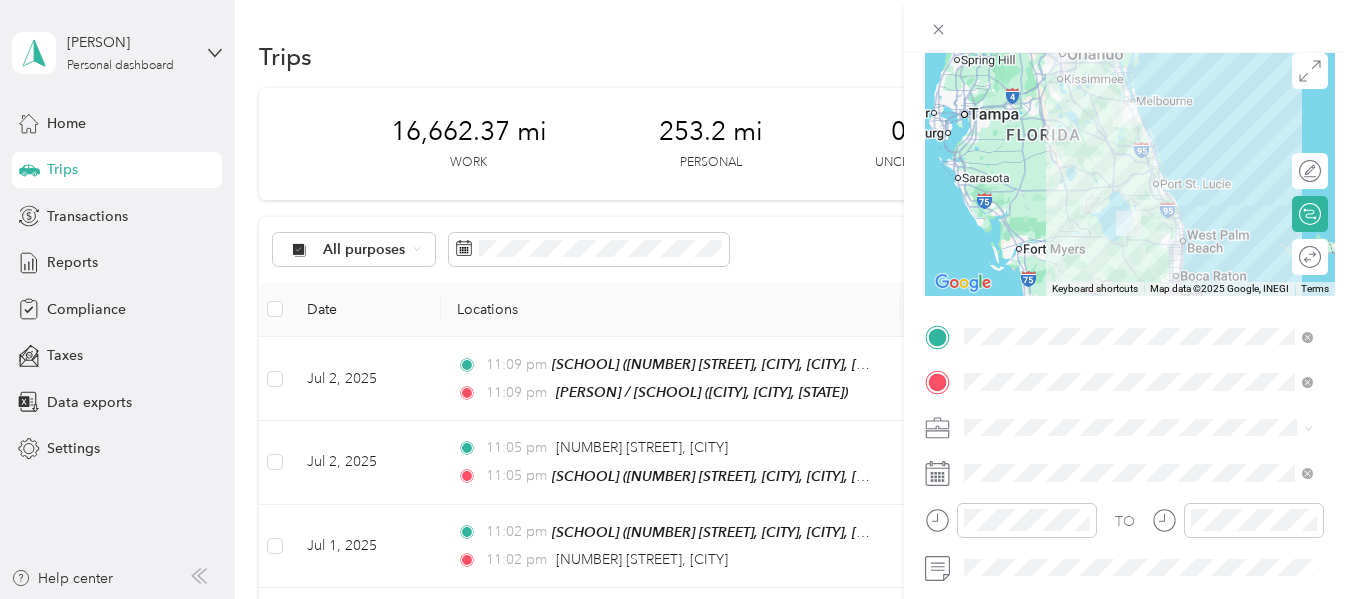 scroll, scrollTop: 0, scrollLeft: 0, axis: both 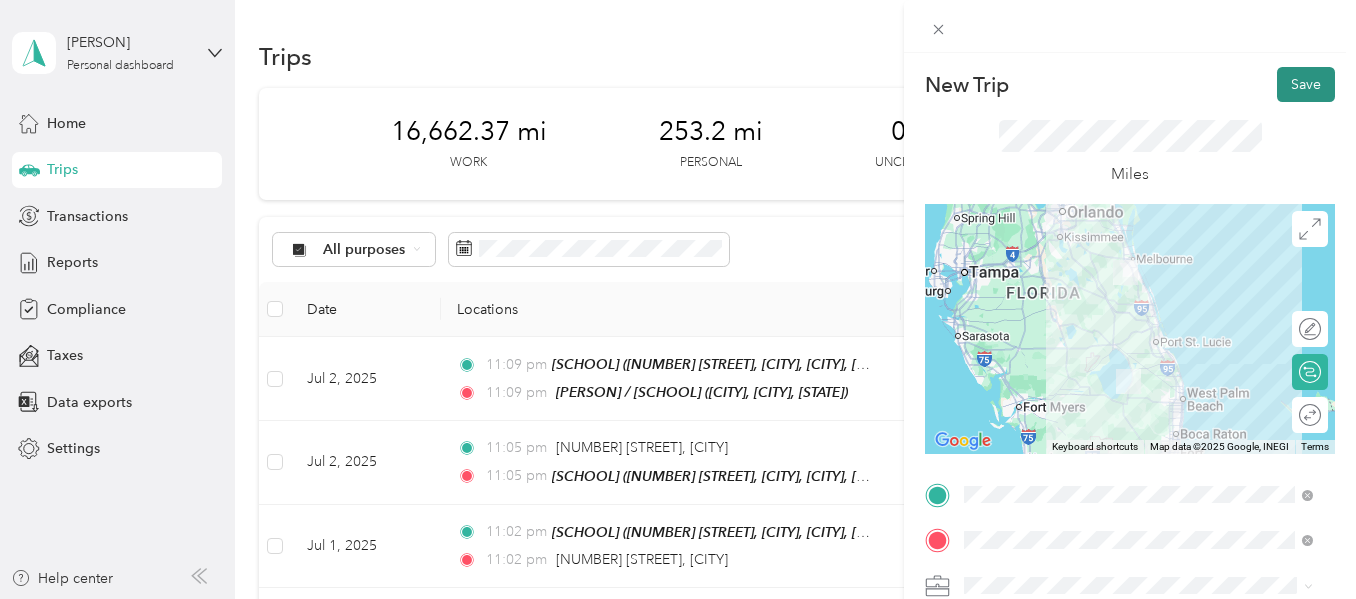 click on "Save" at bounding box center (1306, 84) 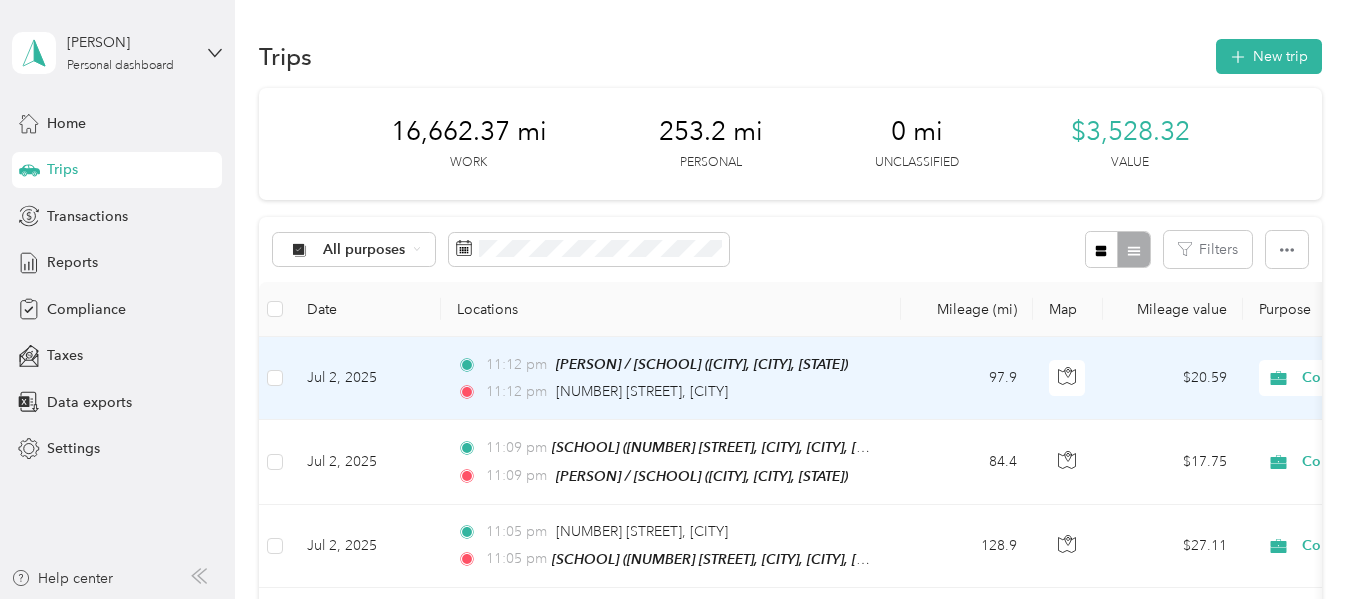 click on "Jul 2, 2025" at bounding box center [366, 378] 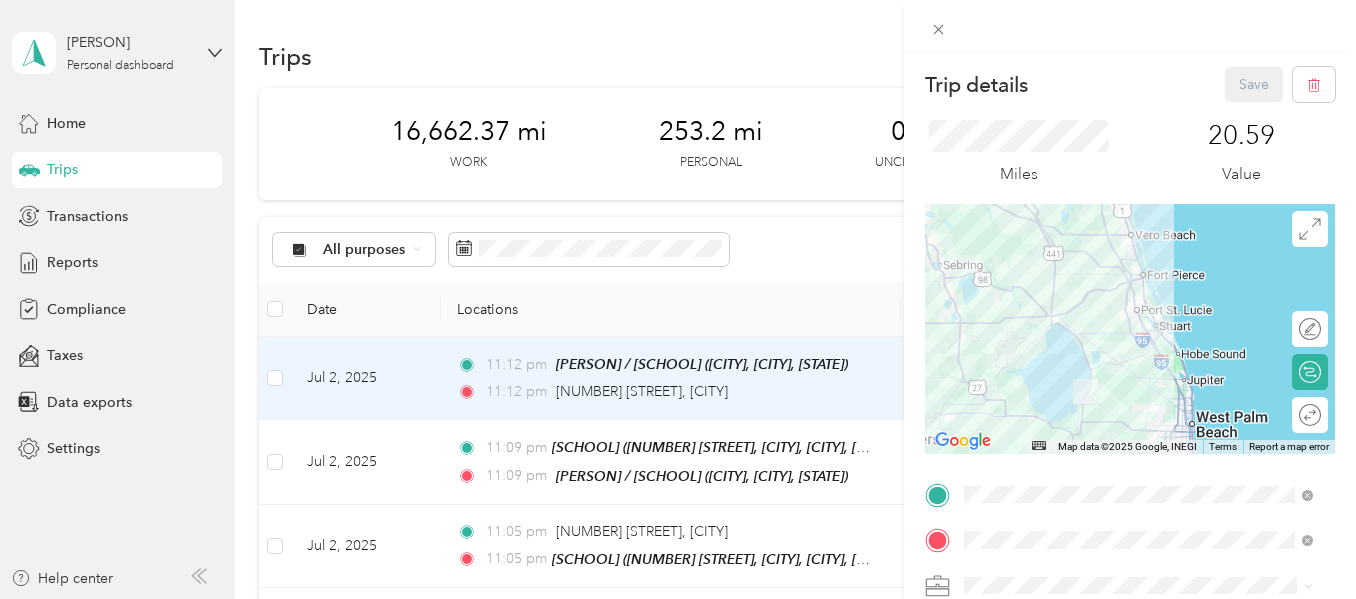 click at bounding box center [1130, 329] 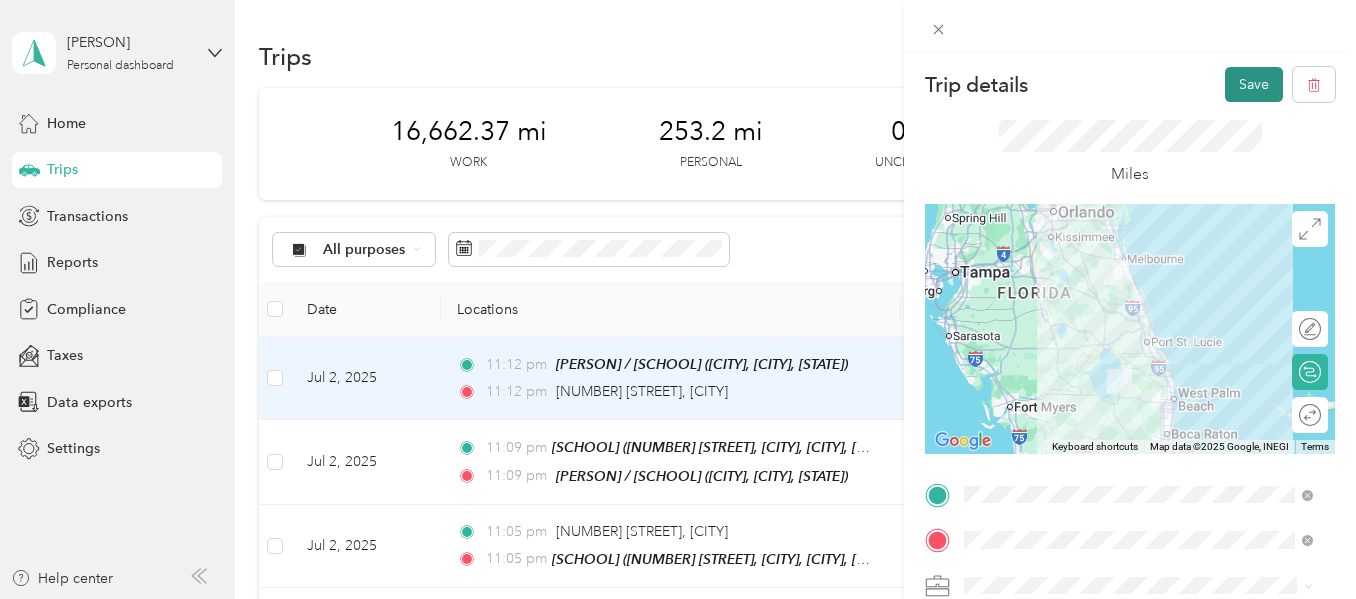 click on "Save" at bounding box center (1254, 84) 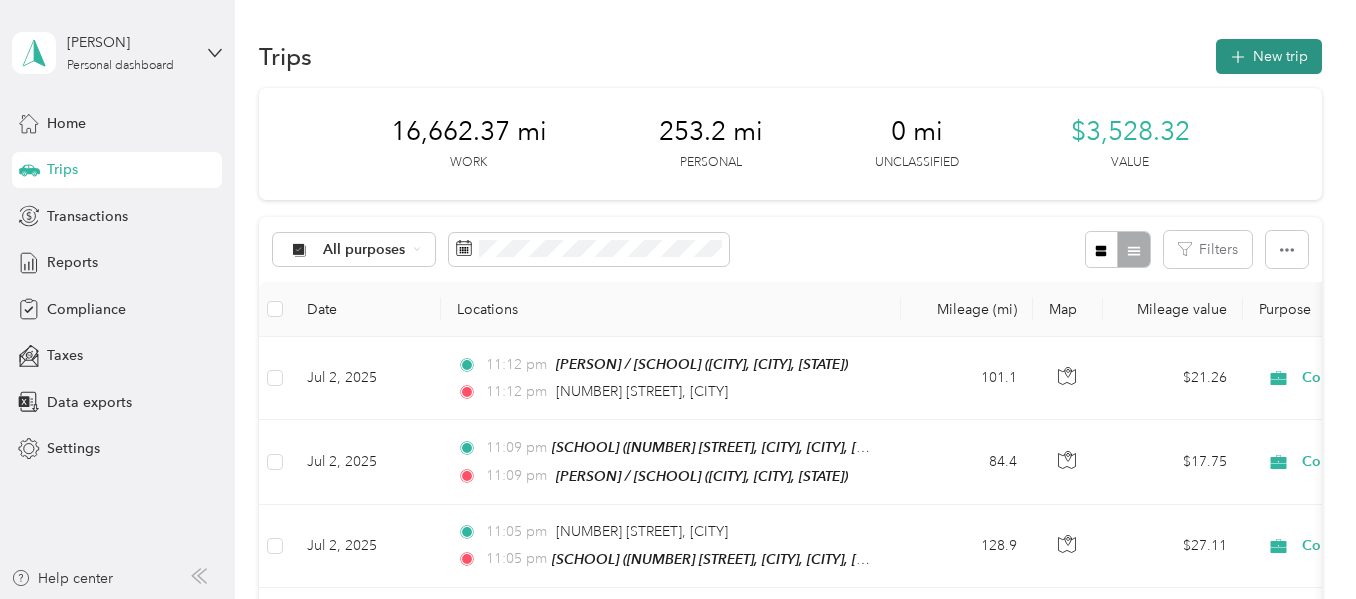 click on "New trip" at bounding box center (1269, 56) 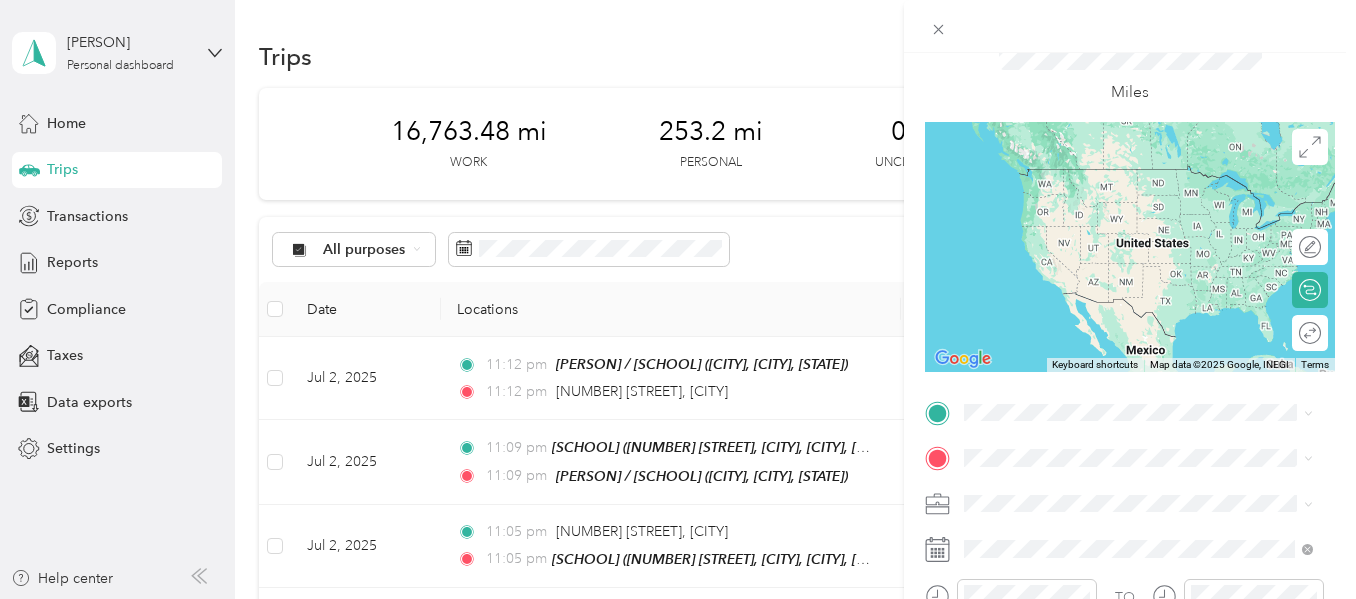 scroll, scrollTop: 100, scrollLeft: 0, axis: vertical 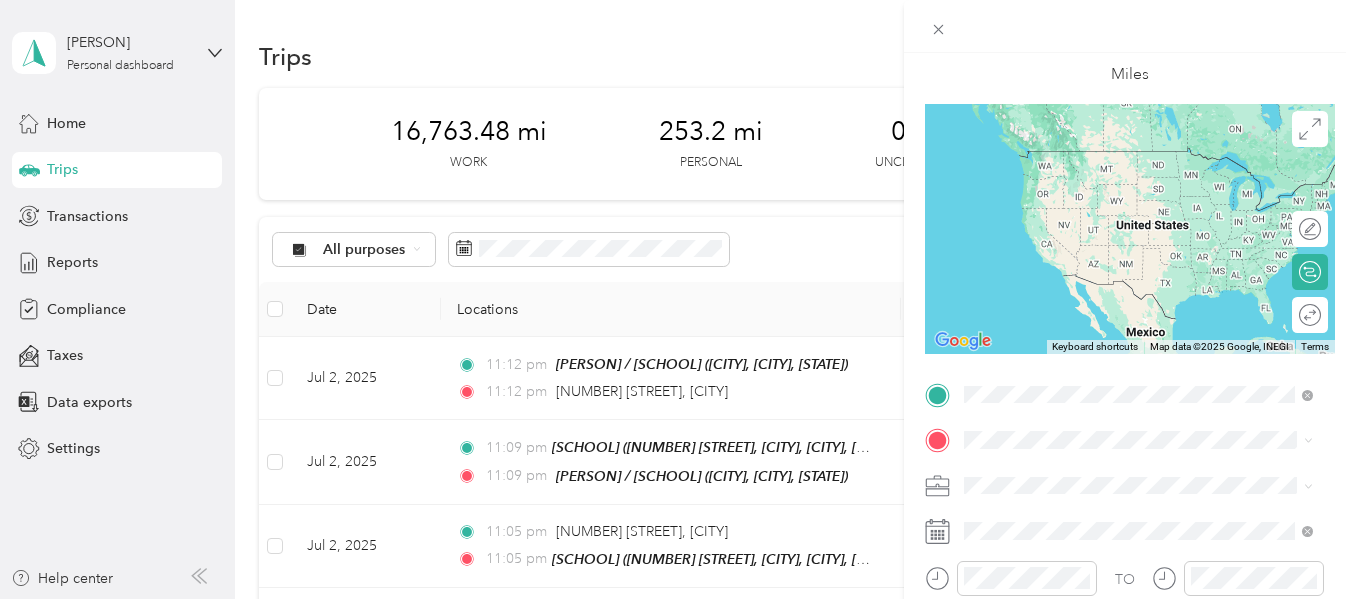 click on "[NUMBER] [STREET]
[CITY], [STATE] [ZIP], [COUNTRY]" at bounding box center (1138, 160) 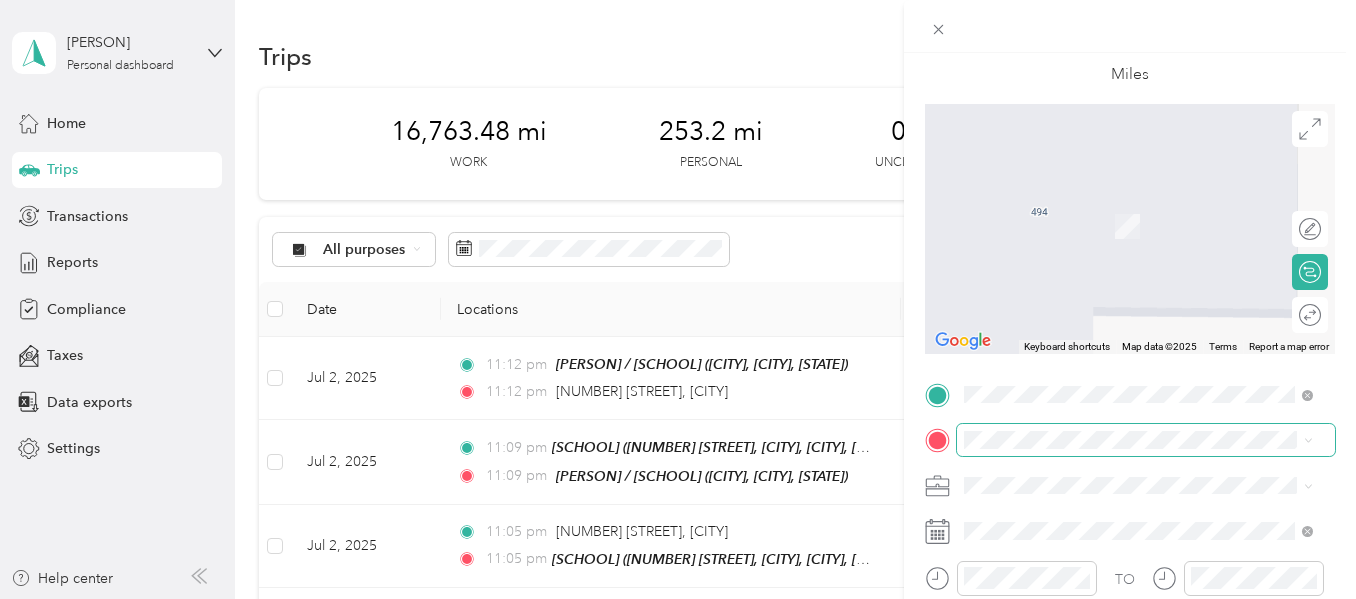 click at bounding box center [1146, 440] 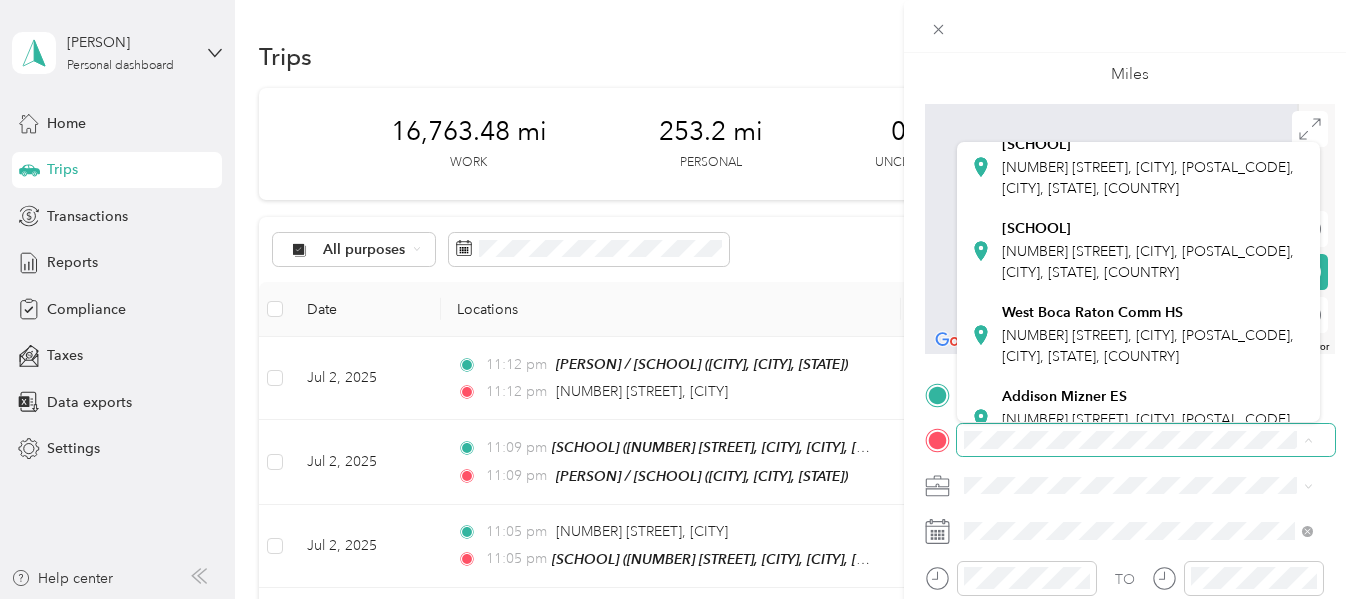 scroll, scrollTop: 497, scrollLeft: 0, axis: vertical 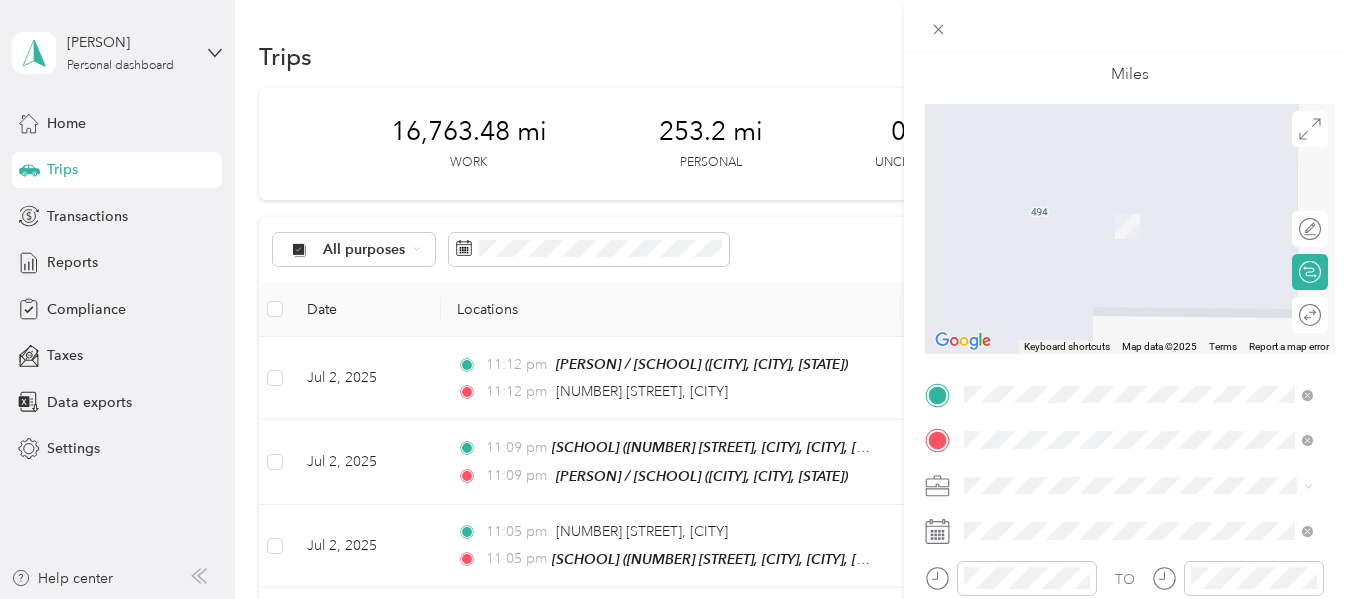 click on "[NUMBER] [STREET]
[CITY], [STATE] [ZIP], [COUNTRY]" at bounding box center (1138, 205) 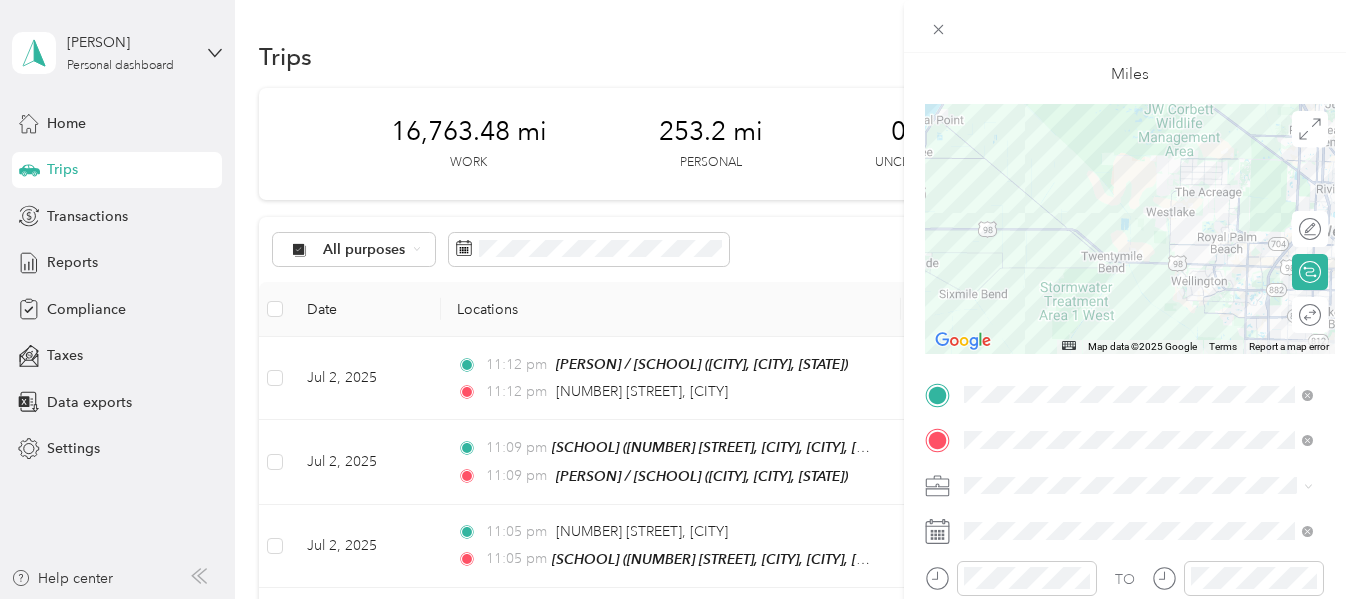 click at bounding box center [1130, 229] 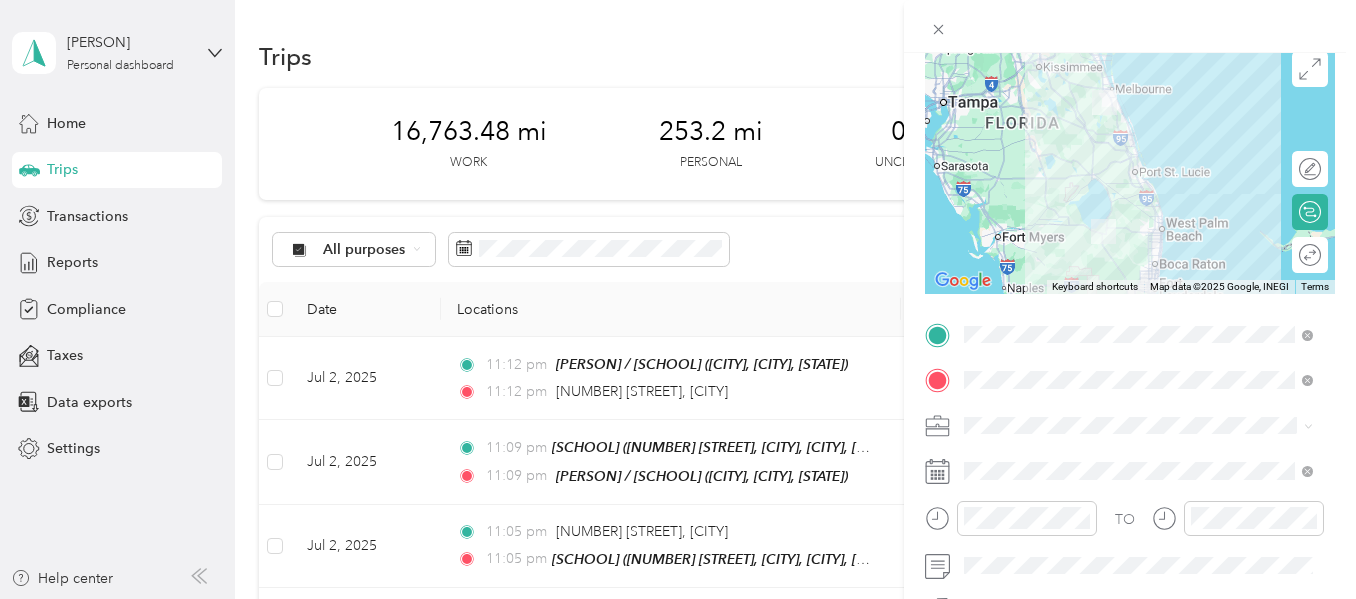 scroll, scrollTop: 167, scrollLeft: 0, axis: vertical 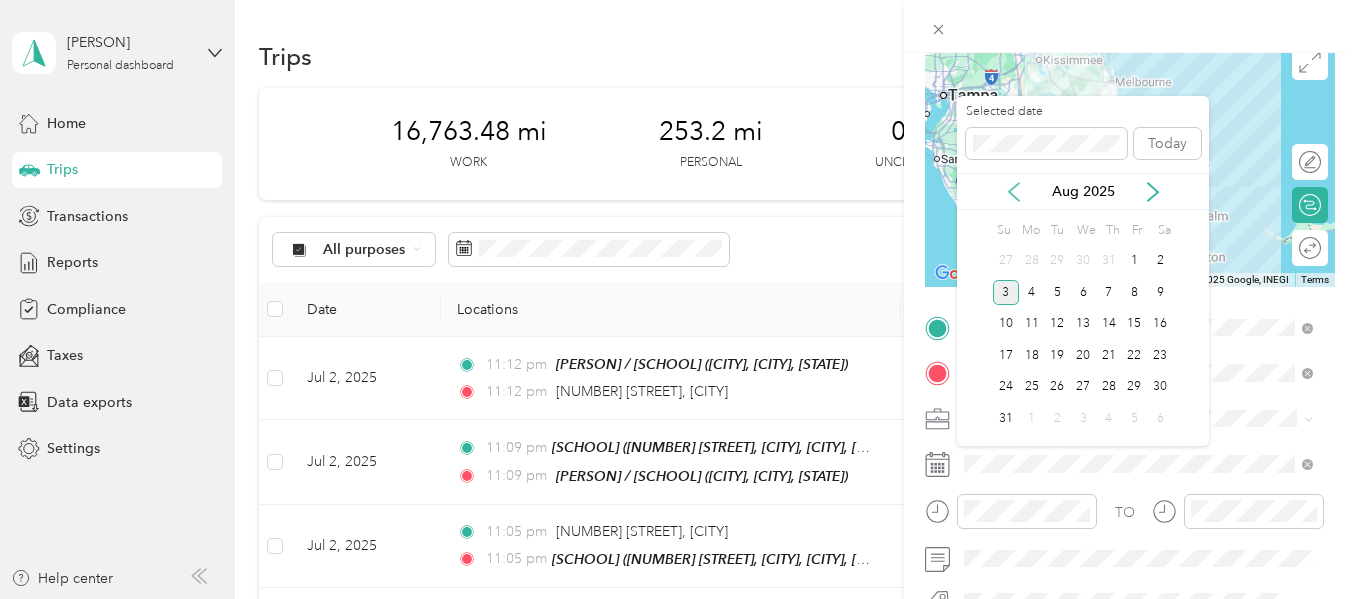click 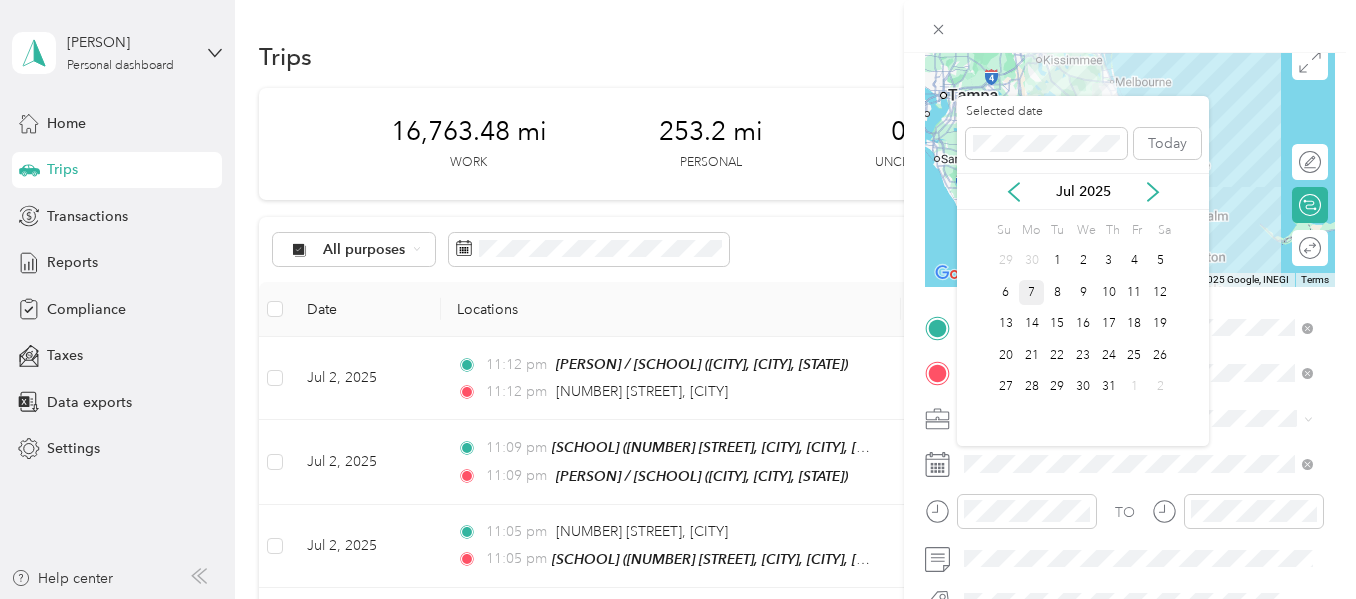 click on "7" at bounding box center (1032, 292) 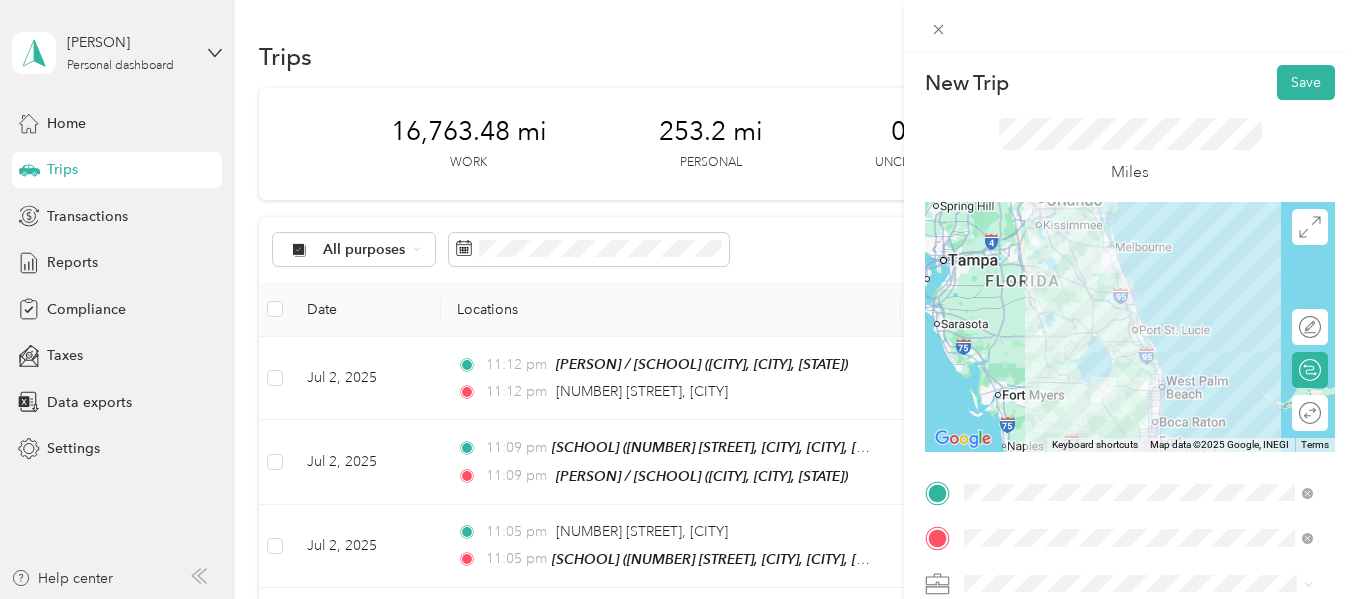 scroll, scrollTop: 0, scrollLeft: 0, axis: both 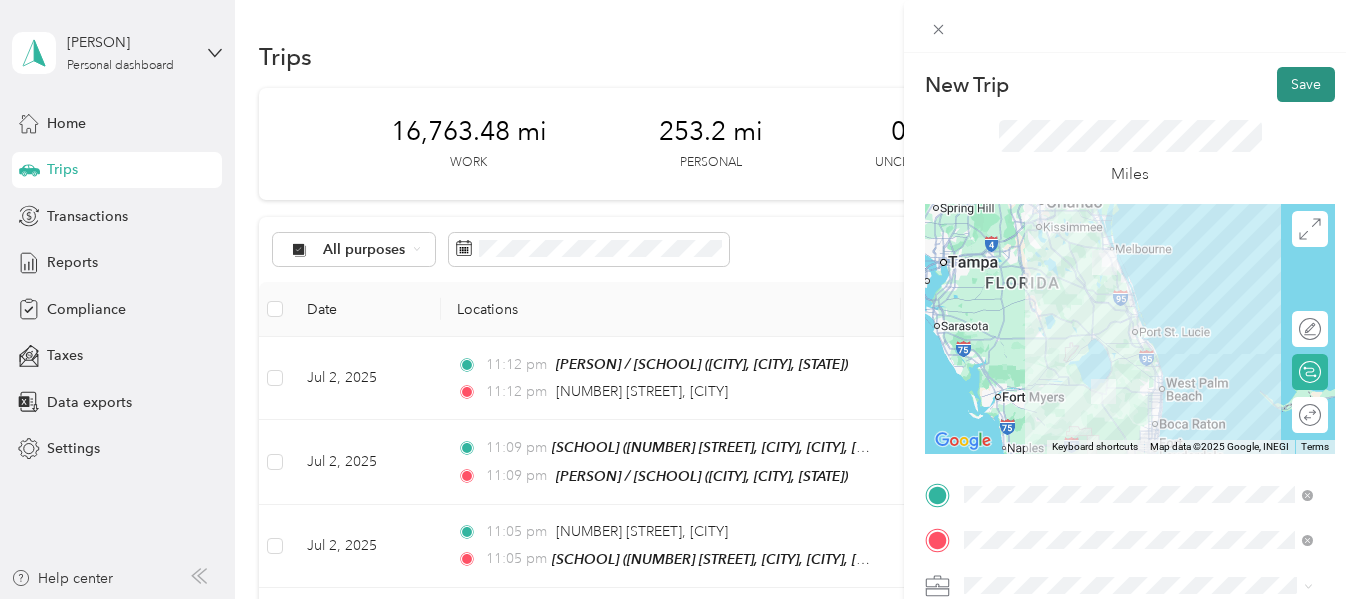 click on "Save" at bounding box center (1306, 84) 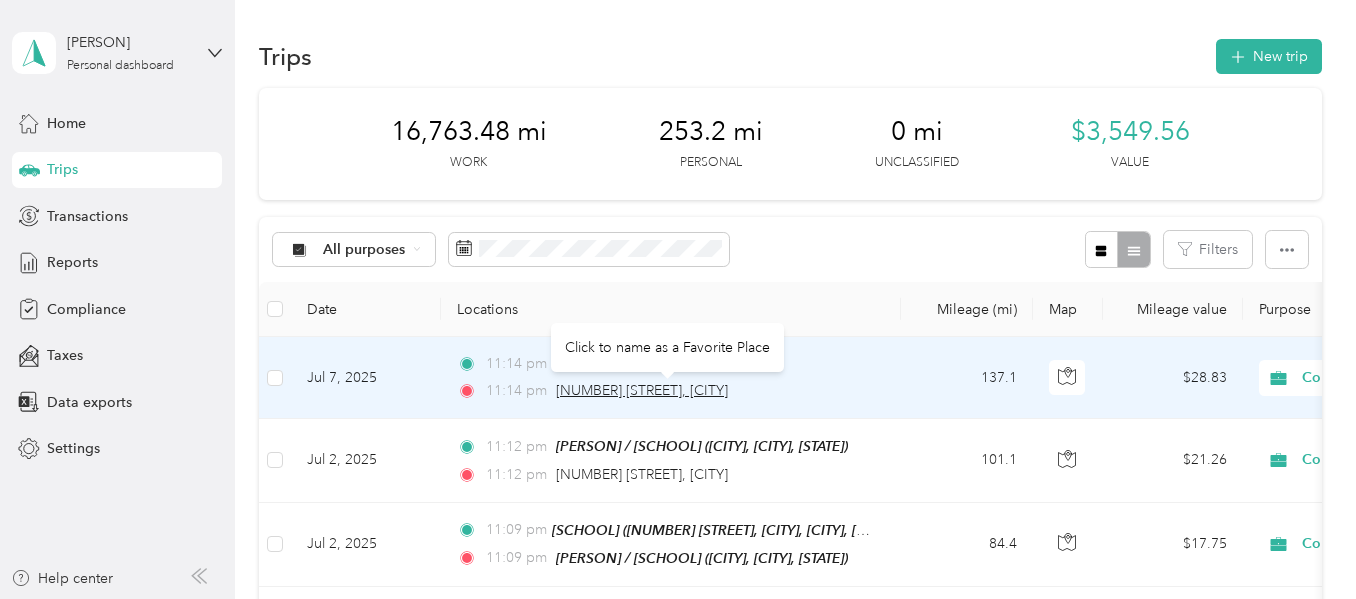 click on "39500 Pioneer Park Rd, Belle Glade" at bounding box center (642, 390) 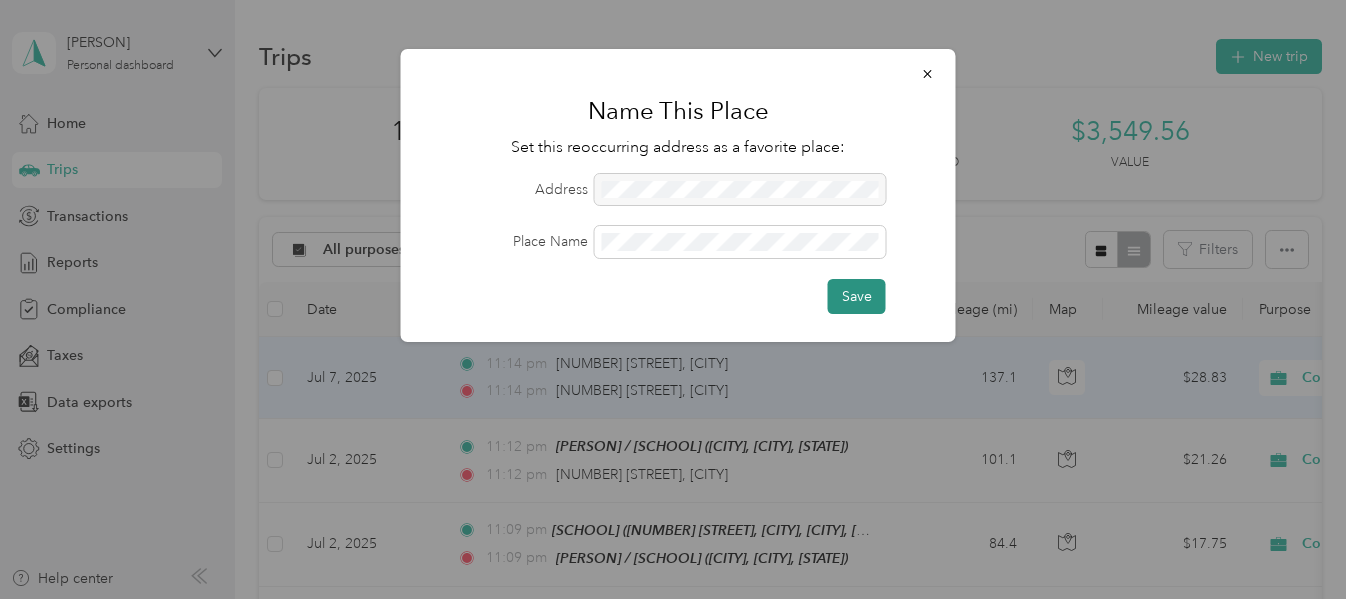 click on "Save" at bounding box center (857, 296) 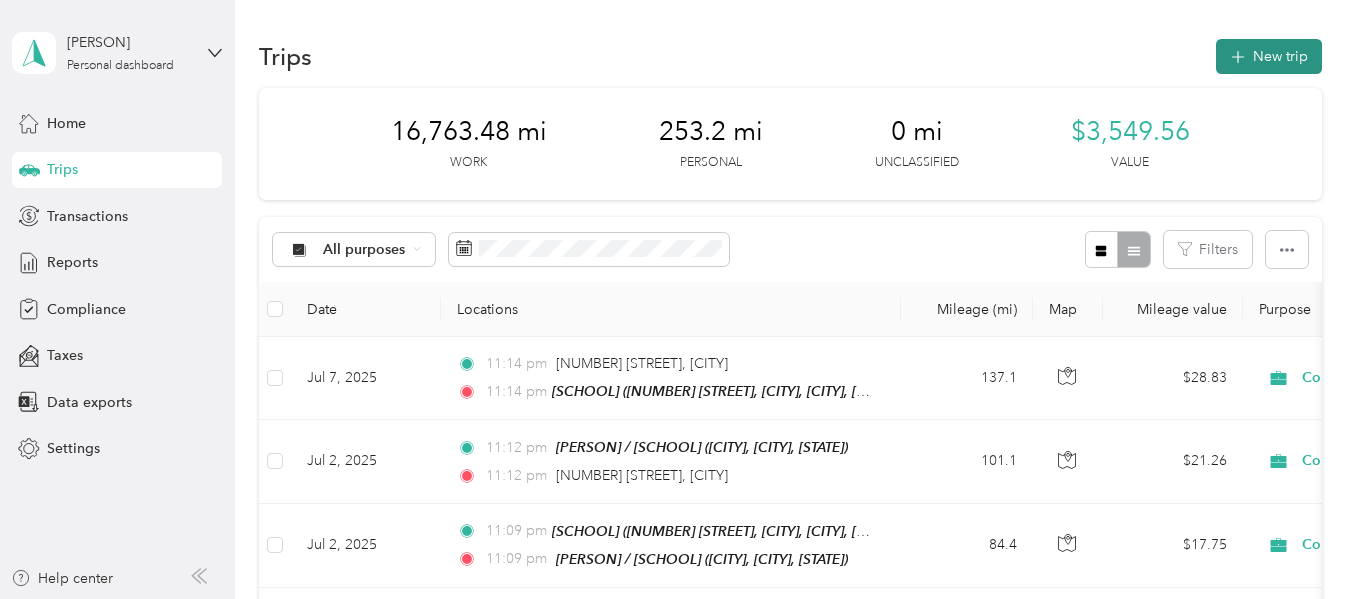 click on "New trip" at bounding box center [1269, 56] 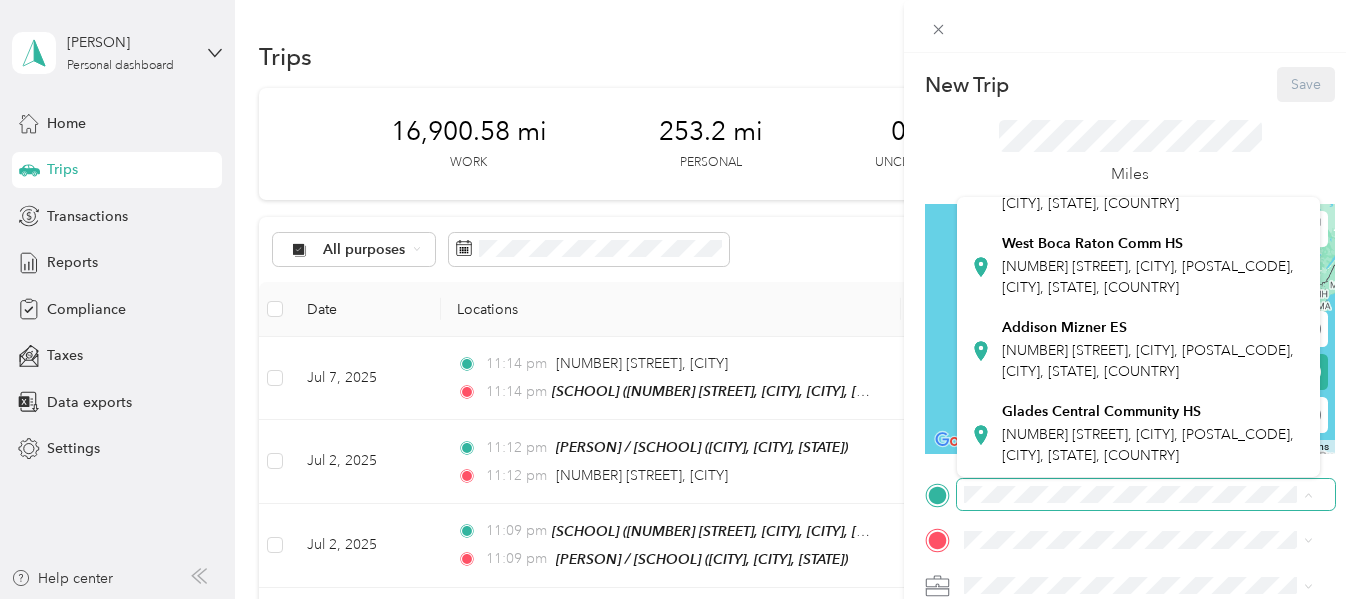 scroll, scrollTop: 581, scrollLeft: 0, axis: vertical 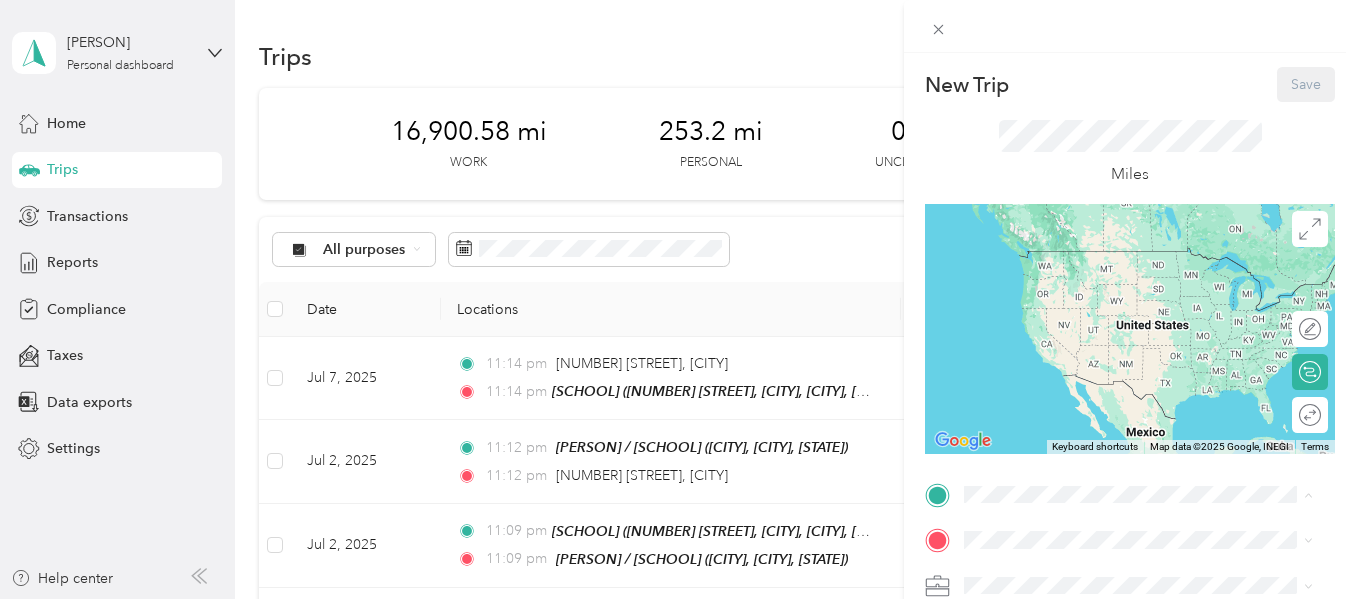 click on "Glades Central Community HS 39500 Pioneer Park Rd, Belle Glade, 33430, Belle Glade, Florida, United States" at bounding box center [1154, 434] 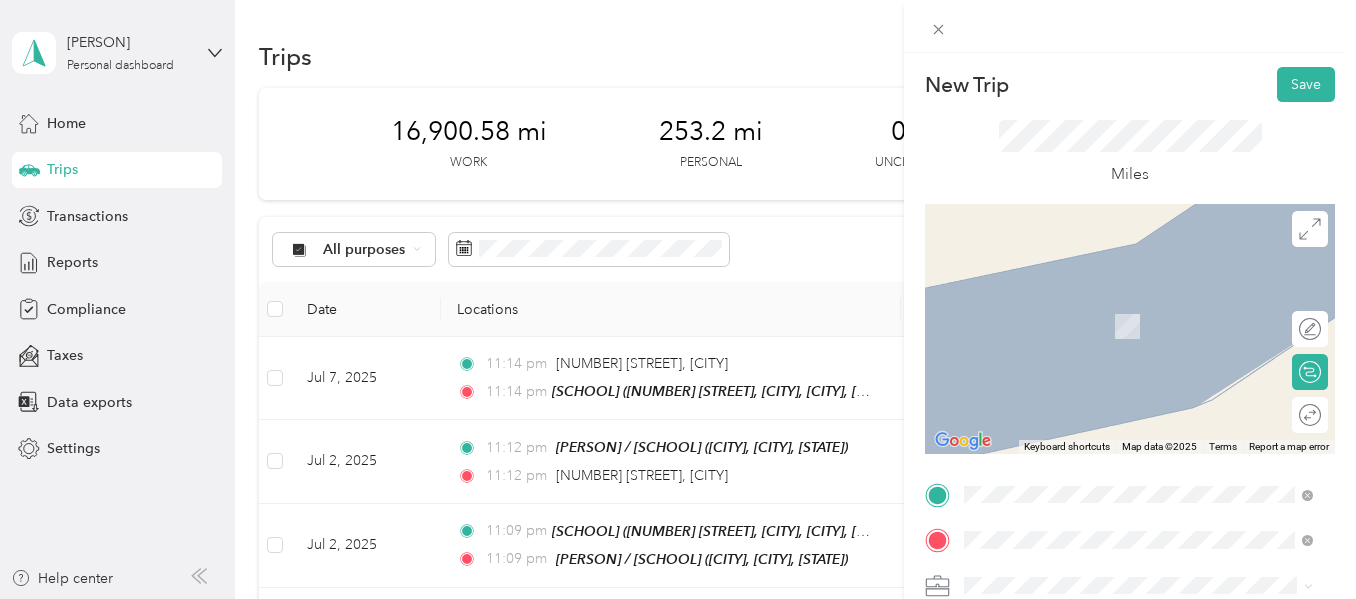 click on "21601 Shorewind Drive
Boca Raton, Florida 33428, United States" at bounding box center (1146, 438) 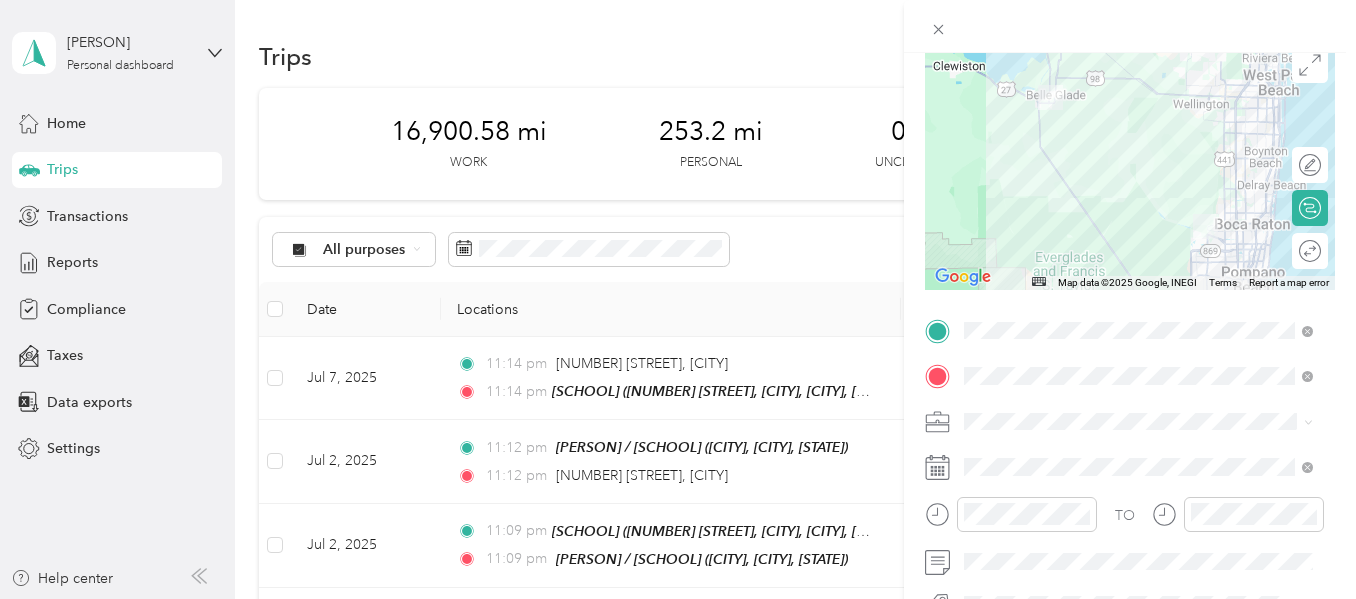 scroll, scrollTop: 167, scrollLeft: 0, axis: vertical 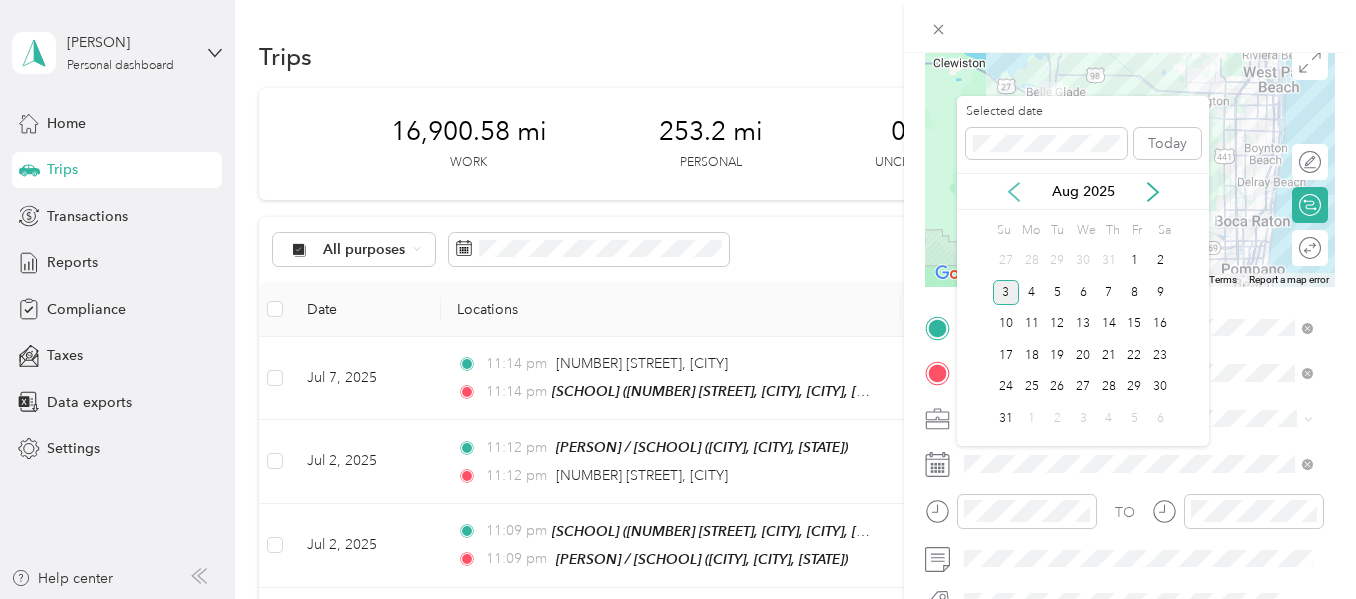 click 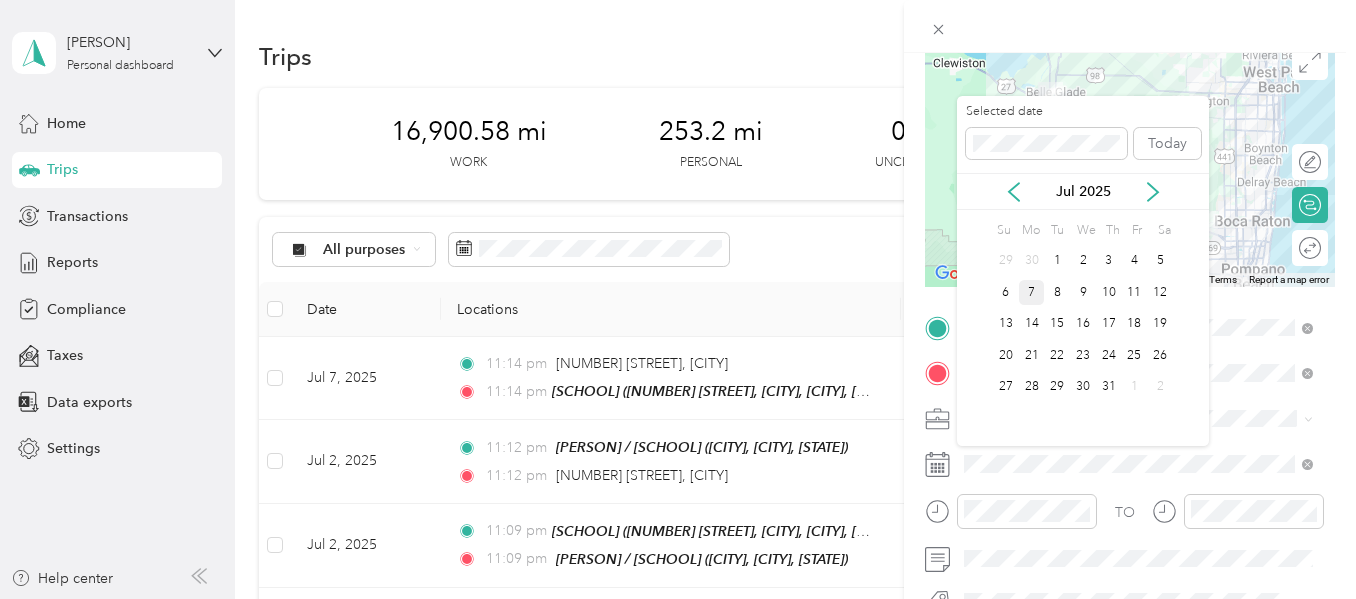 click on "7" at bounding box center (1032, 292) 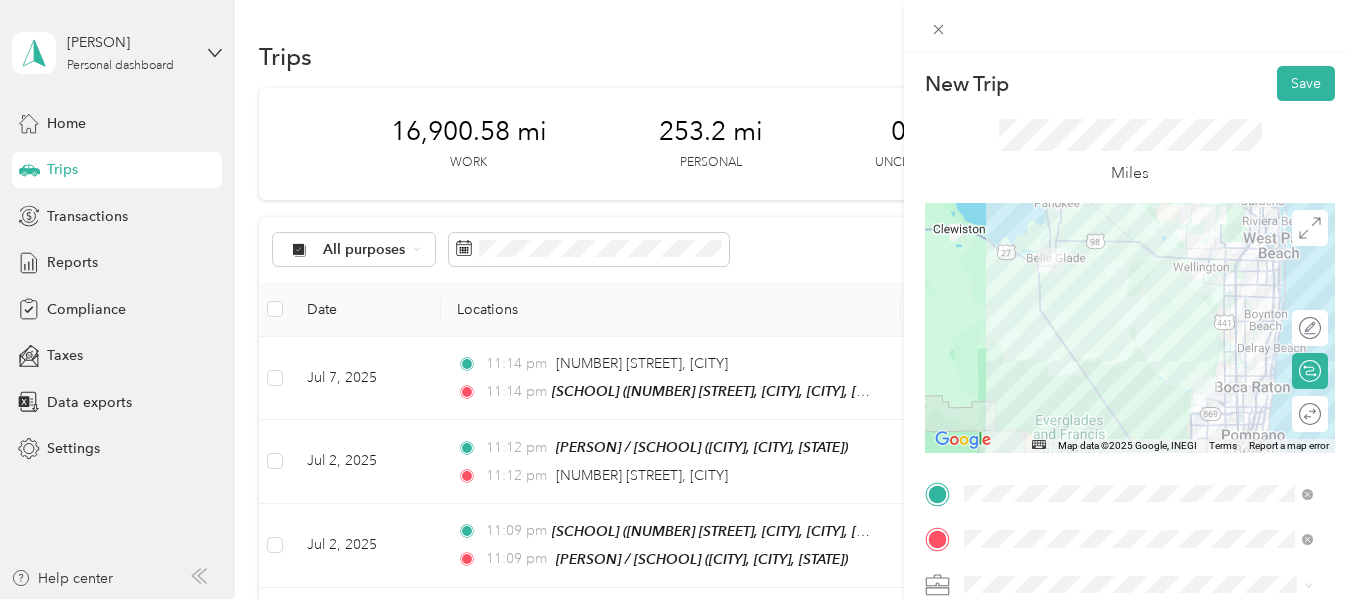scroll, scrollTop: 0, scrollLeft: 0, axis: both 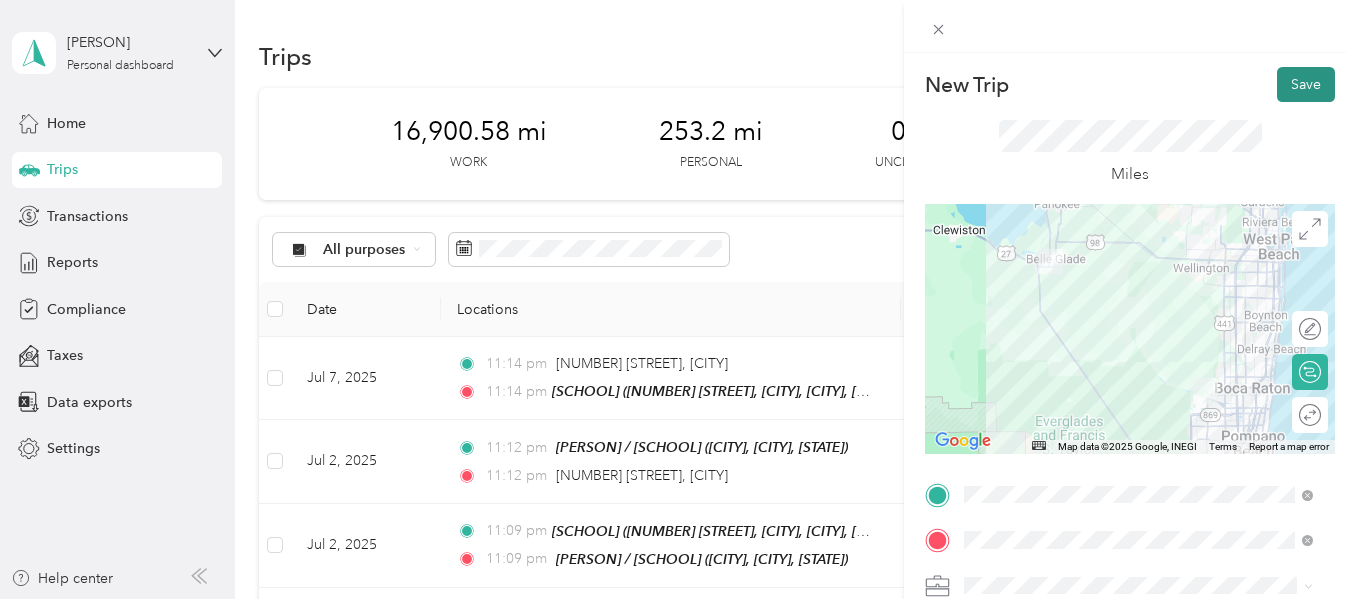 click on "Save" at bounding box center [1306, 84] 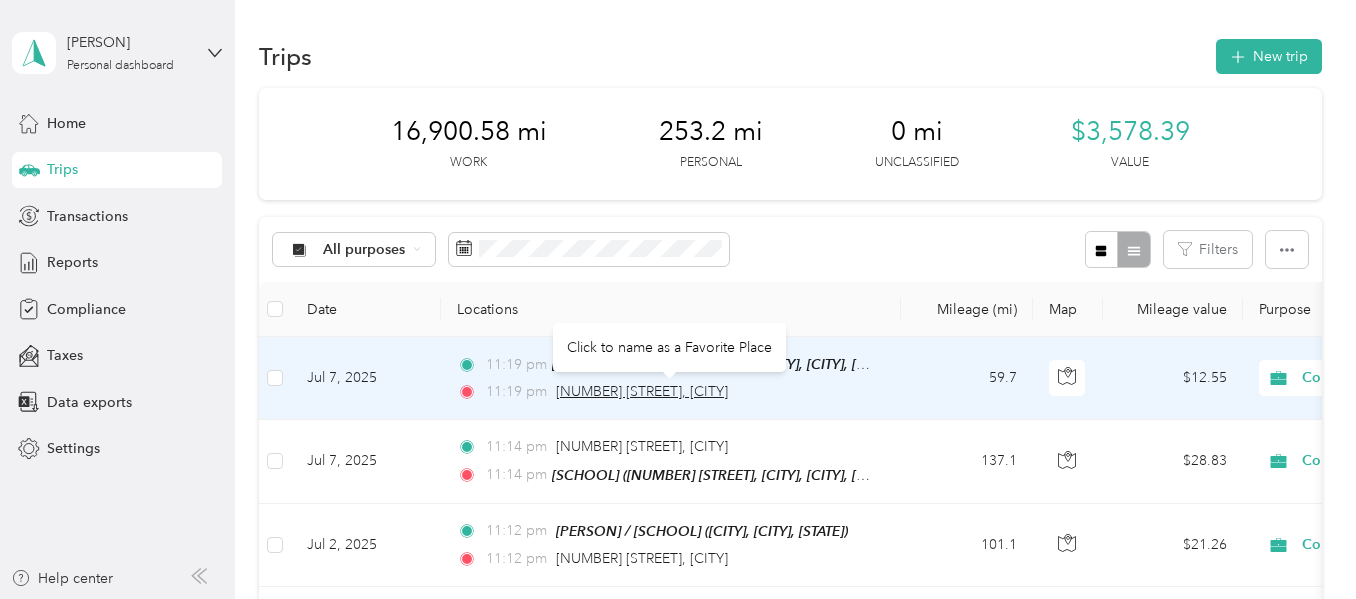 click on "[NUMBER] [STREET], [CITY]" at bounding box center [642, 391] 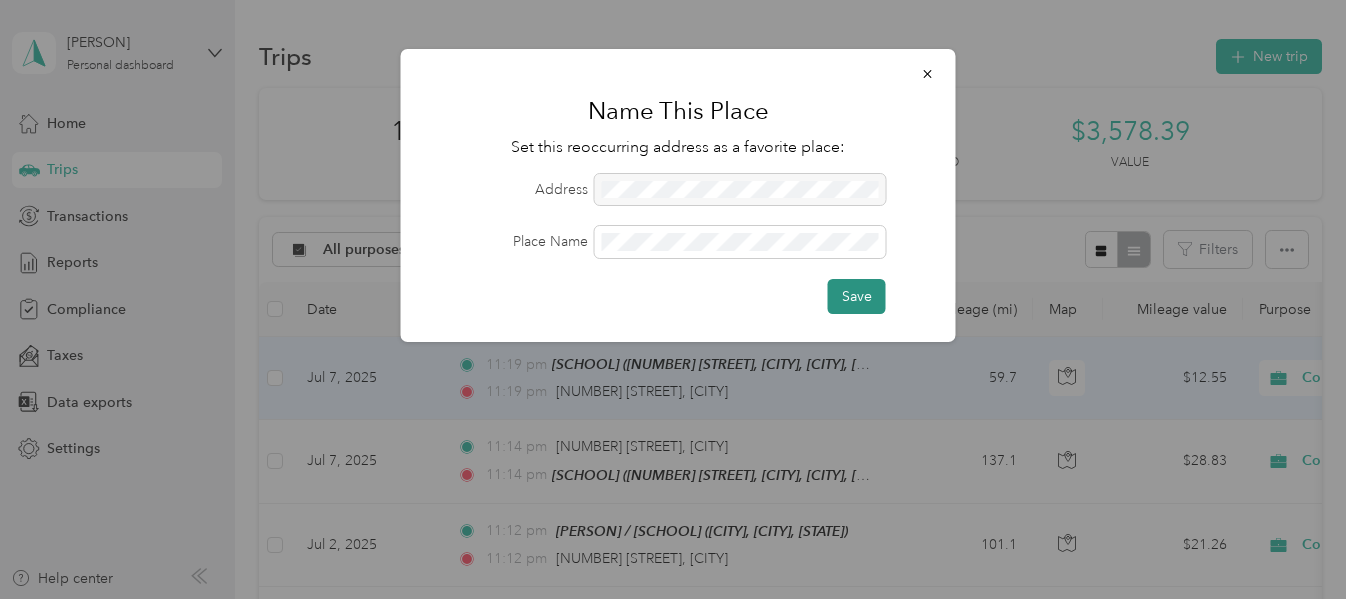 click on "Save" at bounding box center [857, 296] 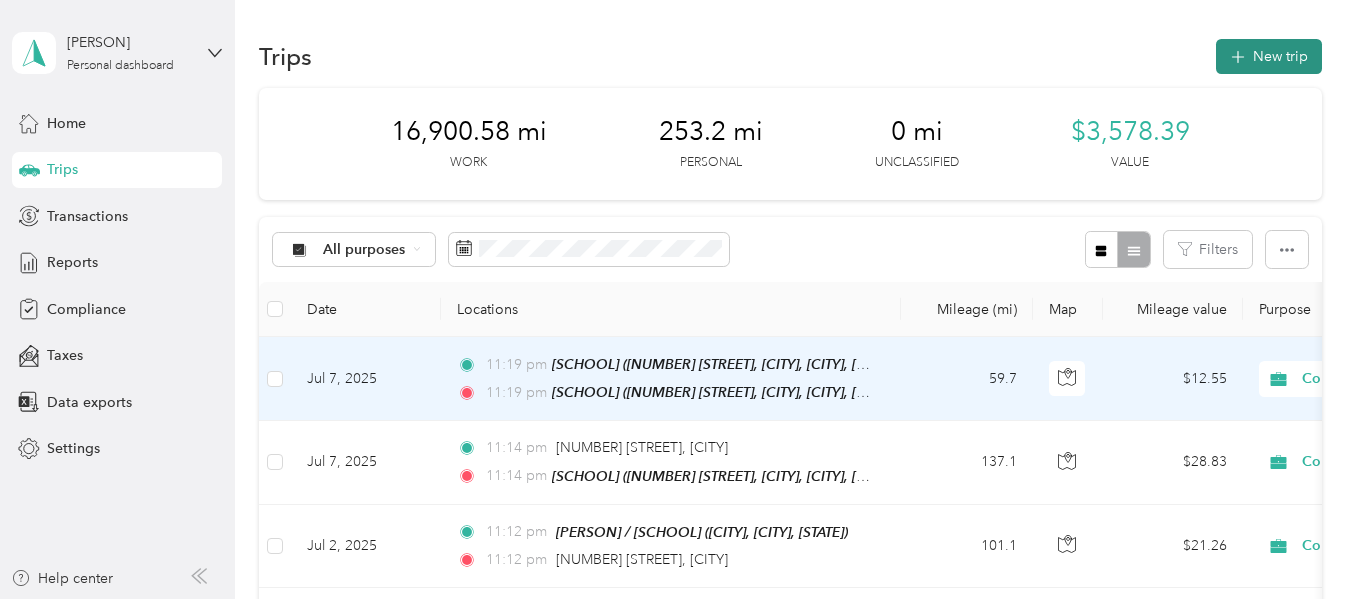 click on "New trip" at bounding box center (1269, 56) 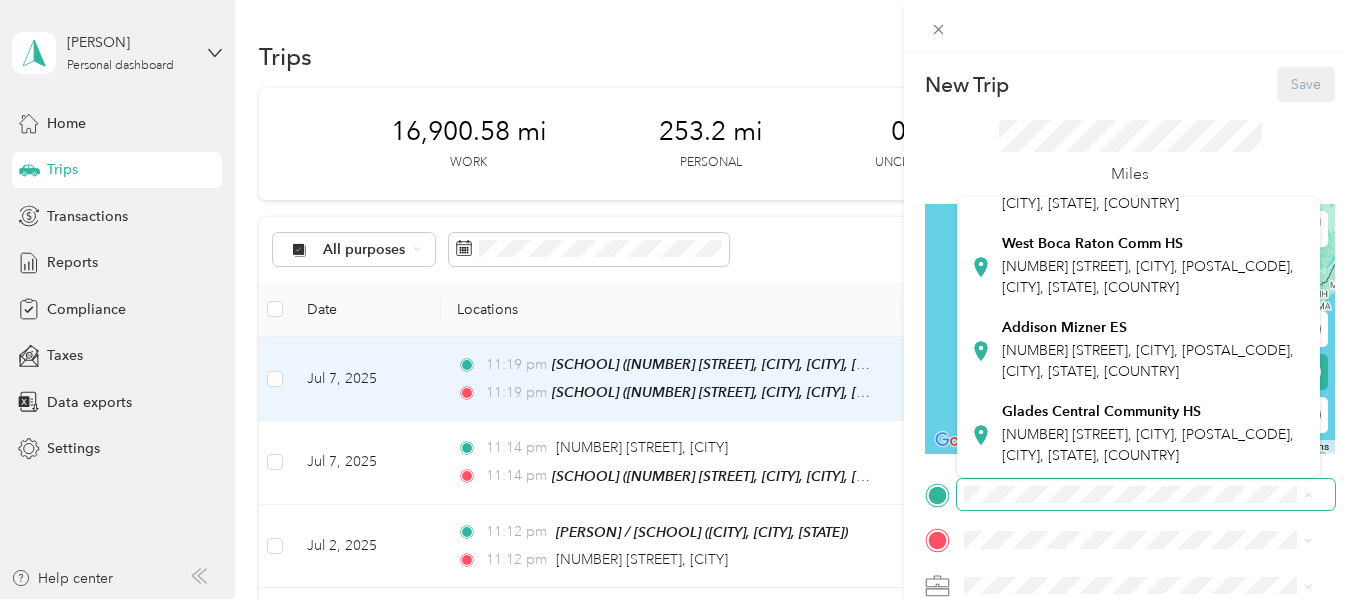 scroll, scrollTop: 581, scrollLeft: 0, axis: vertical 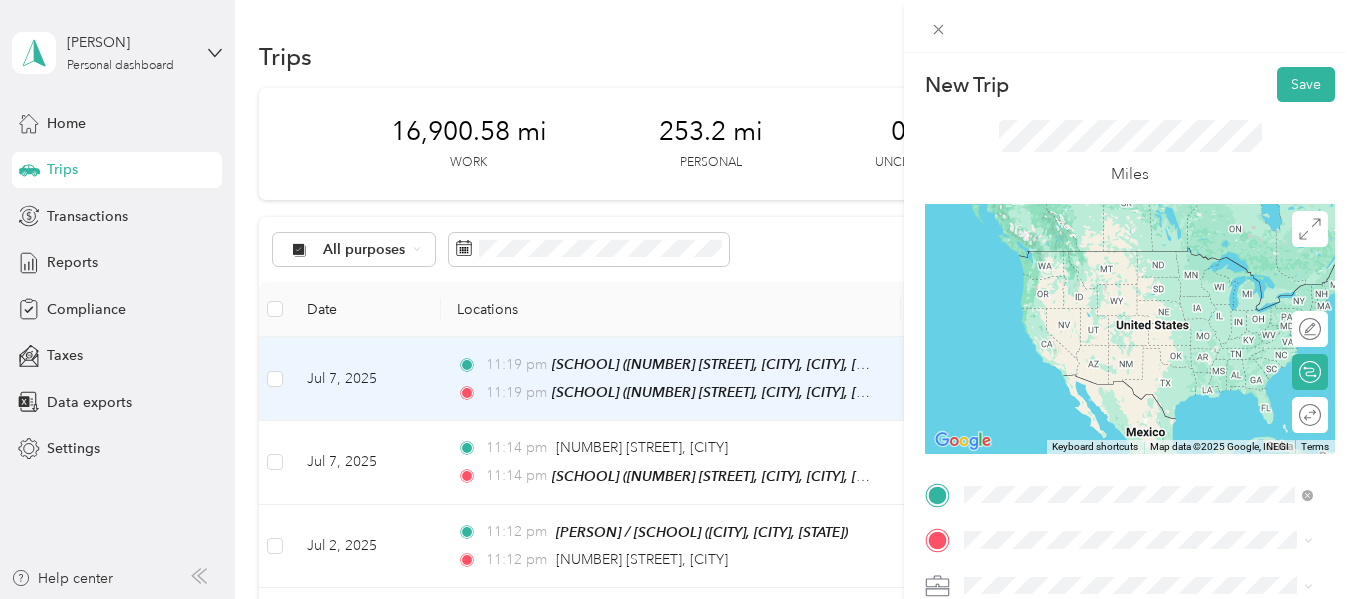 click on "Waters Edge ES 21601 Shorewind Drive, Boca Raton, 33428, Boca Raton, Florida, United States" at bounding box center [1154, 280] 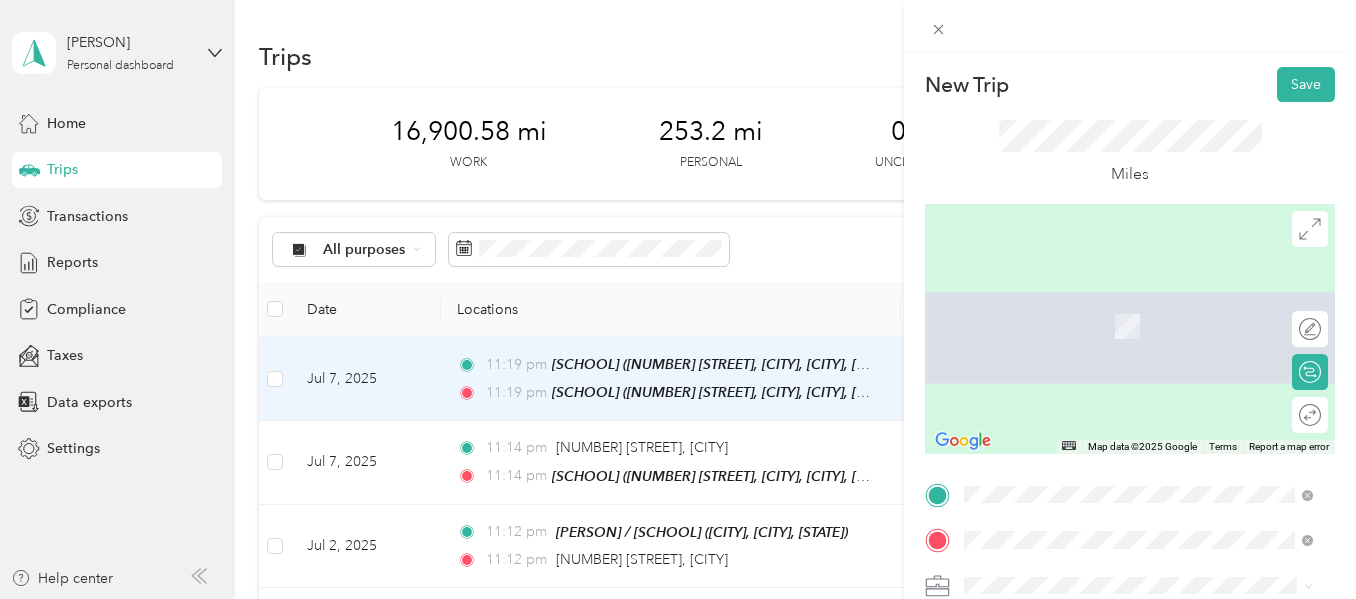 click on "[NUMBER] [STREET]
[CITY], [STATE] [ZIP], [COUNTRY]" at bounding box center [1146, 305] 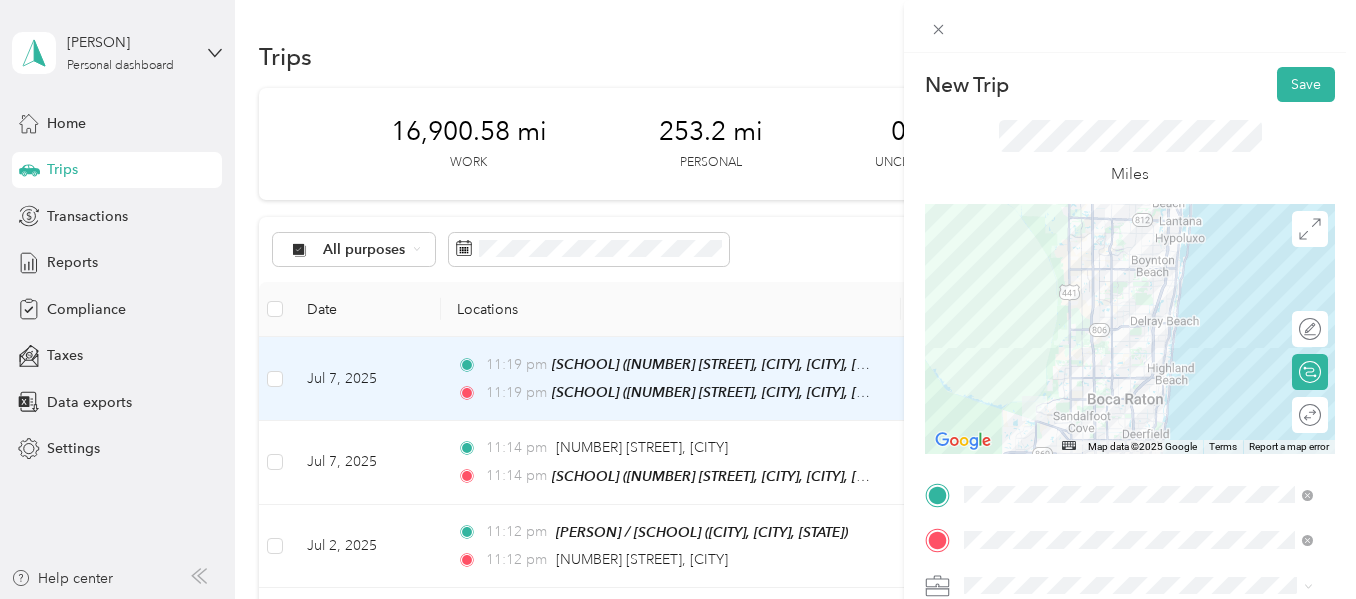 click at bounding box center (1130, 329) 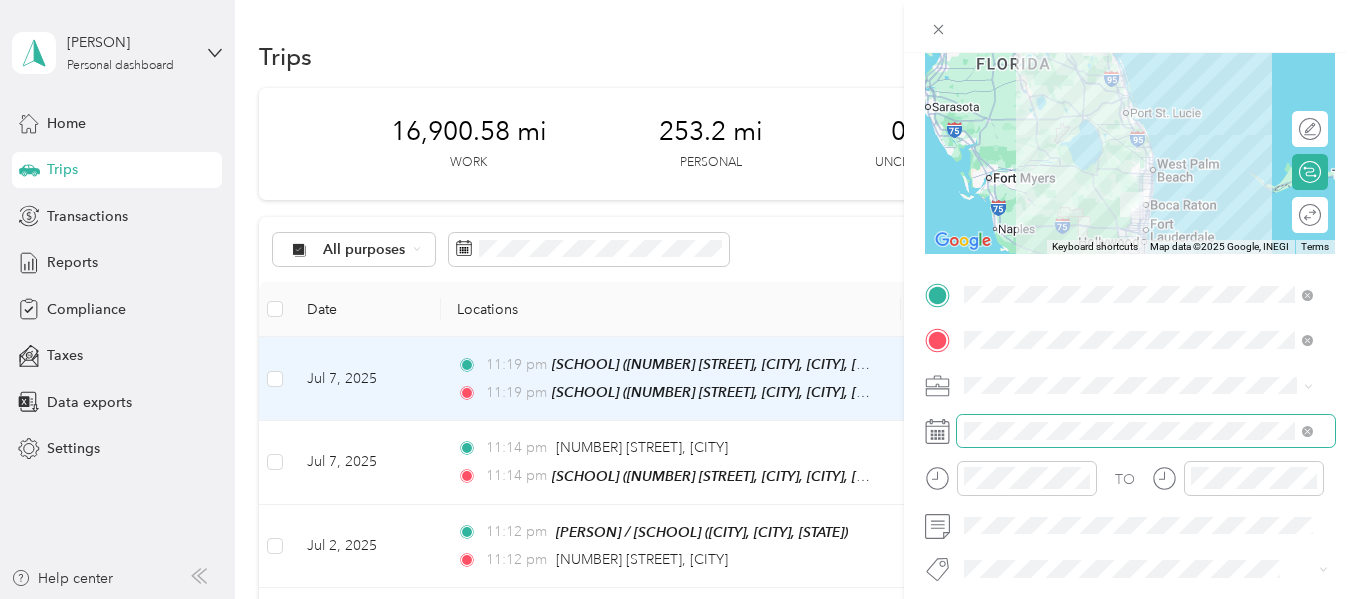 scroll, scrollTop: 233, scrollLeft: 0, axis: vertical 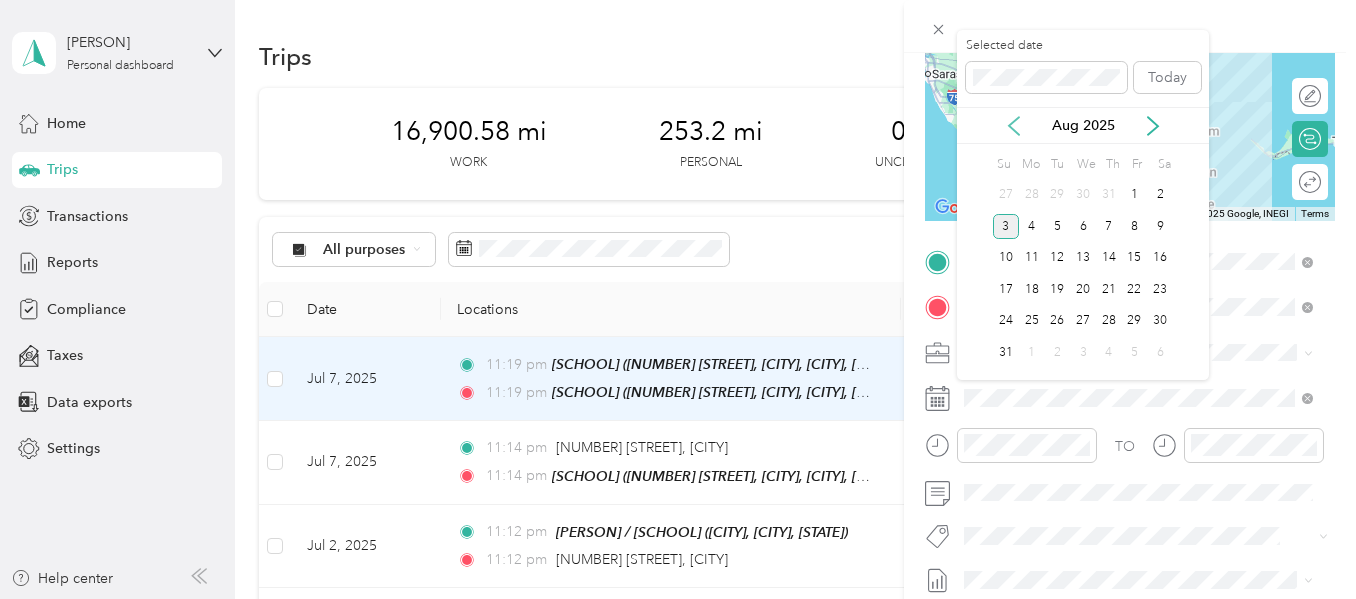 click 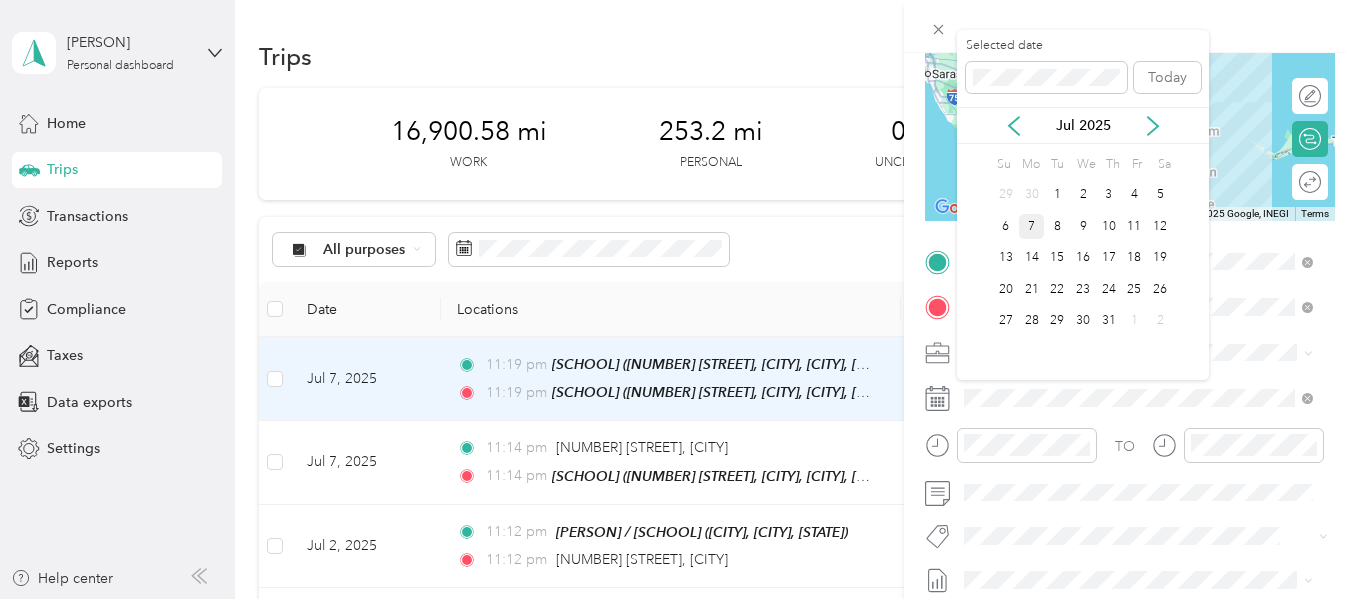 click on "7" at bounding box center [1032, 226] 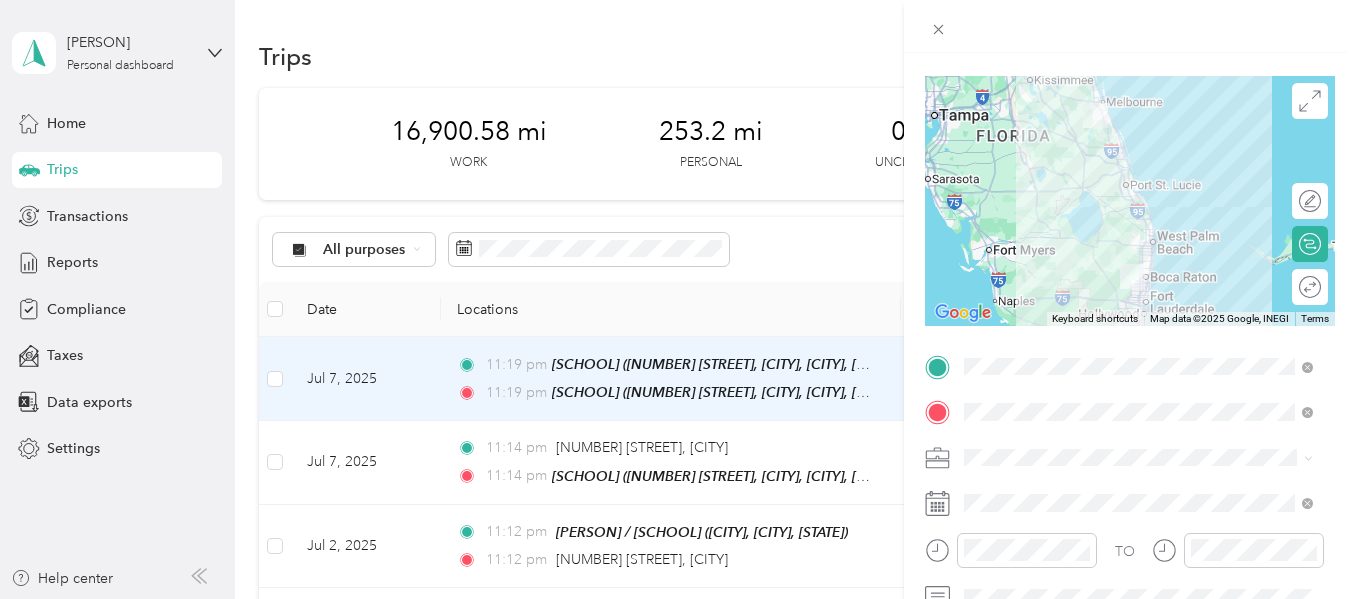 scroll, scrollTop: 0, scrollLeft: 0, axis: both 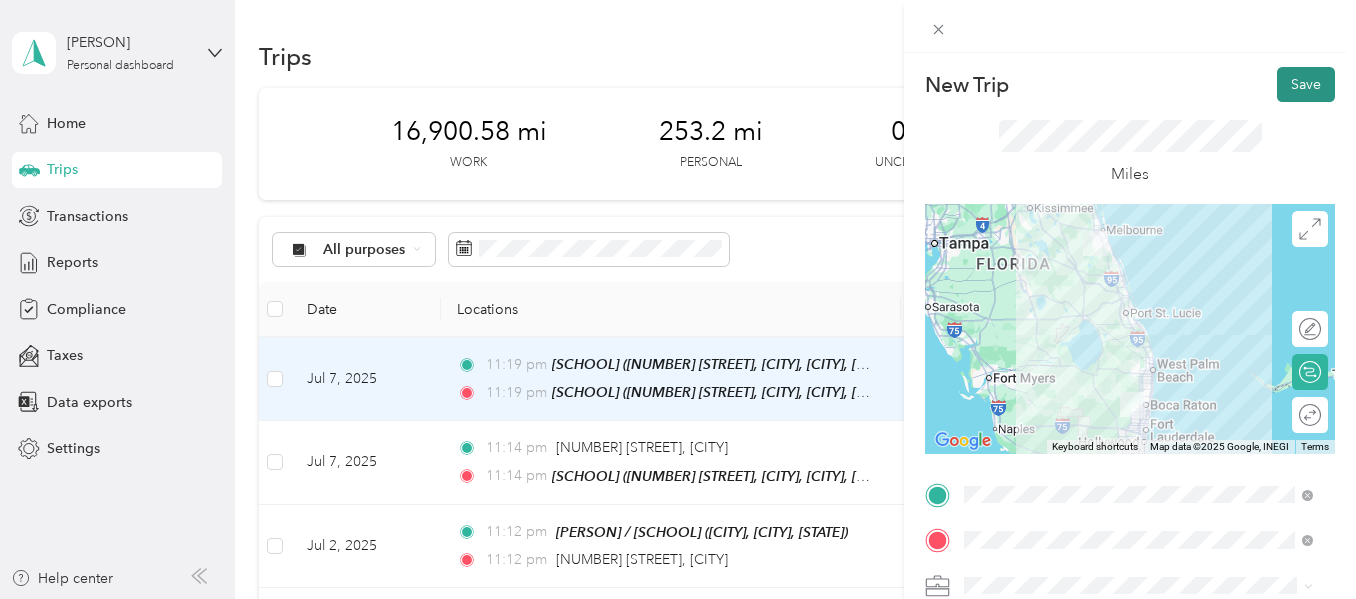 click on "Save" at bounding box center (1306, 84) 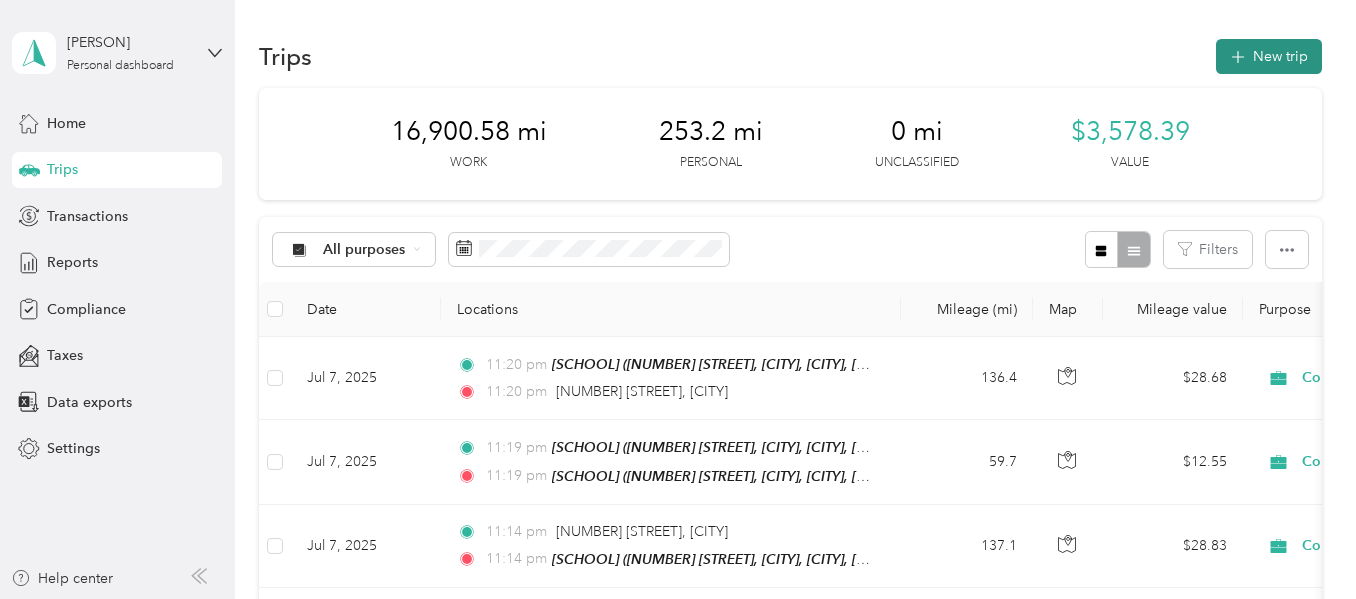 click on "New trip" at bounding box center (1269, 56) 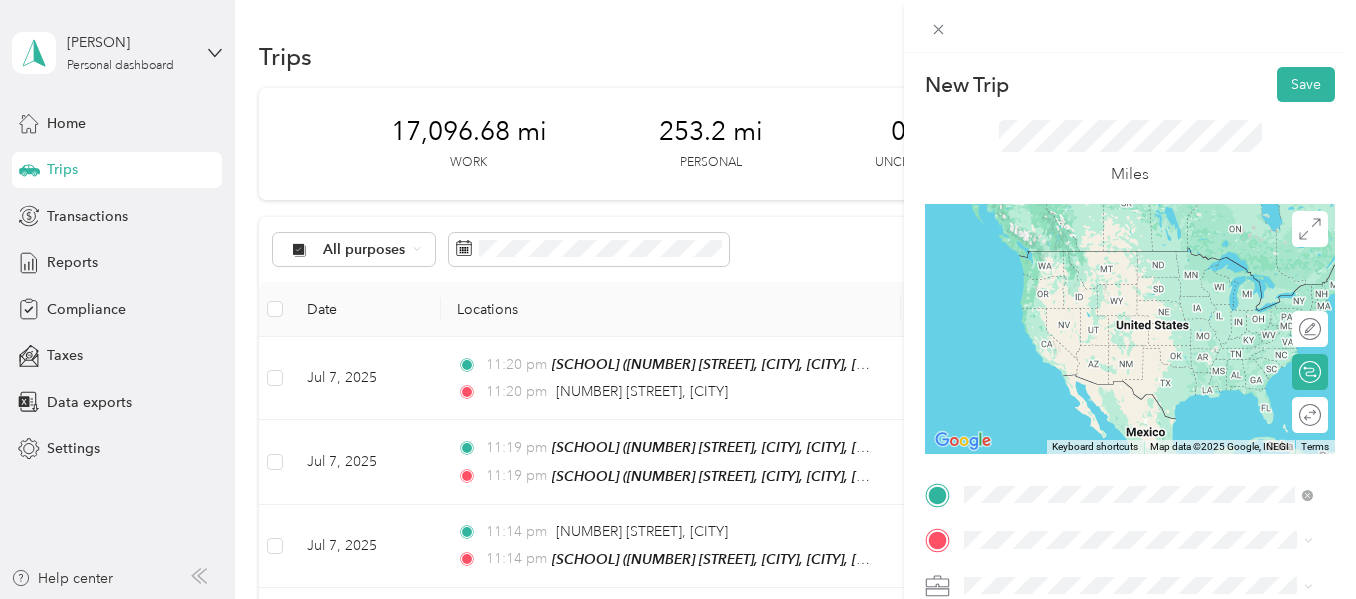 click on "[NUMBER] [STREET]
[CITY], [STATE], [POSTAL_CODE], [COUNTRY]" at bounding box center [1146, 259] 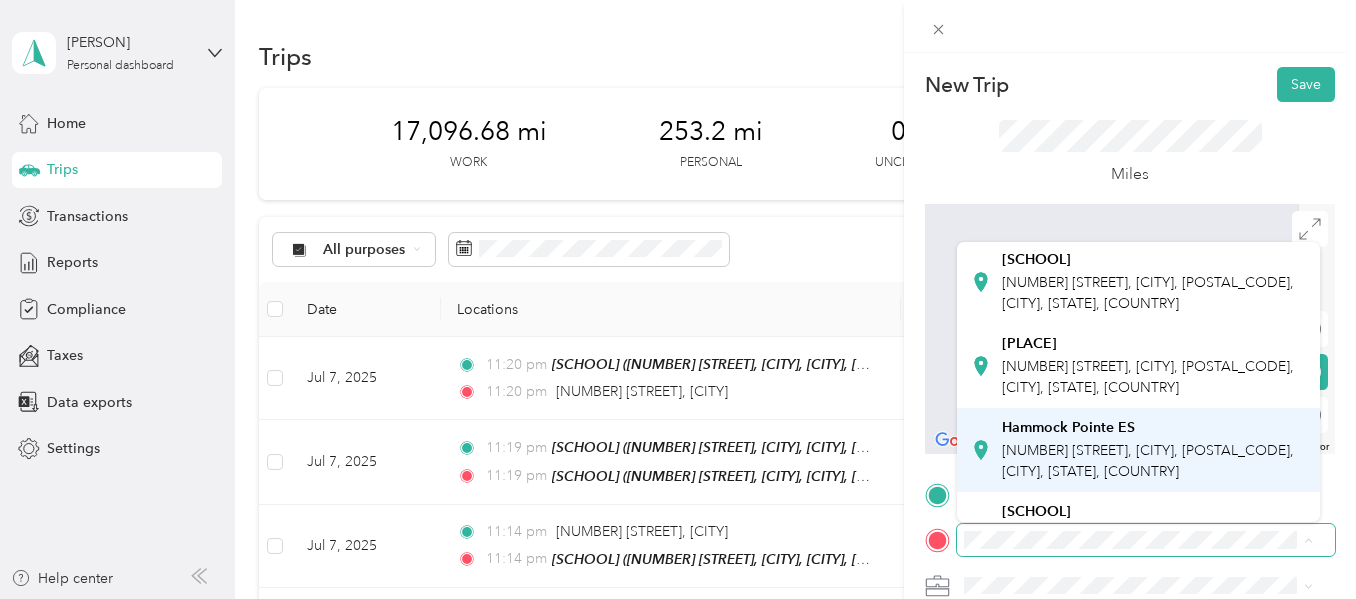 scroll, scrollTop: 267, scrollLeft: 0, axis: vertical 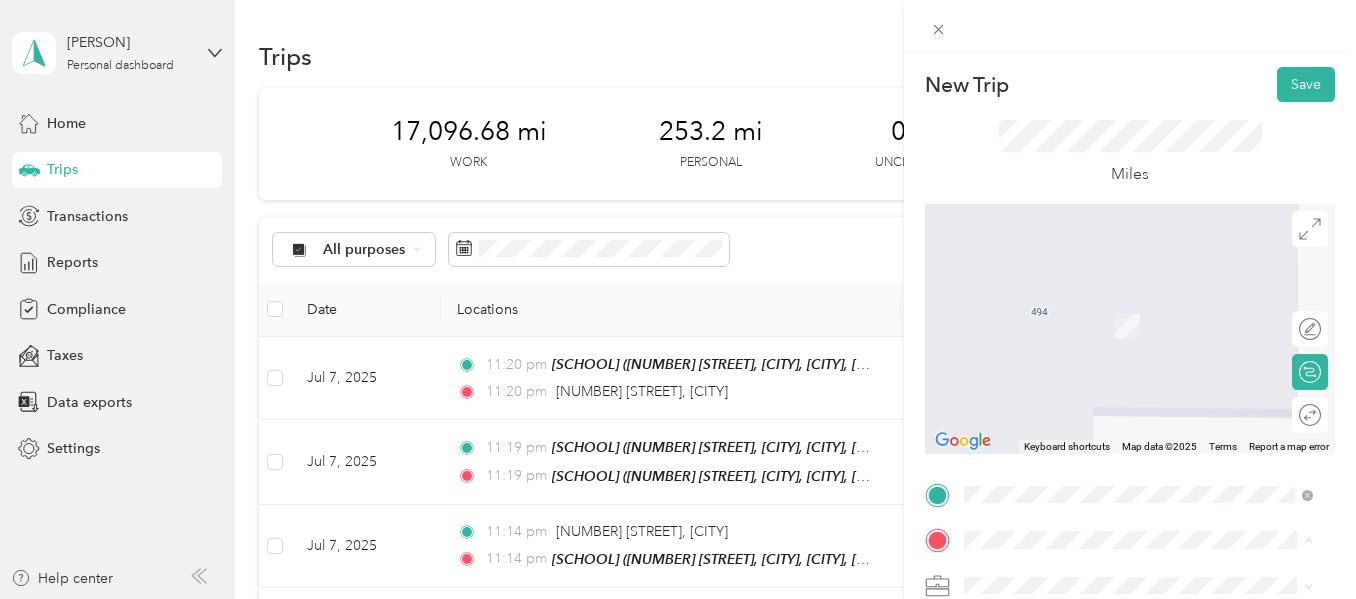 click on "[NUMBER] [STREET], [CITY], [POSTAL_CODE], [CITY], [STATE], [COUNTRY]" at bounding box center [1148, 364] 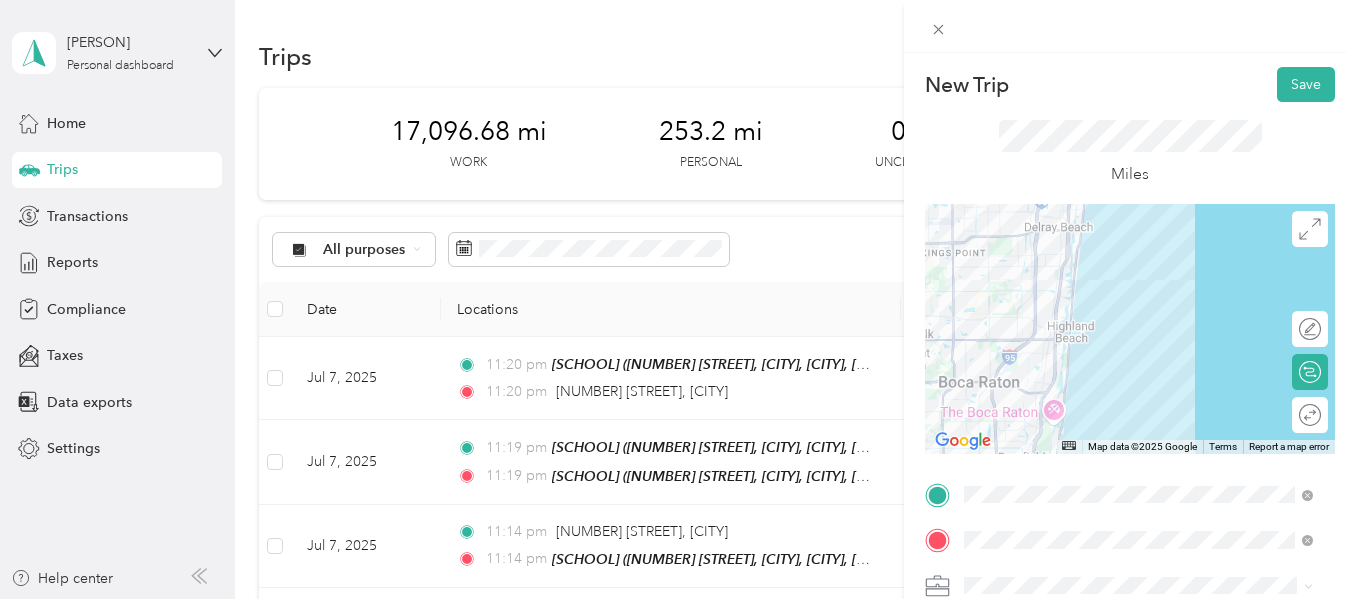 click at bounding box center [1130, 329] 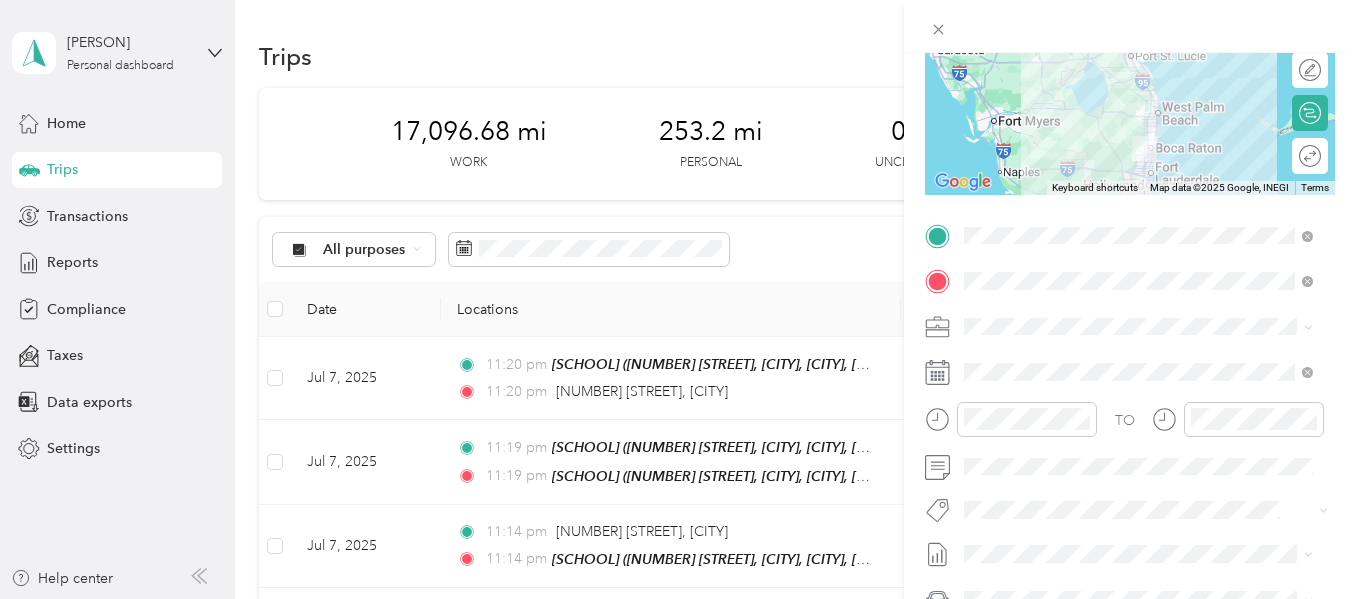 scroll, scrollTop: 267, scrollLeft: 0, axis: vertical 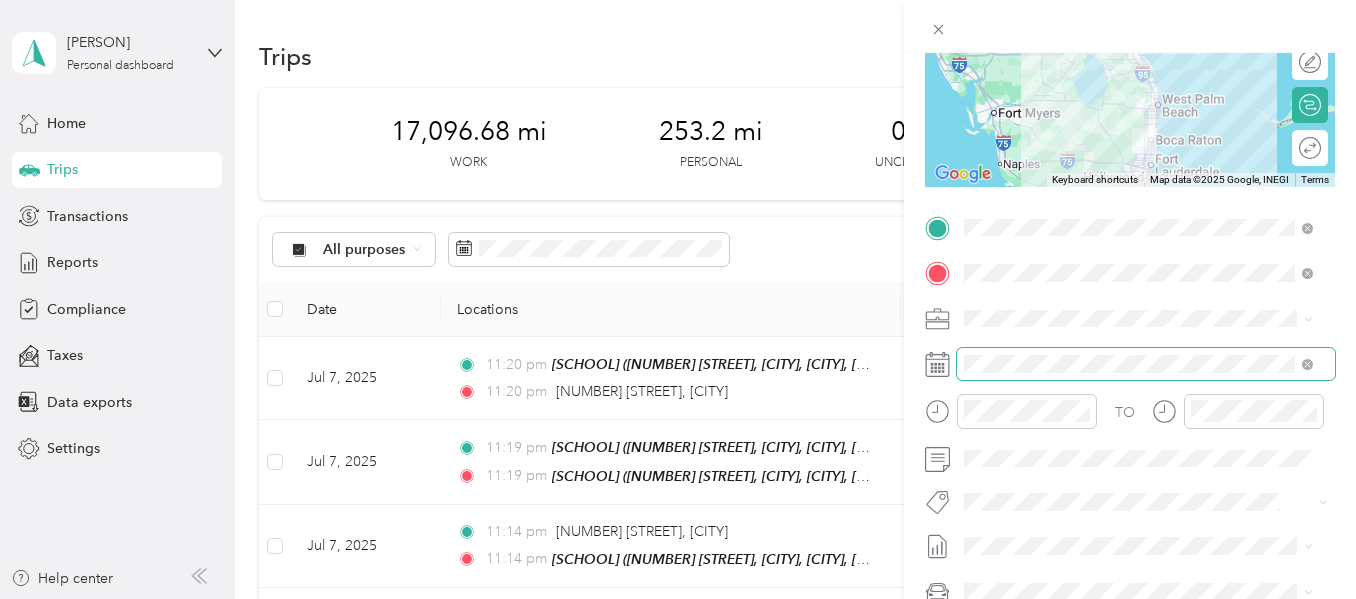click at bounding box center (1146, 364) 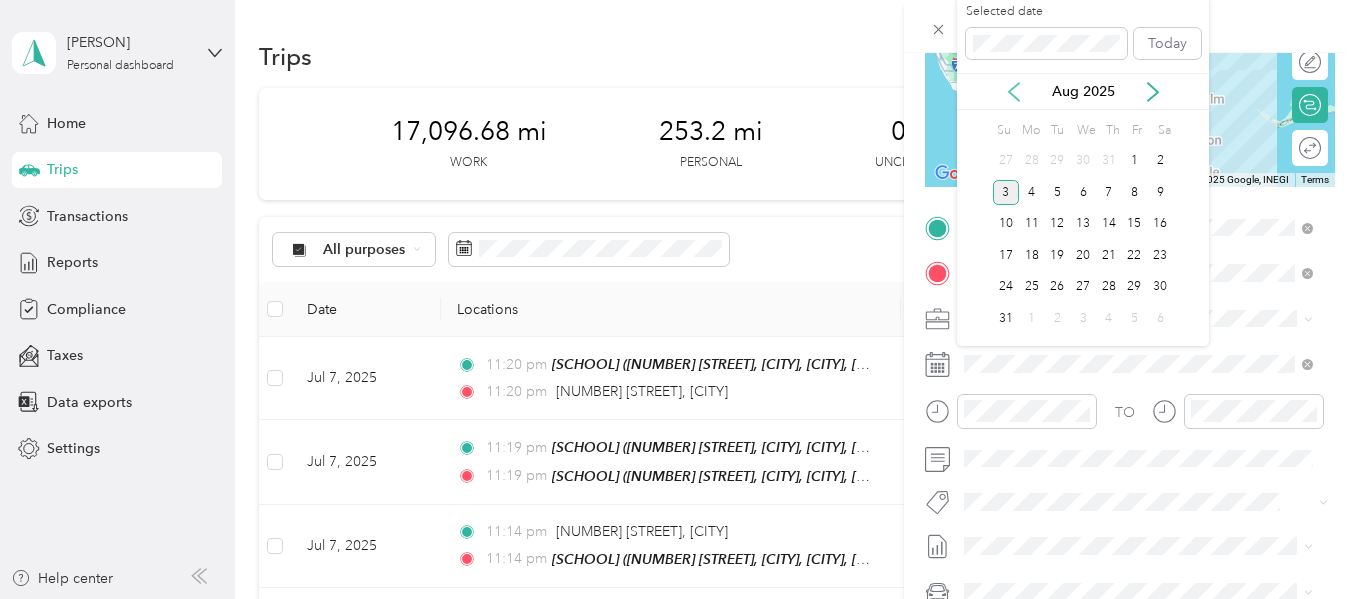 click 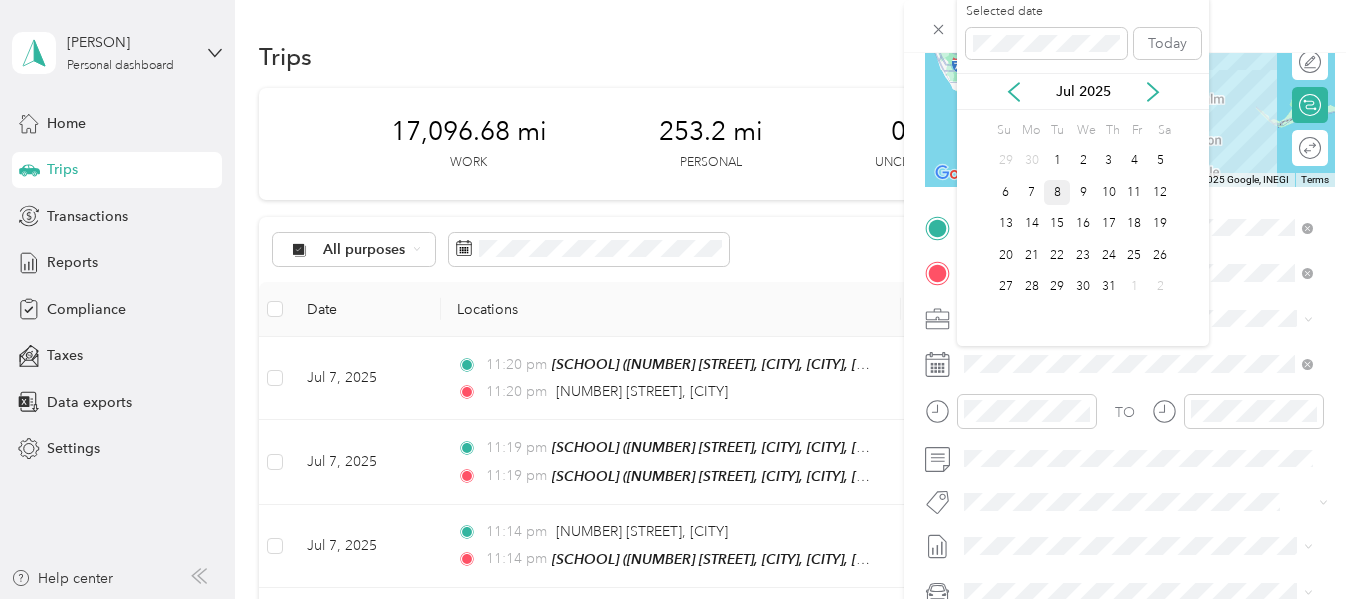 click on "8" at bounding box center [1057, 192] 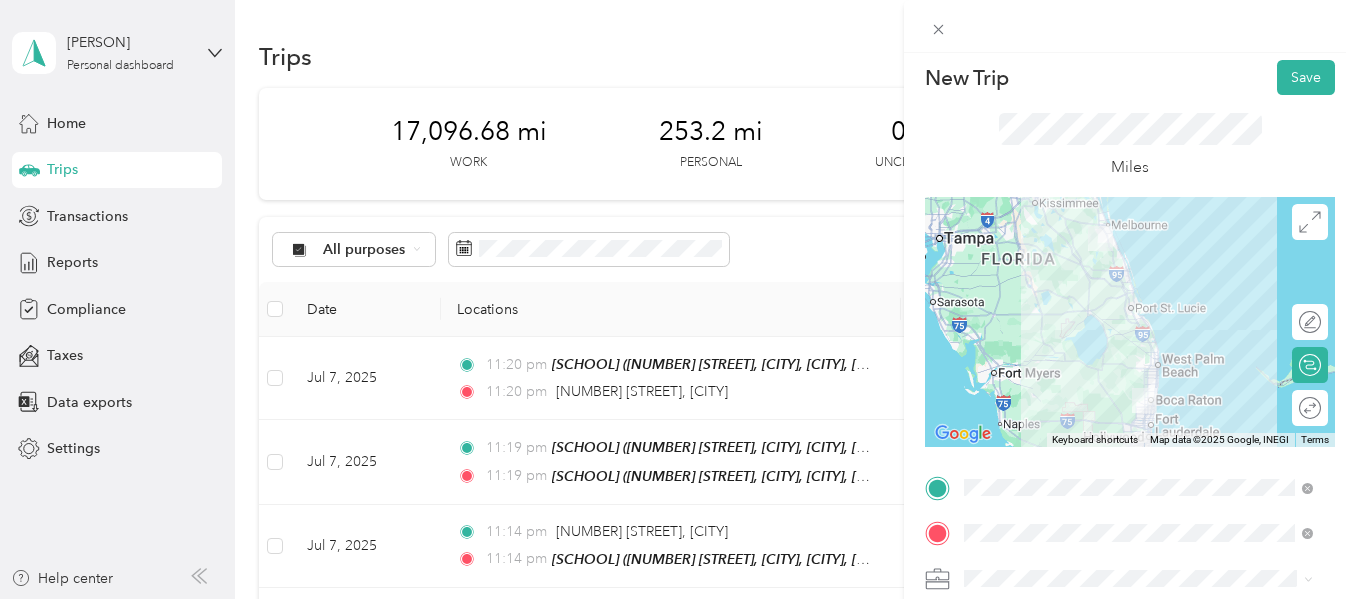 scroll, scrollTop: 0, scrollLeft: 0, axis: both 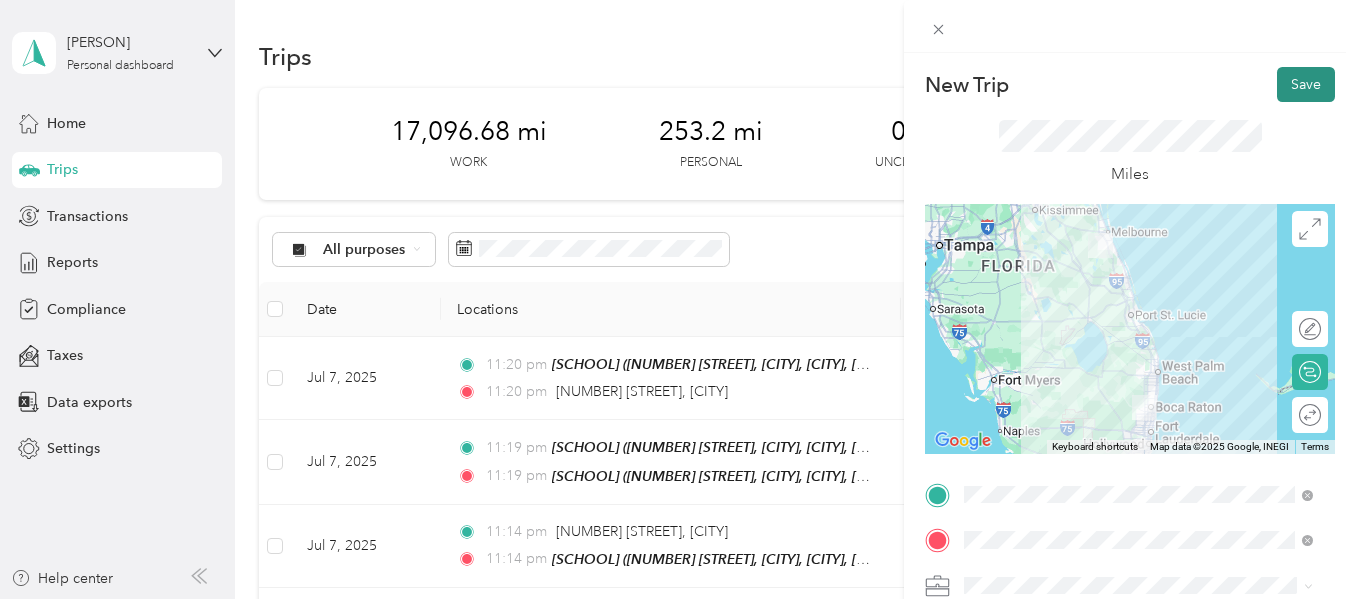 click on "Save" at bounding box center (1306, 84) 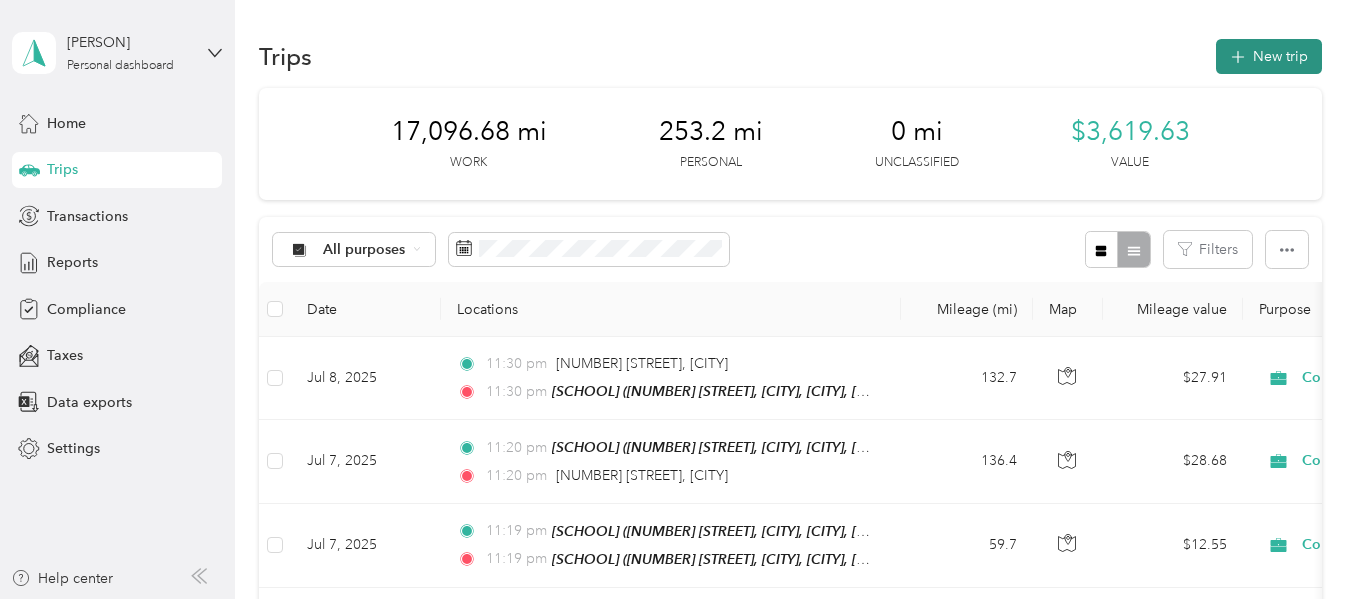 click on "New trip" at bounding box center (1269, 56) 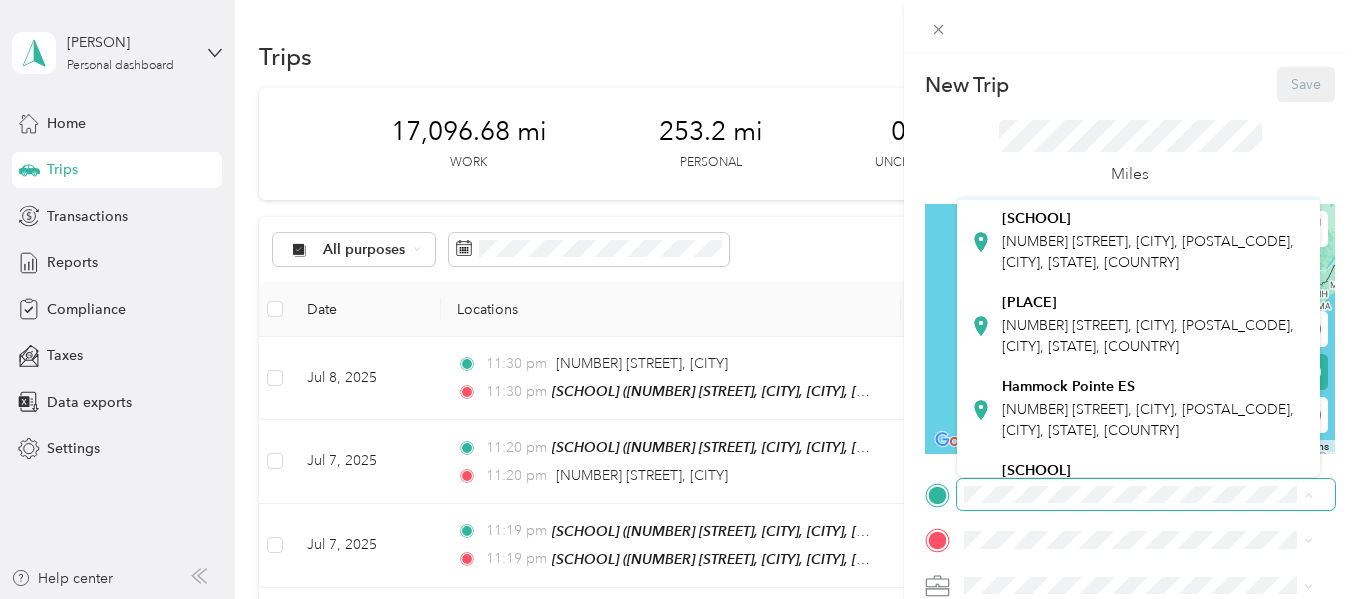 scroll, scrollTop: 167, scrollLeft: 0, axis: vertical 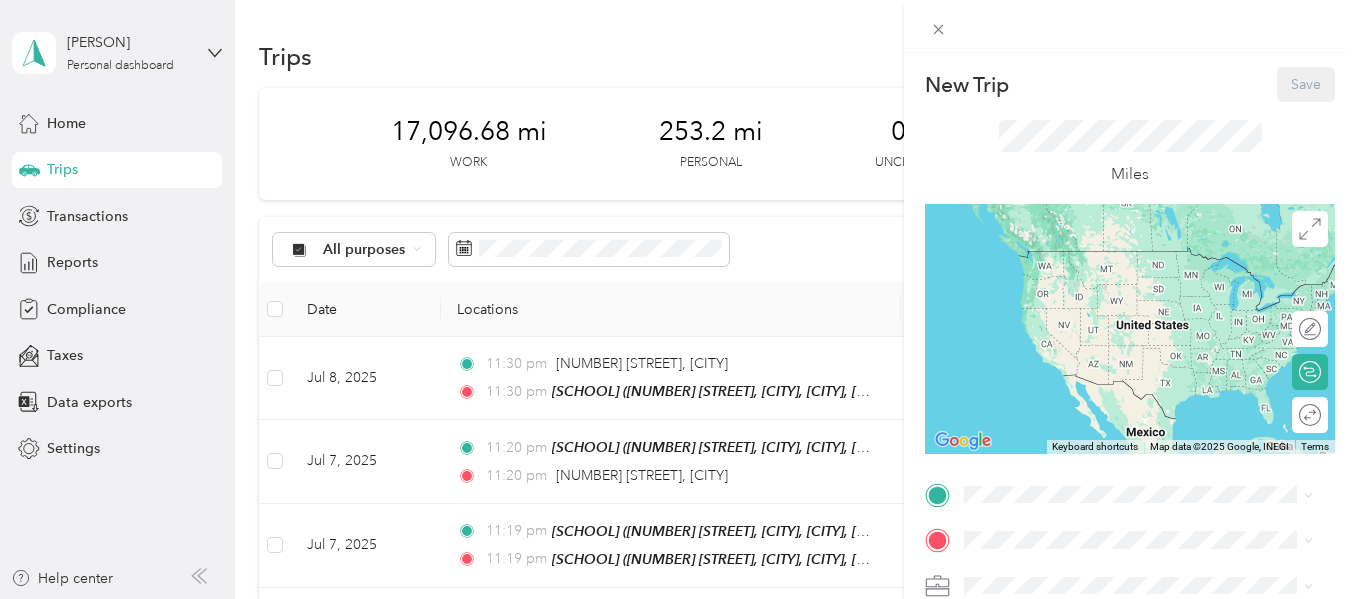 click on "Hammock Pointe ES 8400 Southwest 8th Street, Boca Raton, 33433, Boca Raton, Florida, United States" at bounding box center [1154, 407] 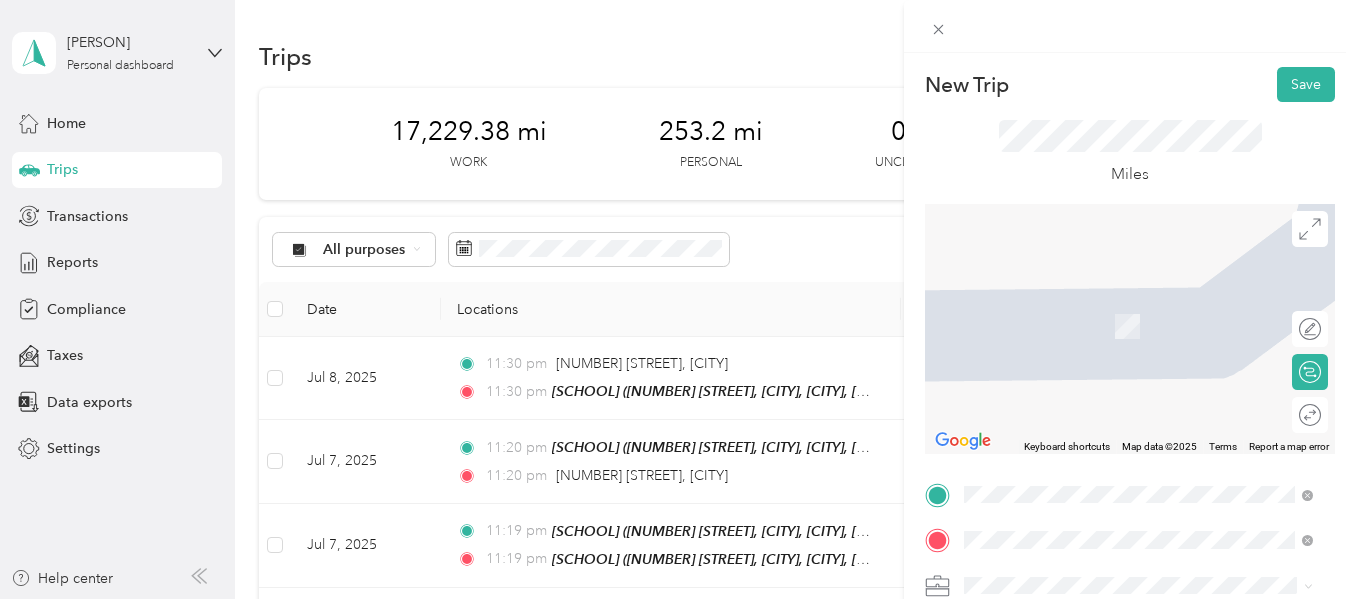 click on "2625 Northwest 16th Street
Belle Glade, Florida 33430, United States" at bounding box center [1146, 305] 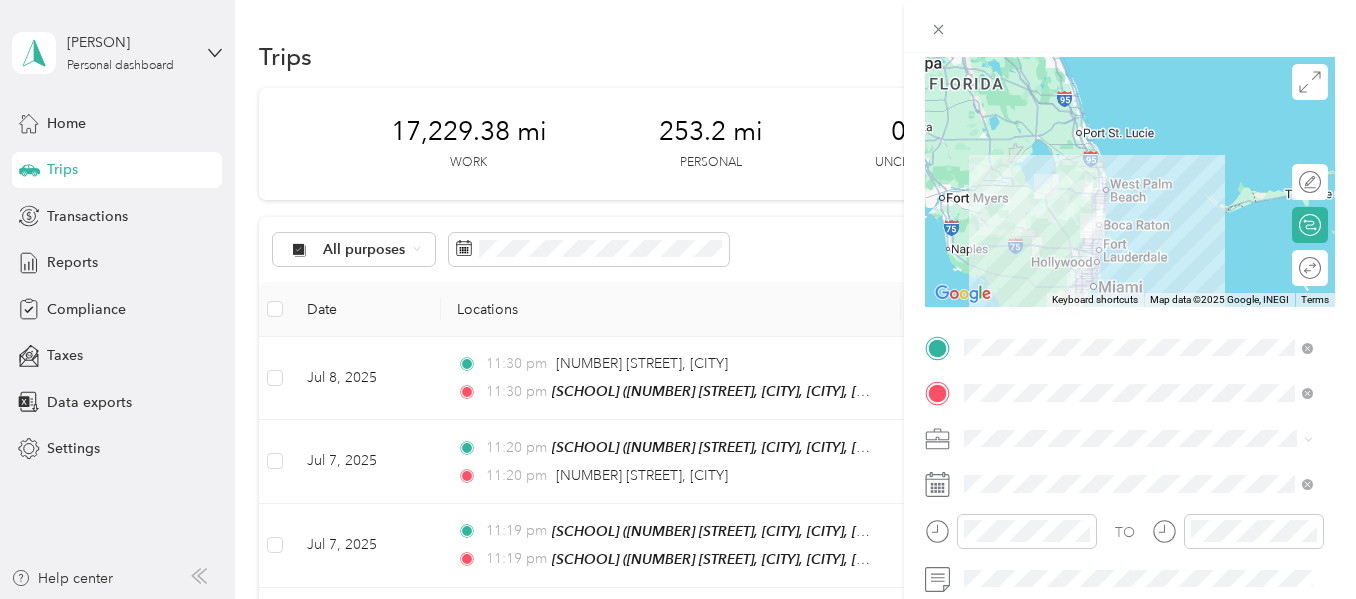 scroll, scrollTop: 167, scrollLeft: 0, axis: vertical 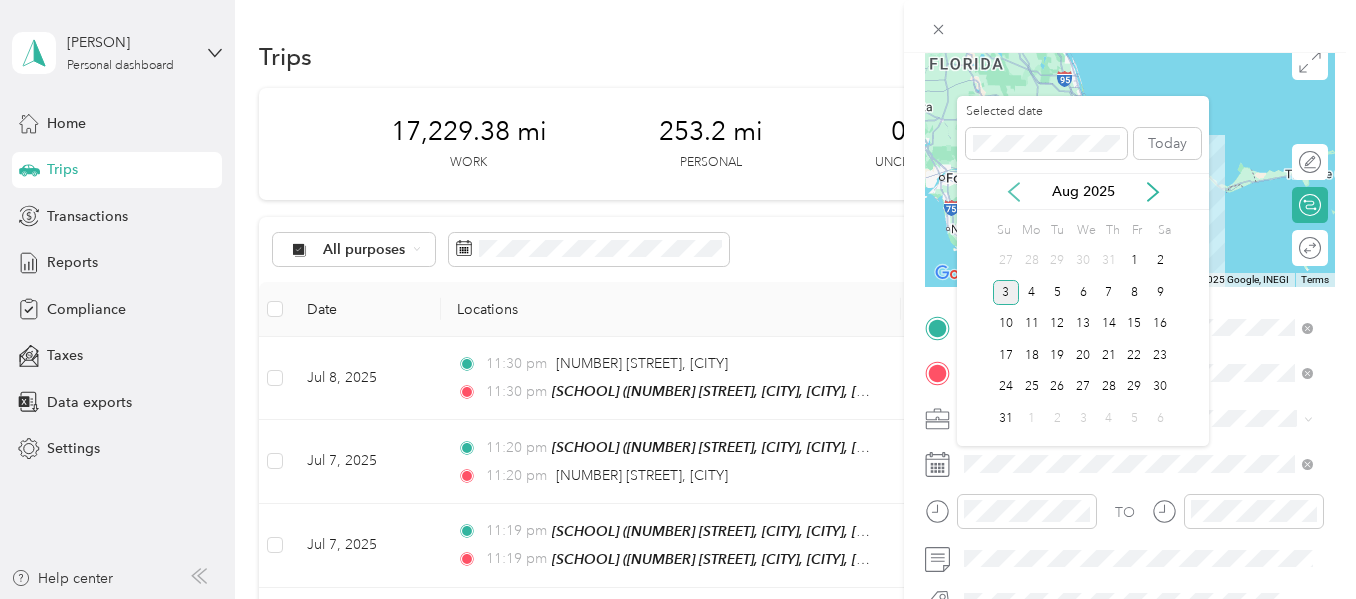 click 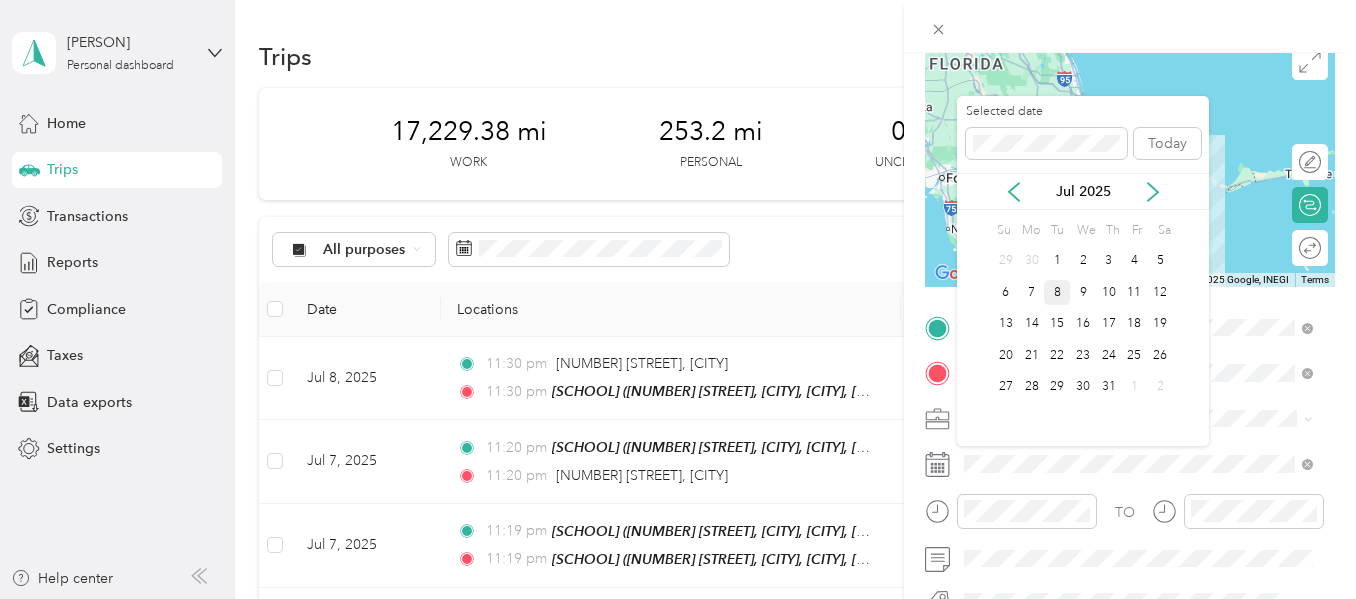 click on "8" at bounding box center (1057, 292) 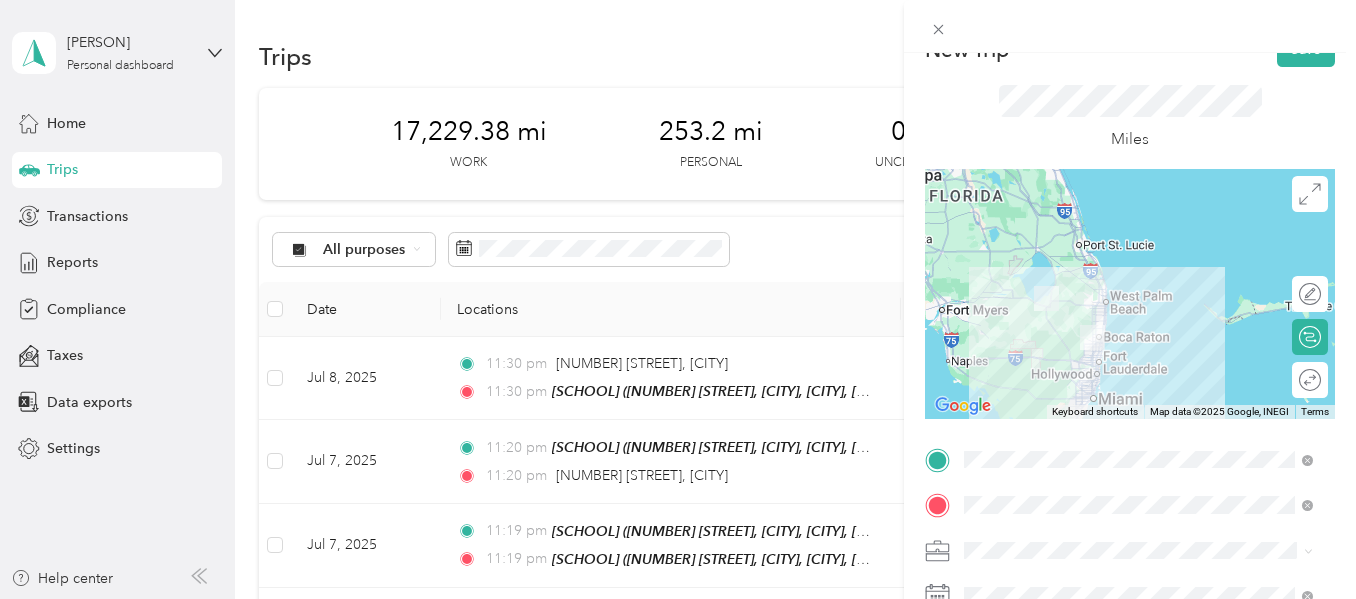 scroll, scrollTop: 0, scrollLeft: 0, axis: both 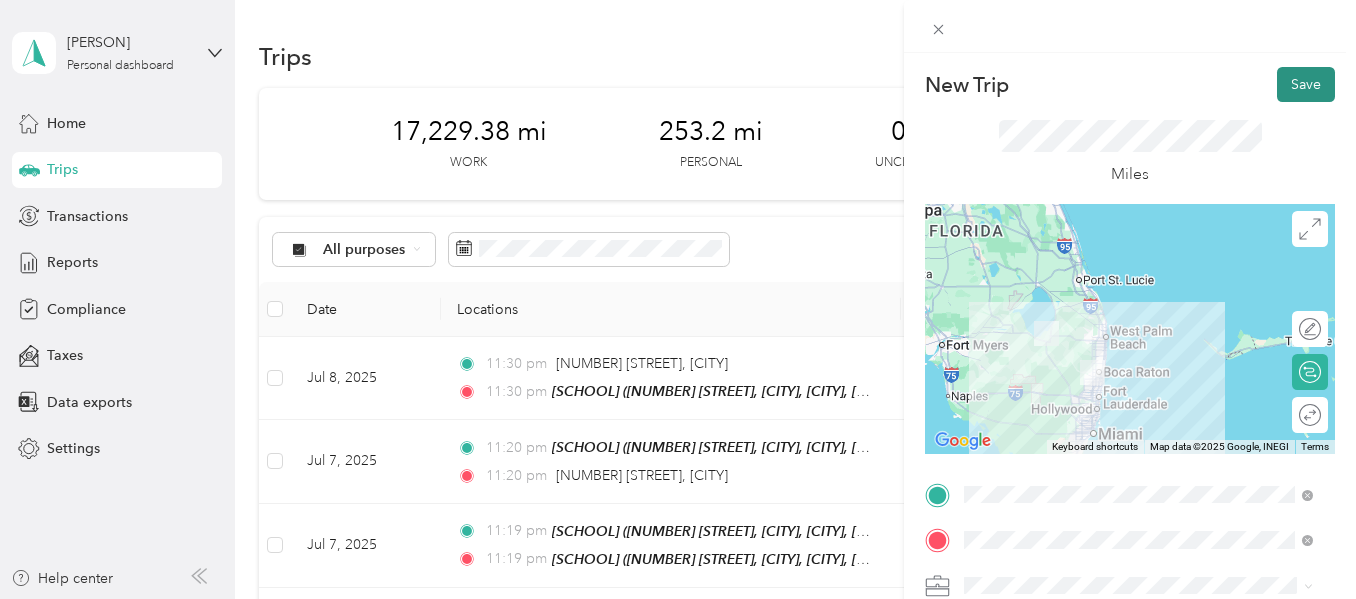 click on "Save" at bounding box center (1306, 84) 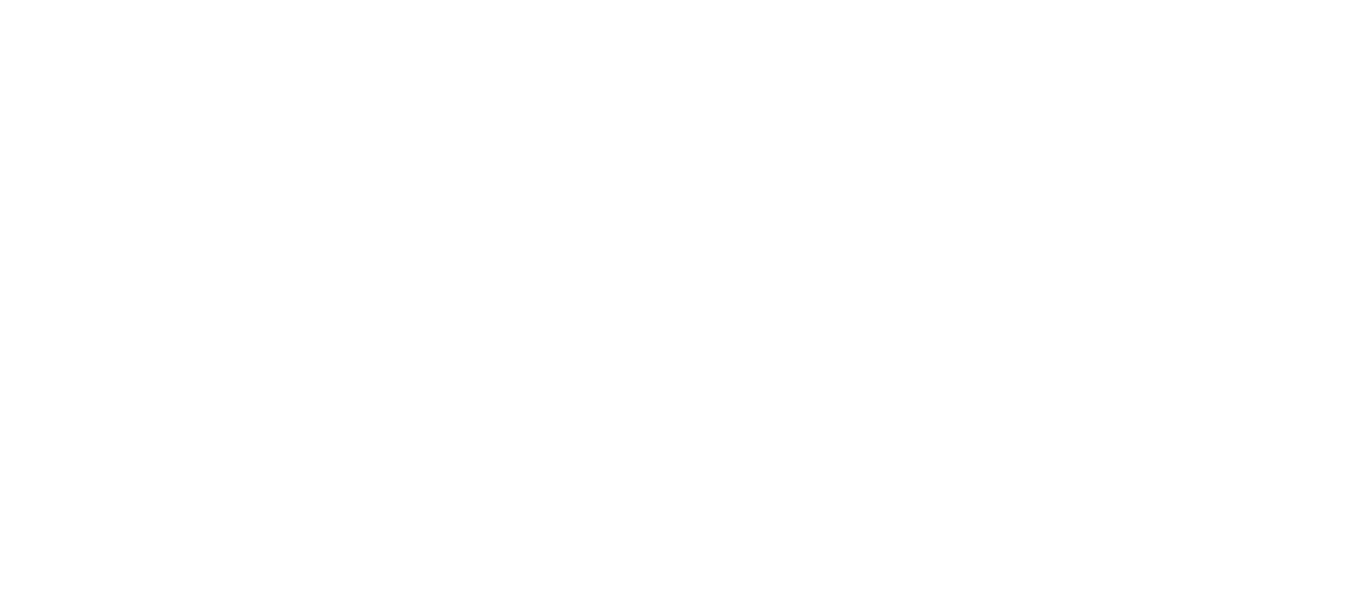 scroll, scrollTop: 0, scrollLeft: 0, axis: both 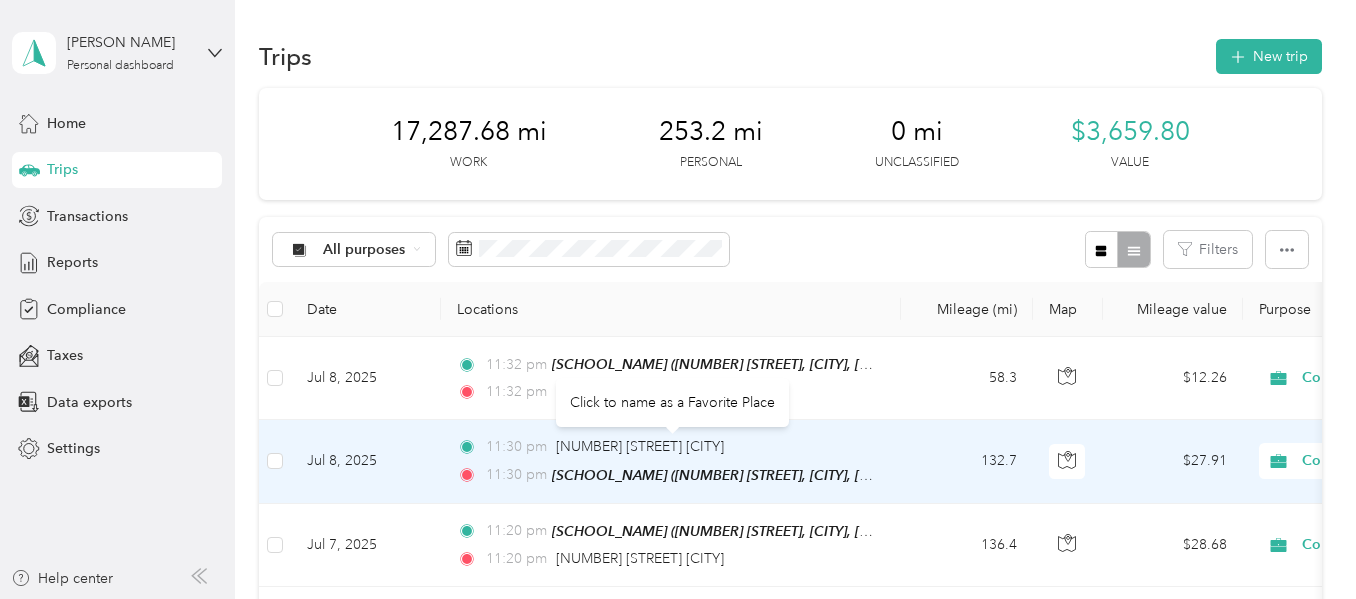click on "Click to name as a Favorite Place" at bounding box center [672, 402] 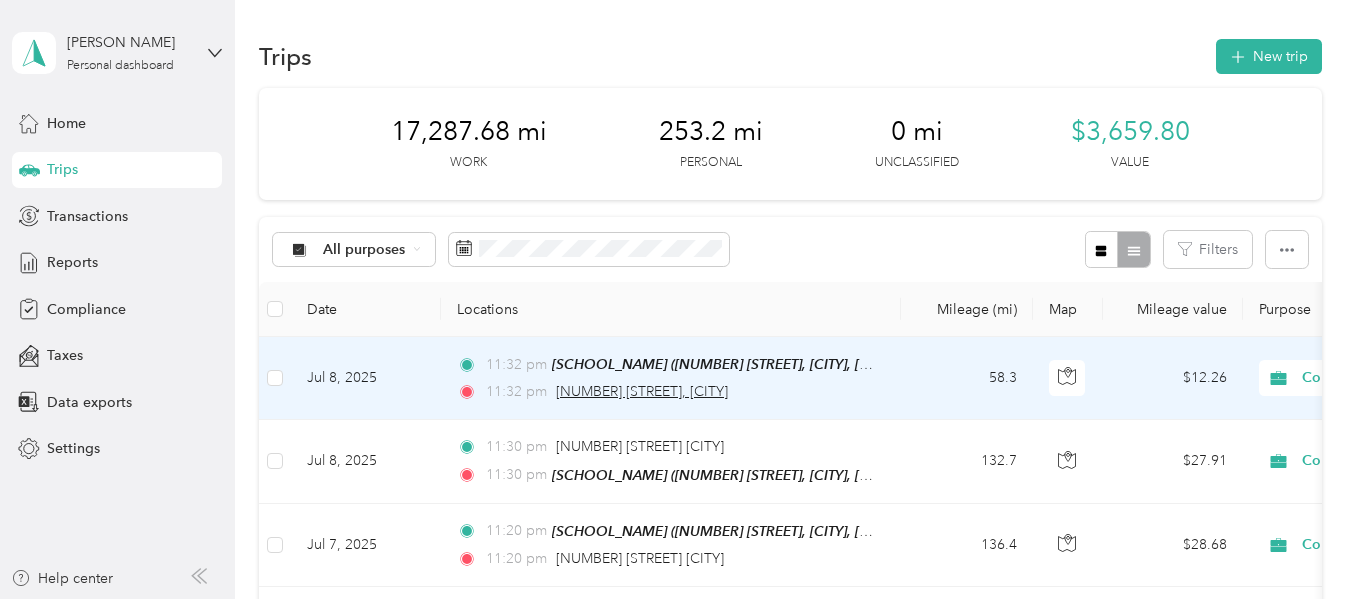 click on "[NUMBER] [STREET], [CITY]" at bounding box center [642, 391] 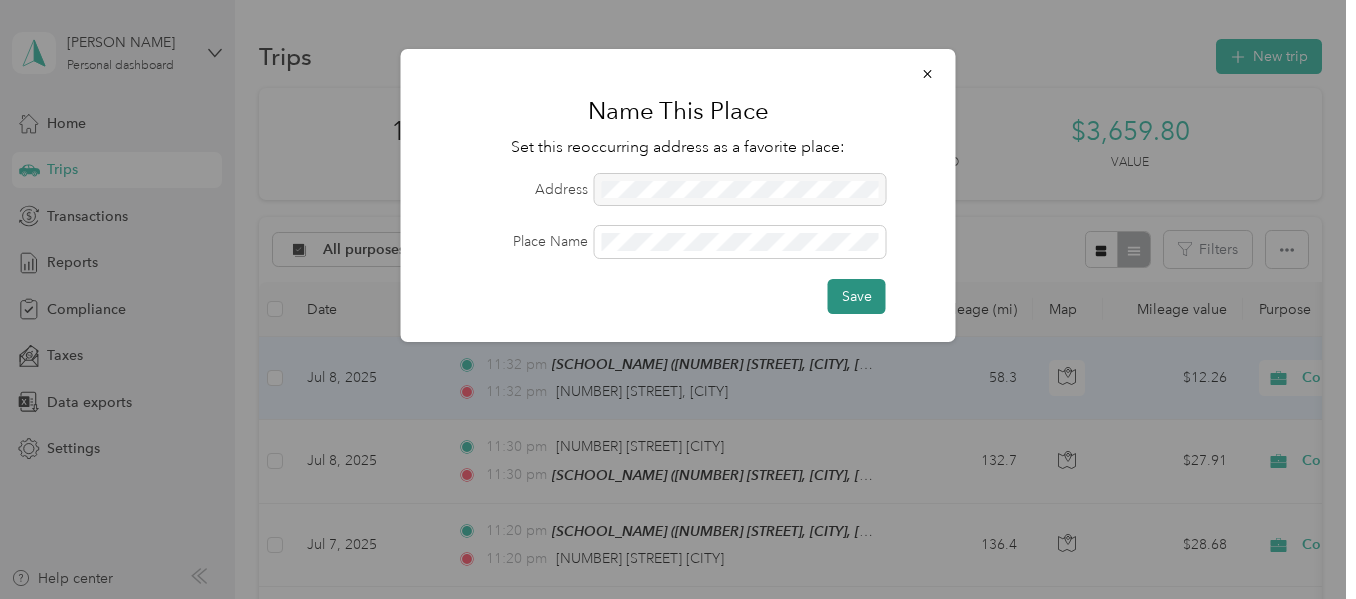 click on "Save" at bounding box center (857, 296) 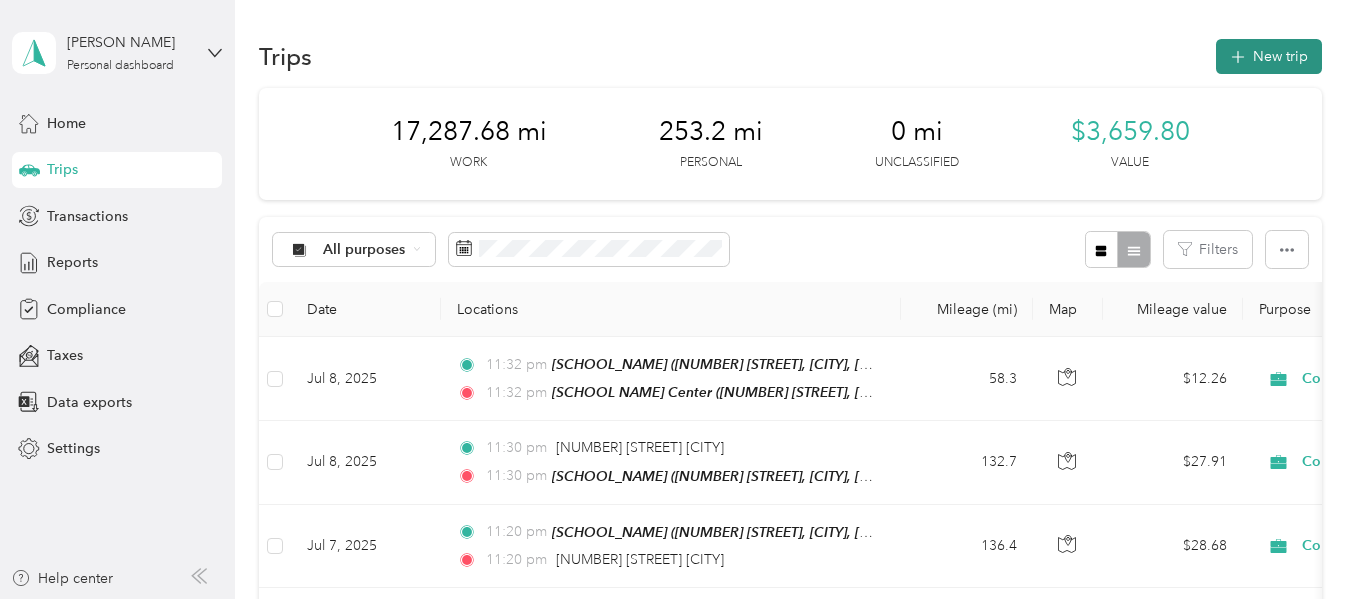 click on "New trip" at bounding box center (1269, 56) 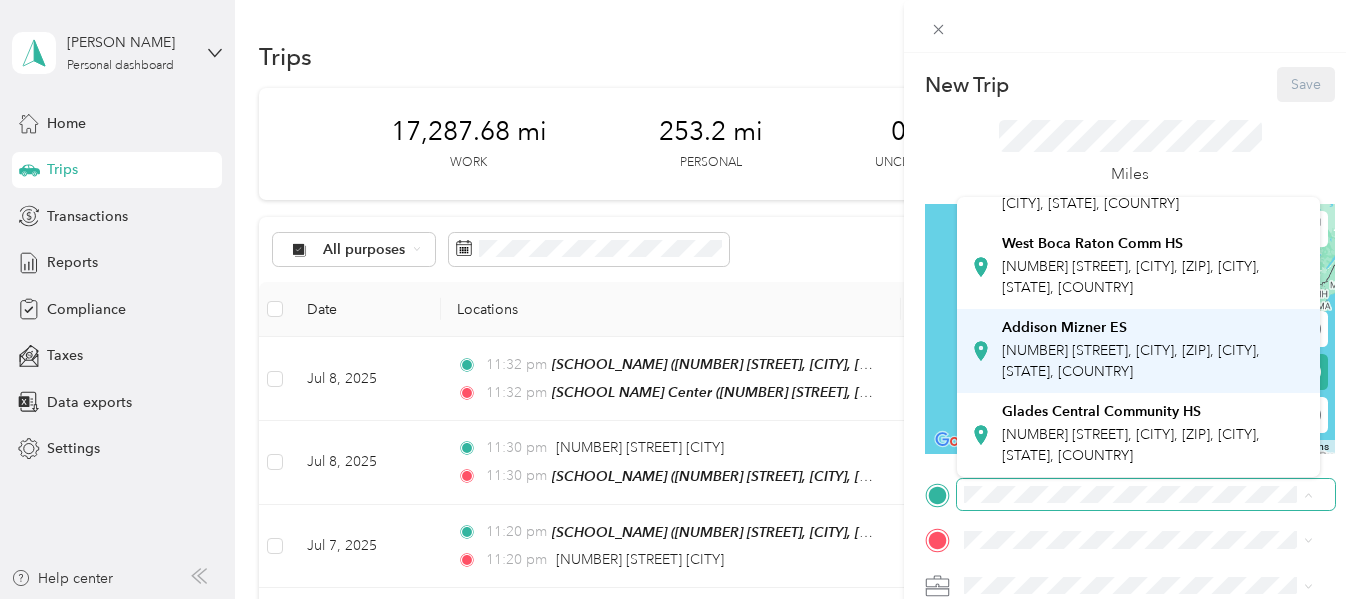 scroll, scrollTop: 581, scrollLeft: 0, axis: vertical 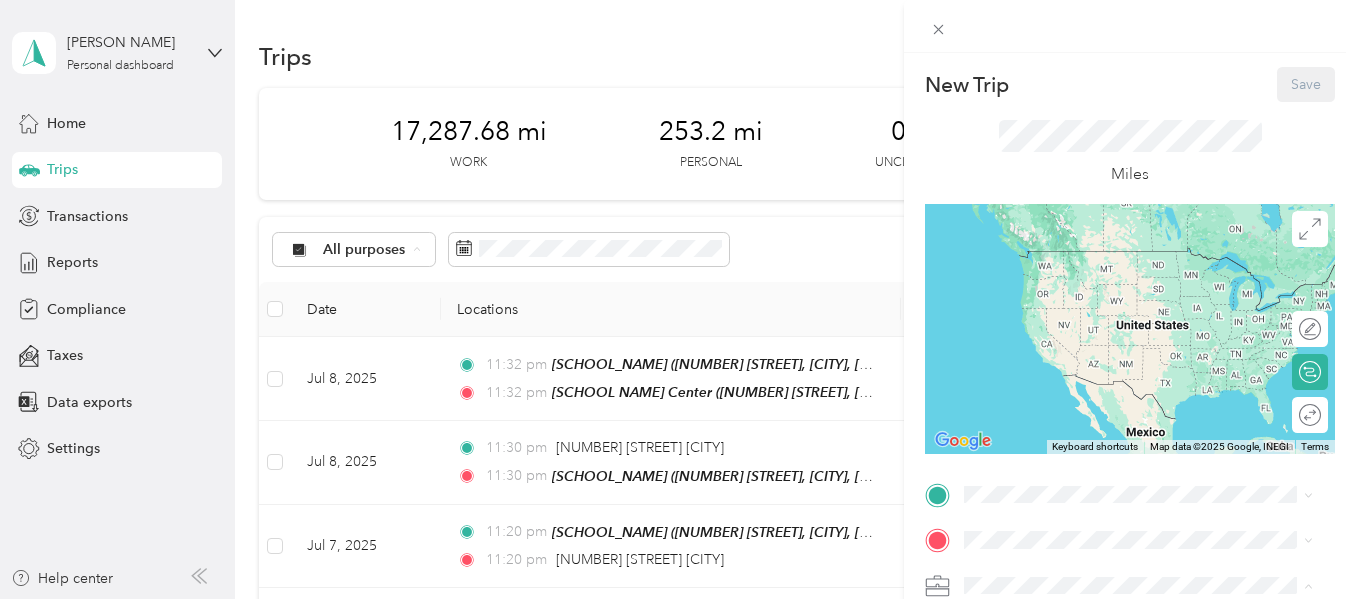 click on "New Trip Save This trip cannot be edited because it is either under review, approved, or paid. Contact your Team Manager to edit it. Miles ← Move left → Move right ↑ Move up ↓ Move down + Zoom in - Zoom out Home Jump left by 75% End Jump right by 75% Page Up Jump up by 75% Page Down Jump down by 75% Keyboard shortcuts Map Data Map data ©2025 Google, INEGI Map data ©2025 Google, INEGI 1000 km  Click to toggle between metric and imperial units Terms Report a map error Edit route Calculate route Round trip TO Add photo" at bounding box center (678, 299) 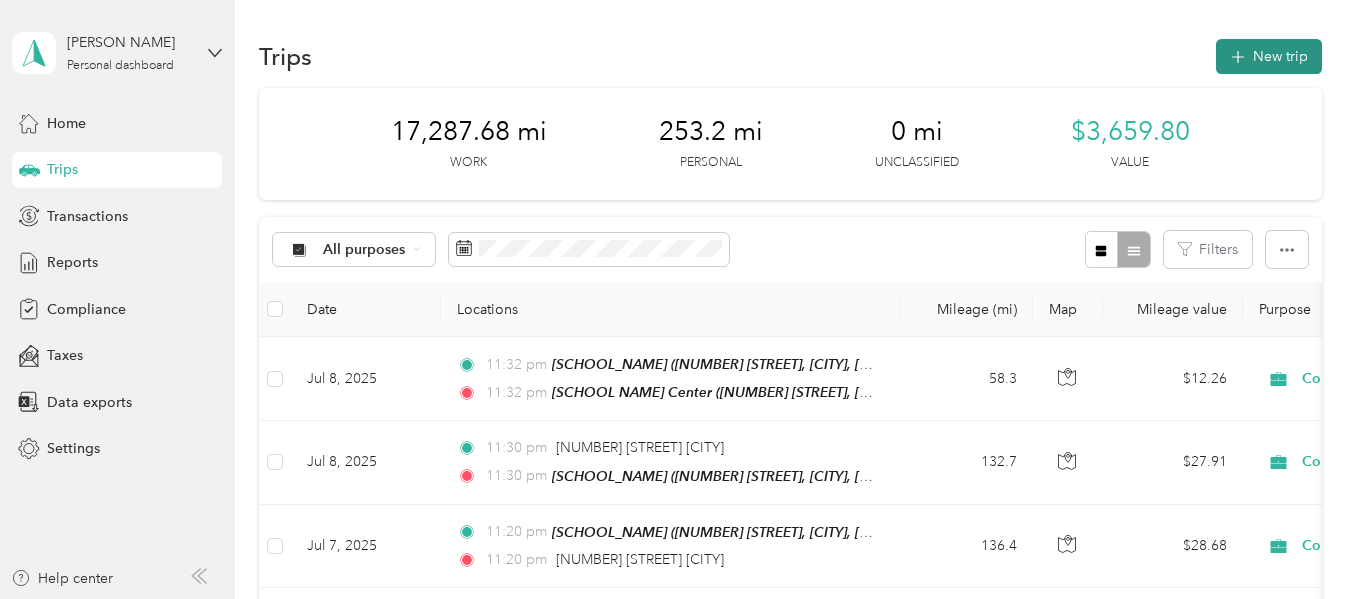 click 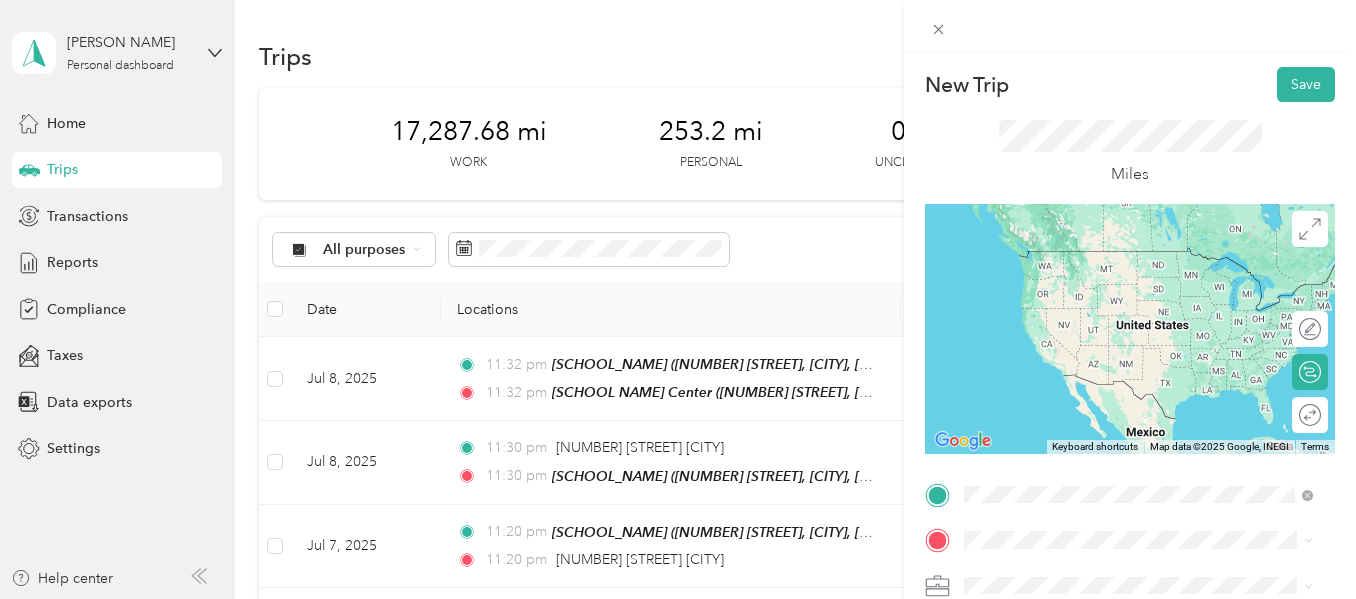 click on "[NUMBER] [STREET], [CITY], [ZIP], [CITY], [STATE], [COUNTRY]" at bounding box center [1131, 291] 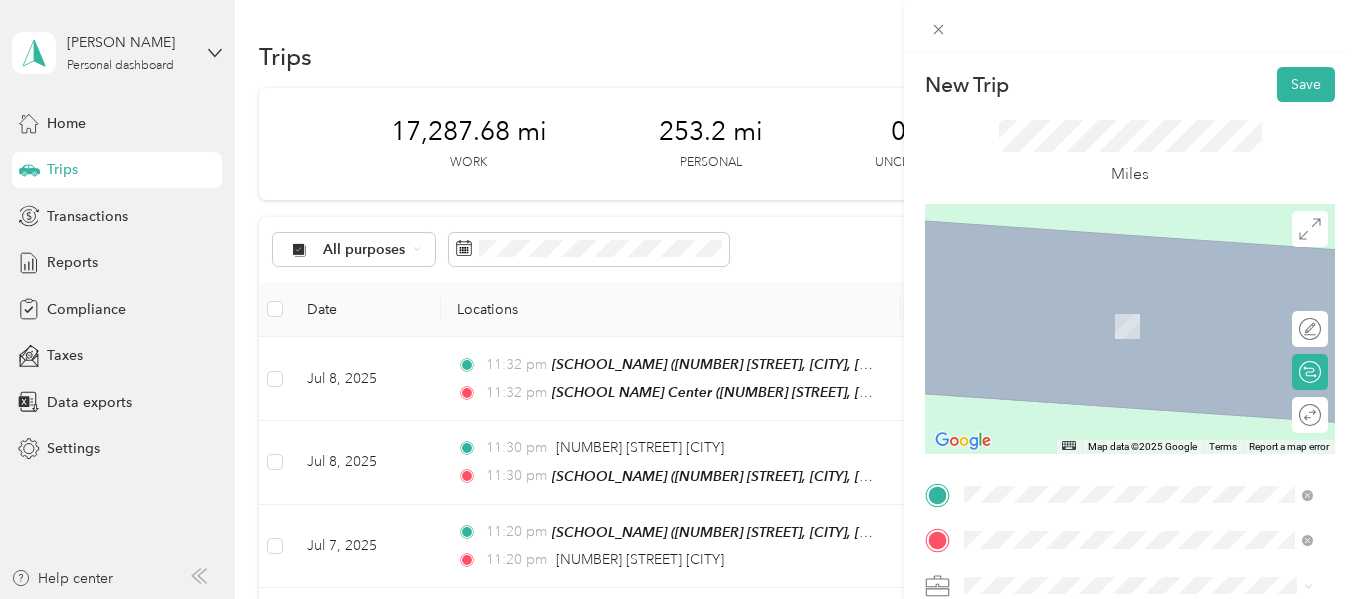 click on "[NUMBER] [STREET]
[CITY], [STATE] [ZIP], [COUNTRY]" at bounding box center (1106, 305) 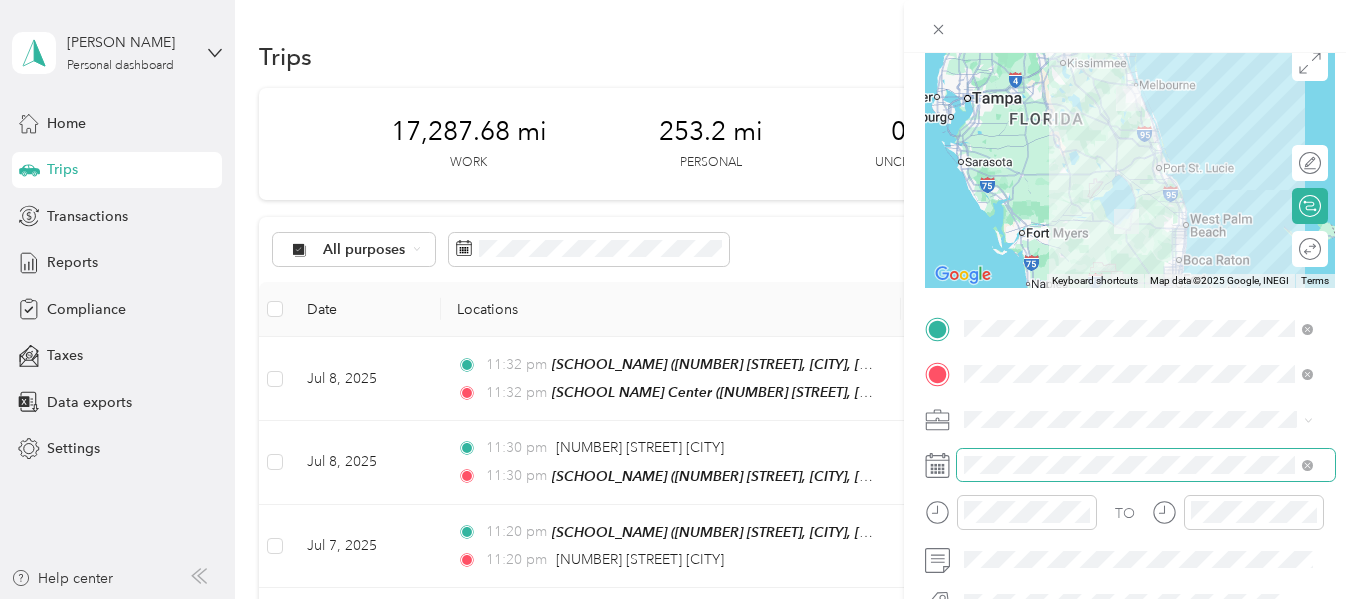 scroll, scrollTop: 167, scrollLeft: 0, axis: vertical 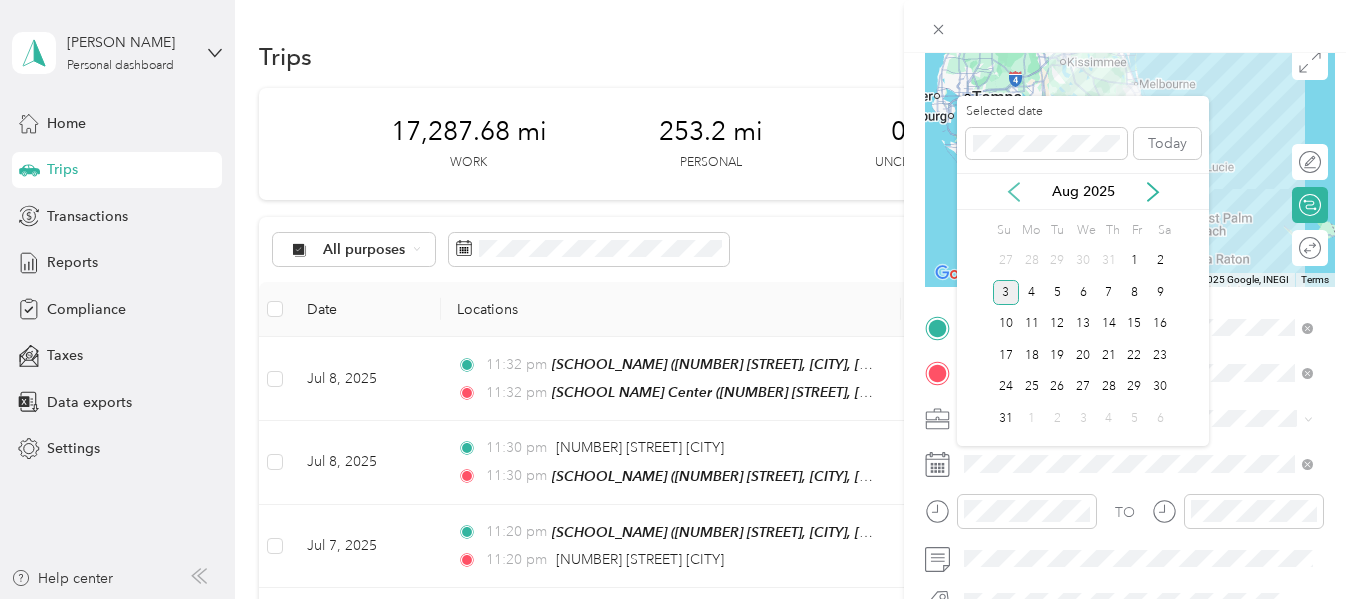 click 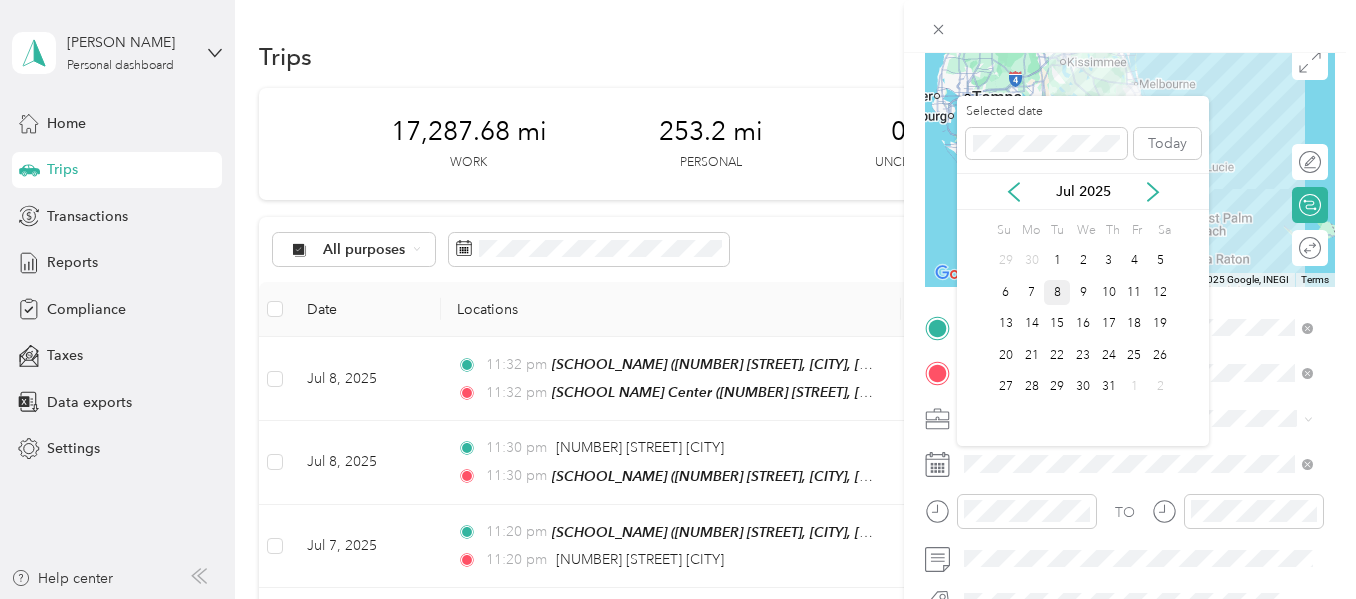 click on "8" at bounding box center [1057, 292] 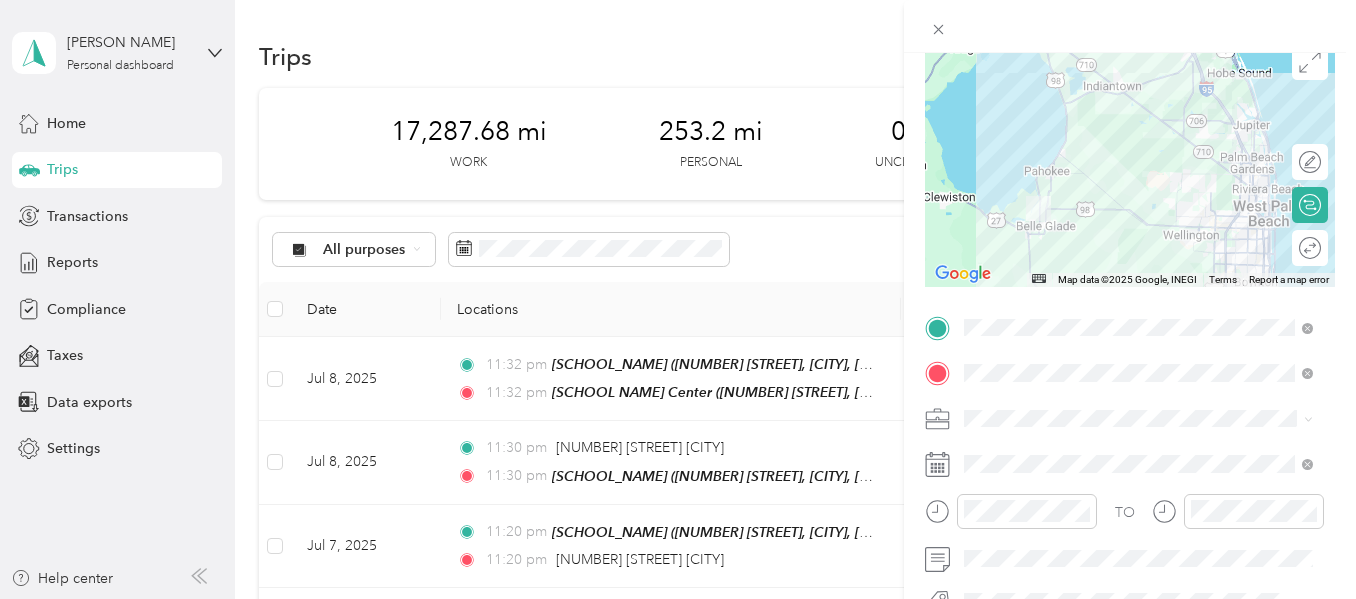 click at bounding box center (1130, 162) 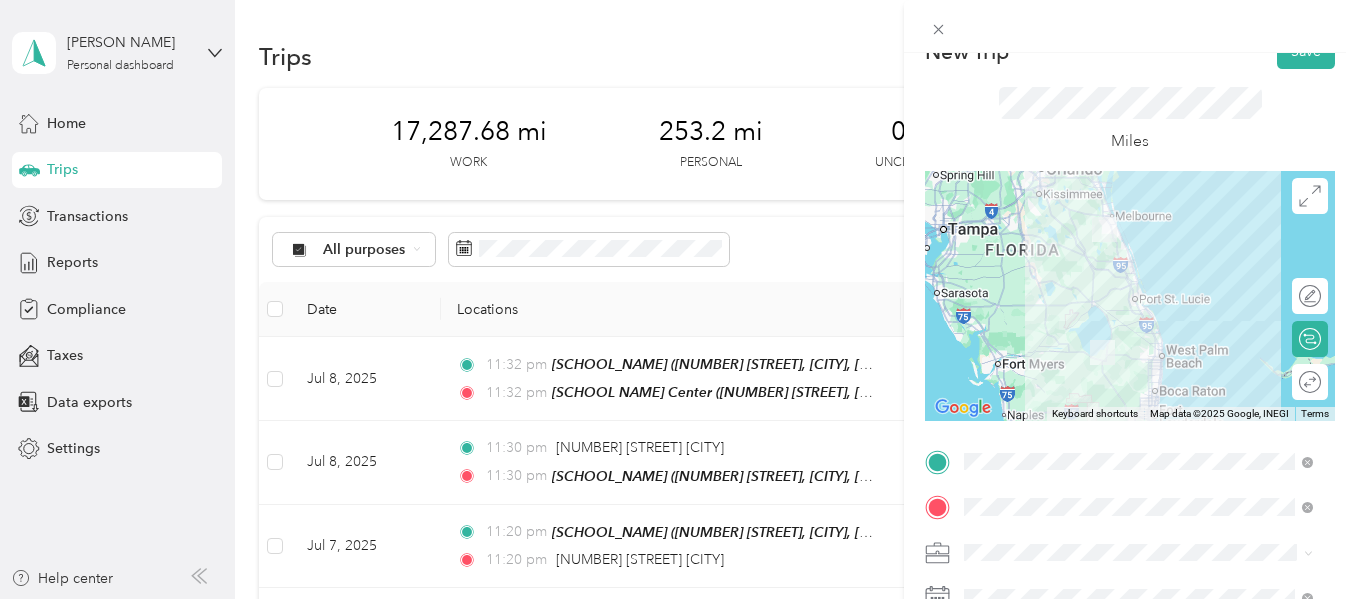 scroll, scrollTop: 0, scrollLeft: 0, axis: both 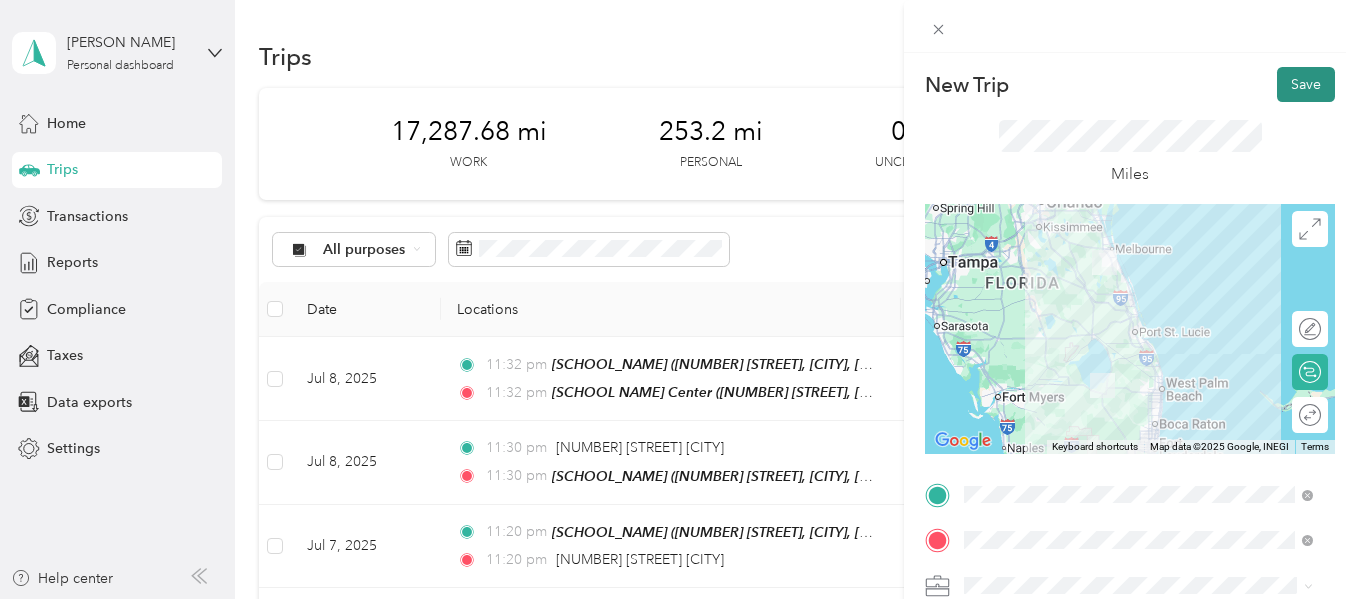 click on "Save" at bounding box center [1306, 84] 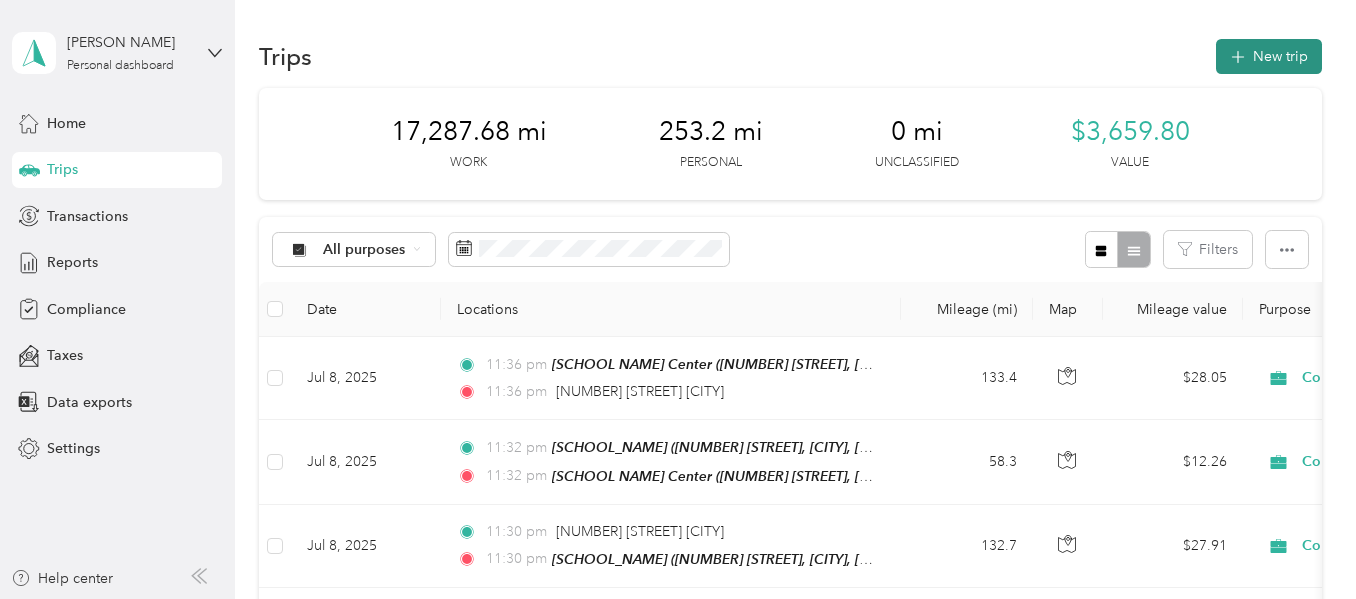click on "New trip" at bounding box center (1269, 56) 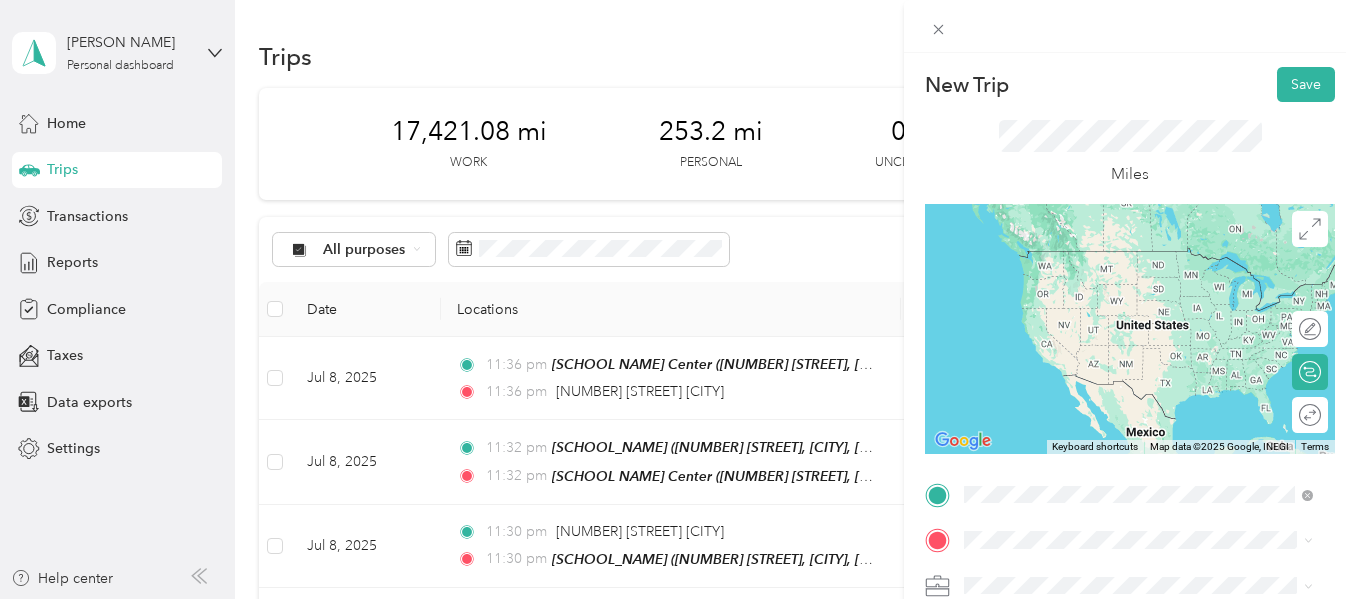 click on "[NUMBER] [STREET]
[CITY], [STATE] [ZIP], [COUNTRY]" at bounding box center [1106, 259] 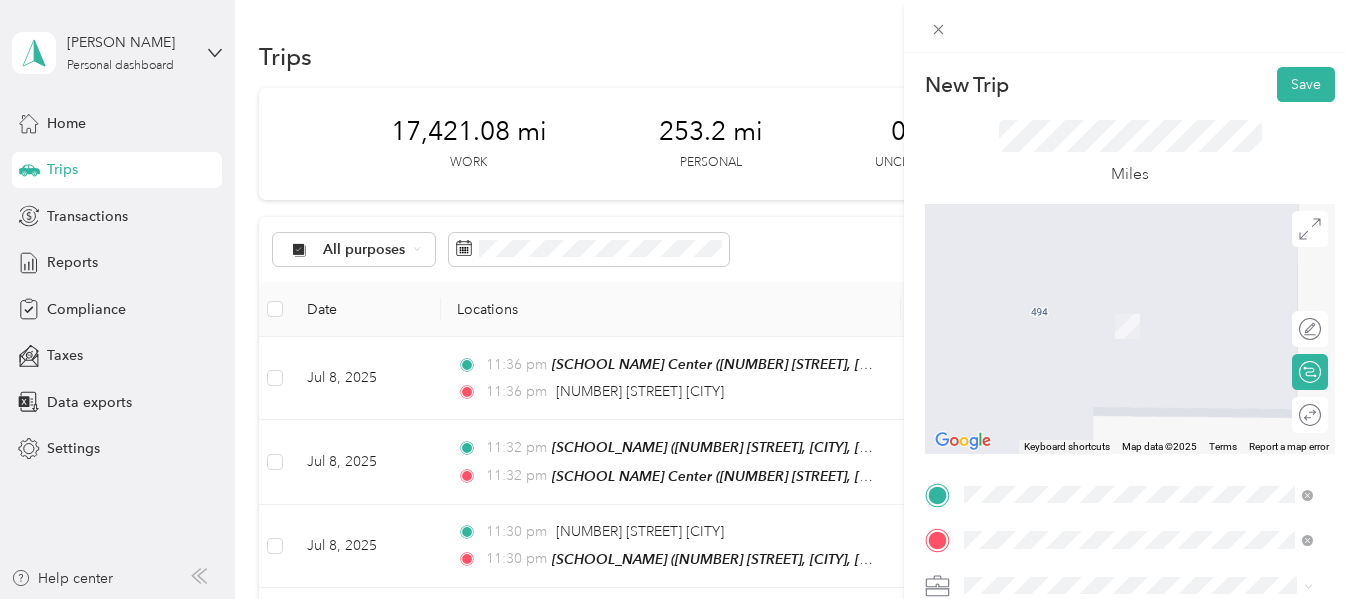 click on "[SCHOOL NAME] Elementary School
[CITY], [STATE] [ZIP], [COUNTRY]" at bounding box center (1119, 494) 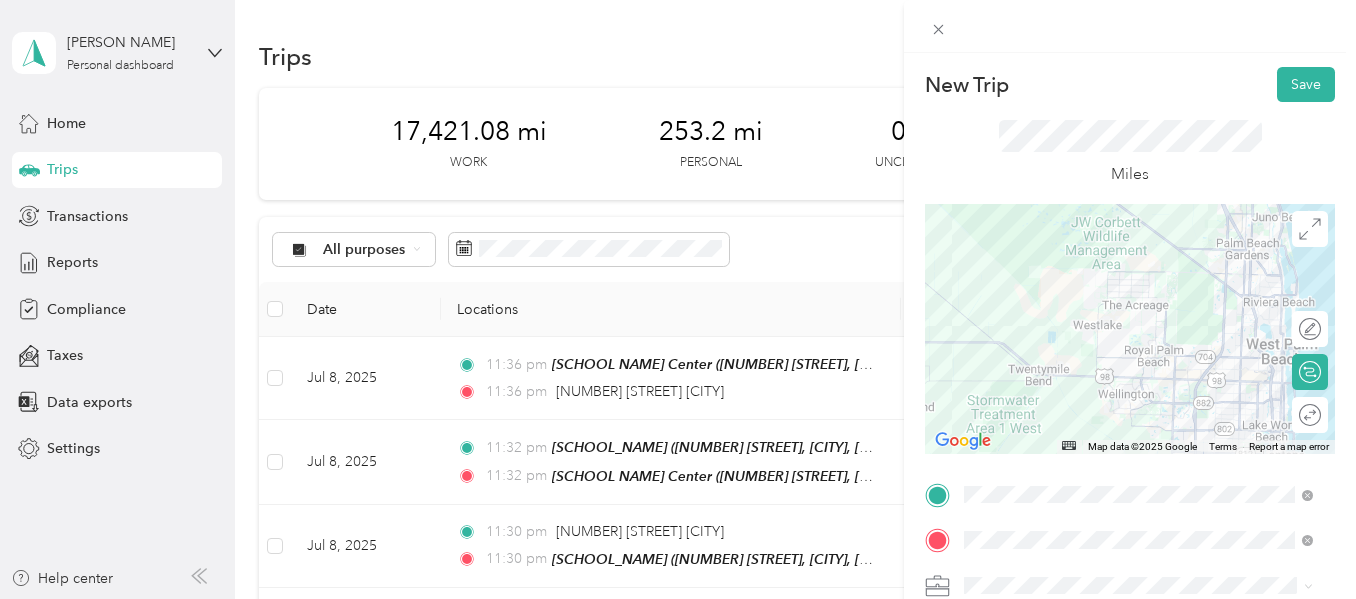 click at bounding box center [1130, 329] 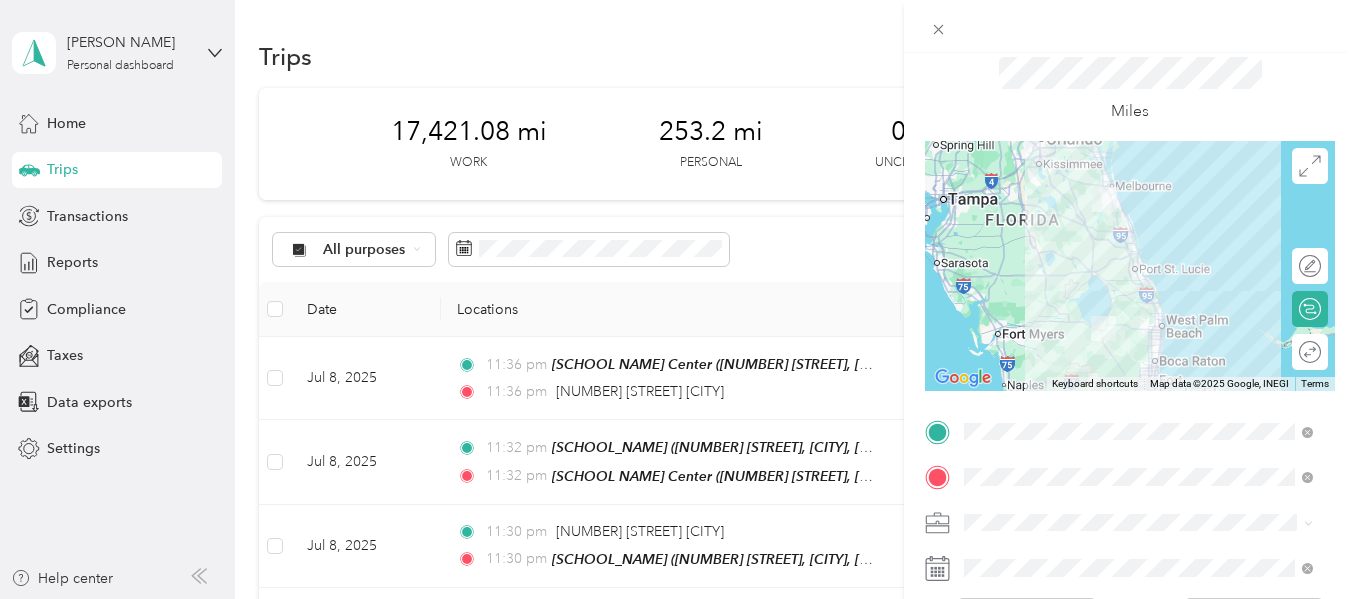scroll, scrollTop: 100, scrollLeft: 0, axis: vertical 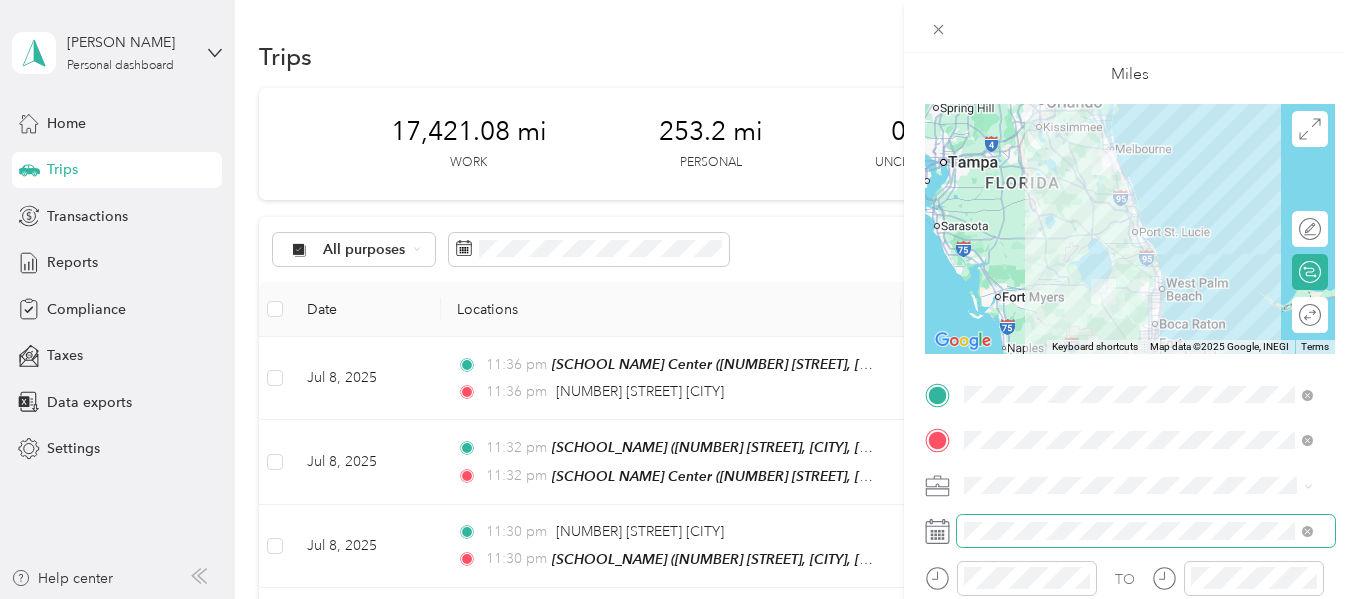 click at bounding box center [1146, 531] 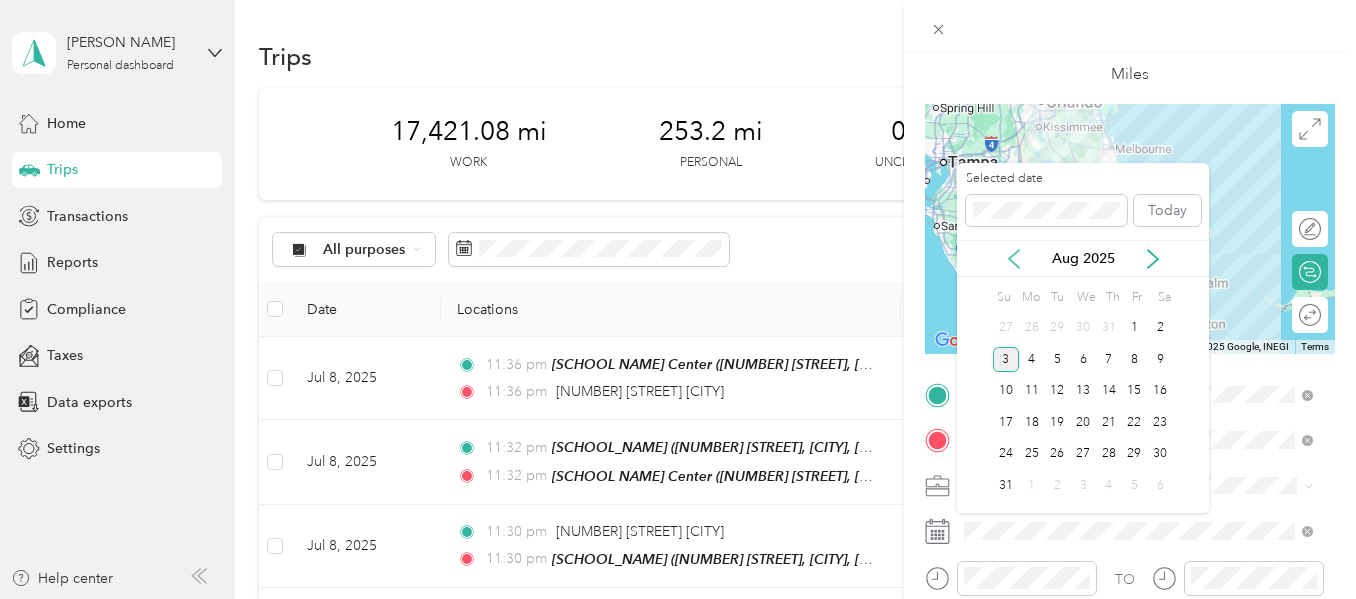 click 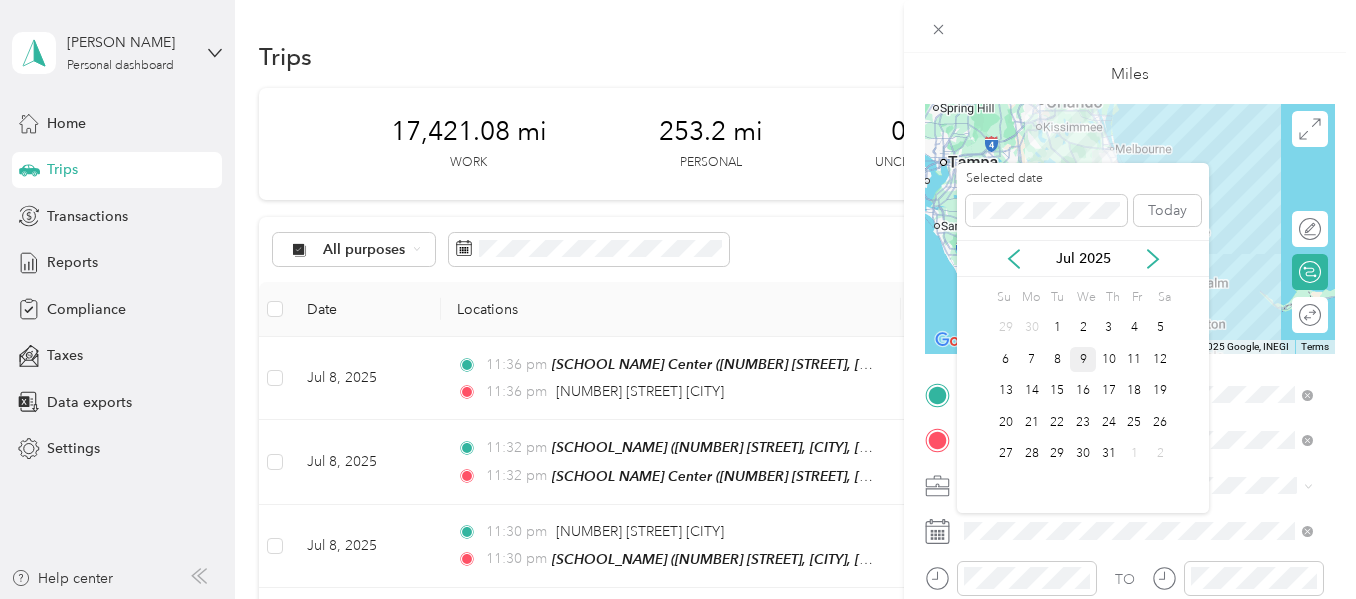 click on "9" at bounding box center (1083, 359) 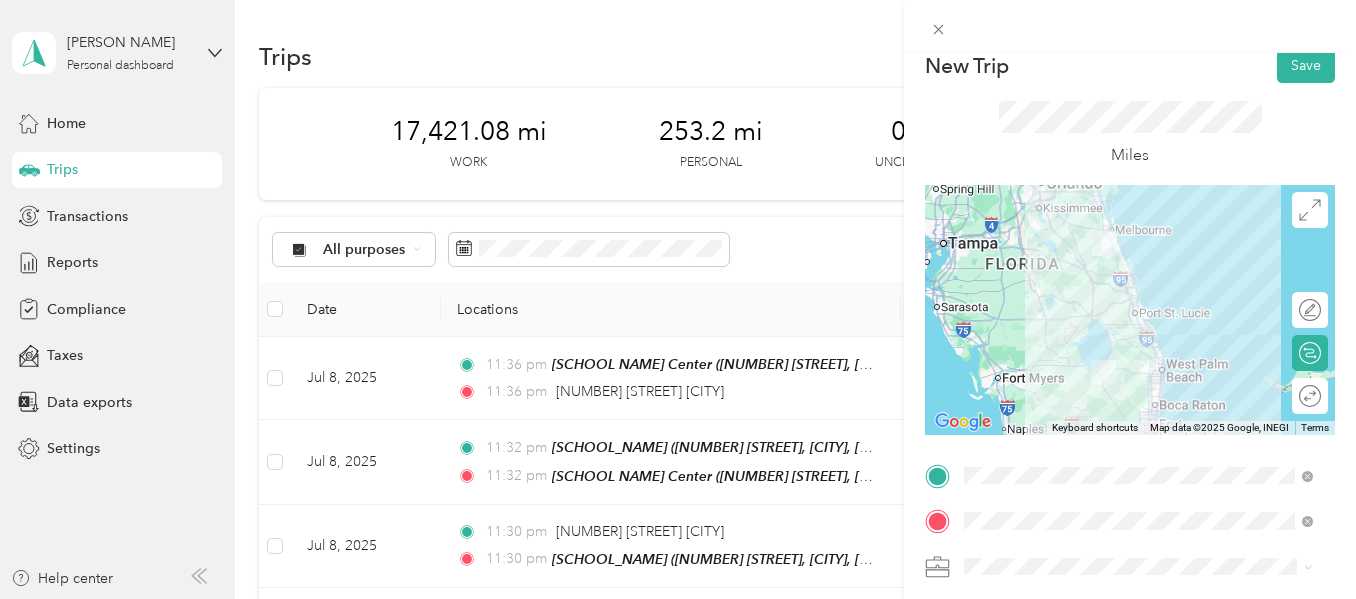 scroll, scrollTop: 0, scrollLeft: 0, axis: both 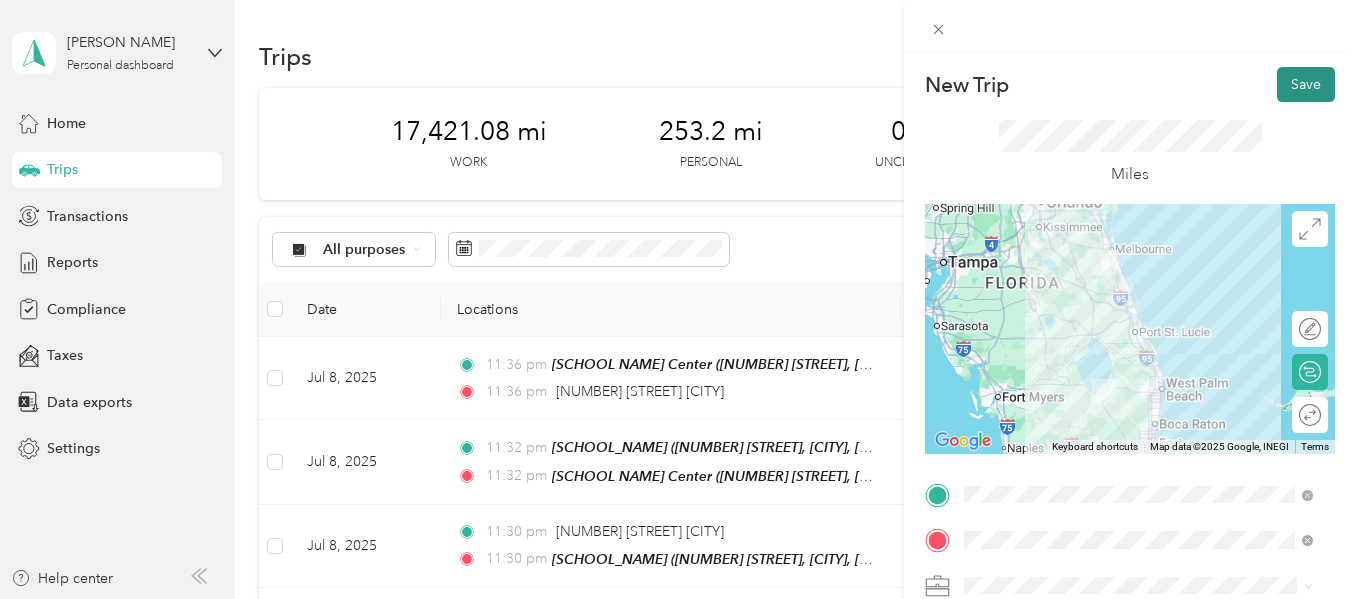 click on "Save" at bounding box center (1306, 84) 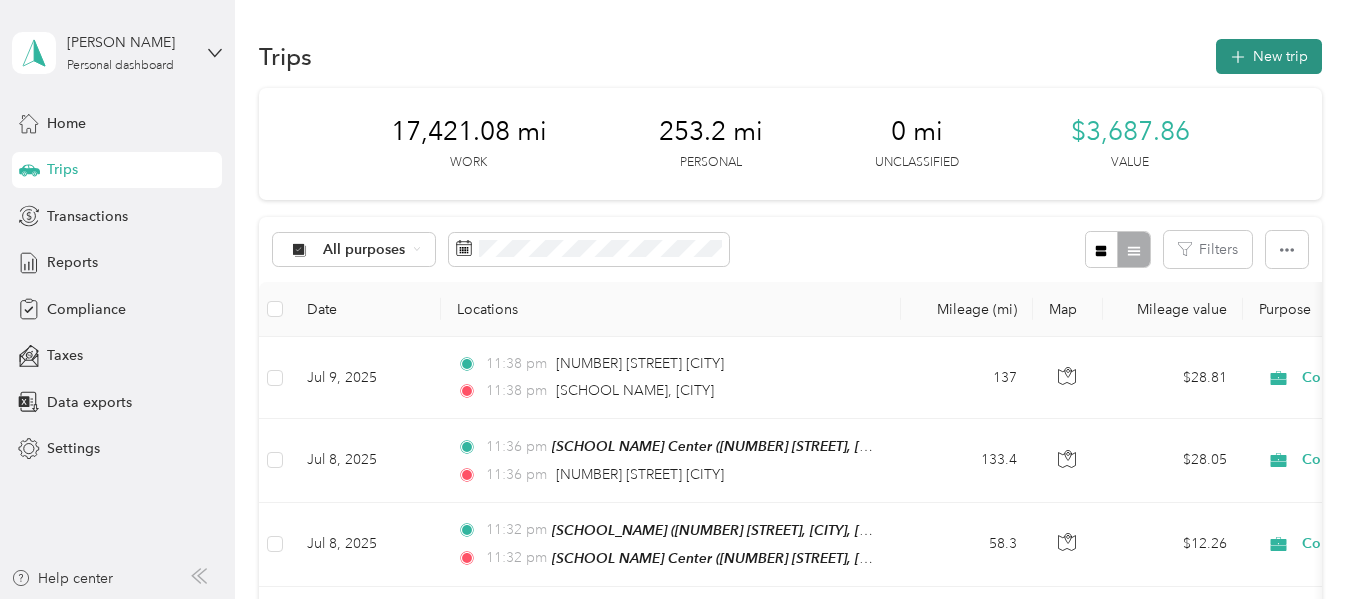 click on "New trip" at bounding box center (1269, 56) 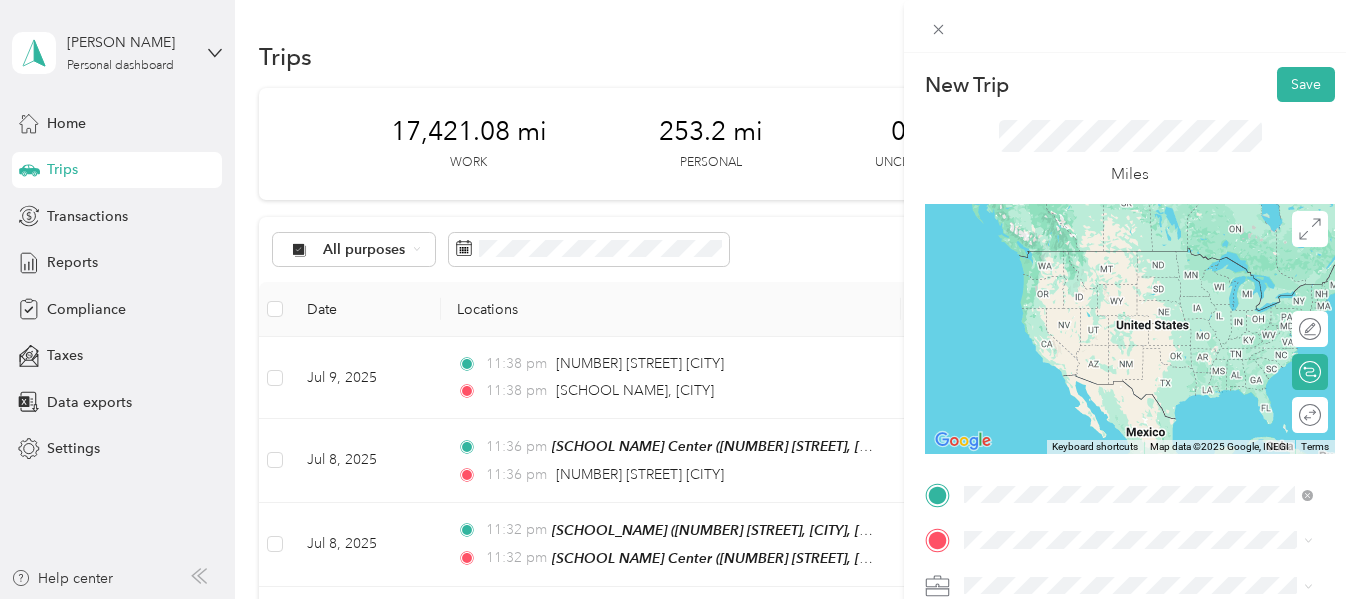 click on "[SCHOOL NAME] Elementary School
[CITY], [STATE] [ZIP], [COUNTRY]" at bounding box center (1138, 449) 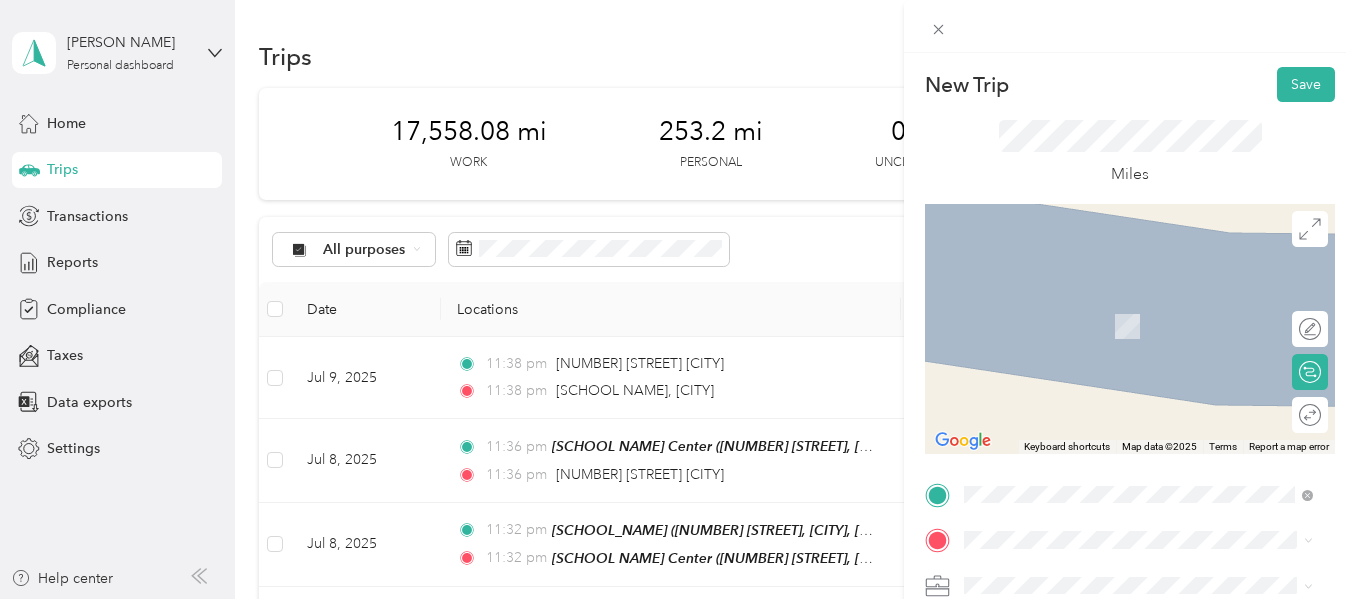 click on "[NUMBER] [STREET]
[CITY], [STATE] [ZIP], [COUNTRY]" at bounding box center (1106, 304) 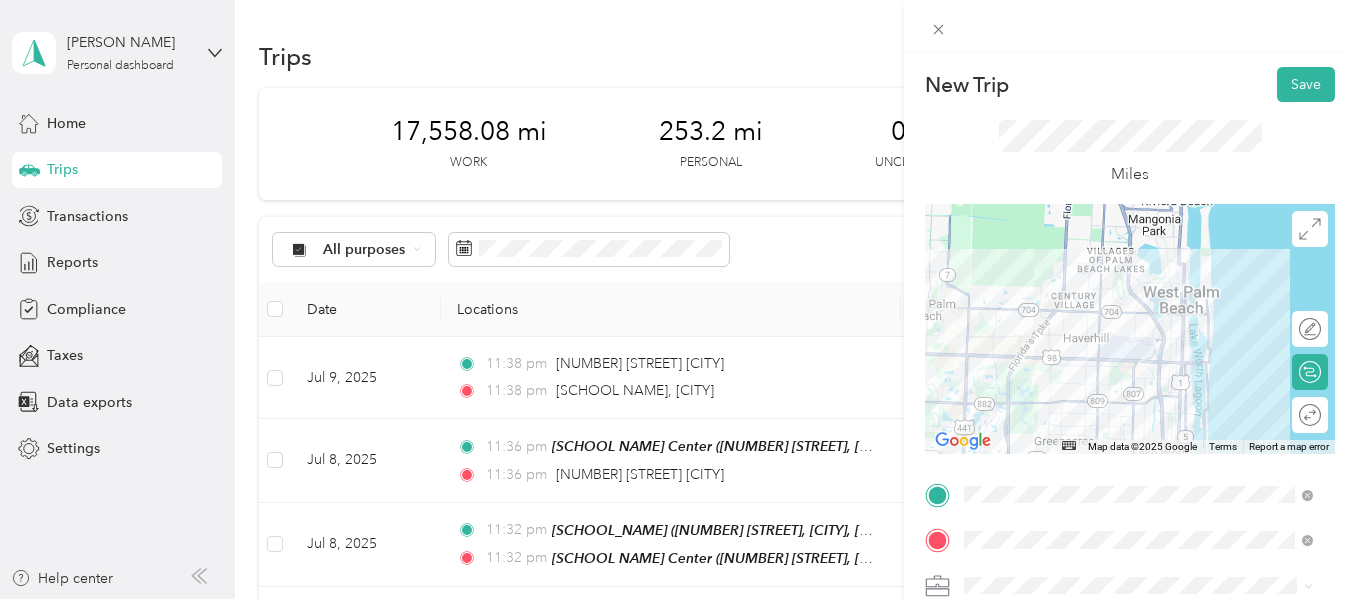 drag, startPoint x: 1206, startPoint y: 318, endPoint x: 1026, endPoint y: 410, distance: 202.14845 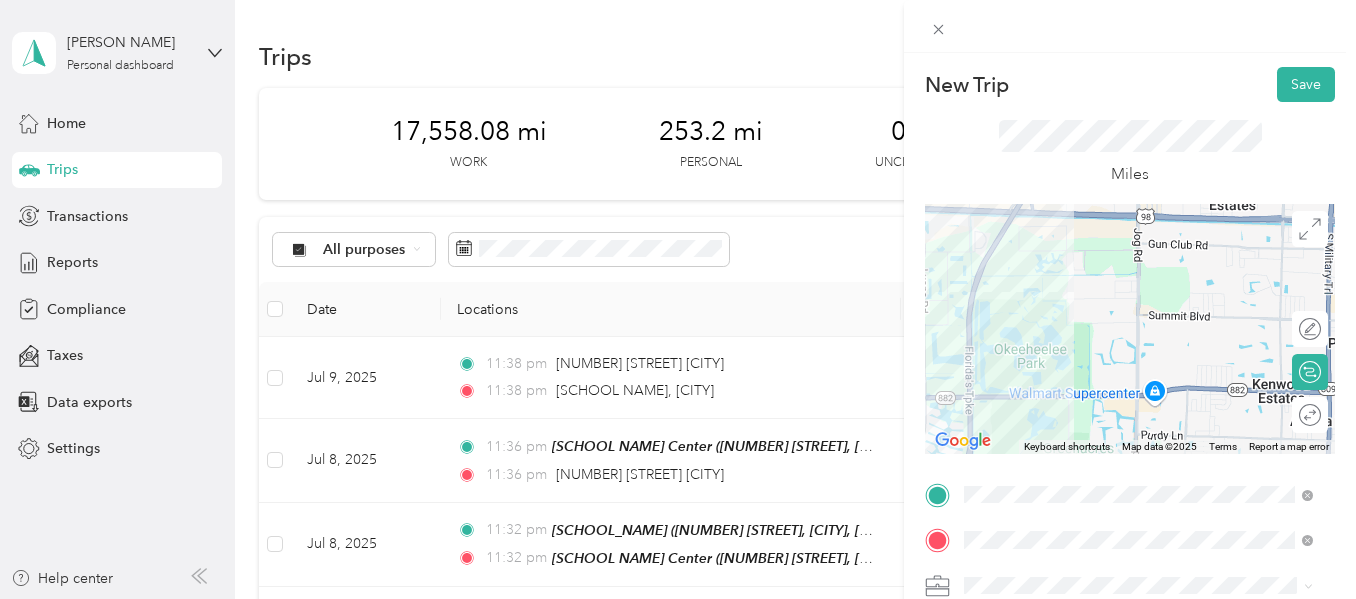 drag, startPoint x: 1015, startPoint y: 378, endPoint x: 1095, endPoint y: 315, distance: 101.828285 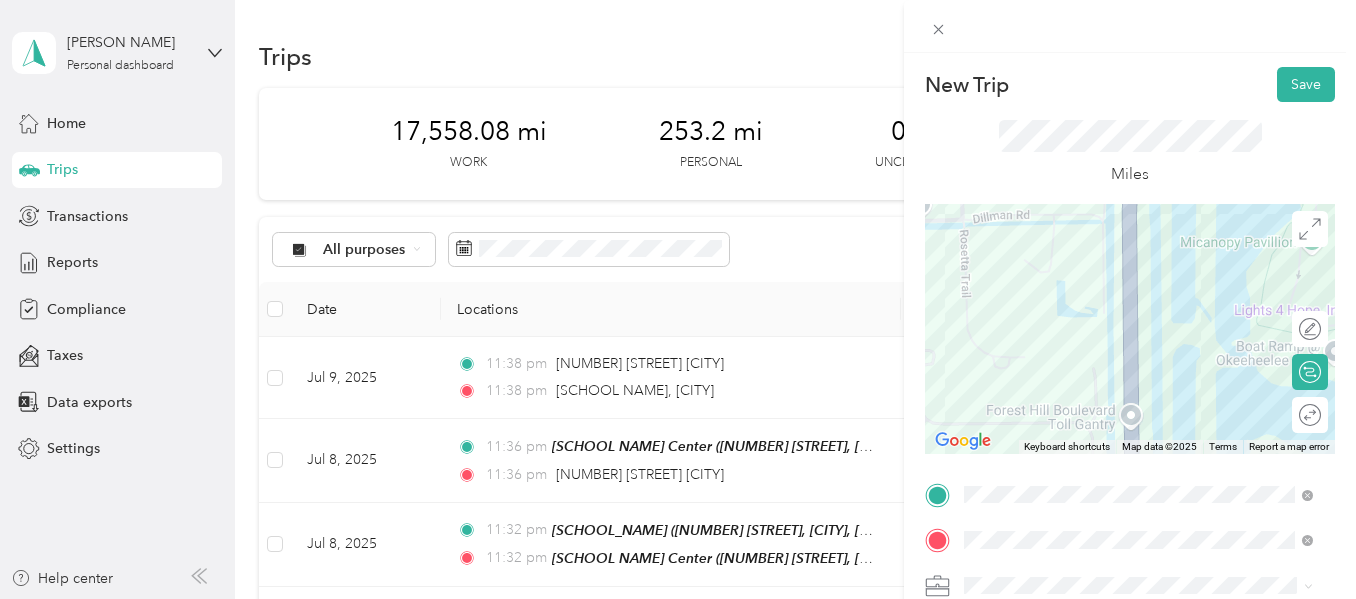 drag, startPoint x: 988, startPoint y: 347, endPoint x: 1253, endPoint y: 287, distance: 271.70755 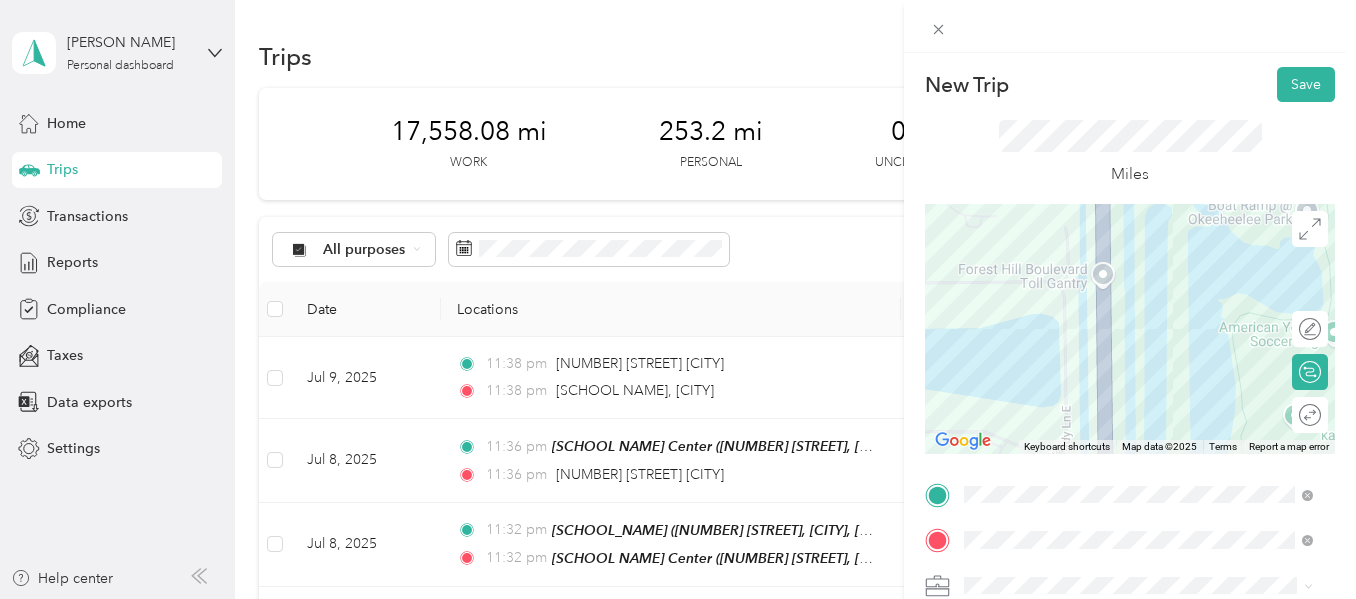 drag, startPoint x: 1142, startPoint y: 379, endPoint x: 1115, endPoint y: 235, distance: 146.50938 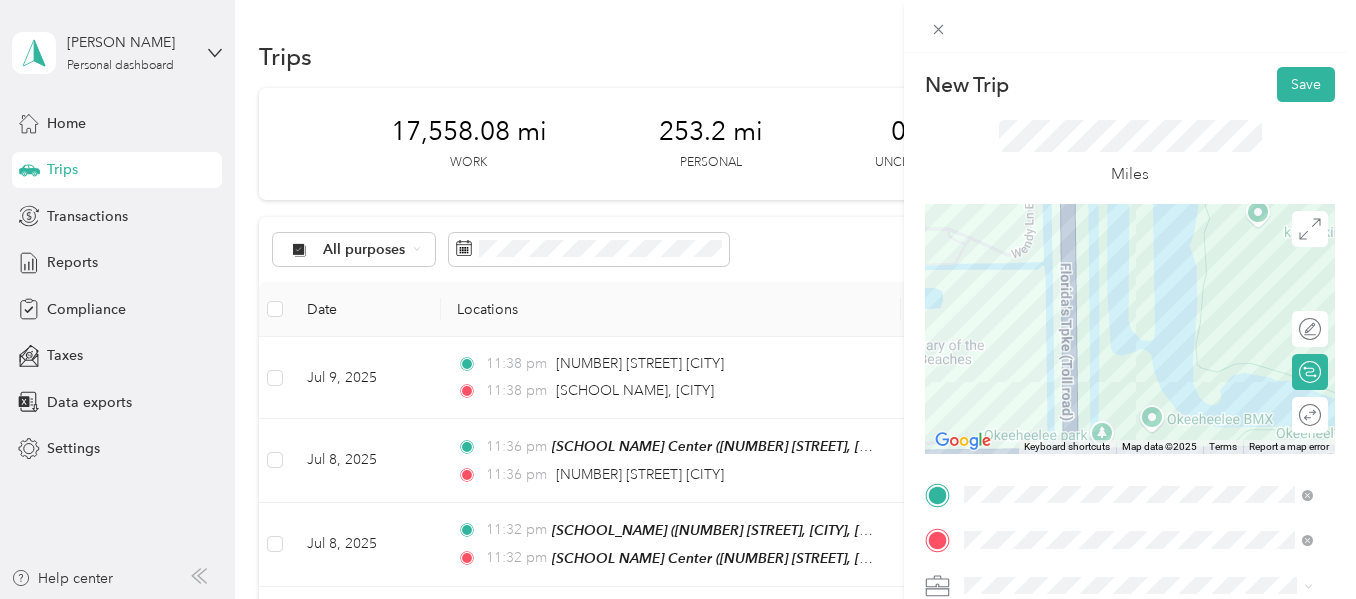 drag, startPoint x: 1131, startPoint y: 384, endPoint x: 1097, endPoint y: 198, distance: 189.08199 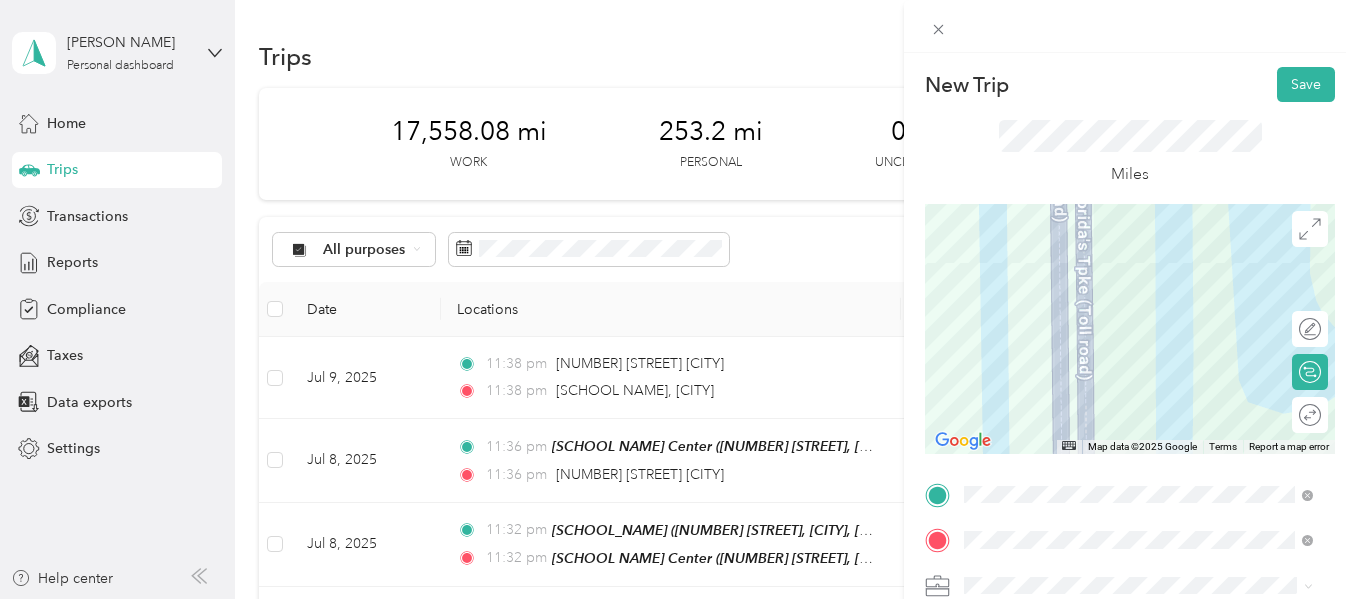 drag, startPoint x: 1030, startPoint y: 362, endPoint x: 1125, endPoint y: 420, distance: 111.305885 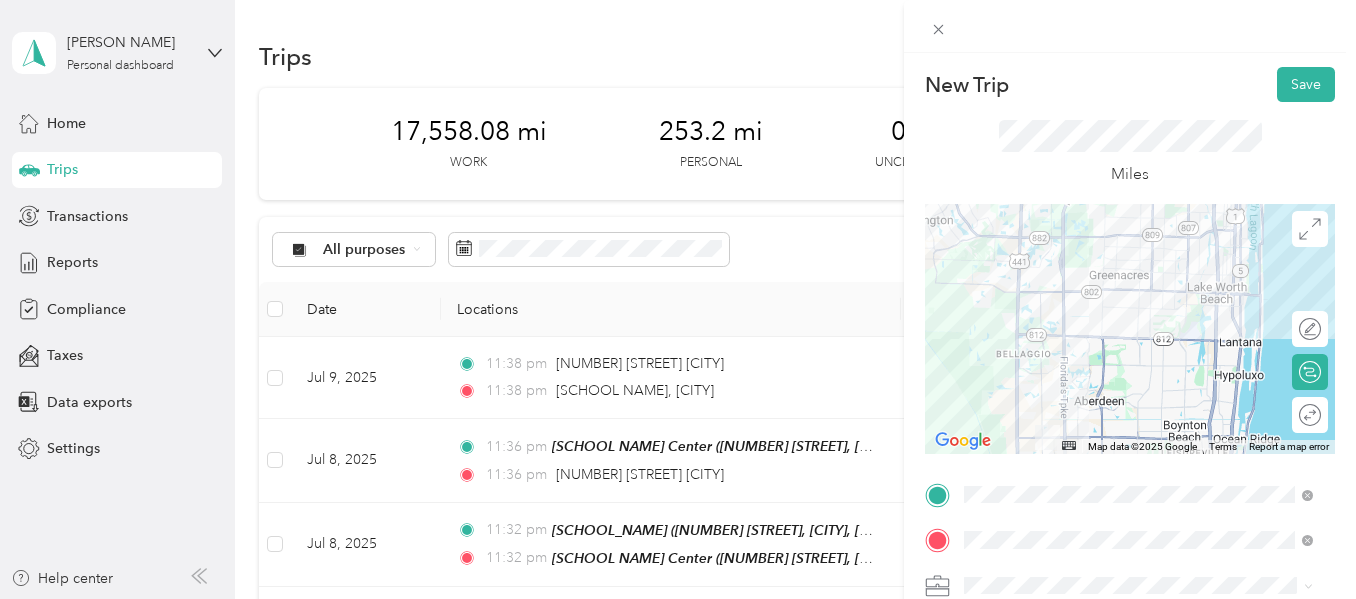 drag, startPoint x: 1184, startPoint y: 415, endPoint x: 1097, endPoint y: 264, distance: 174.26991 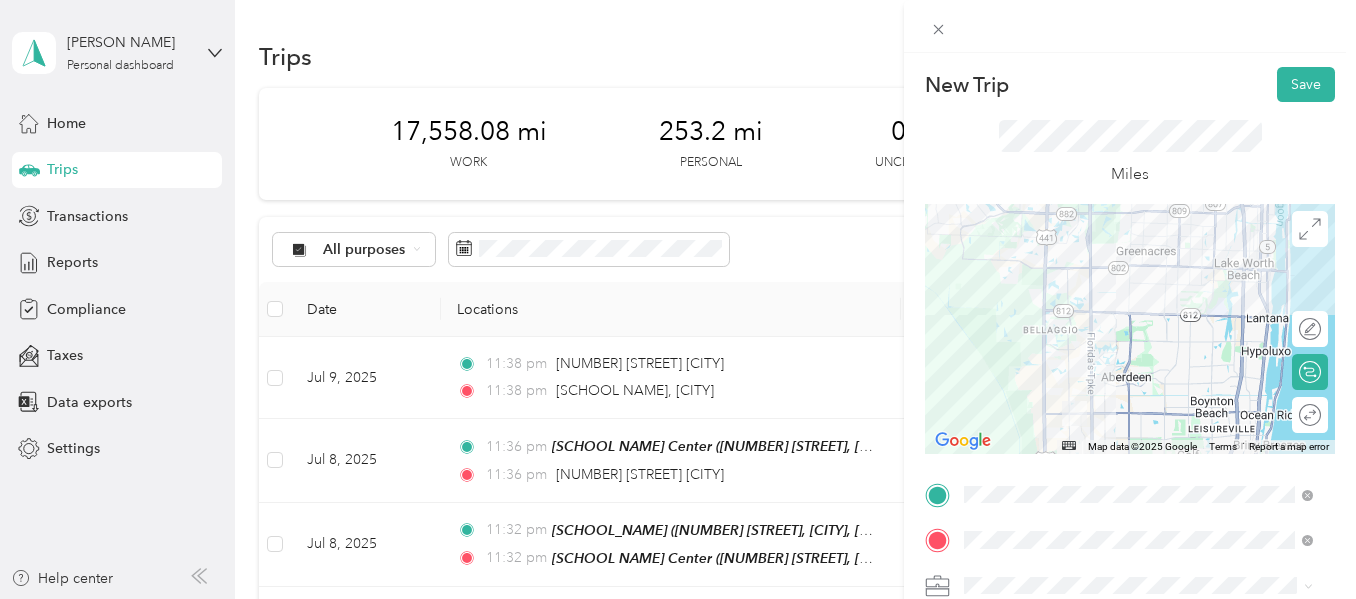 drag, startPoint x: 1103, startPoint y: 327, endPoint x: 1129, endPoint y: 281, distance: 52.83938 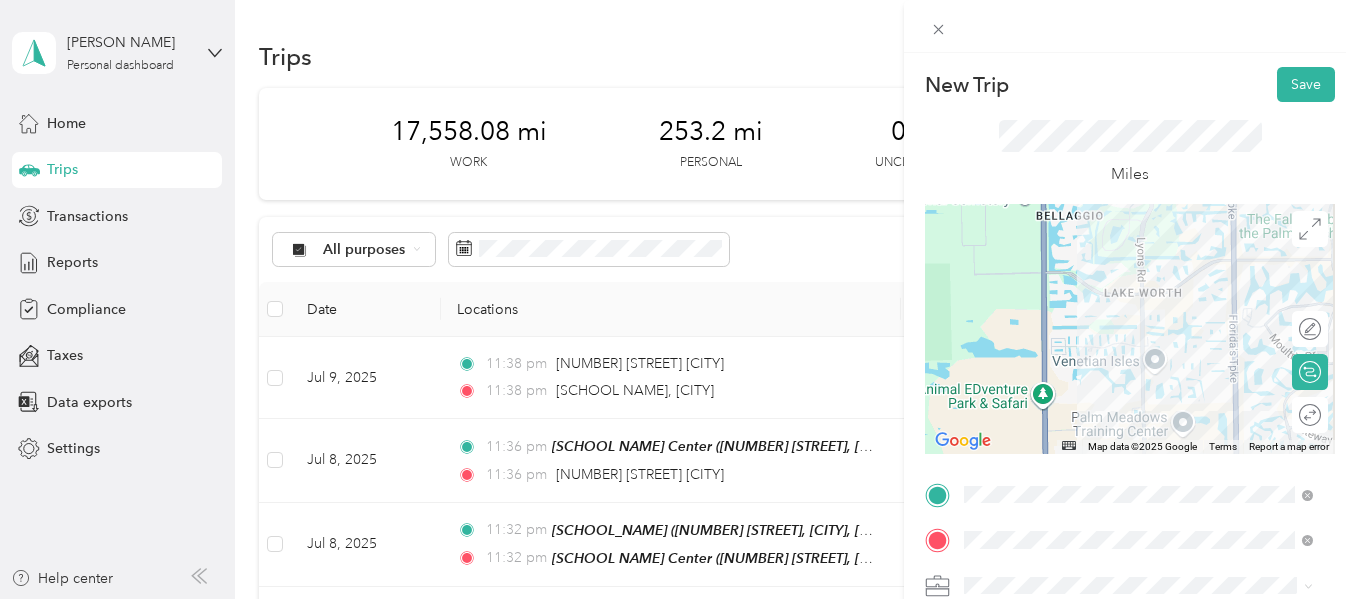 click at bounding box center (1130, 329) 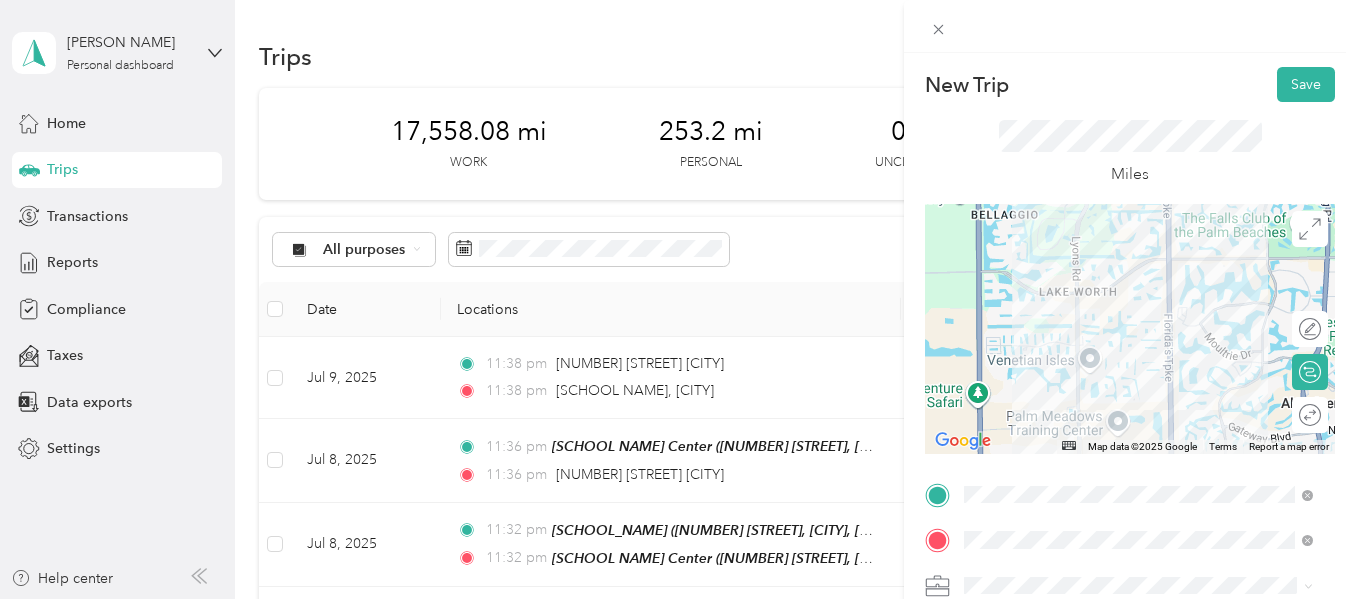 drag, startPoint x: 1224, startPoint y: 319, endPoint x: 1157, endPoint y: 320, distance: 67.00746 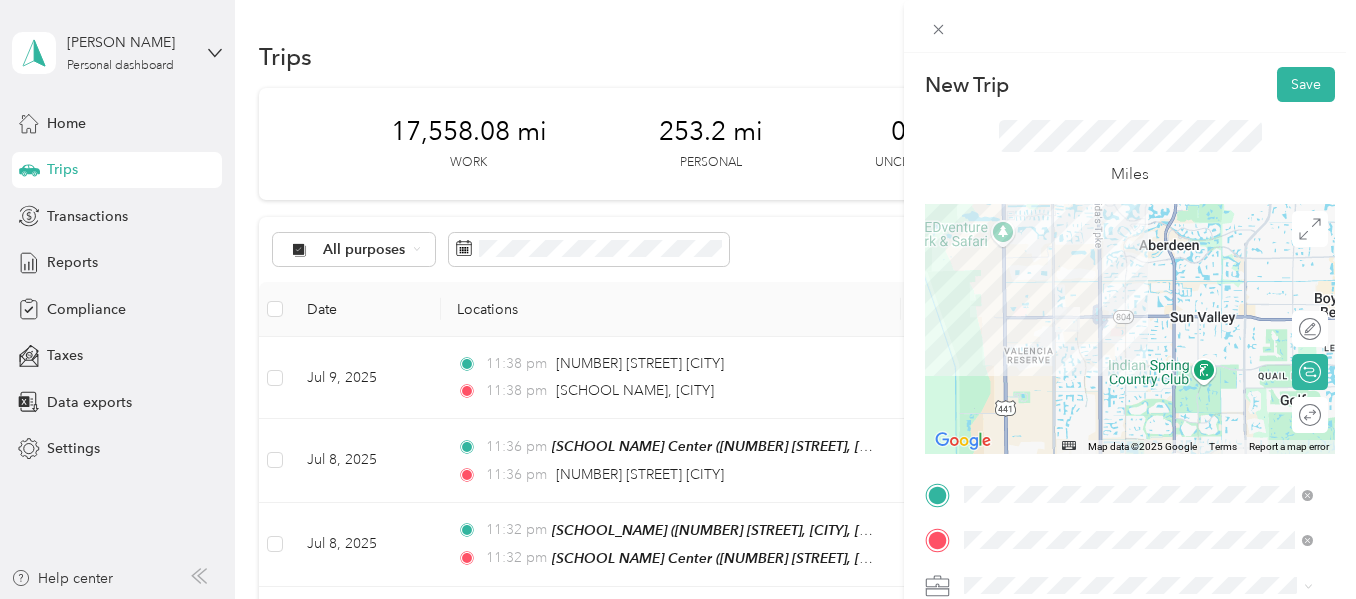 drag, startPoint x: 1046, startPoint y: 382, endPoint x: 1036, endPoint y: 264, distance: 118.42297 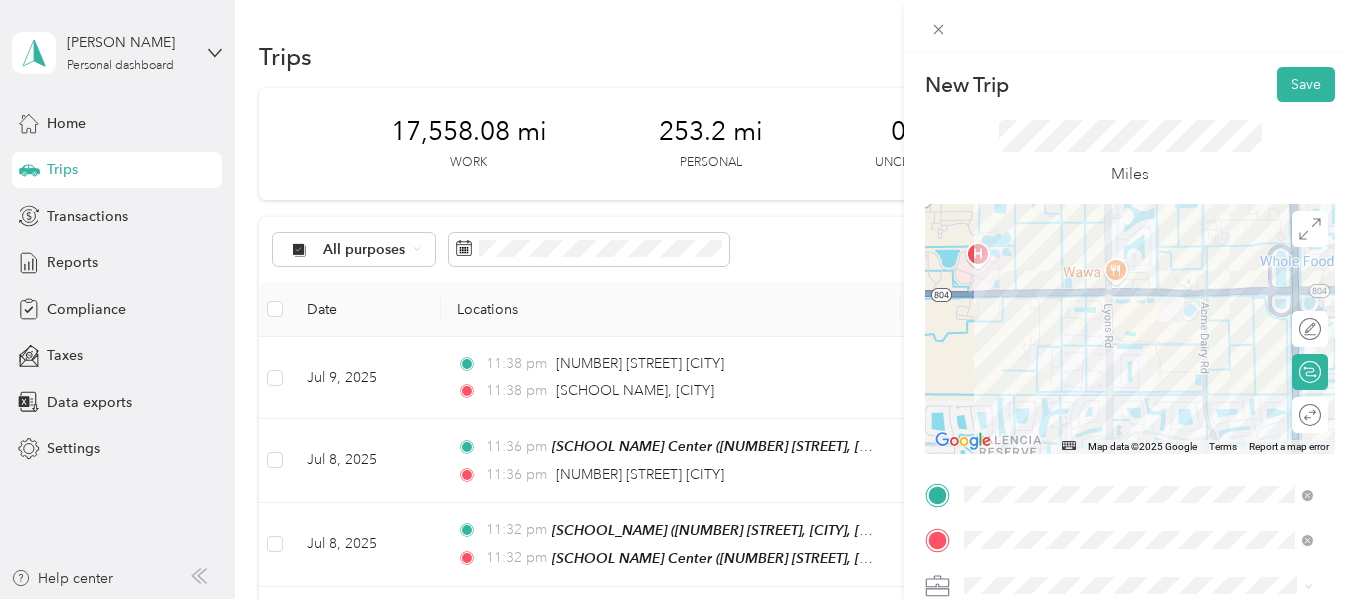 click at bounding box center [1130, 329] 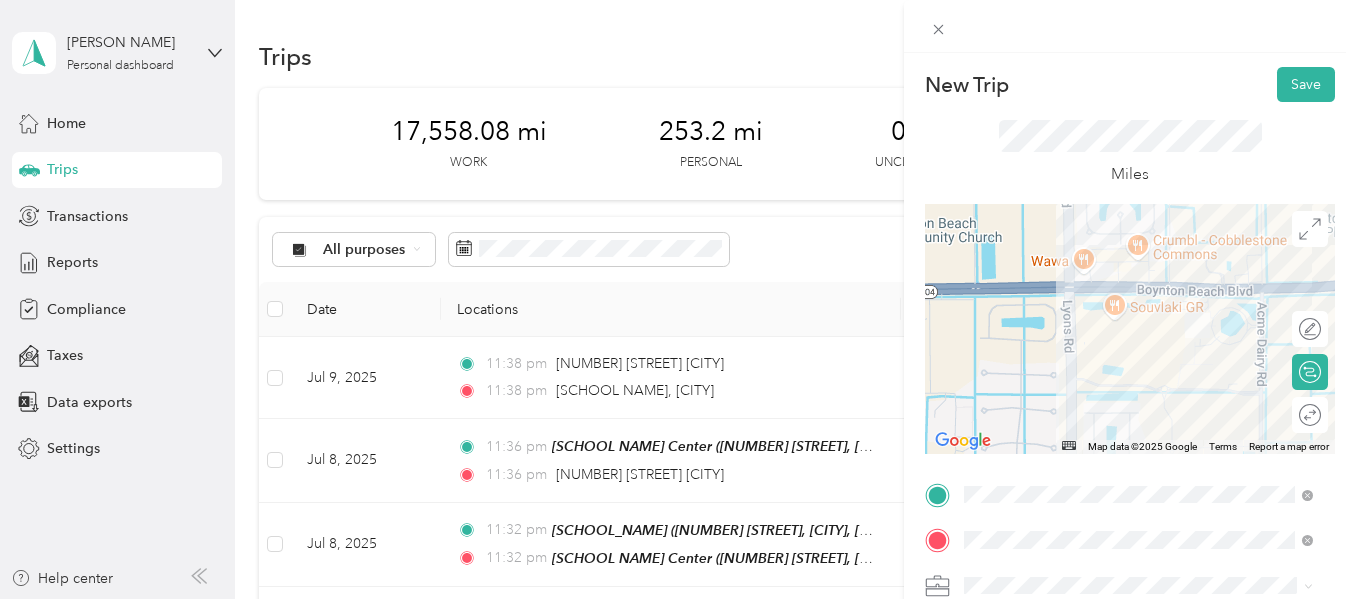click at bounding box center (1130, 329) 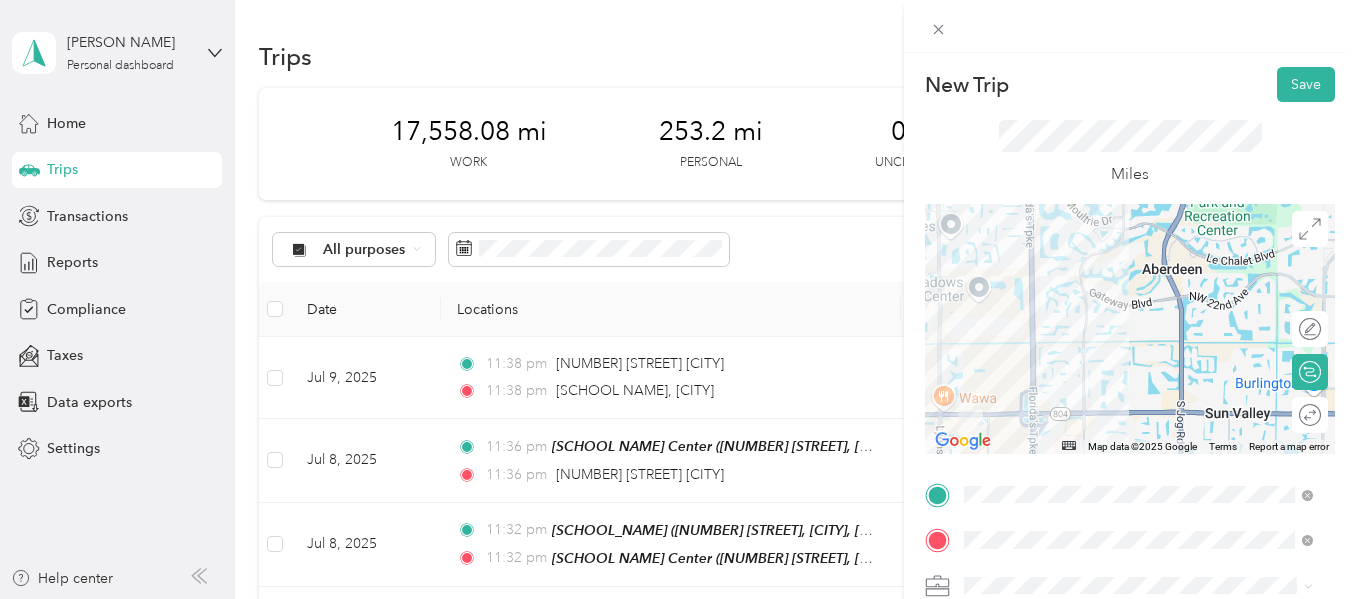 drag, startPoint x: 1155, startPoint y: 262, endPoint x: 1054, endPoint y: 360, distance: 140.73024 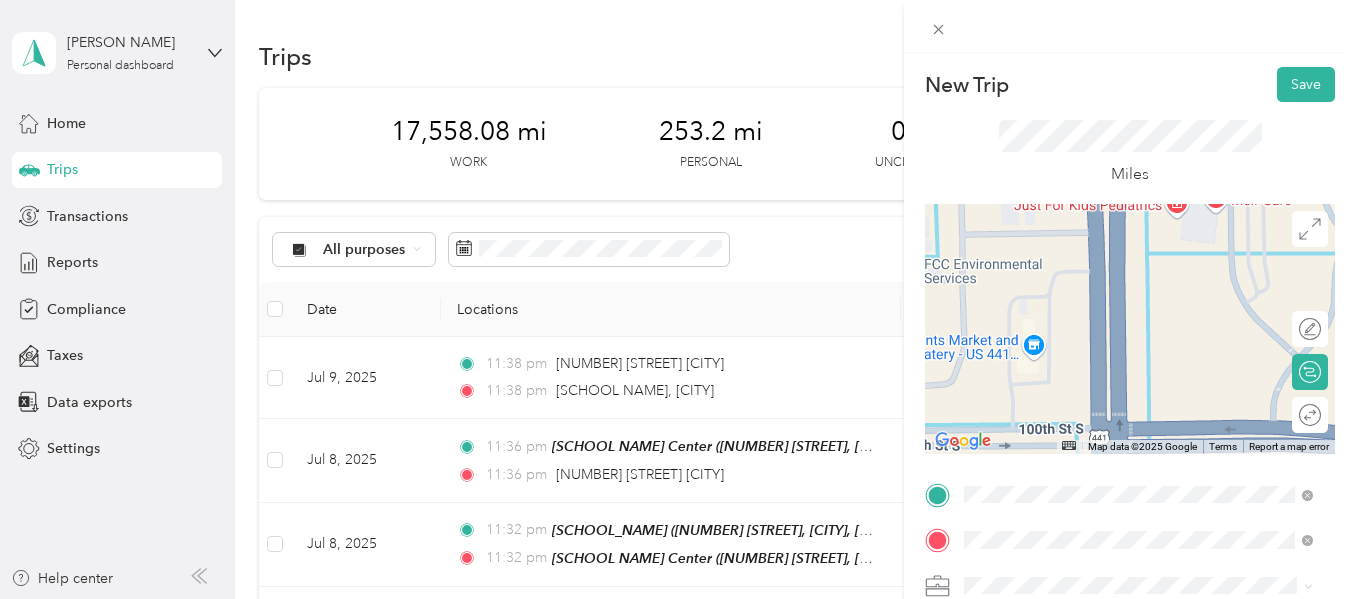 click at bounding box center [1130, 329] 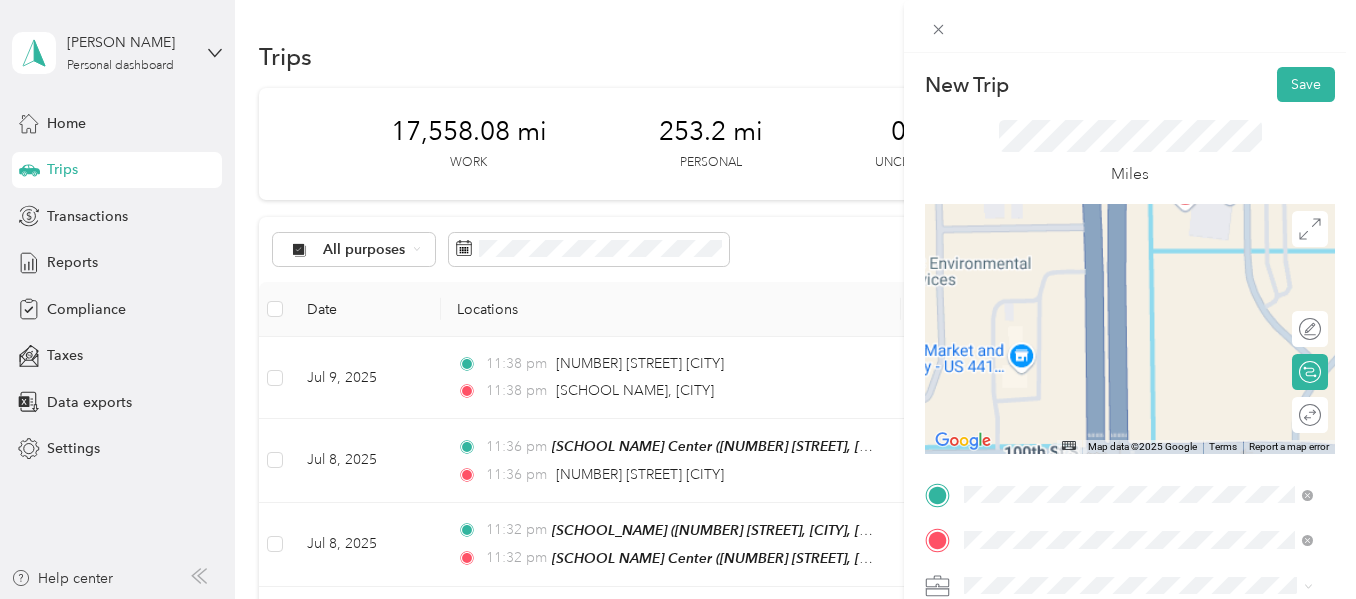 click at bounding box center (1130, 329) 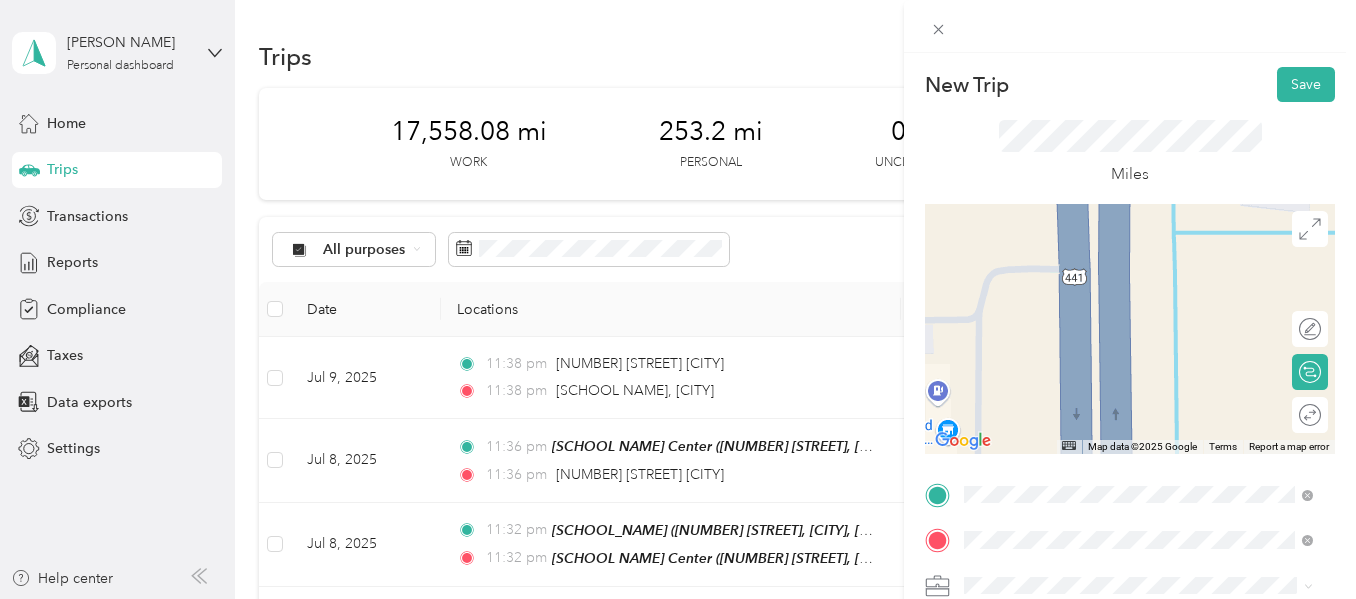 click at bounding box center [1130, 329] 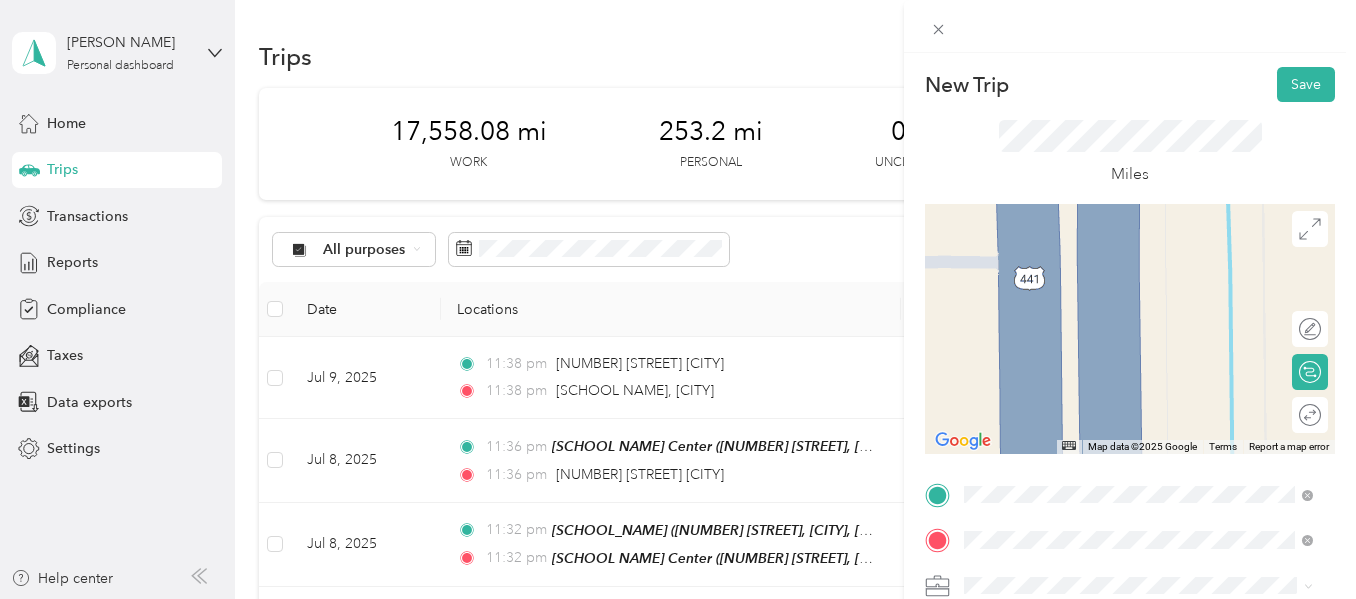 click at bounding box center (1130, 329) 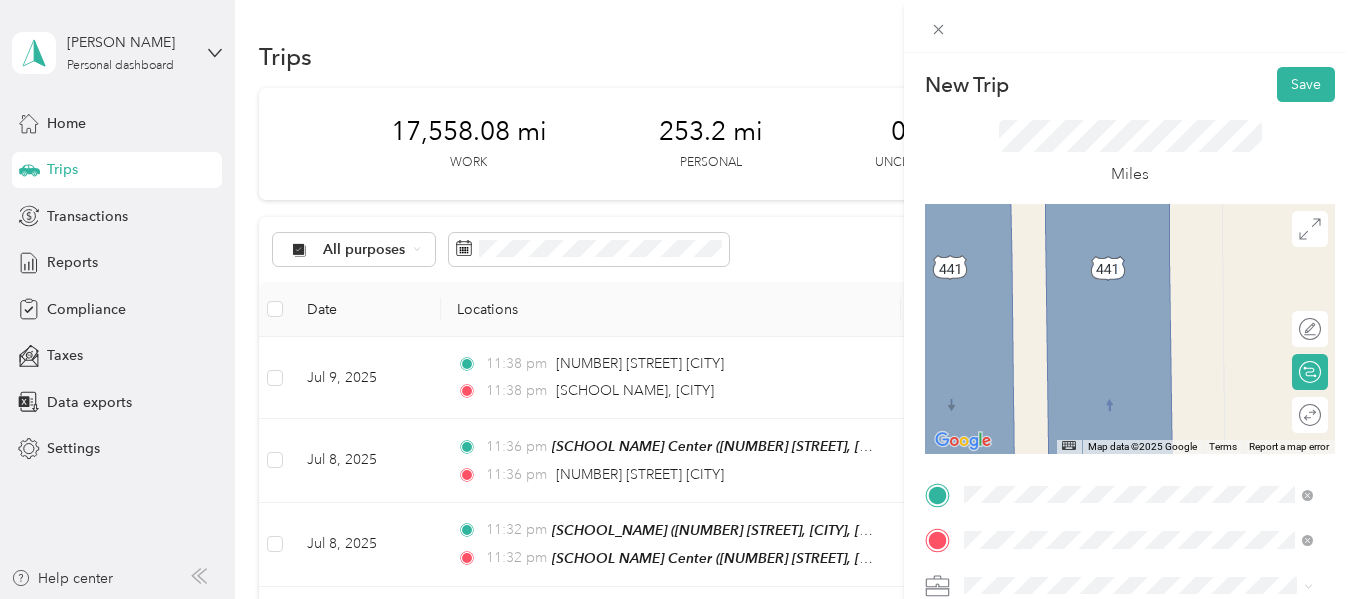 click at bounding box center [1130, 329] 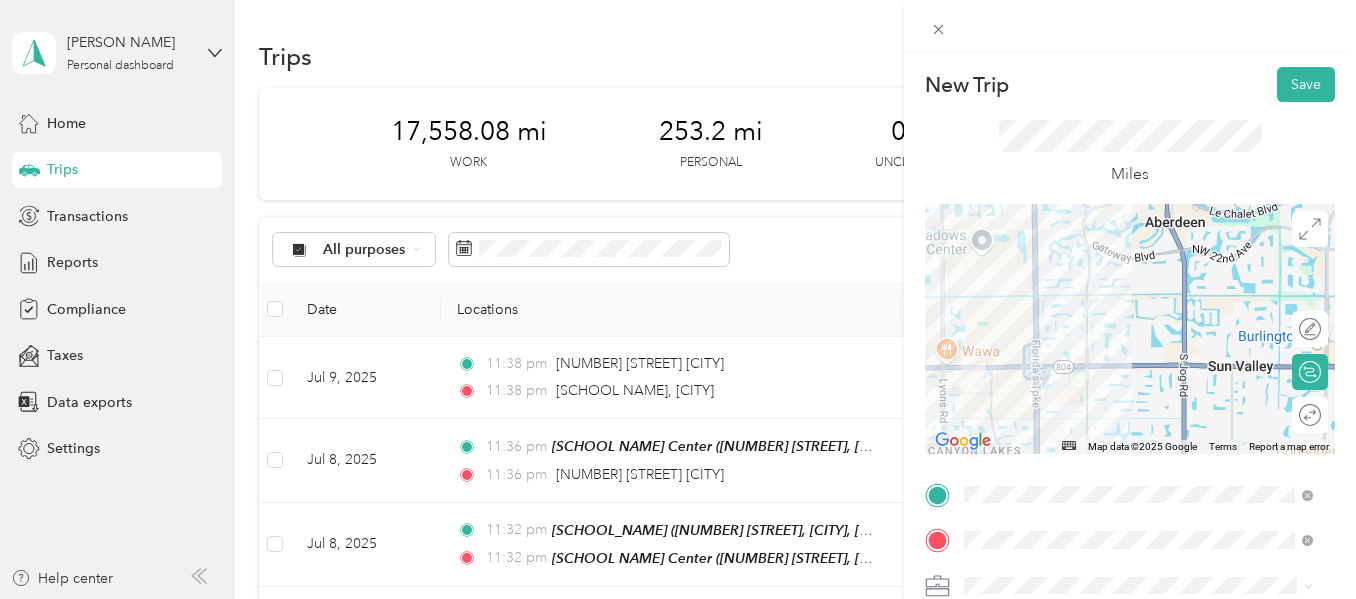 drag, startPoint x: 1188, startPoint y: 396, endPoint x: 882, endPoint y: 398, distance: 306.00653 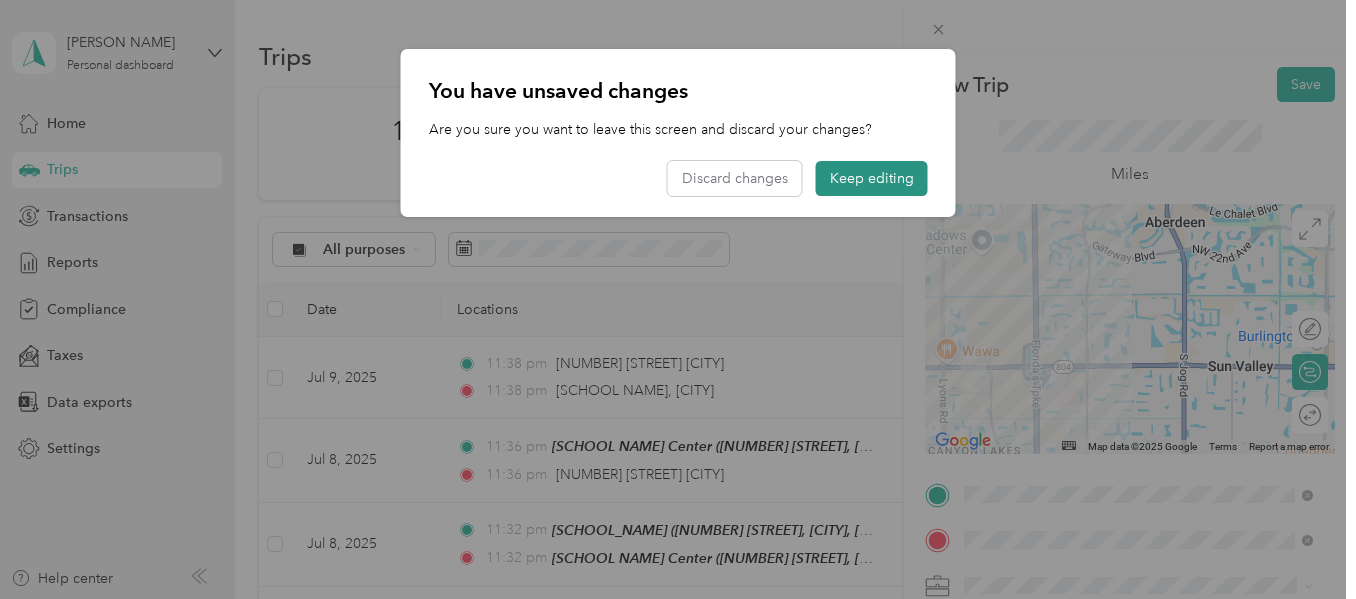 click on "Keep editing" at bounding box center (872, 178) 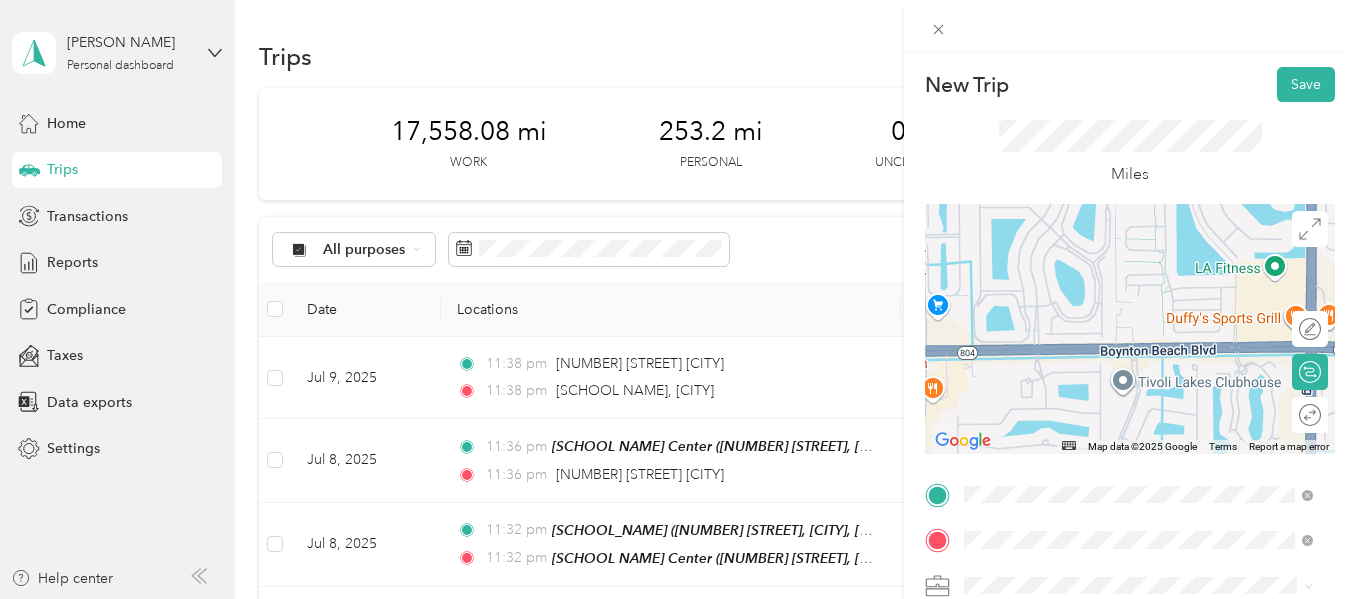 click at bounding box center [1130, 329] 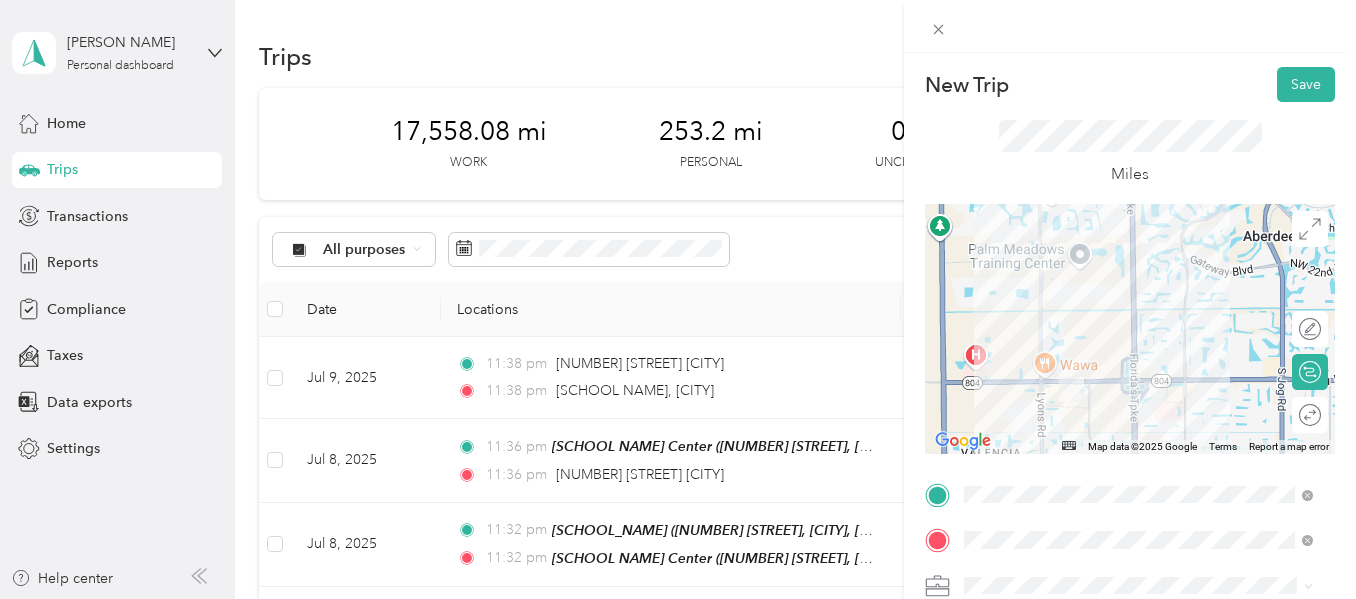 drag, startPoint x: 1072, startPoint y: 326, endPoint x: 1226, endPoint y: 353, distance: 156.34897 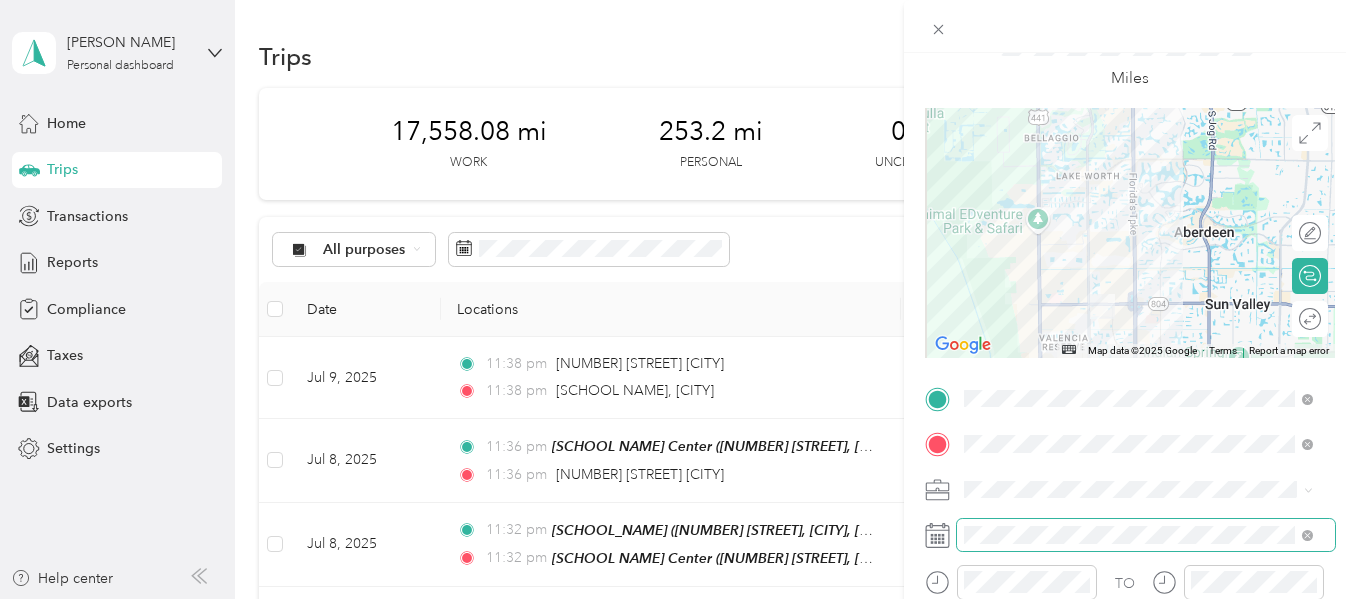 scroll, scrollTop: 100, scrollLeft: 0, axis: vertical 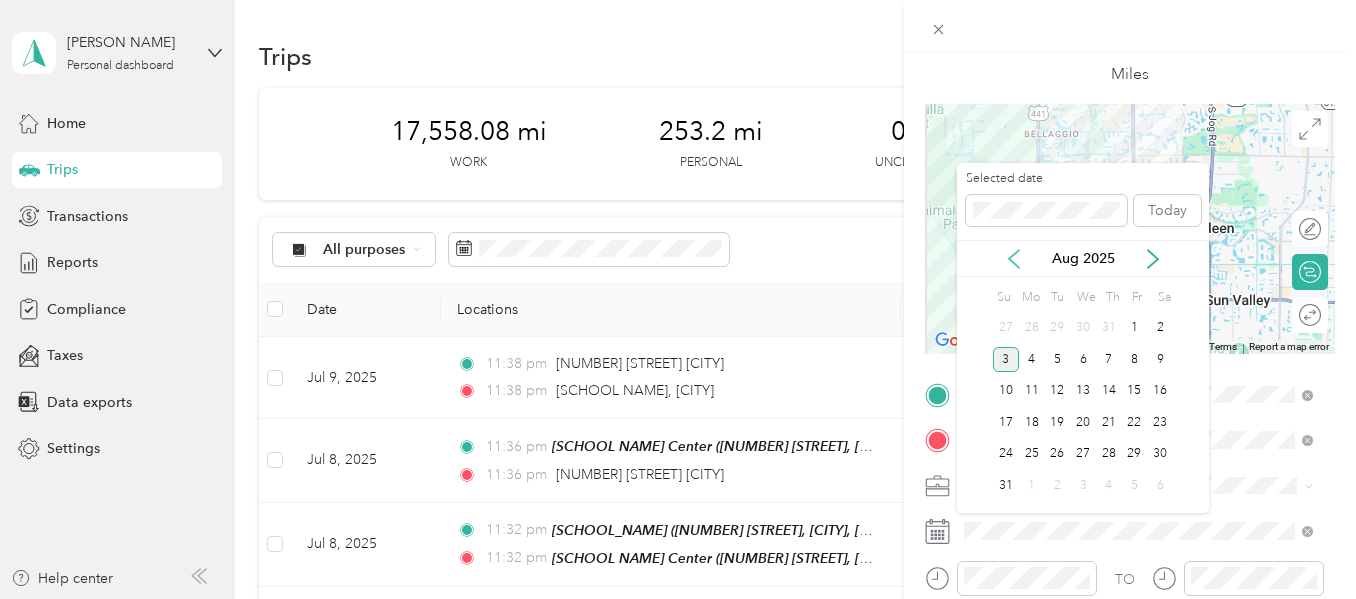 click 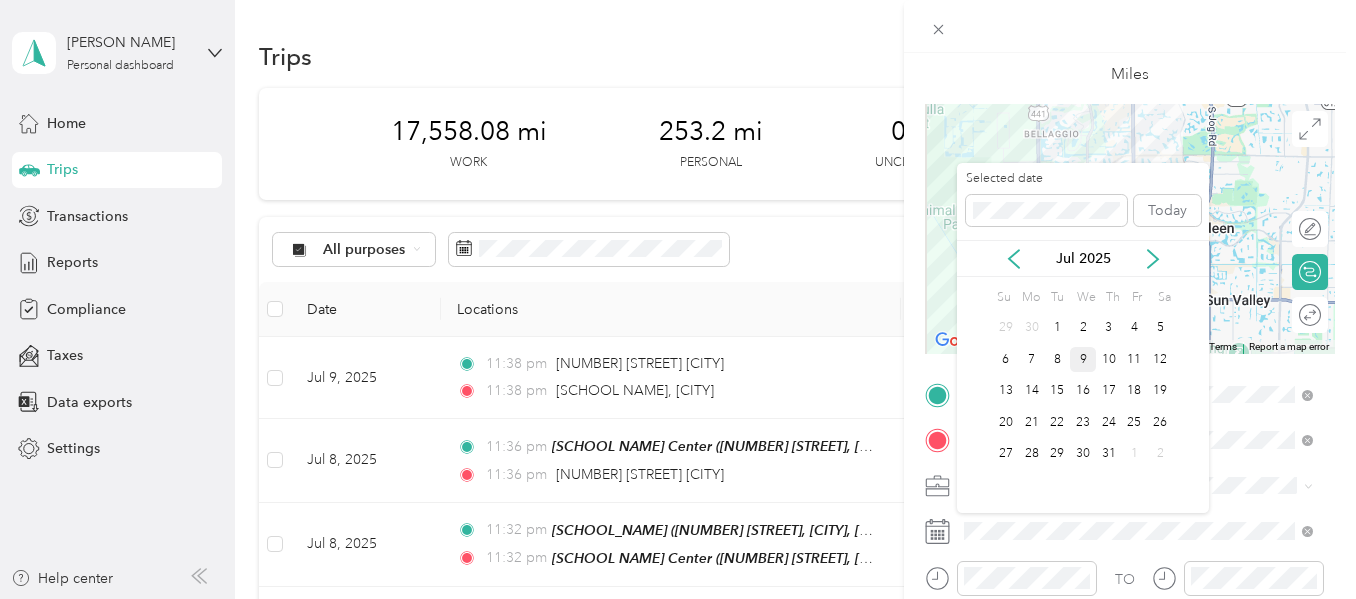 click on "9" at bounding box center (1083, 359) 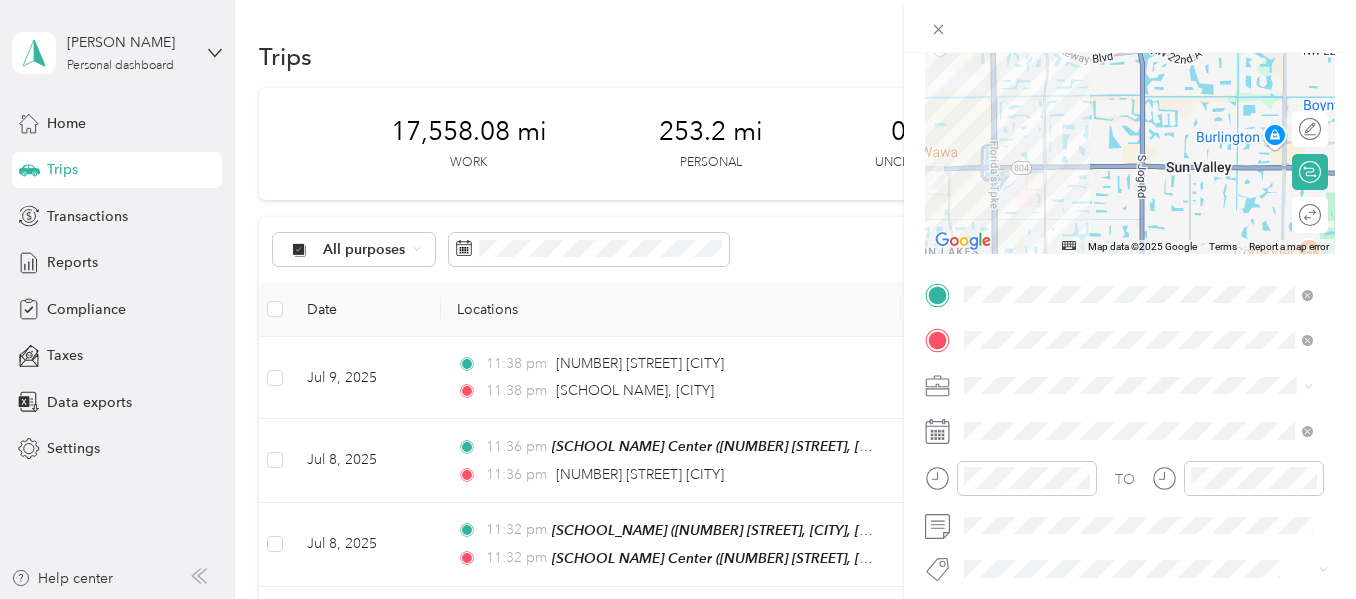 scroll, scrollTop: 0, scrollLeft: 0, axis: both 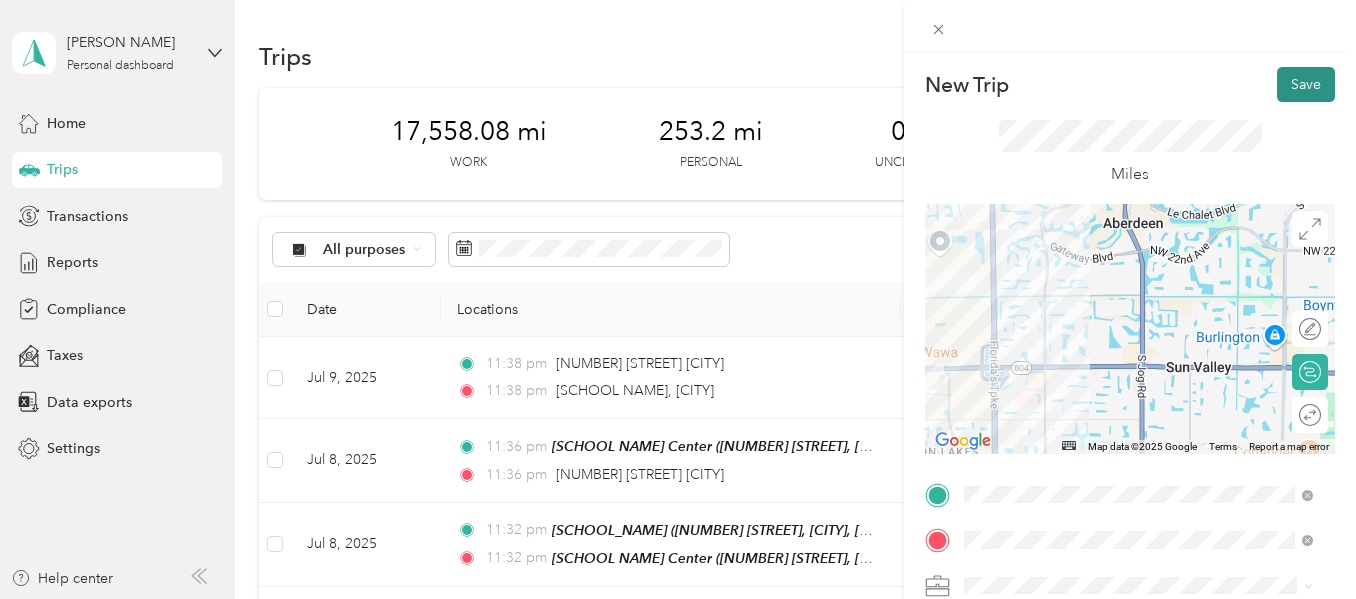 click on "Save" at bounding box center (1306, 84) 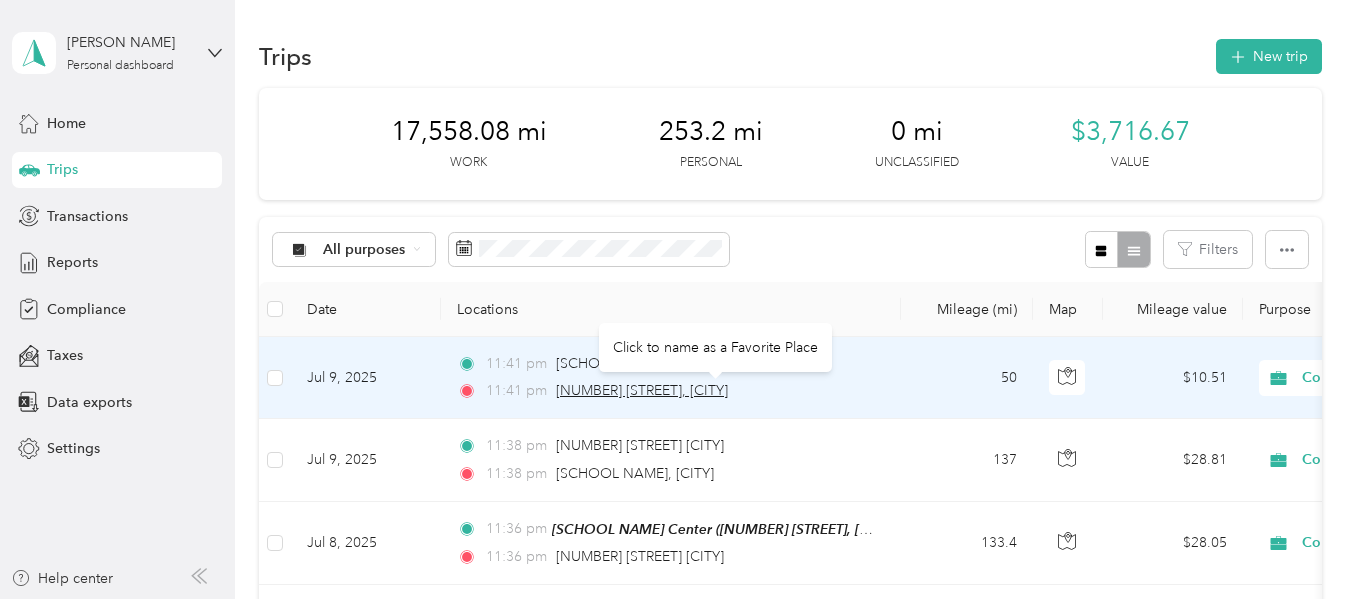click on "8650 West Boynton Beach Boulevard, Boynton Beach" at bounding box center [642, 390] 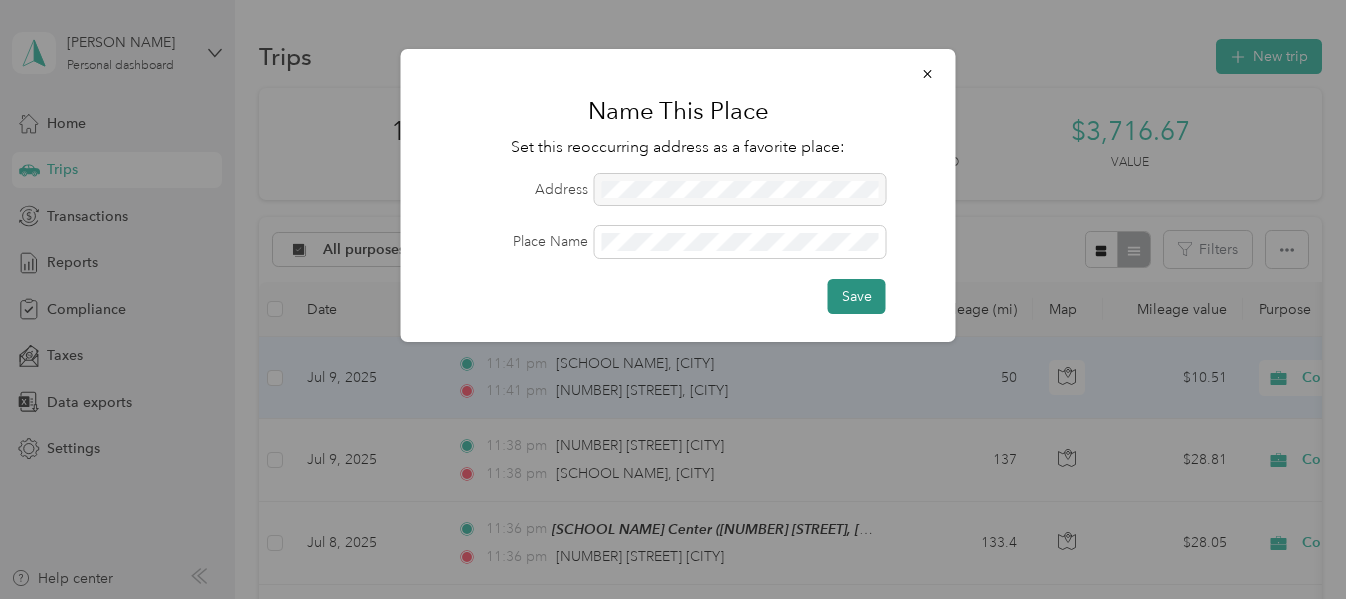 click on "Save" at bounding box center [857, 296] 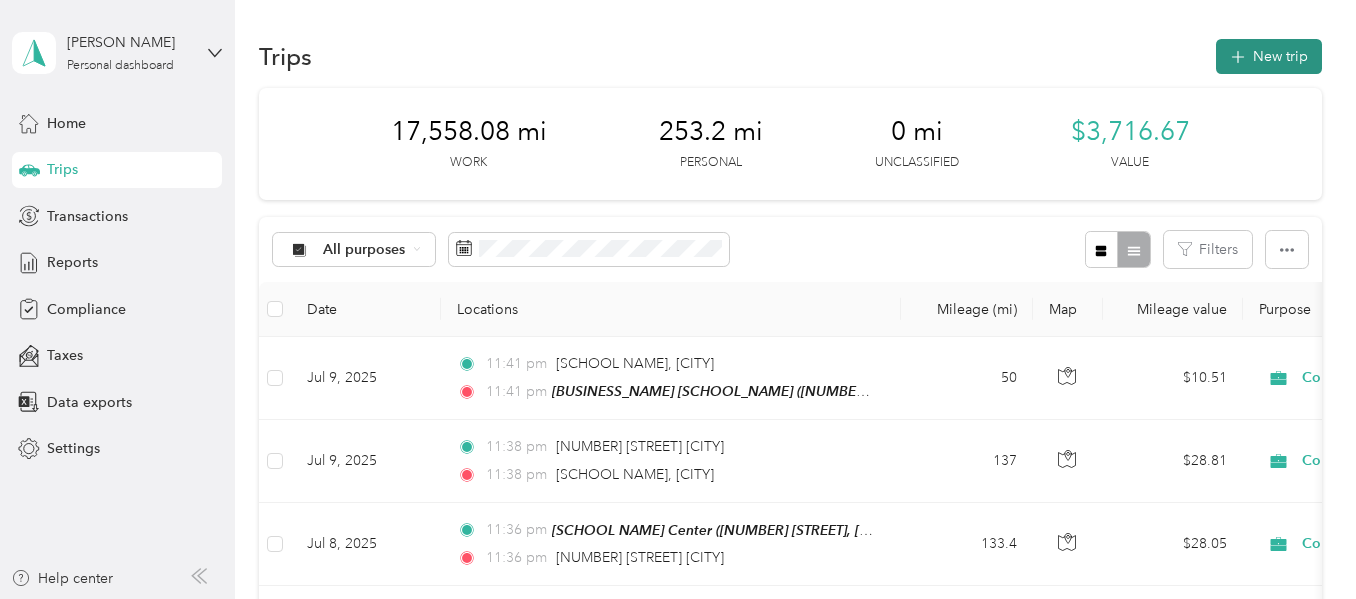 click on "New trip" at bounding box center (1269, 56) 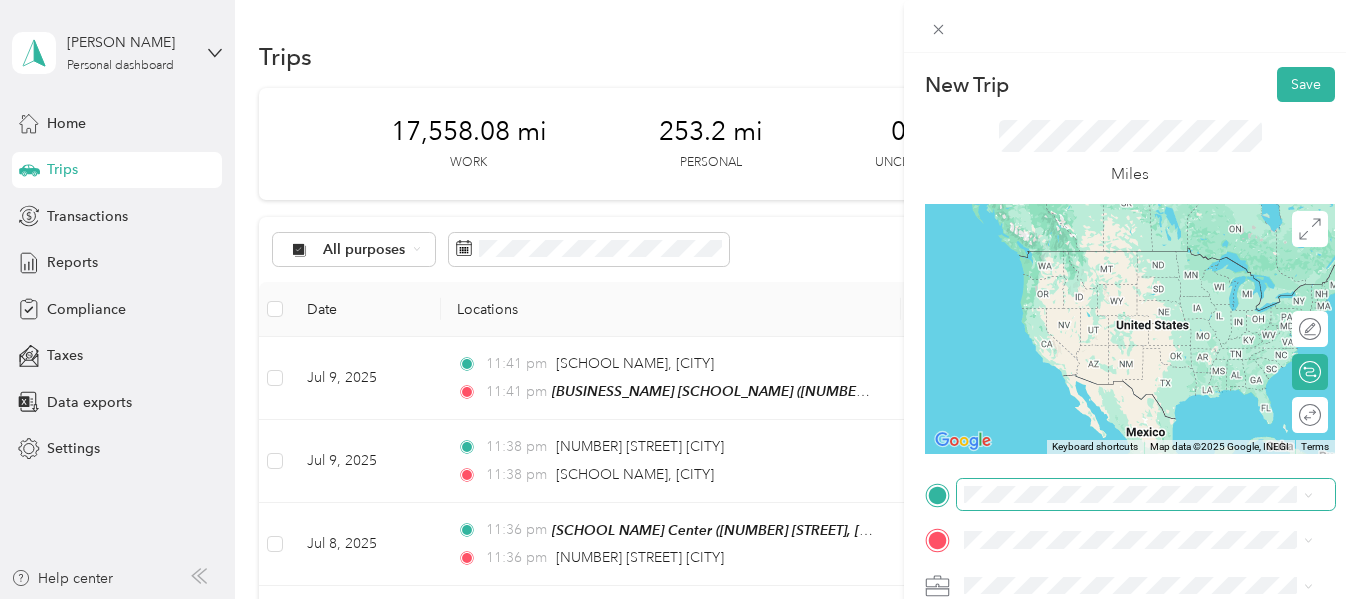 click at bounding box center [1146, 495] 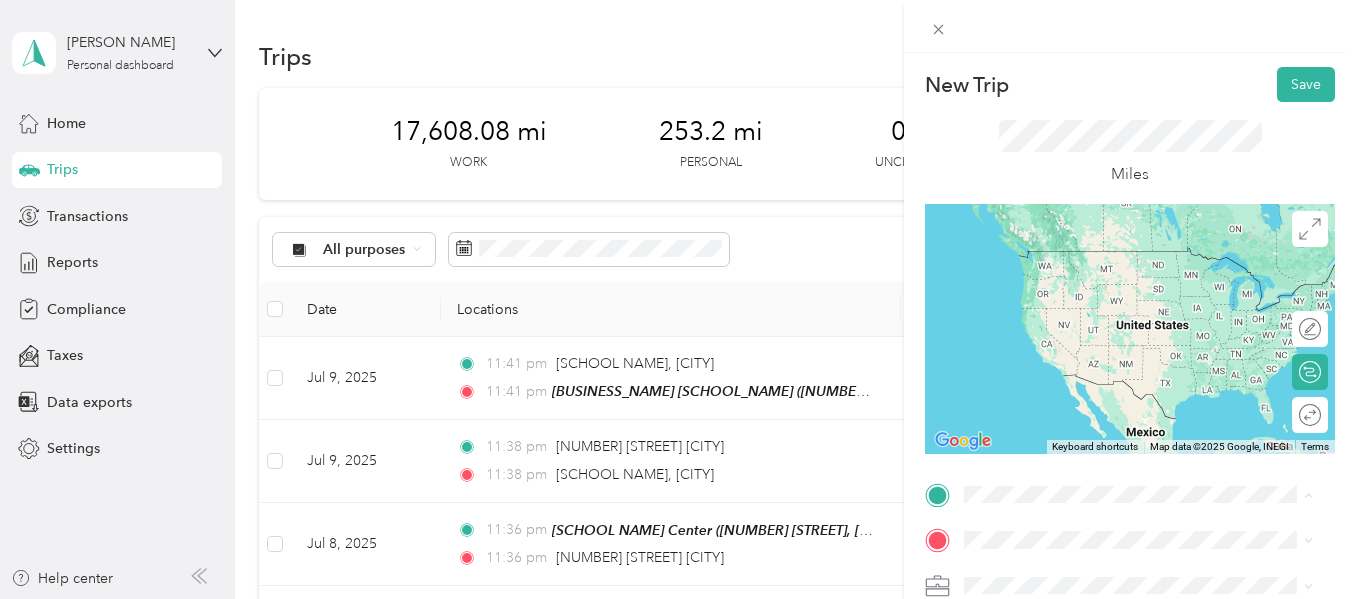 click on "[NUMBER] [STREET], [CITY], [POSTAL_CODE], [CITY], [STATE], [COUNTRY]" at bounding box center [1131, 375] 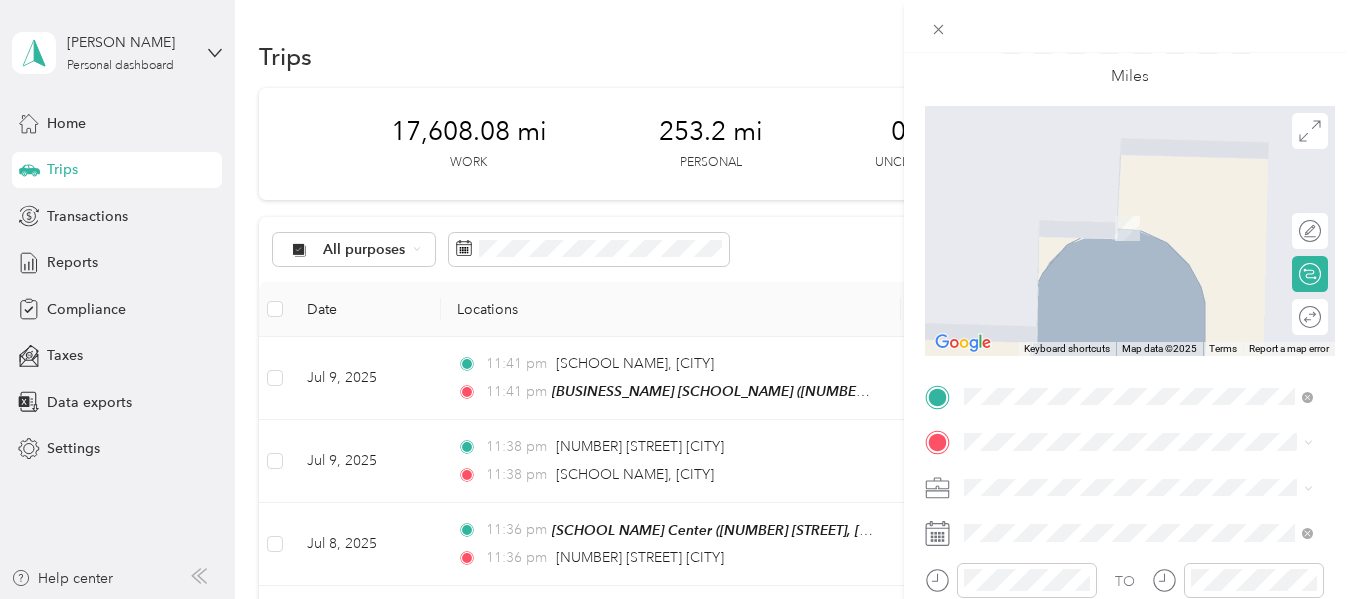 scroll, scrollTop: 100, scrollLeft: 0, axis: vertical 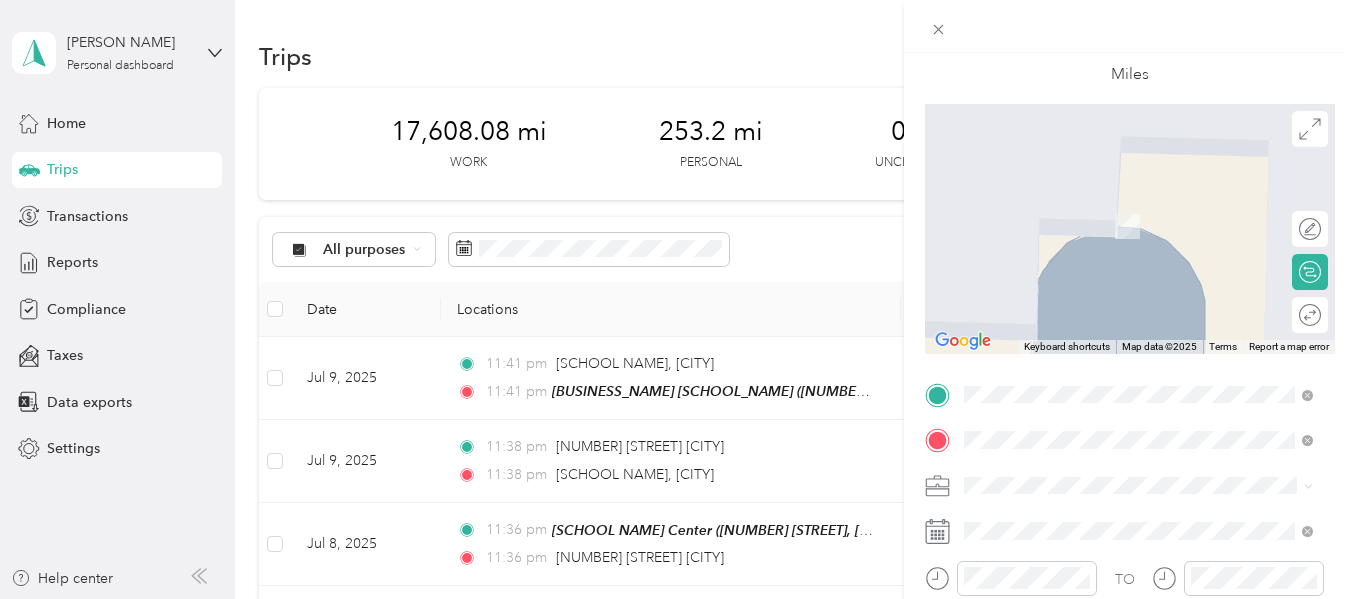 click on "[NUMBER] [STREET]
[CITY], [STATE], [POSTAL_CODE], [COUNTRY]" at bounding box center [1106, 205] 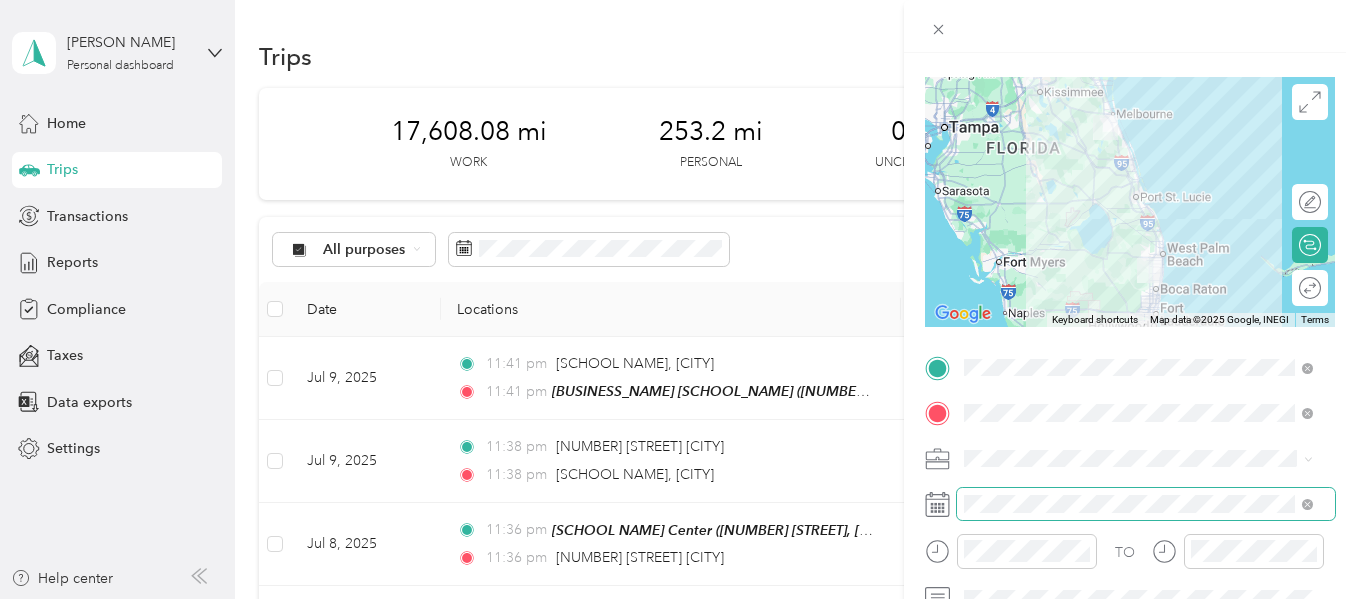 scroll, scrollTop: 133, scrollLeft: 0, axis: vertical 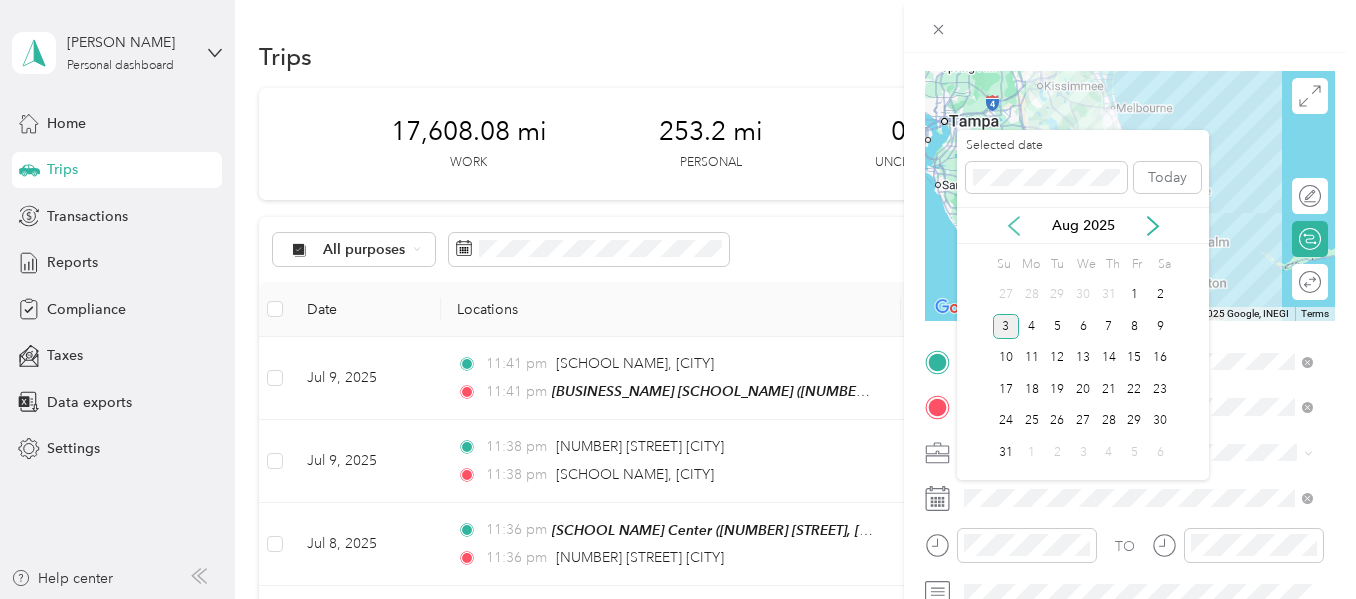 click 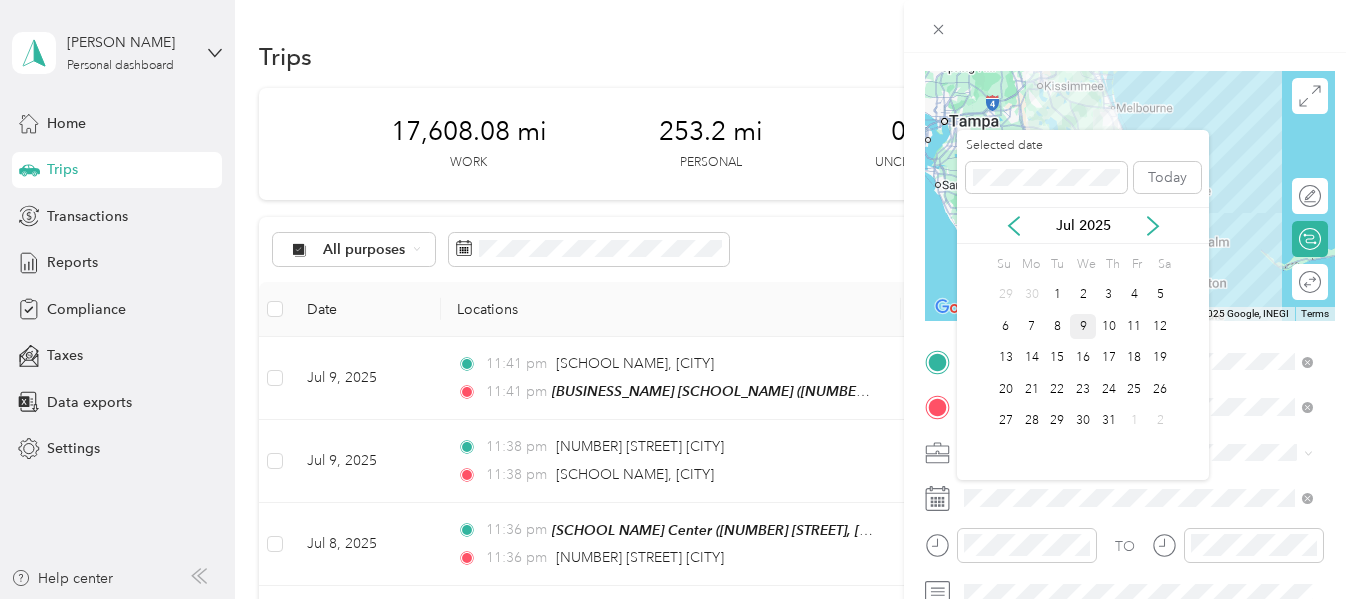 click on "9" at bounding box center [1083, 326] 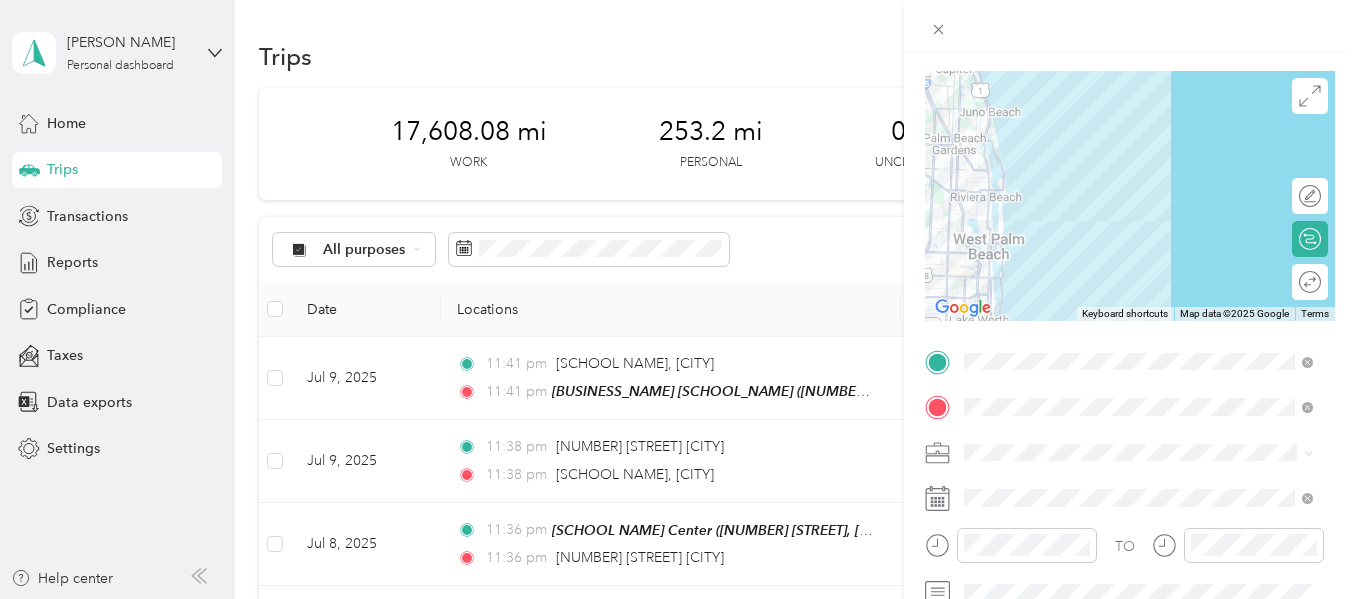 drag, startPoint x: 1140, startPoint y: 118, endPoint x: 920, endPoint y: 253, distance: 258.1182 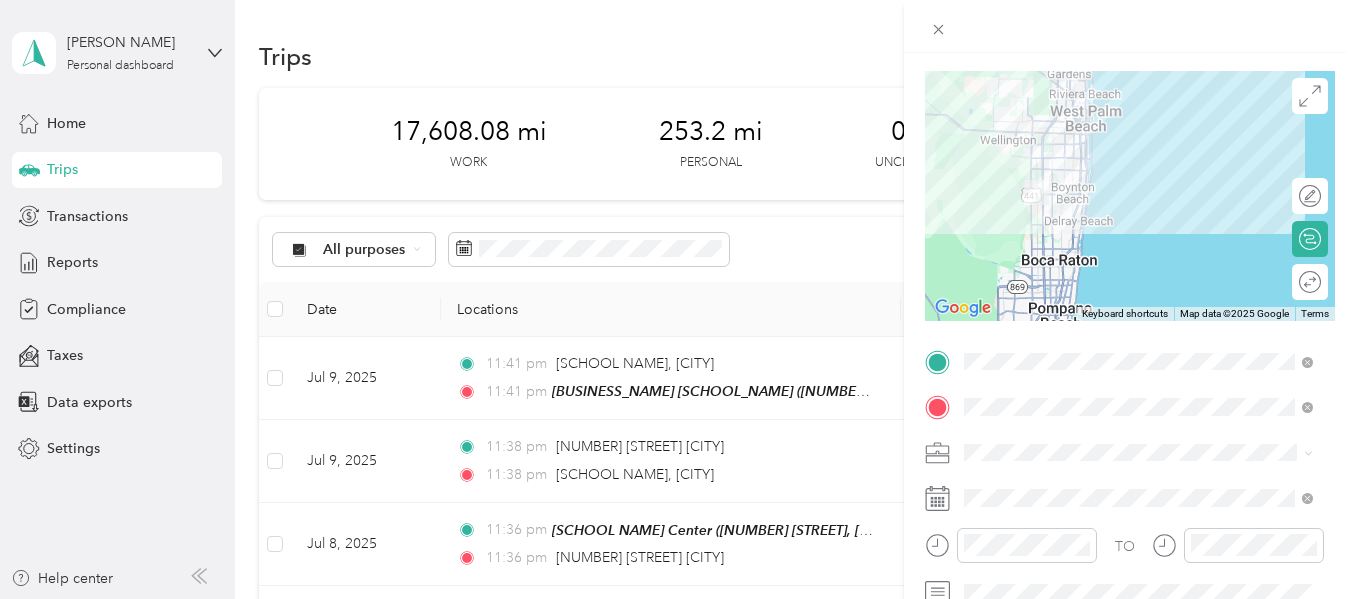 drag, startPoint x: 1045, startPoint y: 241, endPoint x: 1104, endPoint y: 138, distance: 118.70131 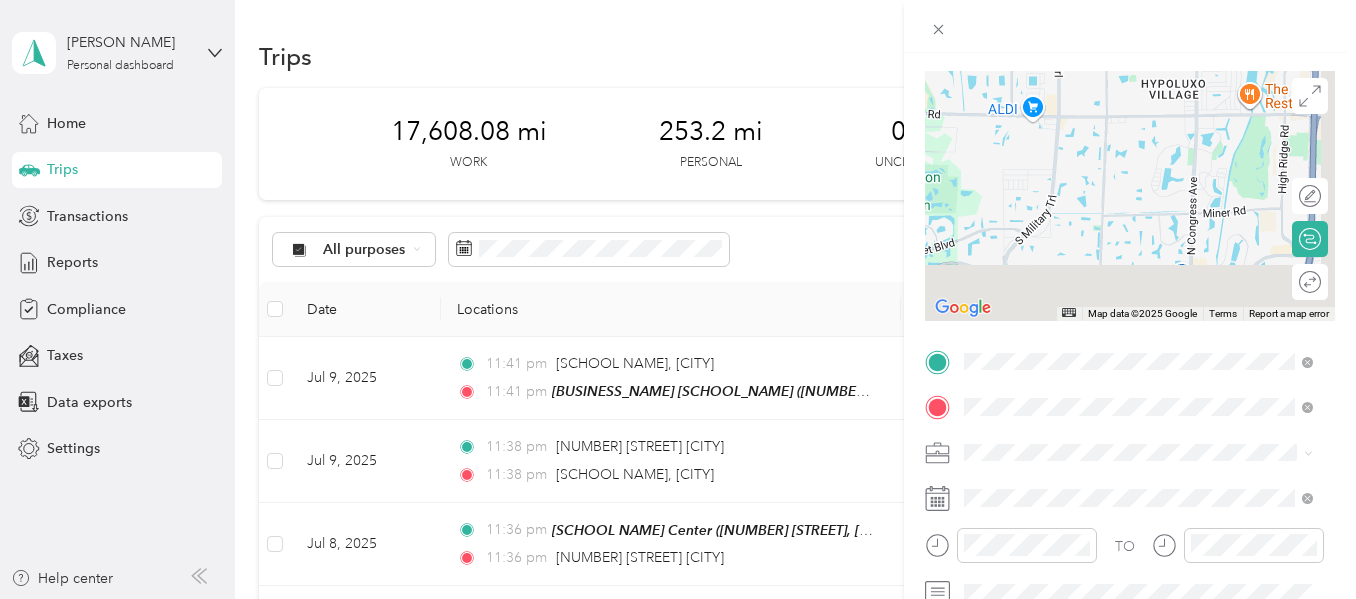 drag, startPoint x: 1084, startPoint y: 181, endPoint x: 958, endPoint y: 43, distance: 186.86894 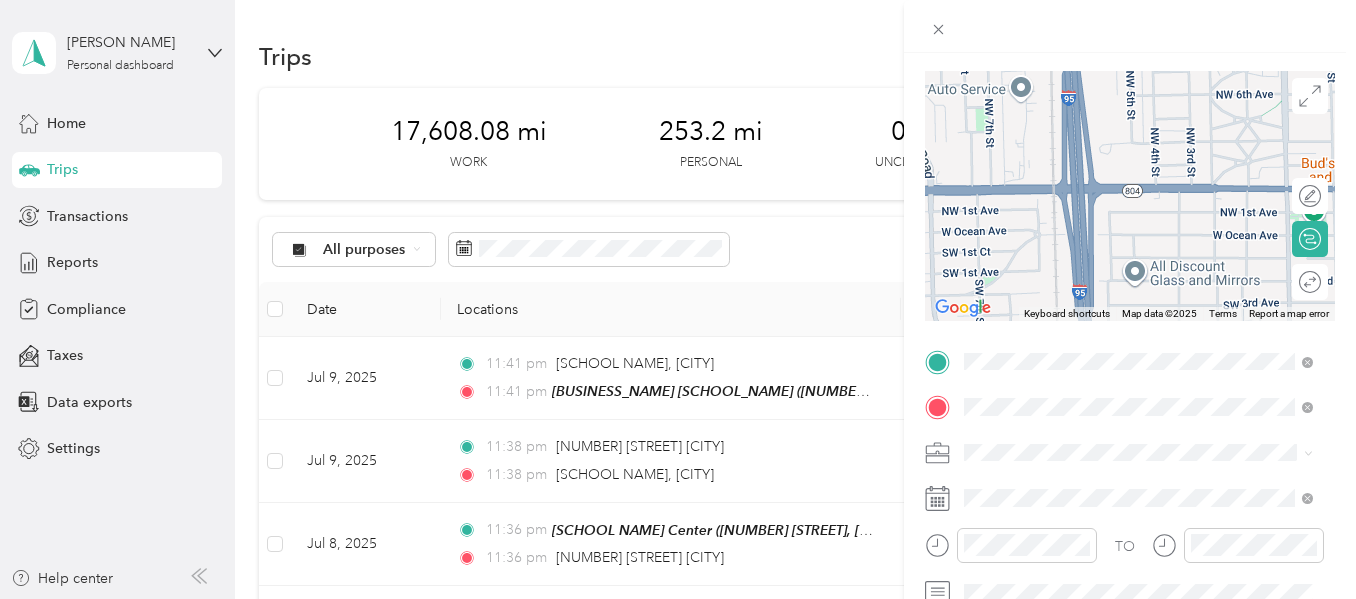 click at bounding box center (1130, 196) 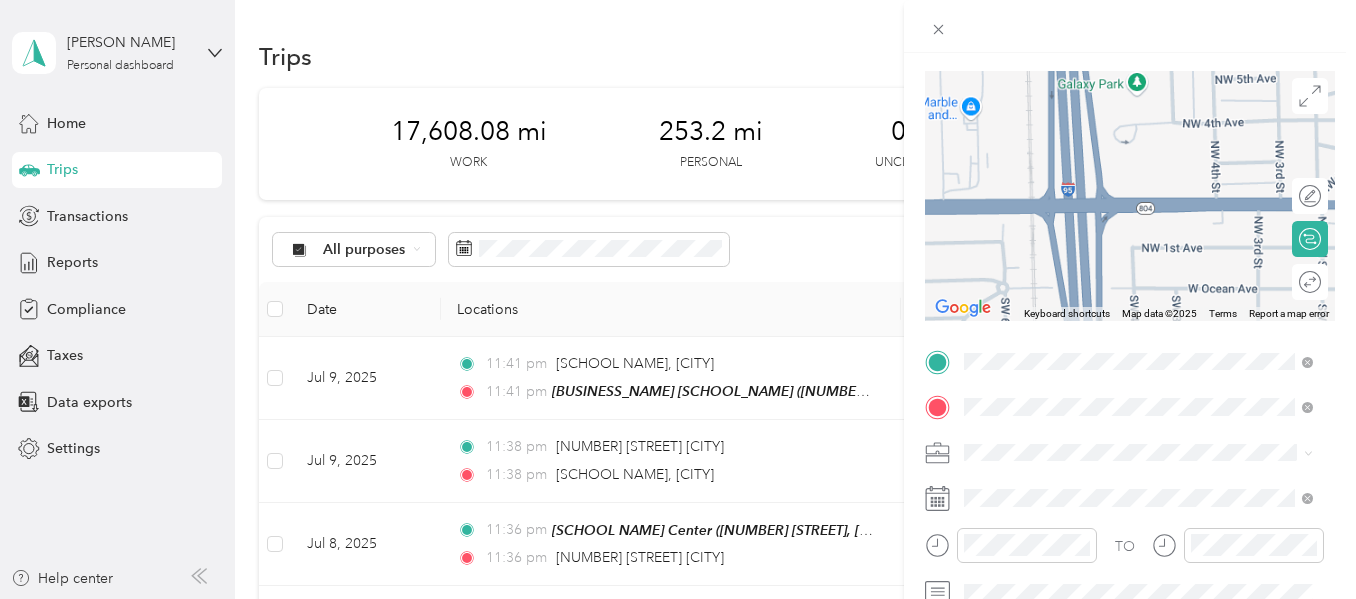 click at bounding box center [1130, 196] 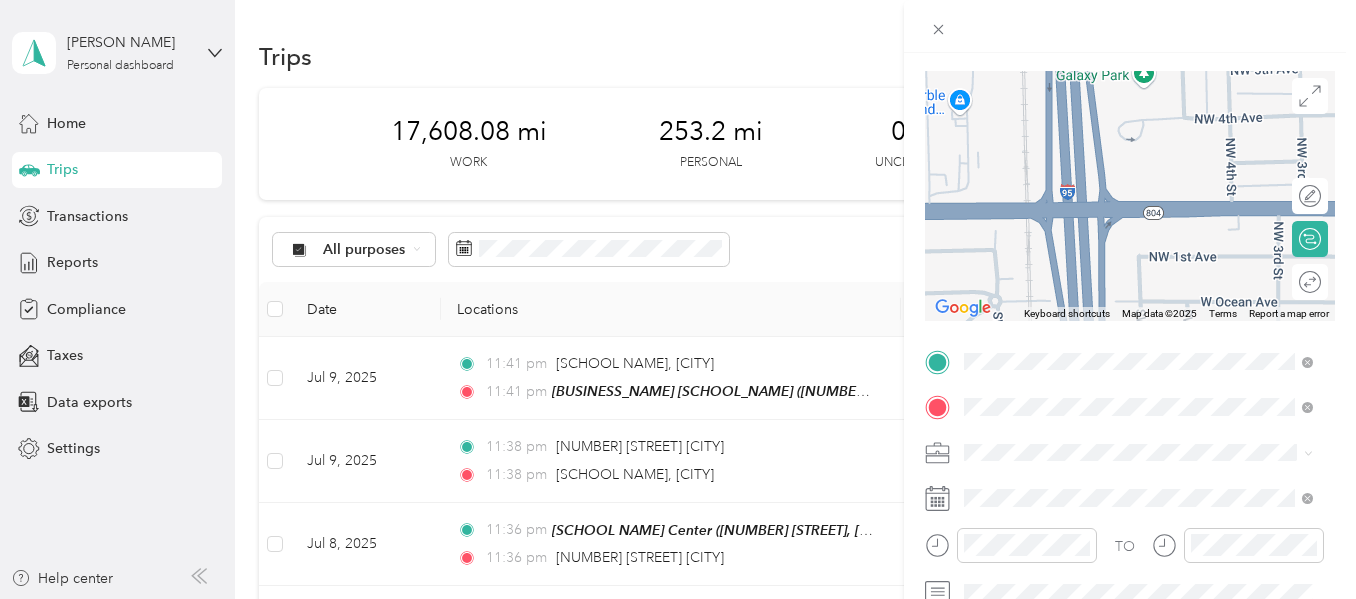click at bounding box center (1130, 196) 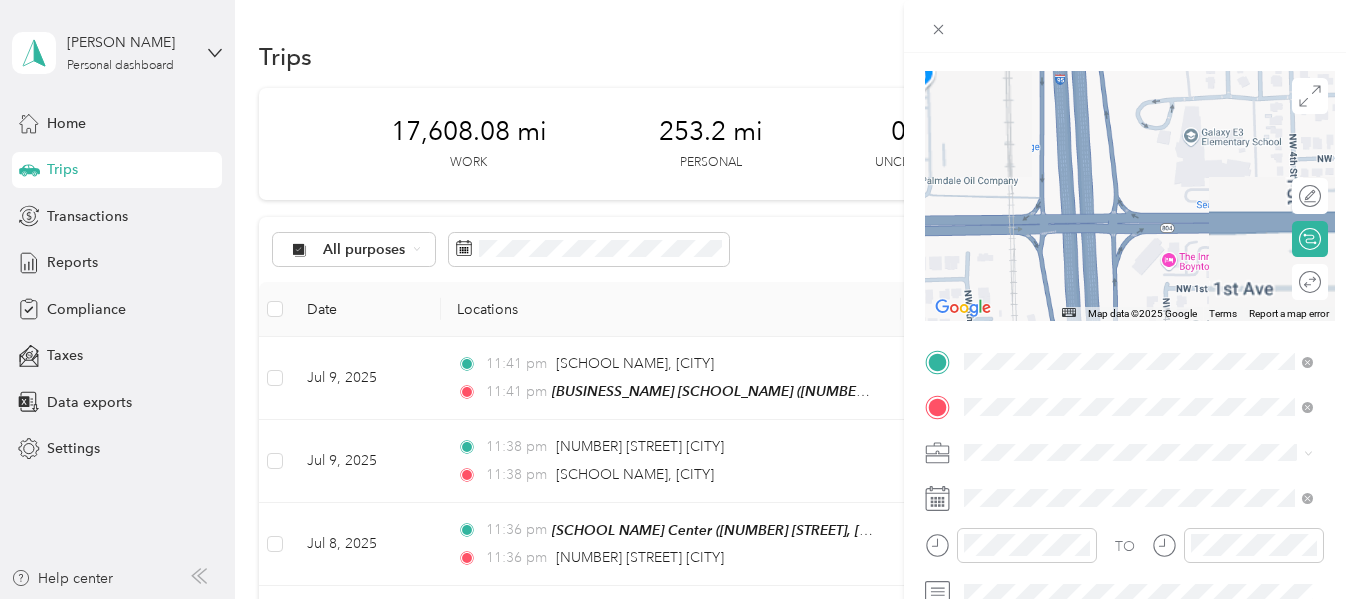 click at bounding box center [1130, 196] 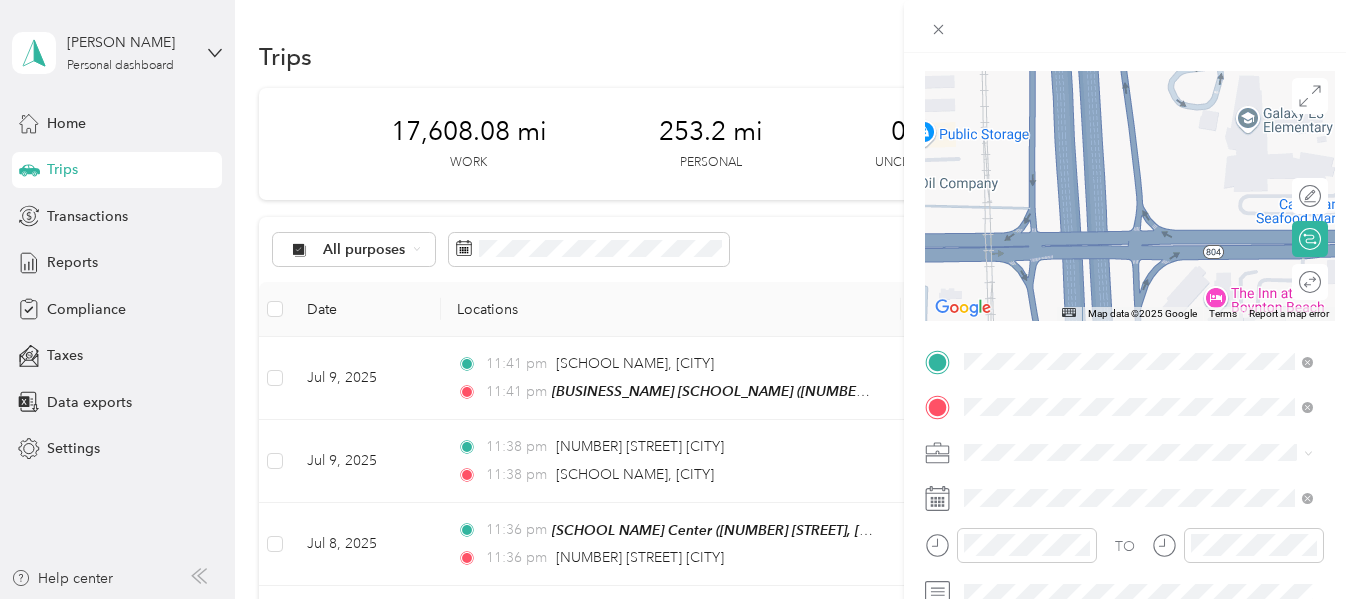 click at bounding box center [1130, 196] 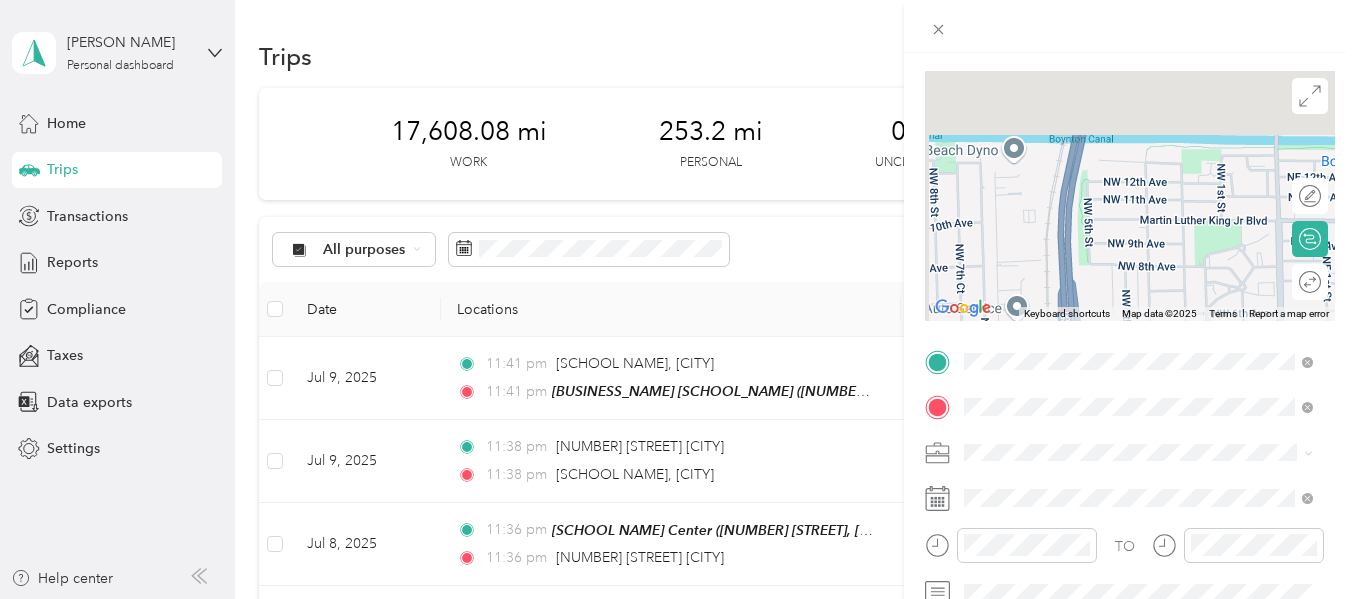 drag, startPoint x: 1051, startPoint y: 106, endPoint x: 1055, endPoint y: 303, distance: 197.0406 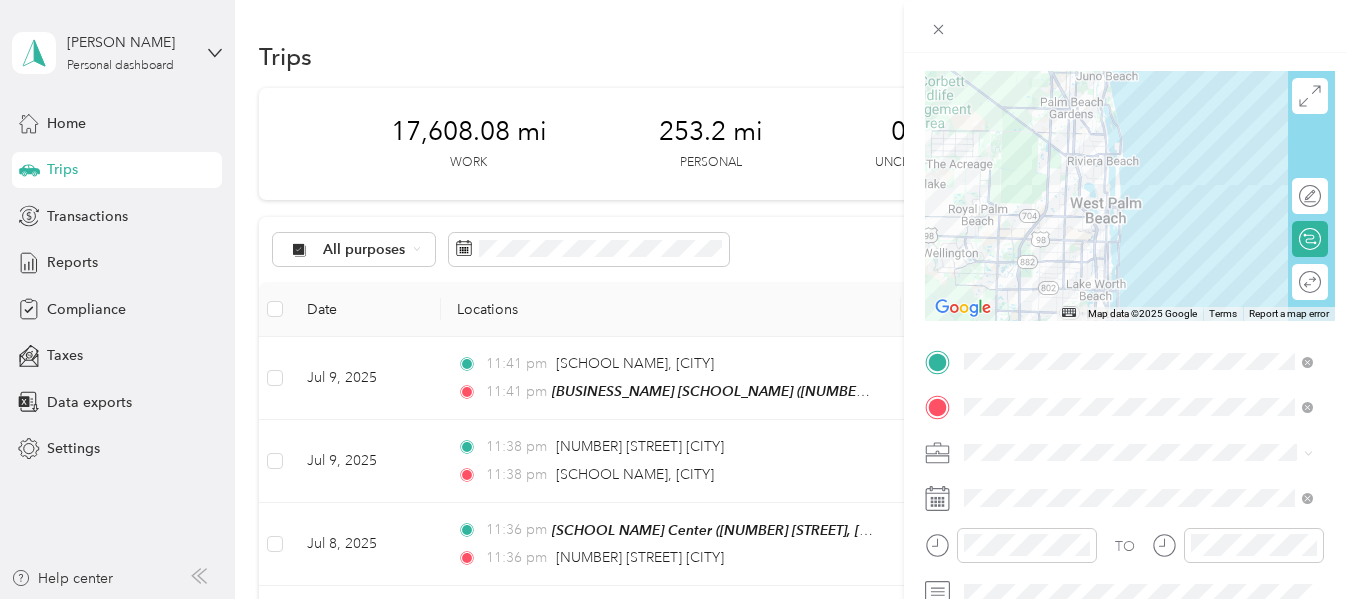 drag, startPoint x: 1015, startPoint y: 135, endPoint x: 1052, endPoint y: 311, distance: 179.84715 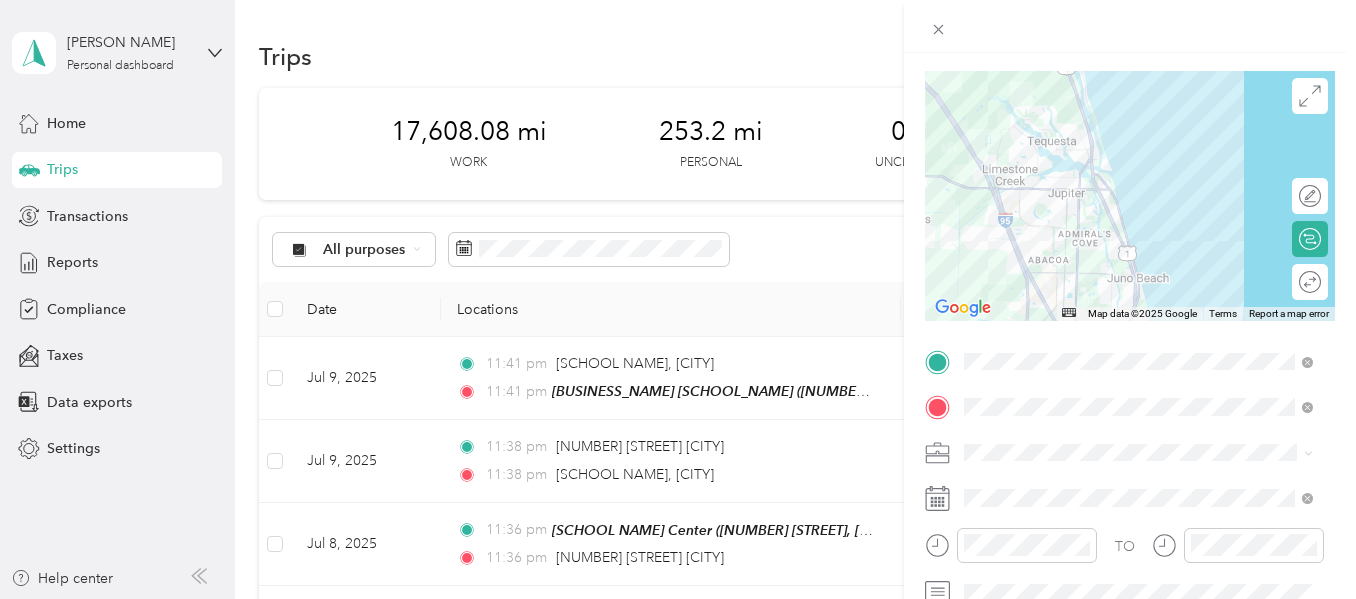 drag, startPoint x: 1048, startPoint y: 149, endPoint x: 1032, endPoint y: 325, distance: 176.72577 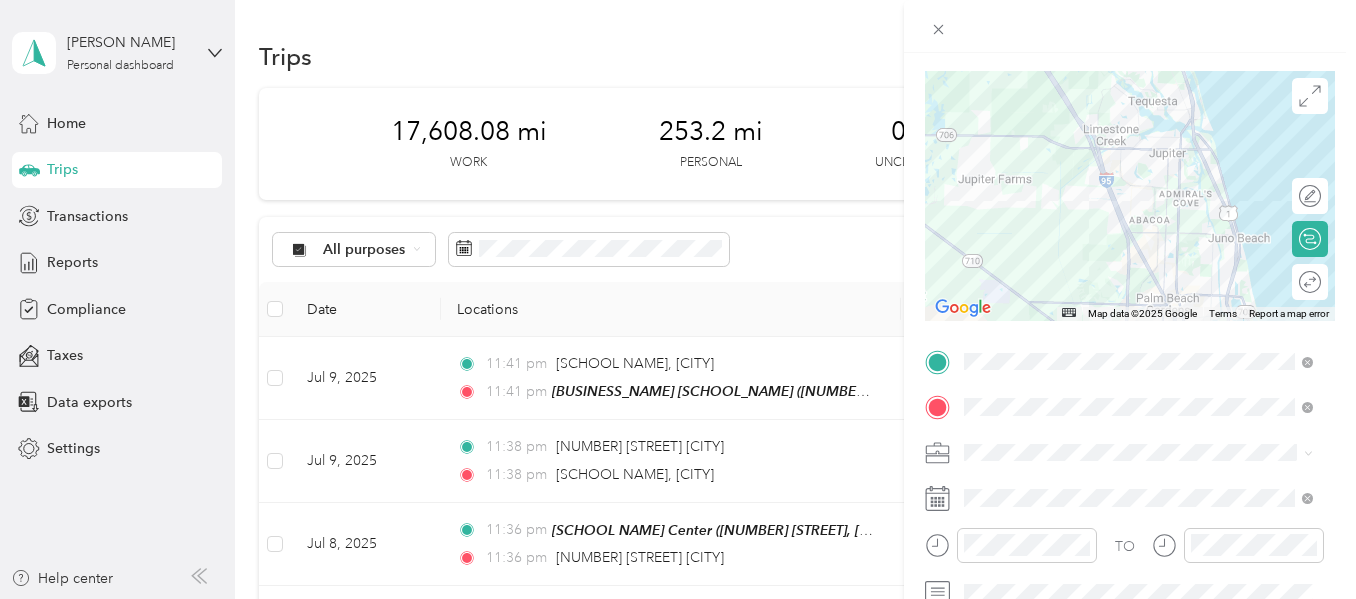 drag, startPoint x: 963, startPoint y: 210, endPoint x: 1041, endPoint y: 123, distance: 116.846054 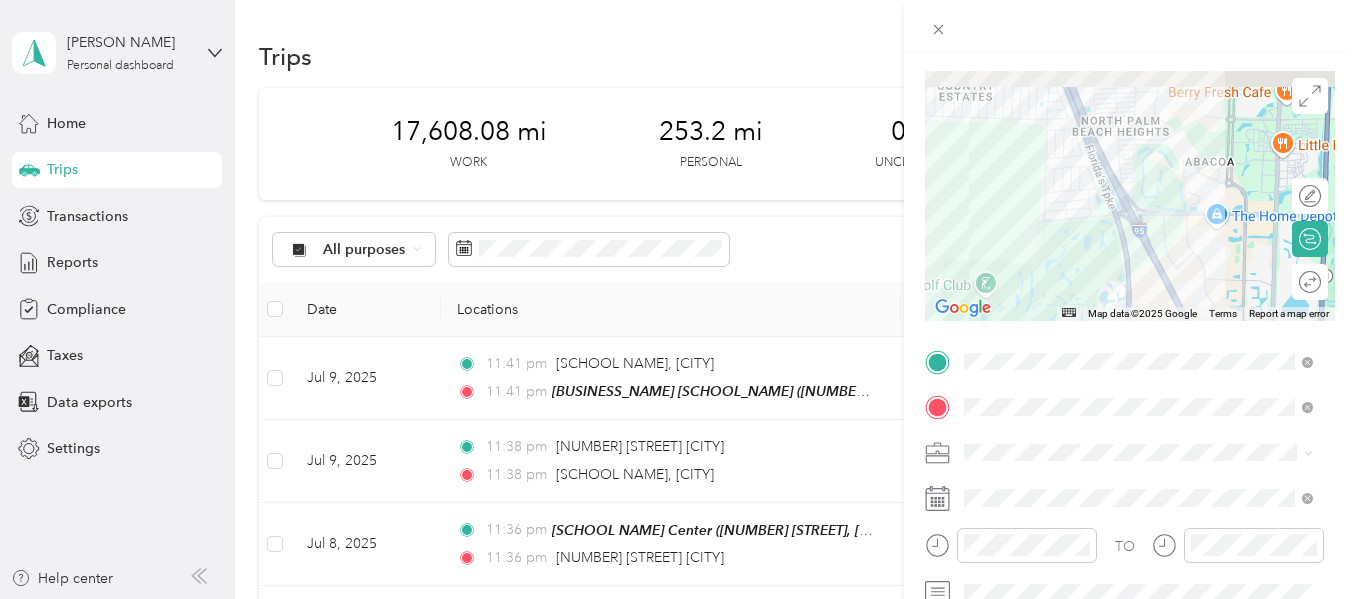 drag, startPoint x: 1041, startPoint y: 122, endPoint x: 1082, endPoint y: 253, distance: 137.26616 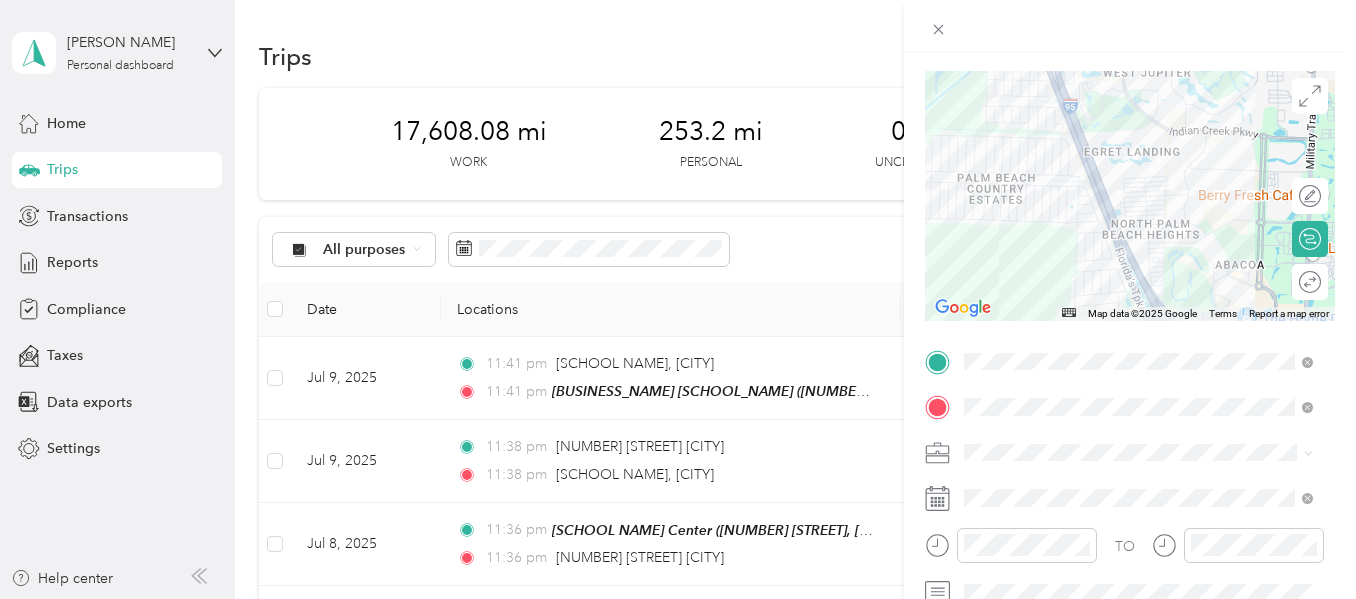 drag, startPoint x: 1034, startPoint y: 153, endPoint x: 1058, endPoint y: 254, distance: 103.81233 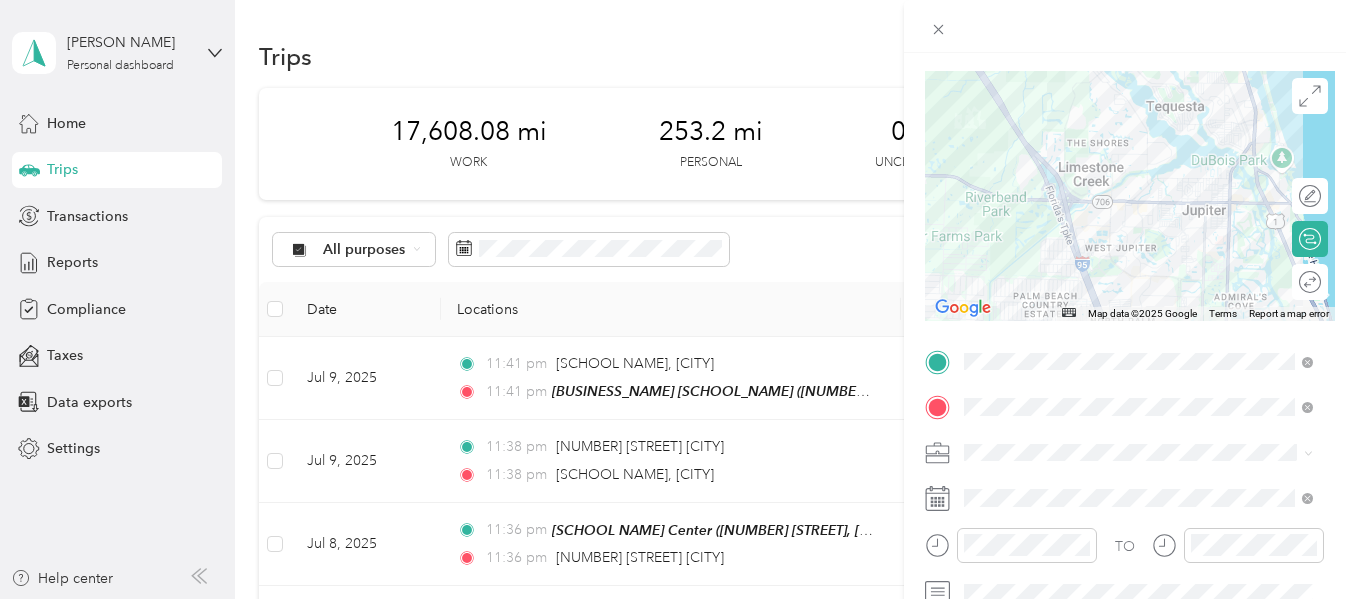 drag, startPoint x: 1020, startPoint y: 126, endPoint x: 1055, endPoint y: 255, distance: 133.66376 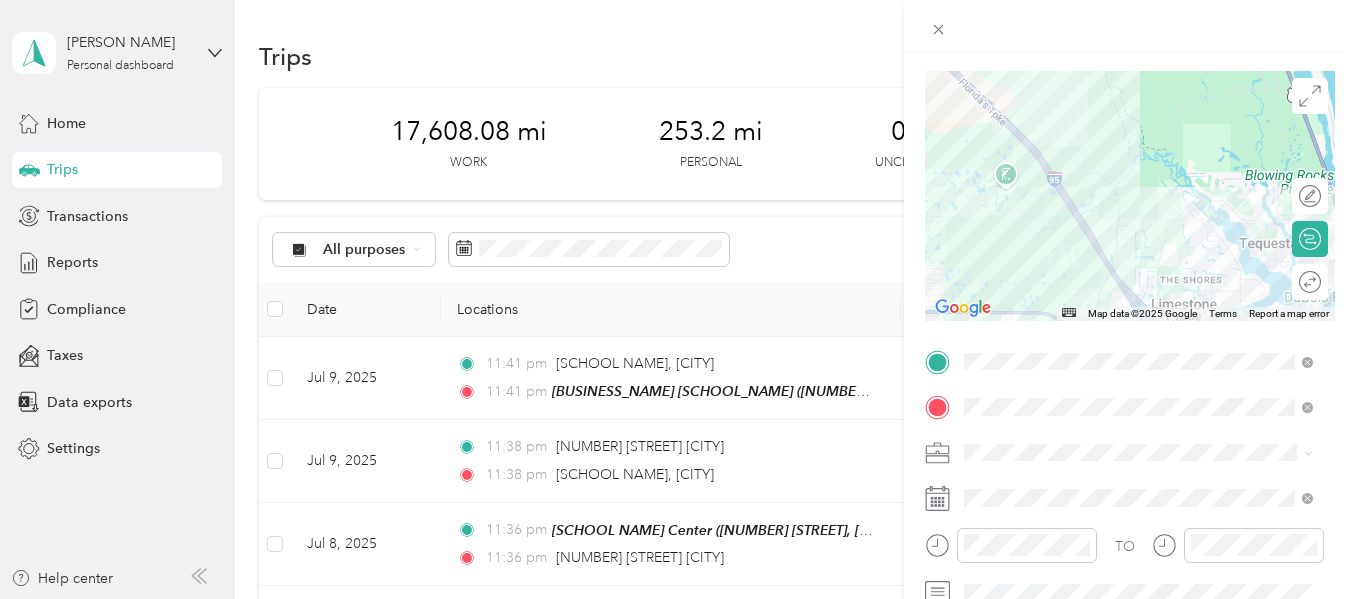 drag, startPoint x: 999, startPoint y: 143, endPoint x: 1096, endPoint y: 296, distance: 181.1574 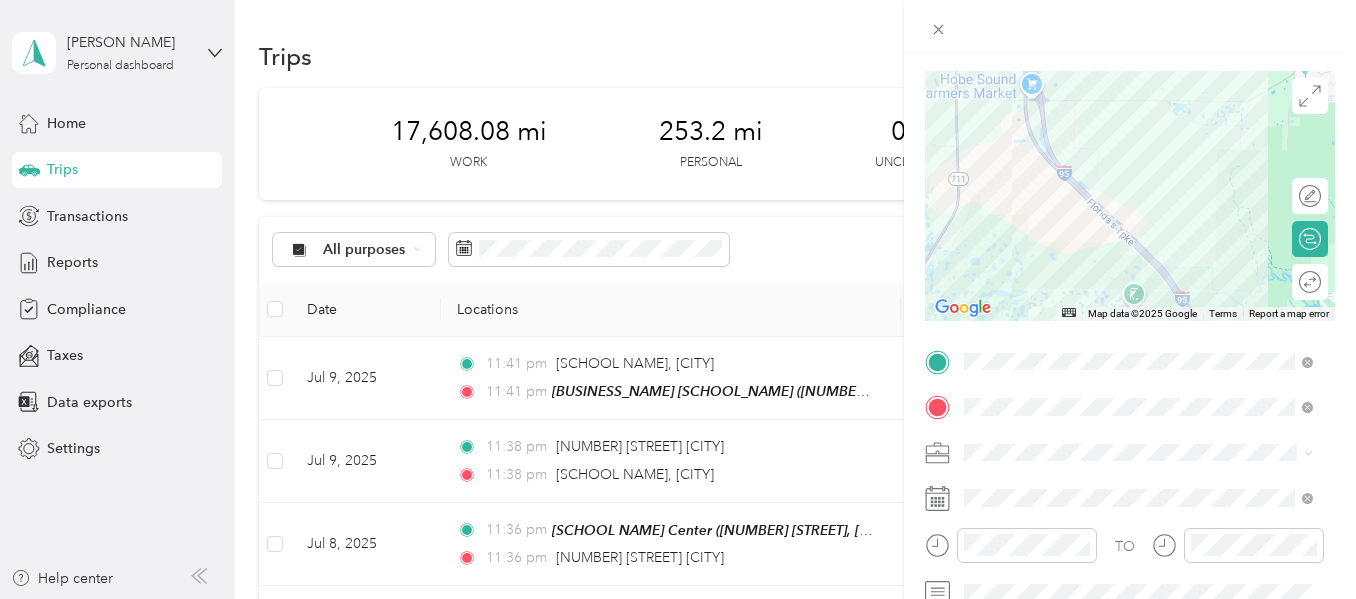 drag, startPoint x: 1008, startPoint y: 190, endPoint x: 1125, endPoint y: 291, distance: 154.5639 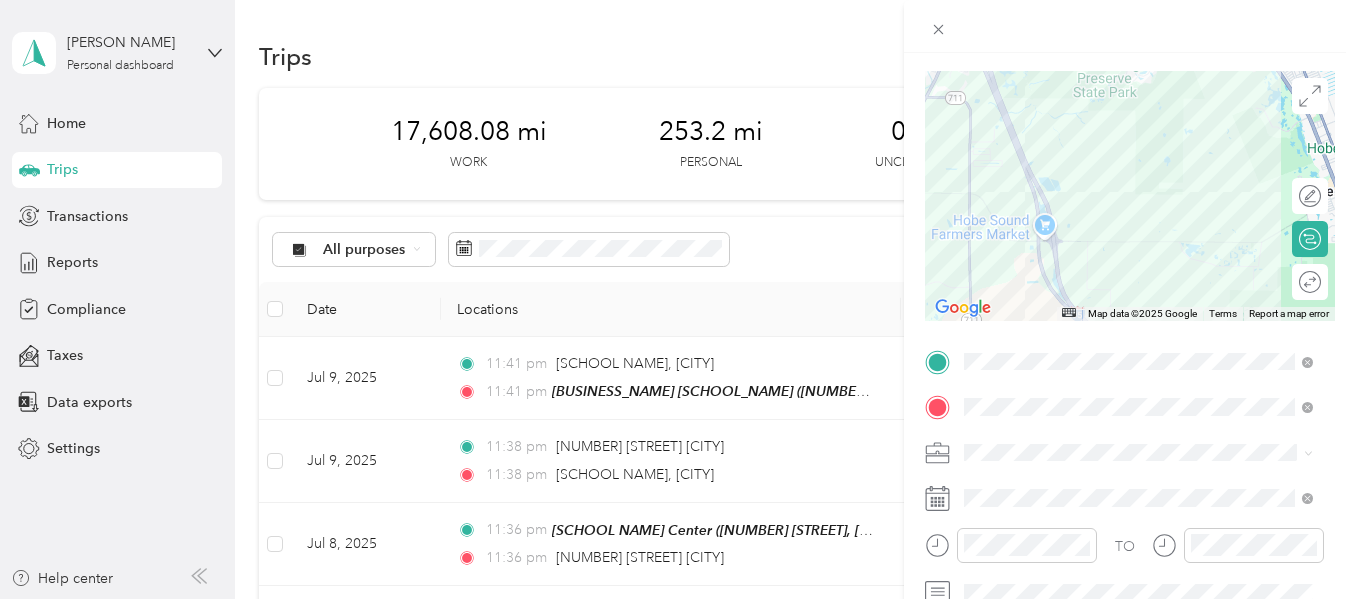 drag, startPoint x: 1031, startPoint y: 175, endPoint x: 1043, endPoint y: 321, distance: 146.49232 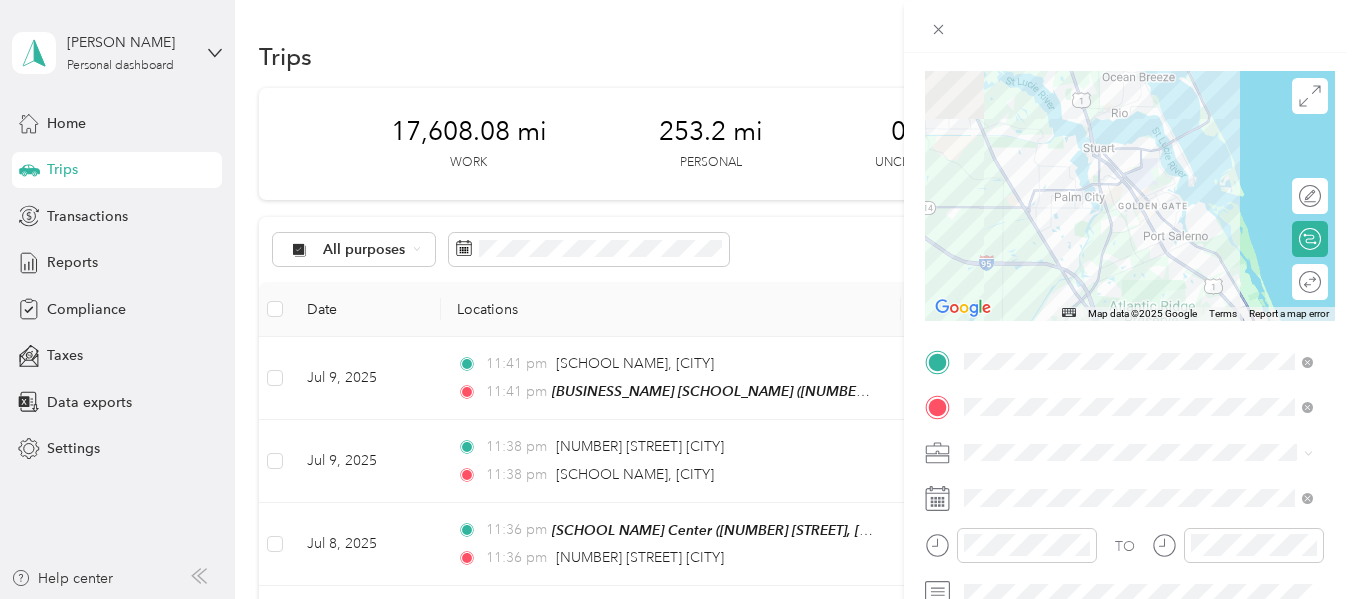drag, startPoint x: 1014, startPoint y: 105, endPoint x: 1053, endPoint y: 255, distance: 154.98709 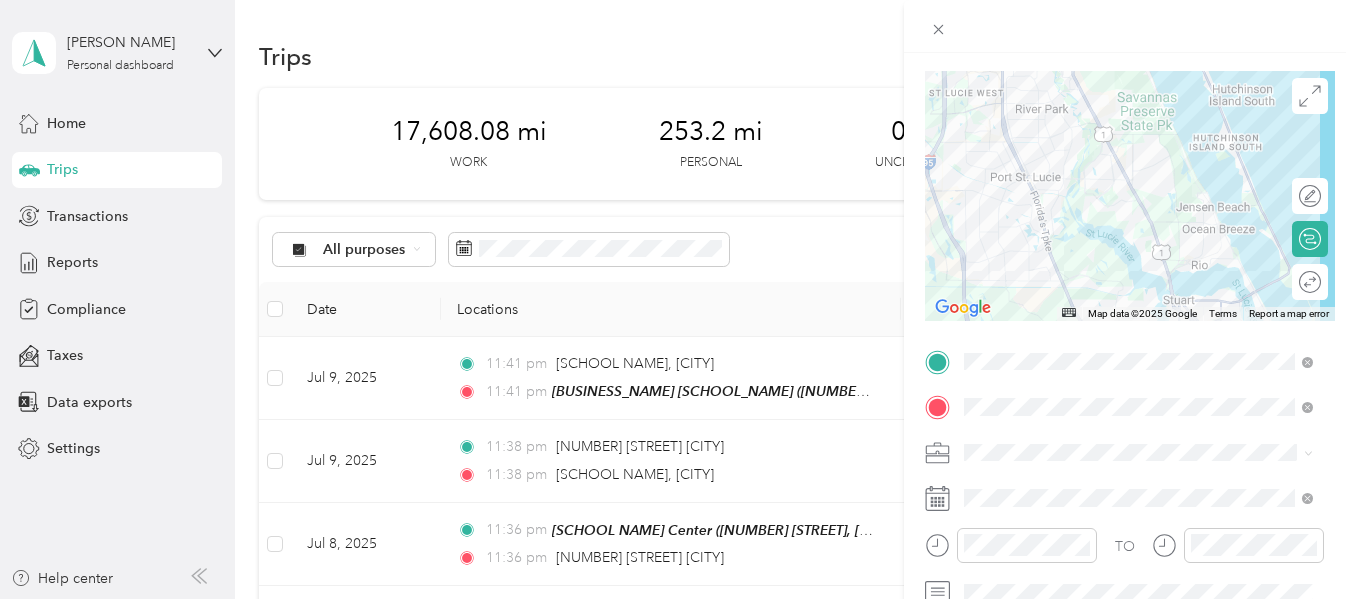 drag, startPoint x: 1046, startPoint y: 230, endPoint x: 1098, endPoint y: 311, distance: 96.25487 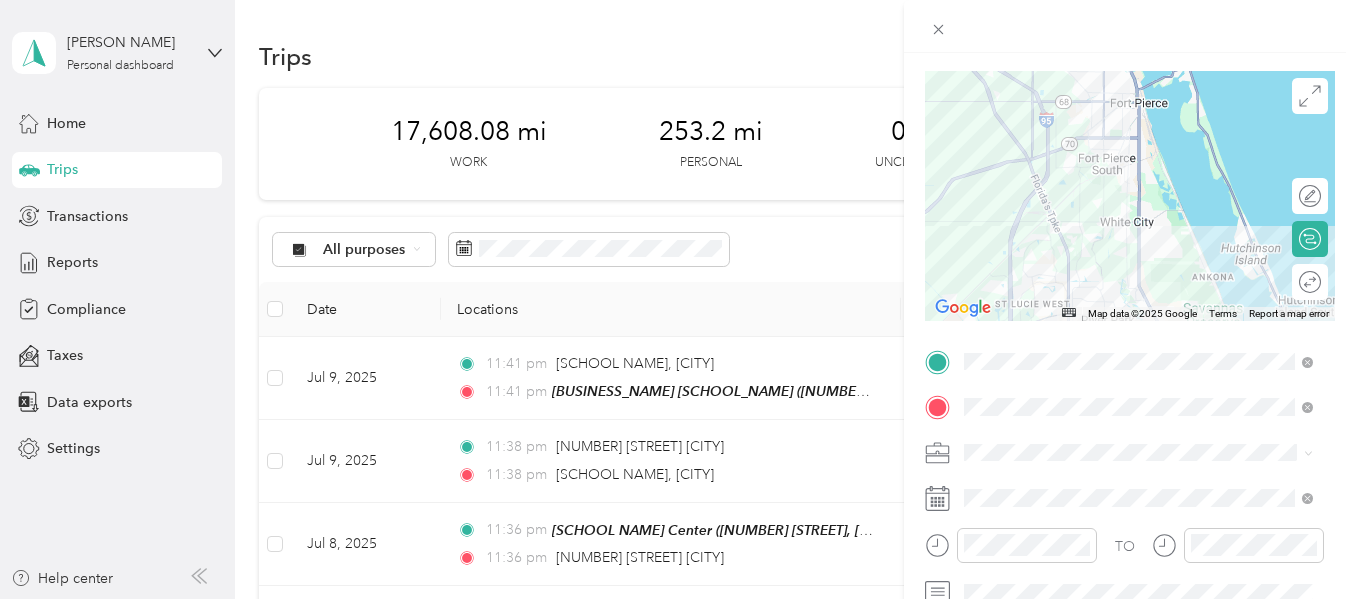 drag, startPoint x: 1056, startPoint y: 140, endPoint x: 1086, endPoint y: 301, distance: 163.77118 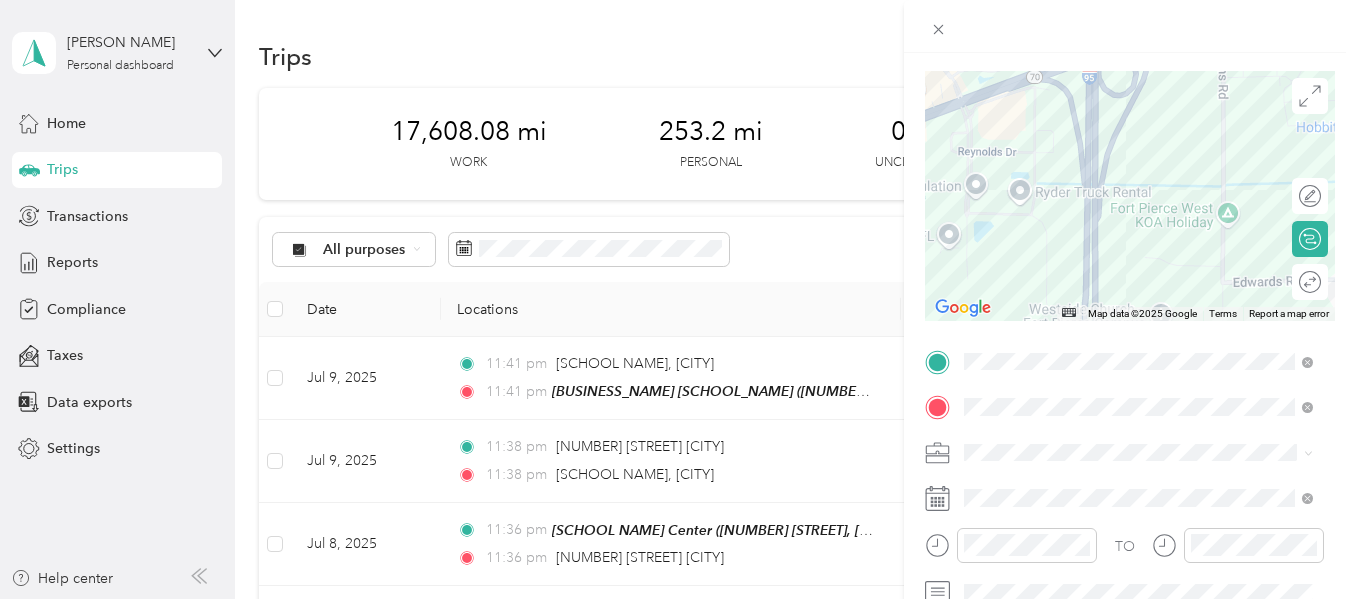 drag, startPoint x: 1029, startPoint y: 164, endPoint x: 1192, endPoint y: 150, distance: 163.60013 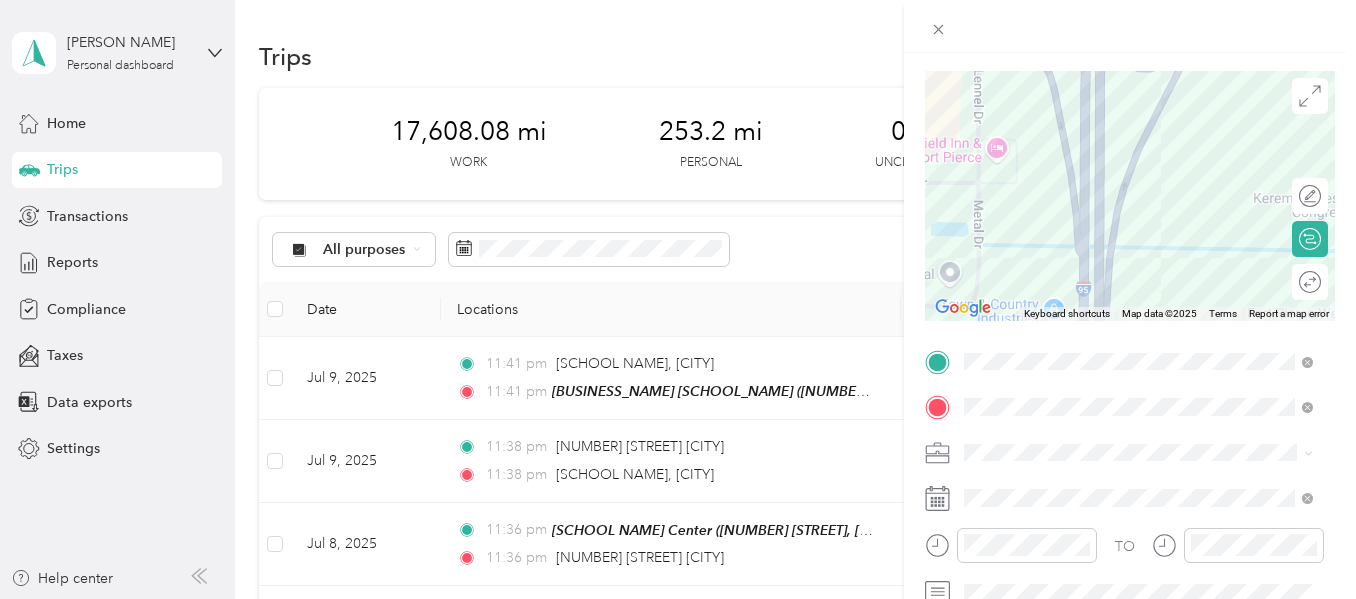 click at bounding box center [1130, 196] 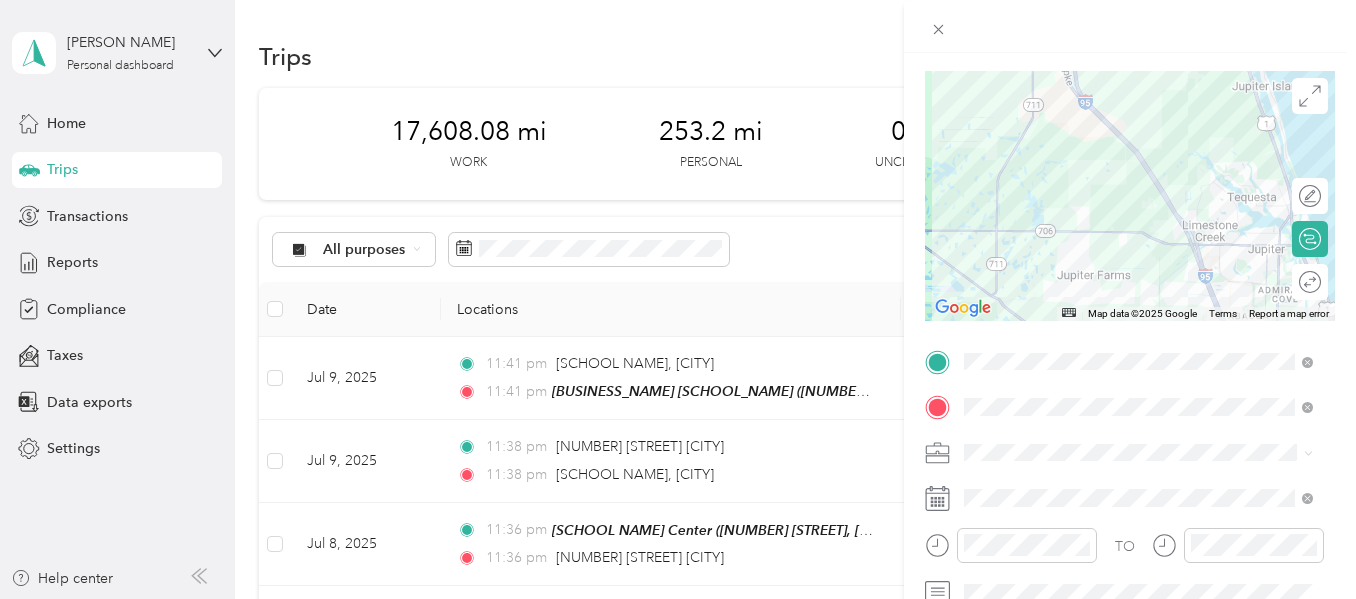 drag, startPoint x: 1056, startPoint y: 174, endPoint x: 1106, endPoint y: 281, distance: 118.10589 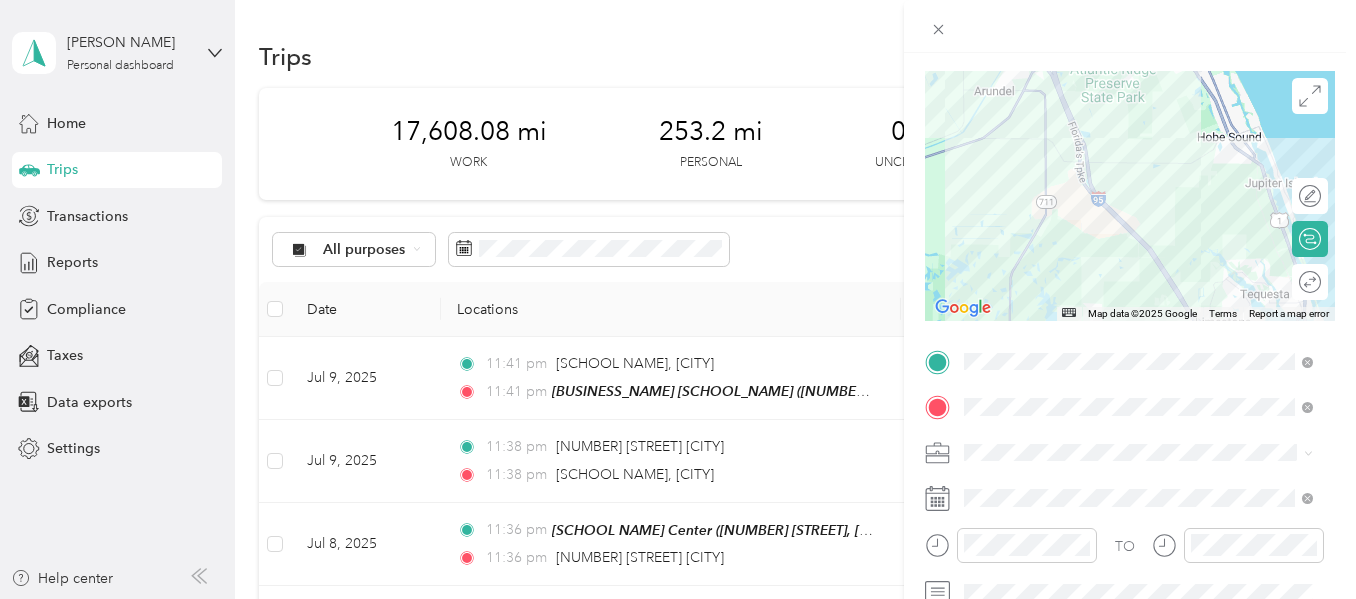 click at bounding box center [1130, 196] 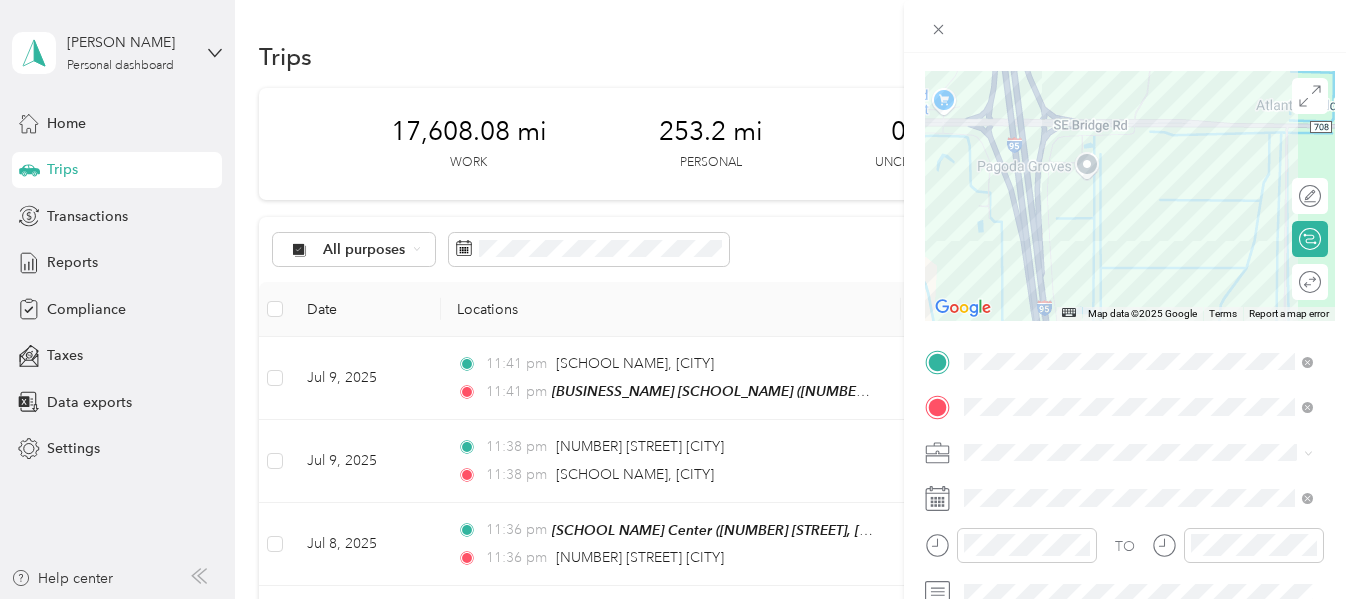 drag, startPoint x: 998, startPoint y: 124, endPoint x: 1043, endPoint y: 209, distance: 96.17692 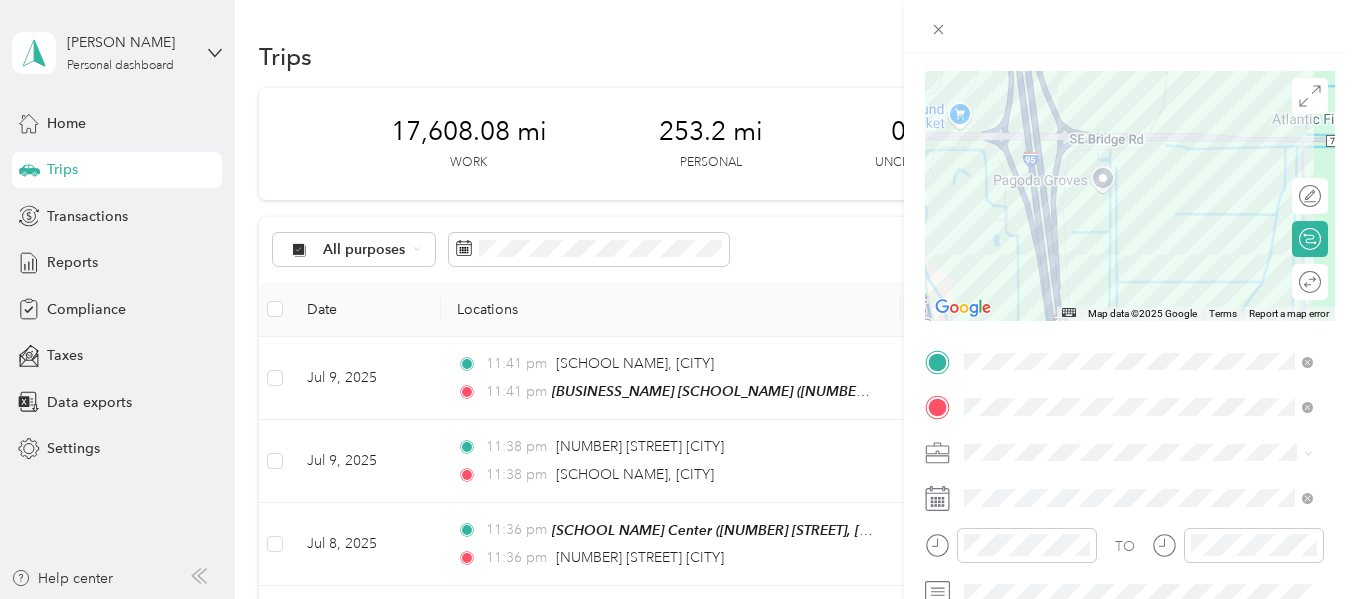 click at bounding box center [1130, 196] 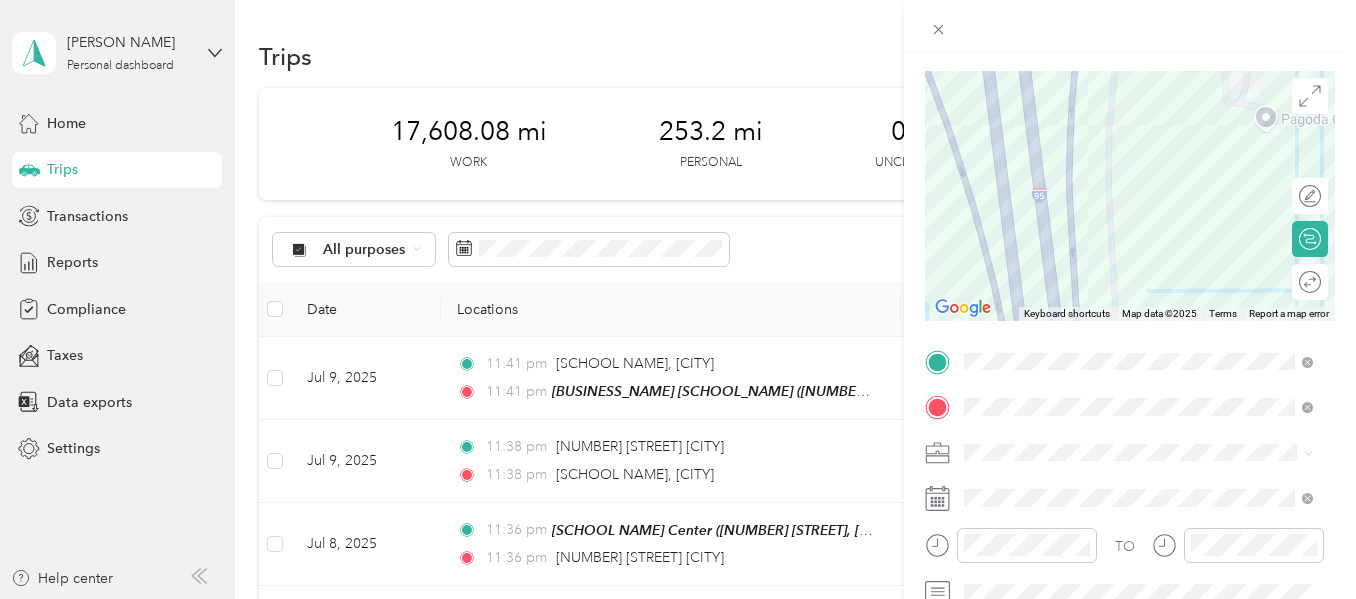 click at bounding box center (1130, 196) 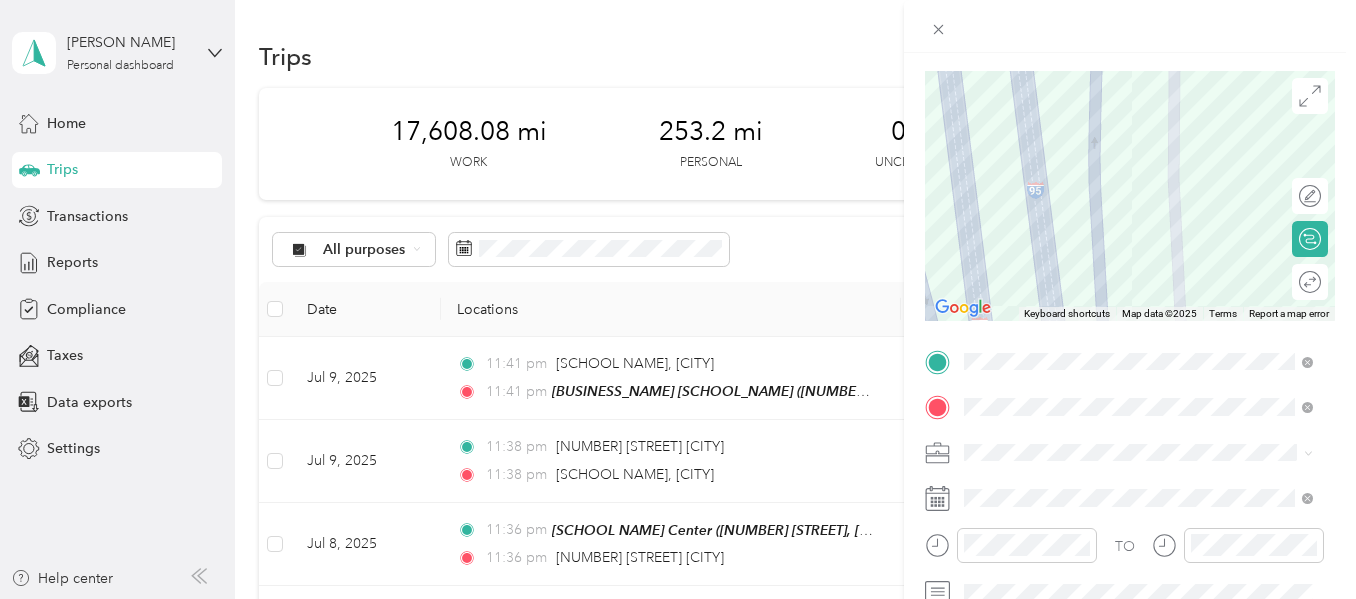 click at bounding box center (1130, 196) 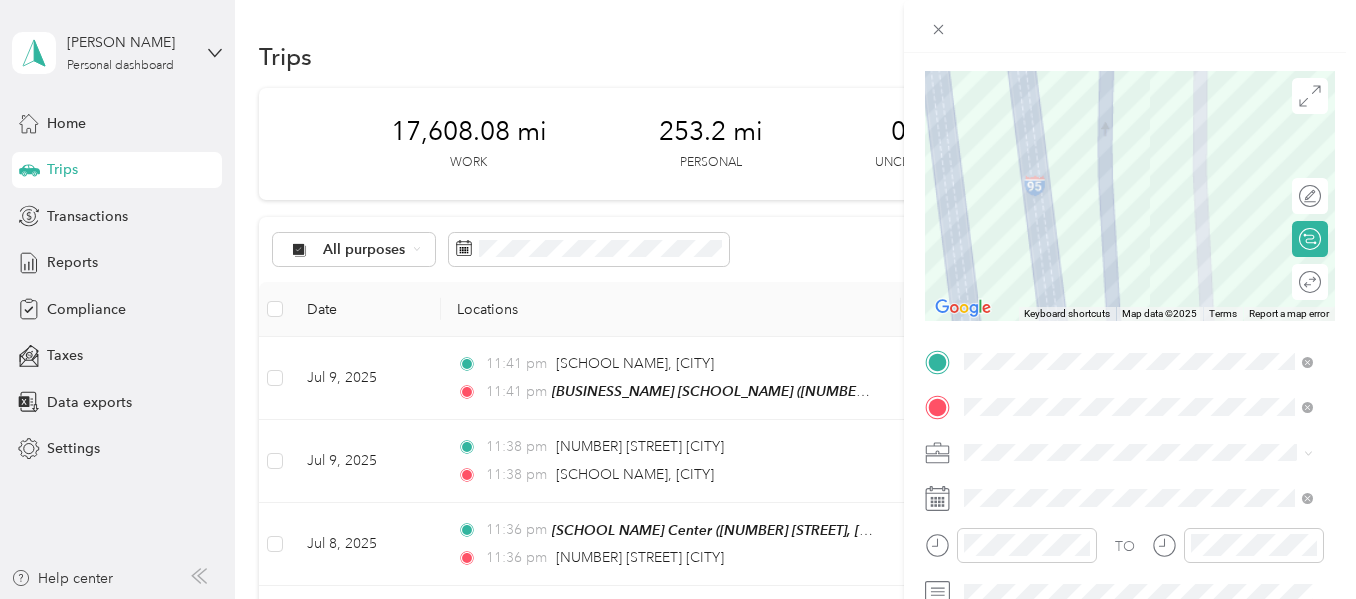 click at bounding box center (1130, 196) 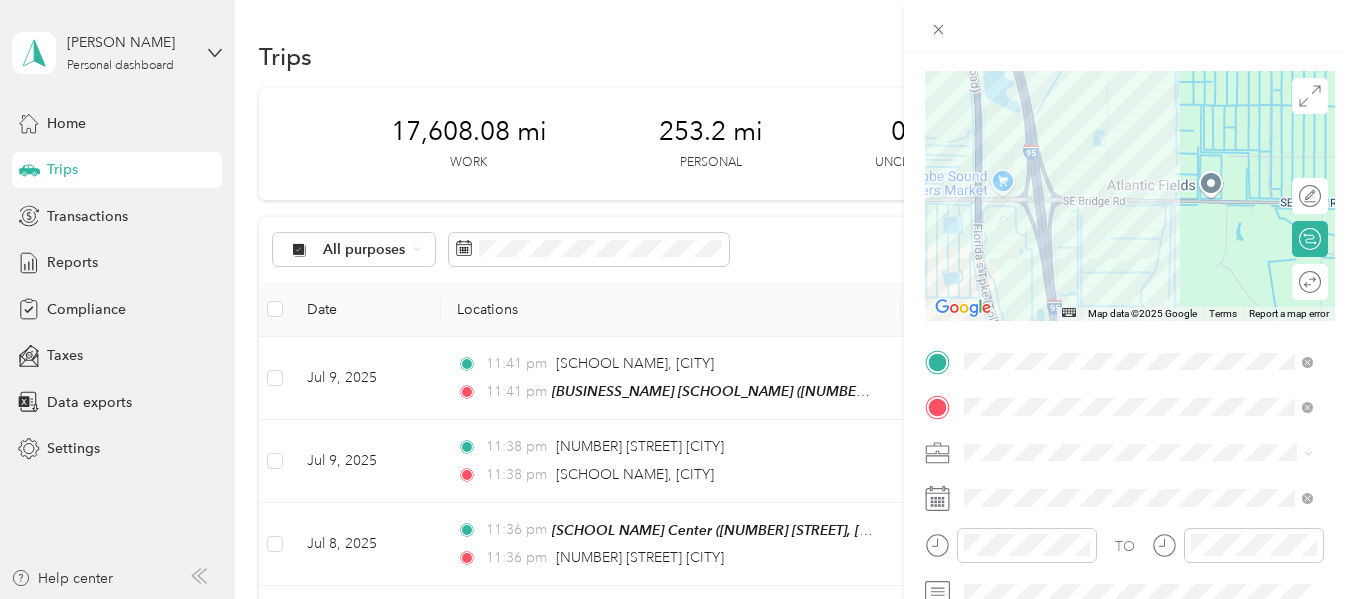 drag, startPoint x: 1028, startPoint y: 178, endPoint x: 1033, endPoint y: 206, distance: 28.442924 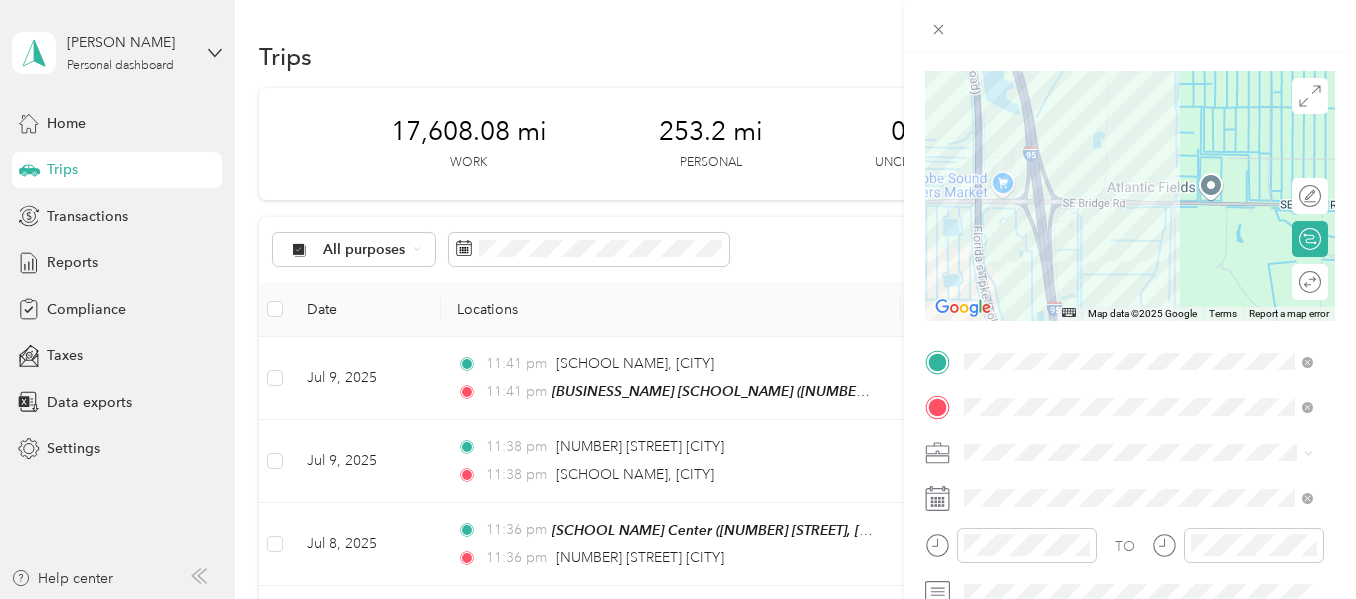 click at bounding box center (1130, 196) 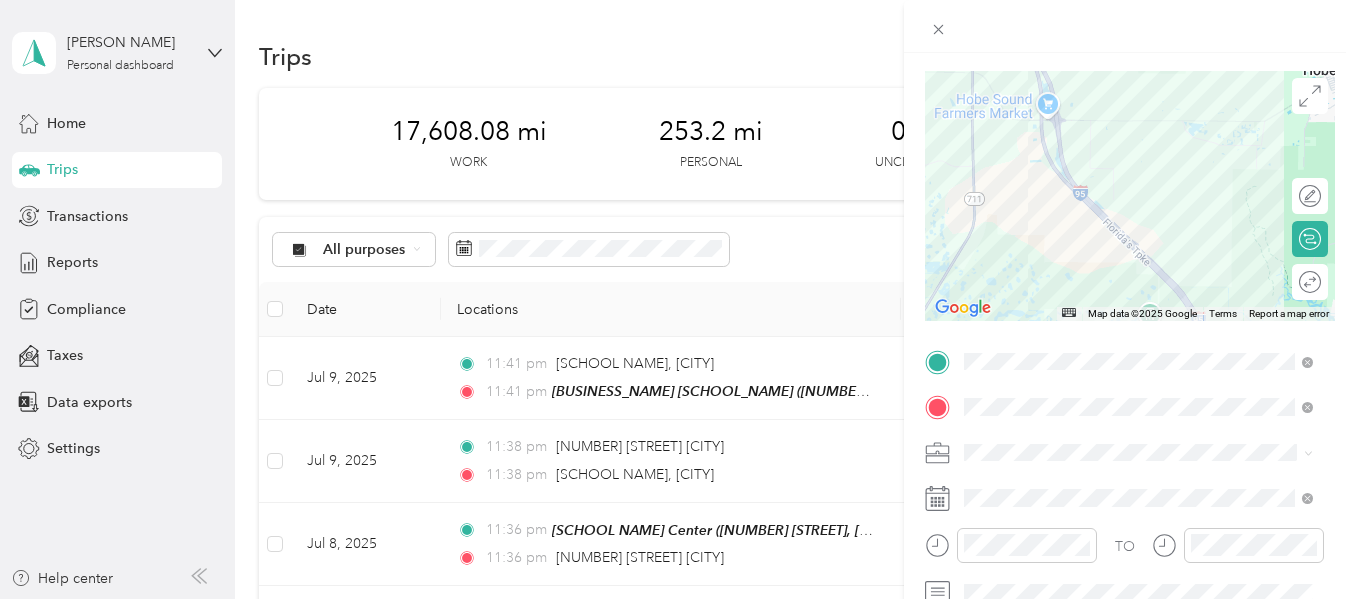 drag, startPoint x: 1035, startPoint y: 273, endPoint x: 1053, endPoint y: 147, distance: 127.27922 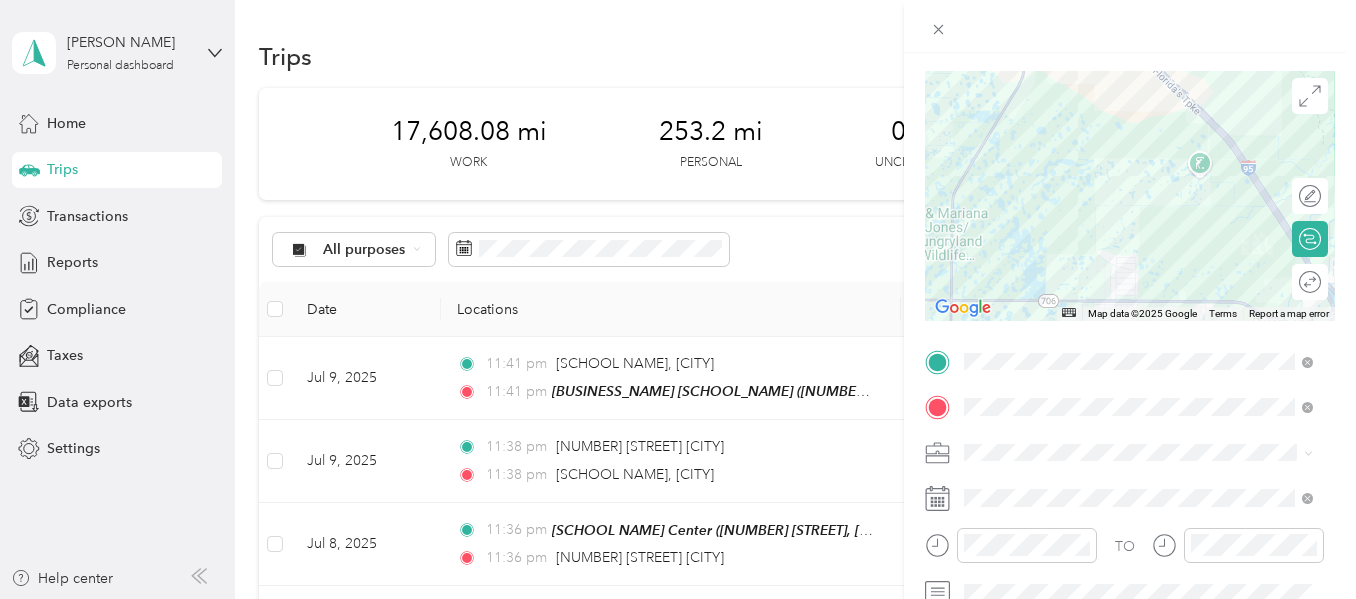 drag, startPoint x: 1014, startPoint y: 251, endPoint x: 1064, endPoint y: 114, distance: 145.83896 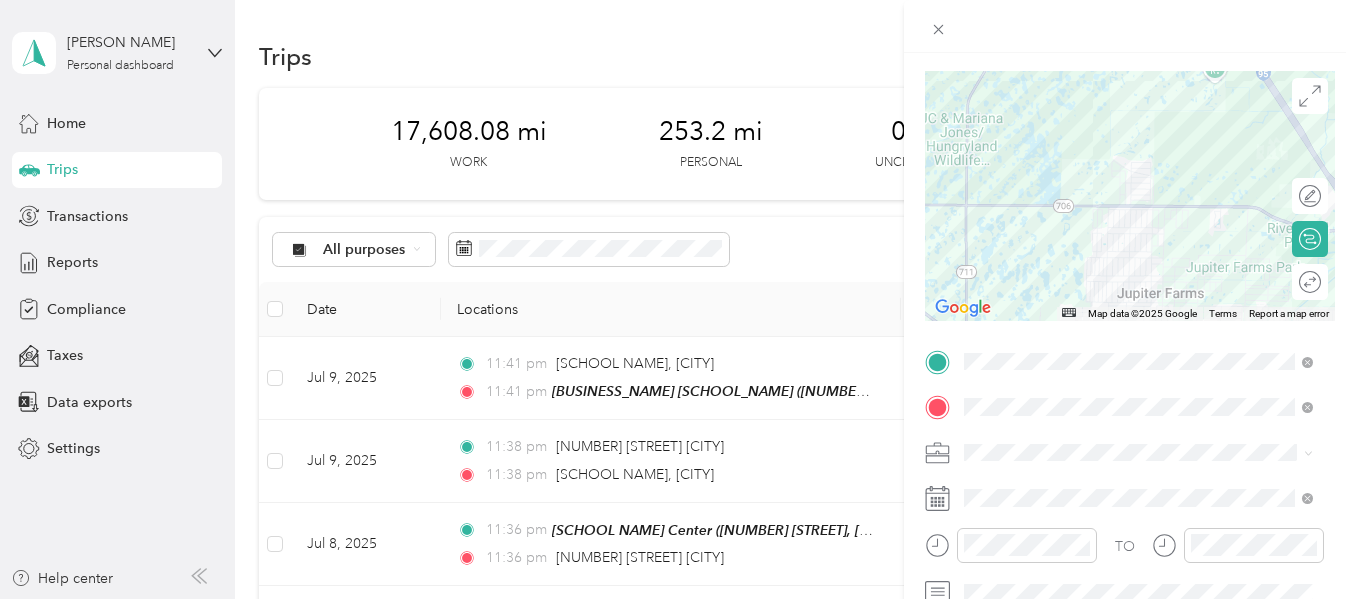drag, startPoint x: 1093, startPoint y: 240, endPoint x: 1109, endPoint y: 140, distance: 101.27191 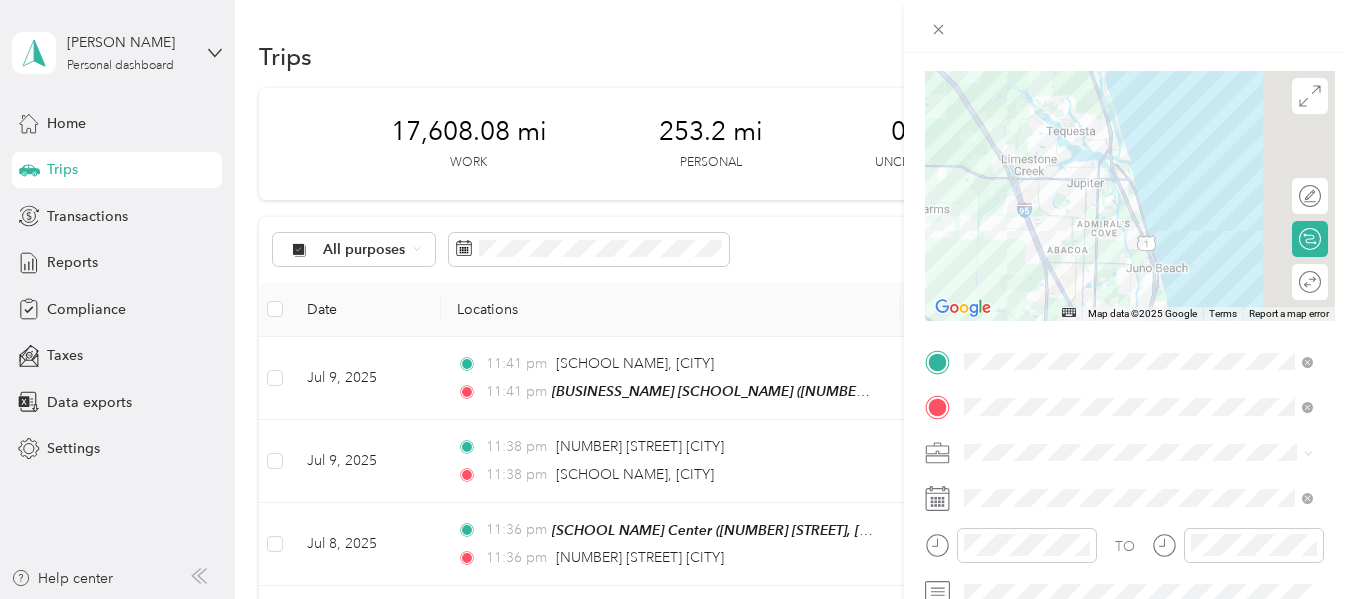 drag, startPoint x: 1107, startPoint y: 223, endPoint x: 945, endPoint y: 222, distance: 162.00308 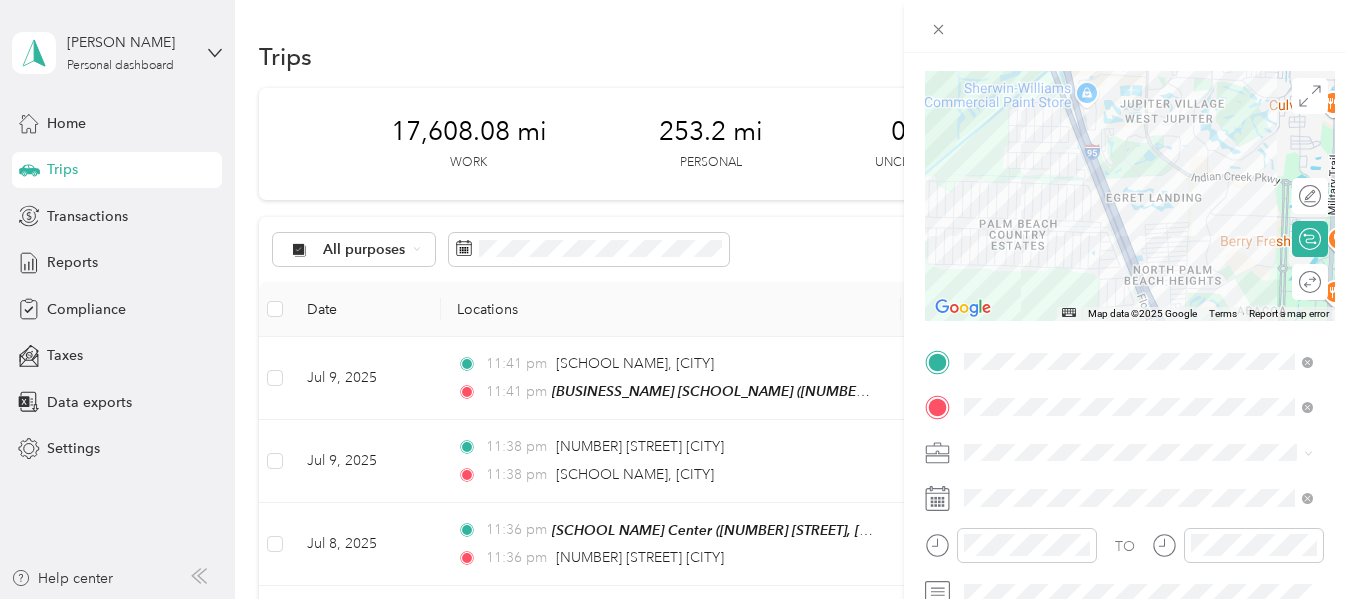 drag, startPoint x: 1018, startPoint y: 184, endPoint x: 1170, endPoint y: 259, distance: 169.4963 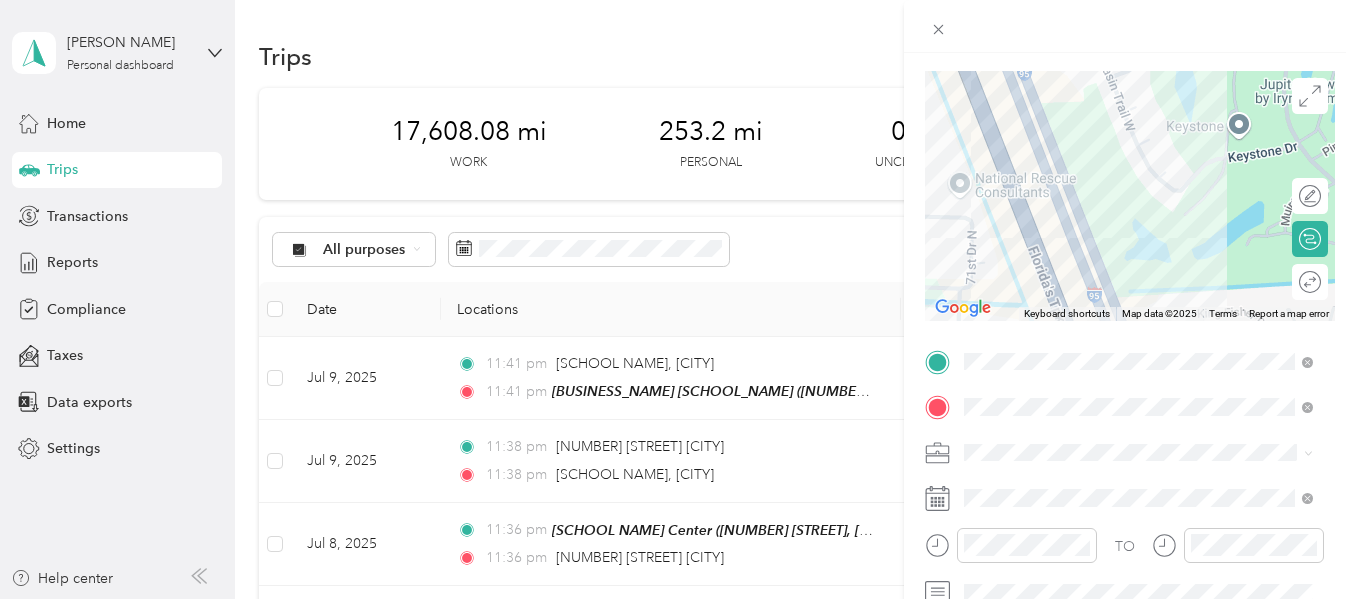 click at bounding box center [1130, 196] 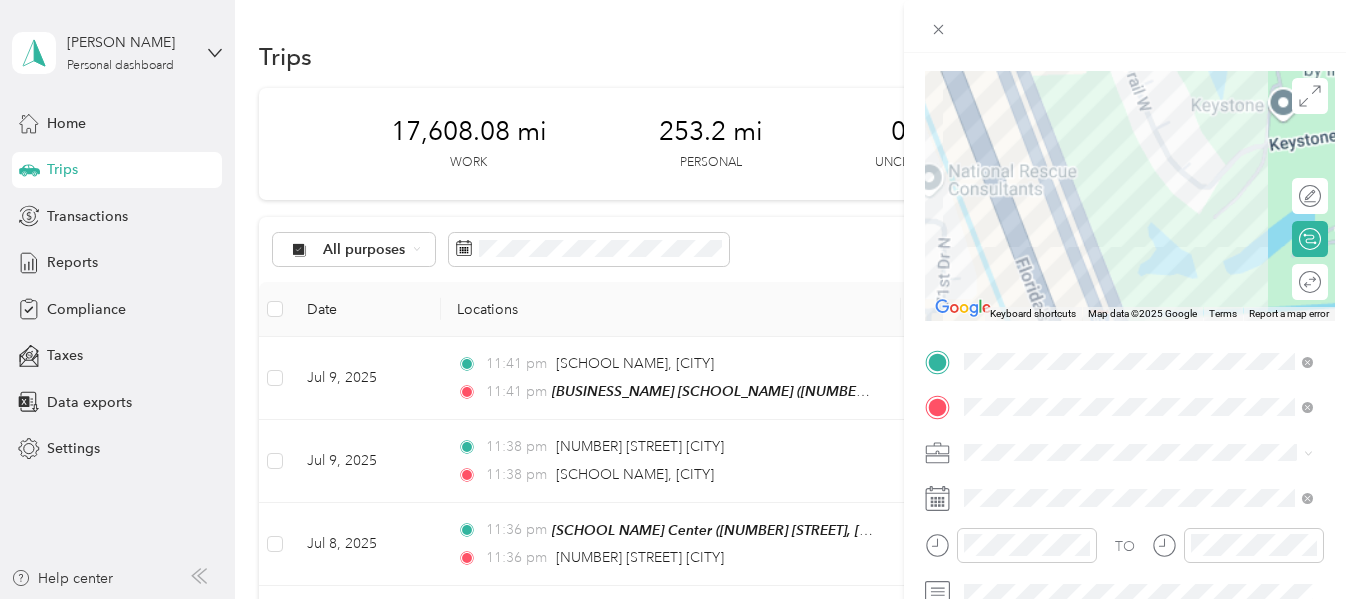 click at bounding box center [1130, 196] 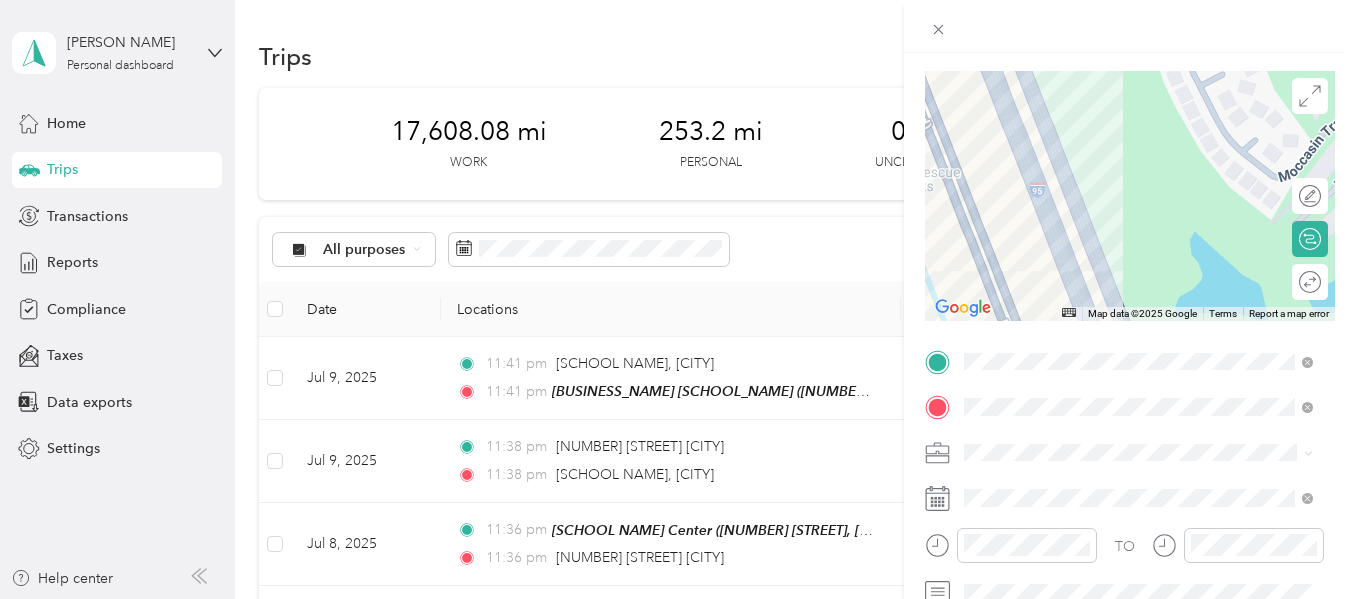 click at bounding box center [1130, 196] 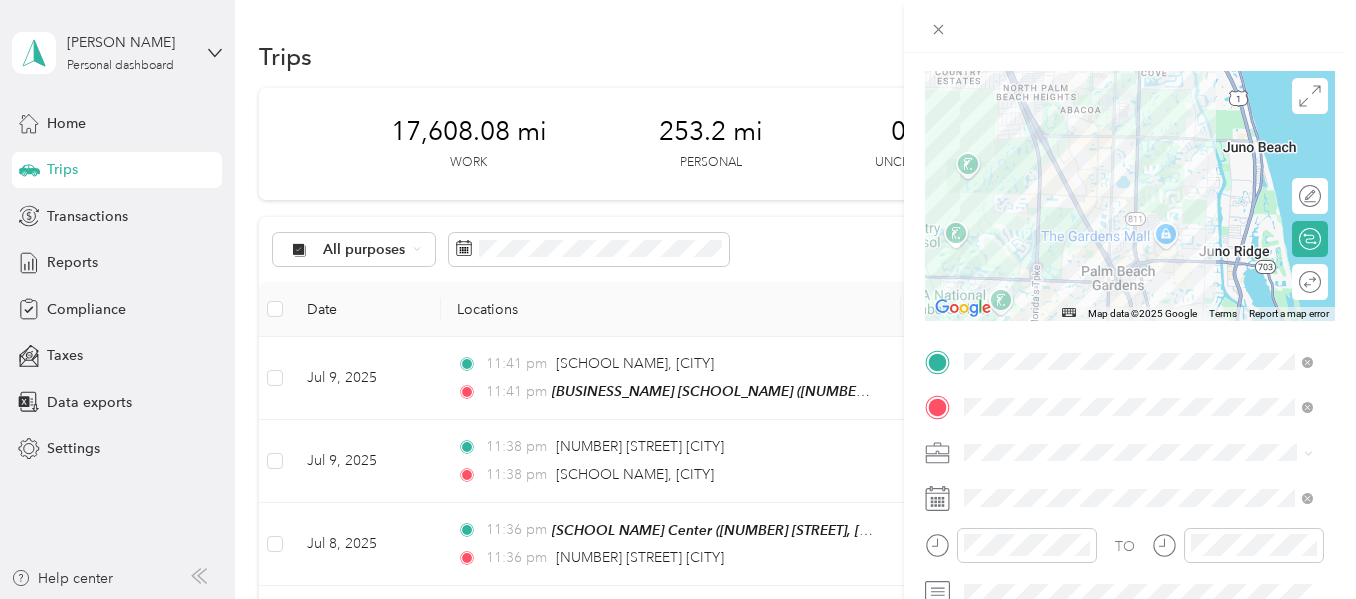 drag, startPoint x: 1077, startPoint y: 273, endPoint x: 1046, endPoint y: 91, distance: 184.62123 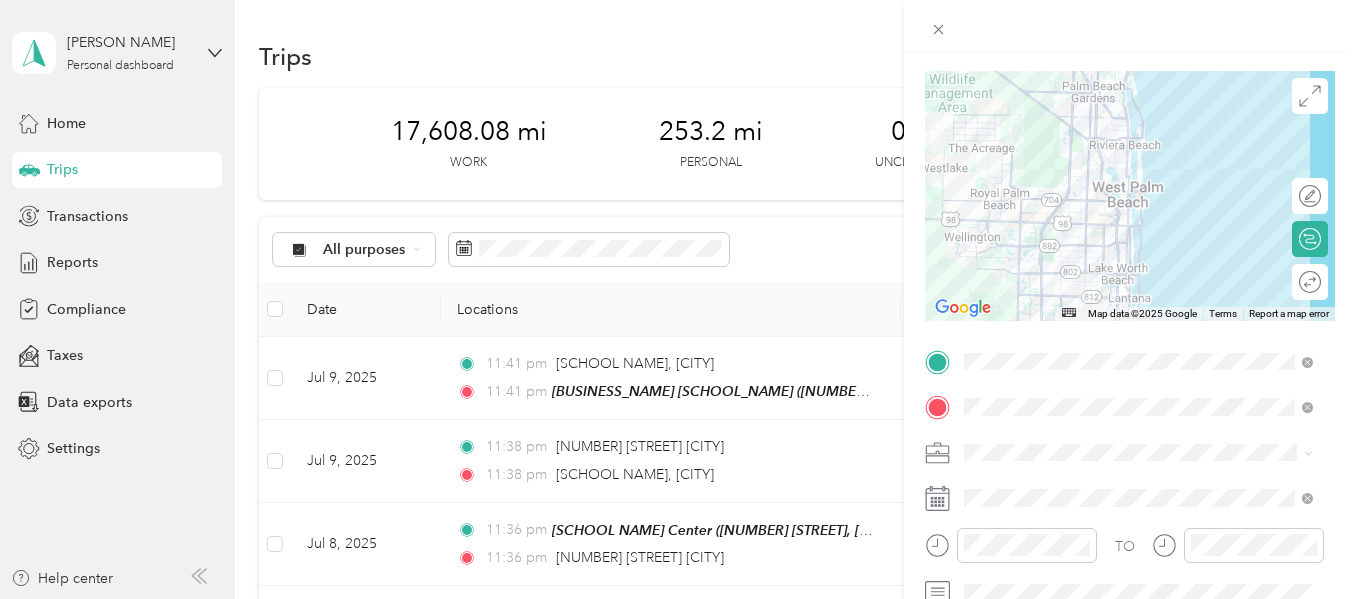 drag, startPoint x: 1089, startPoint y: 282, endPoint x: 1087, endPoint y: 102, distance: 180.01111 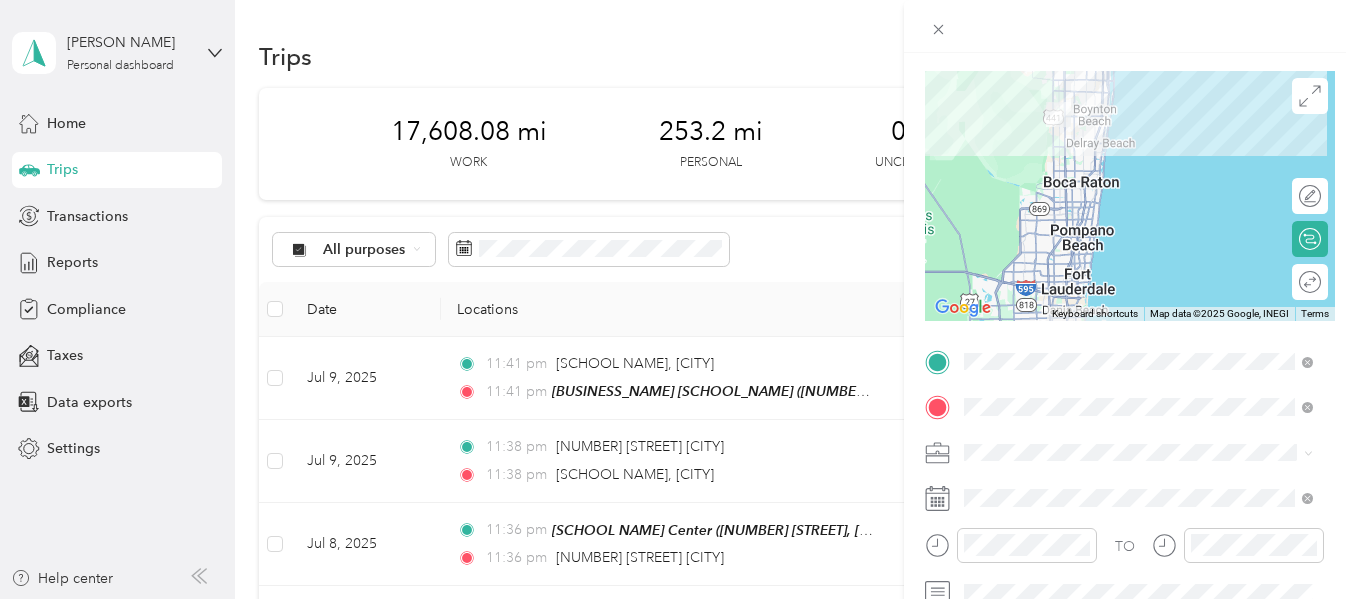 drag, startPoint x: 1088, startPoint y: 278, endPoint x: 1091, endPoint y: 87, distance: 191.02356 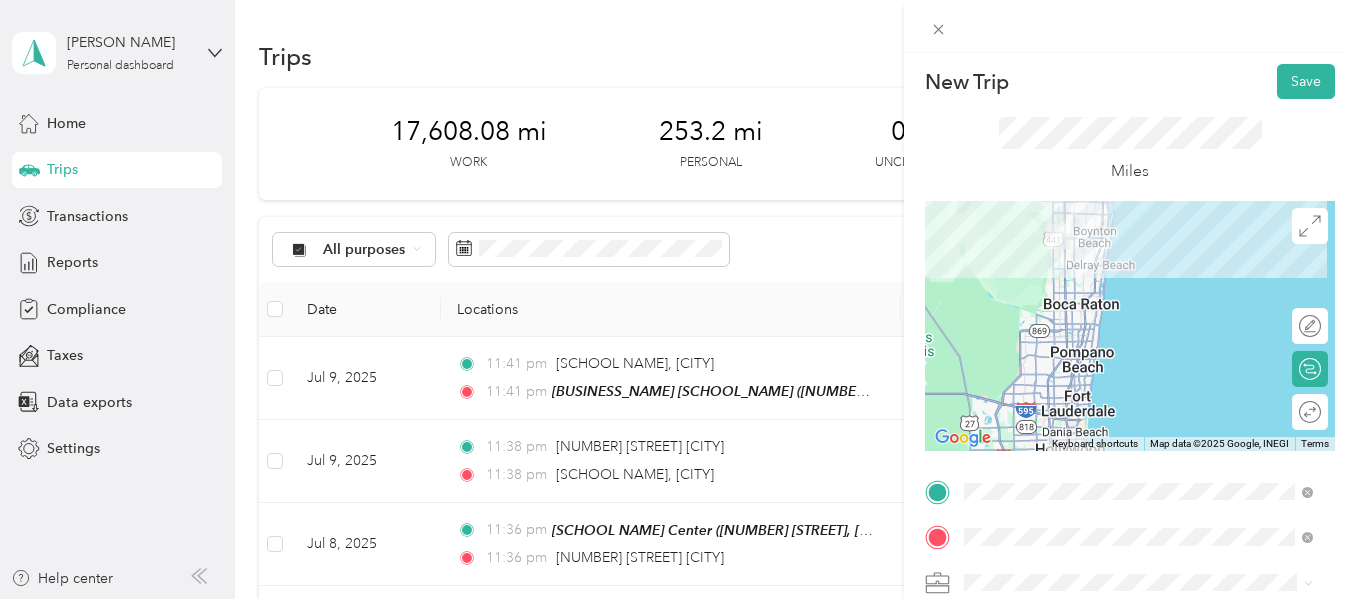 scroll, scrollTop: 0, scrollLeft: 0, axis: both 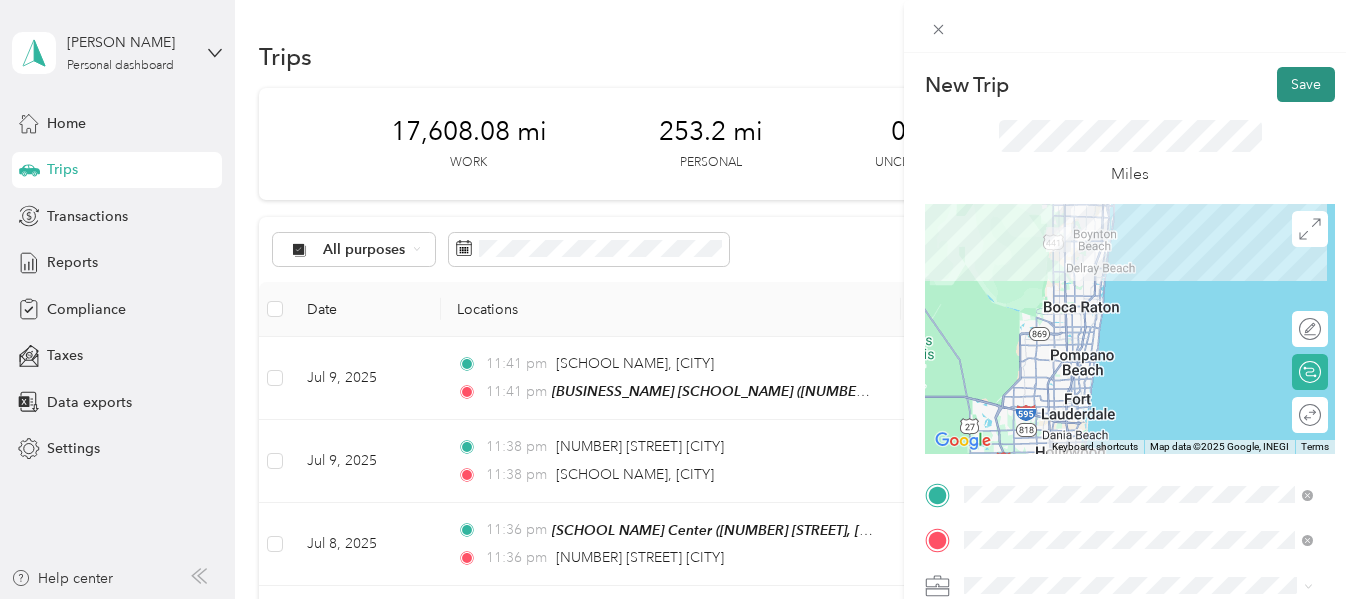 click on "Save" at bounding box center [1306, 84] 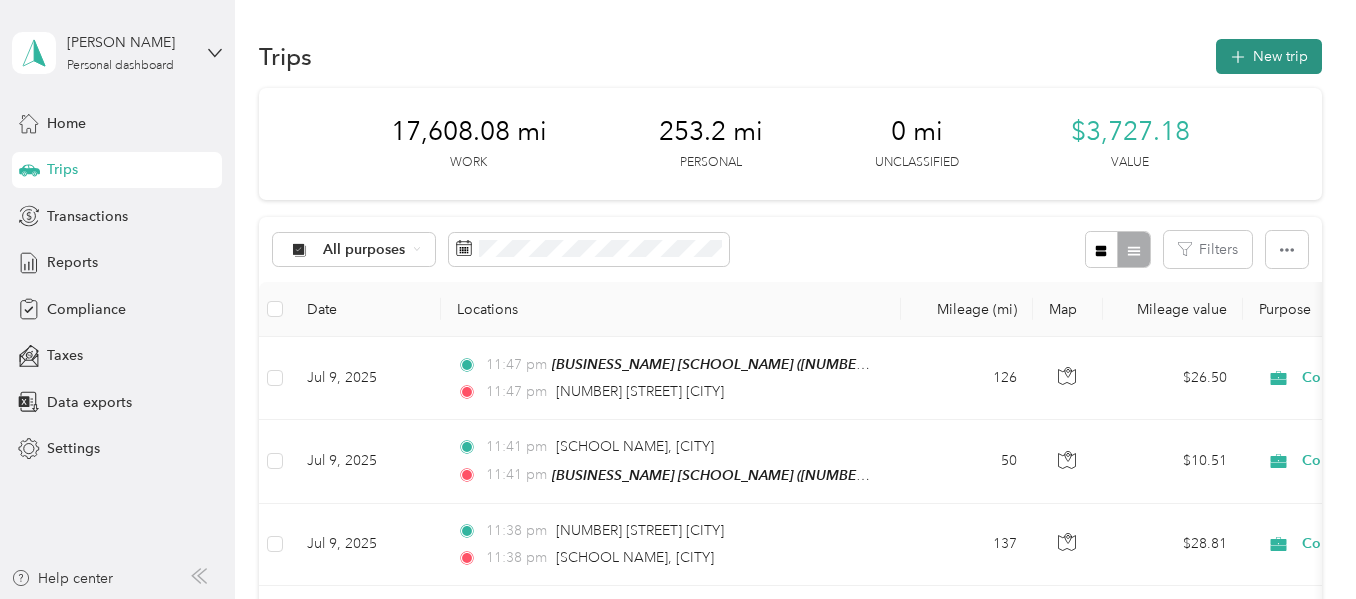 click on "New trip" at bounding box center (1269, 56) 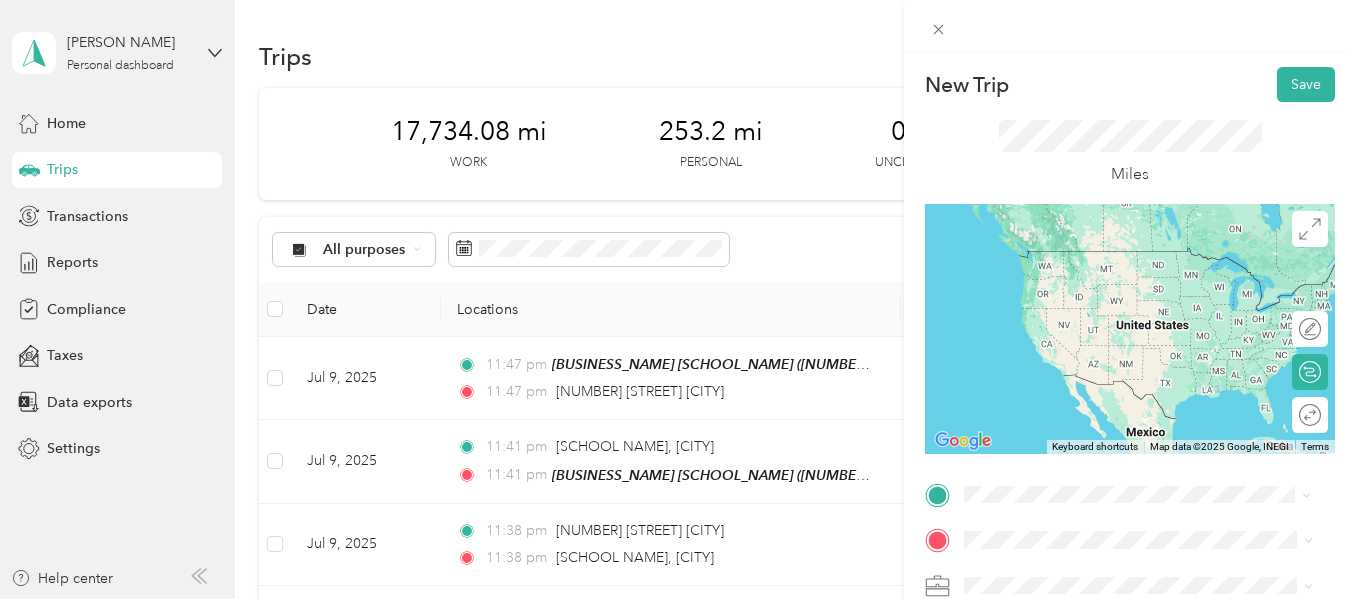 click on "[NUMBER] [STREET]
[CITY], [STATE], [POSTAL_CODE], [COUNTRY]" at bounding box center [1106, 258] 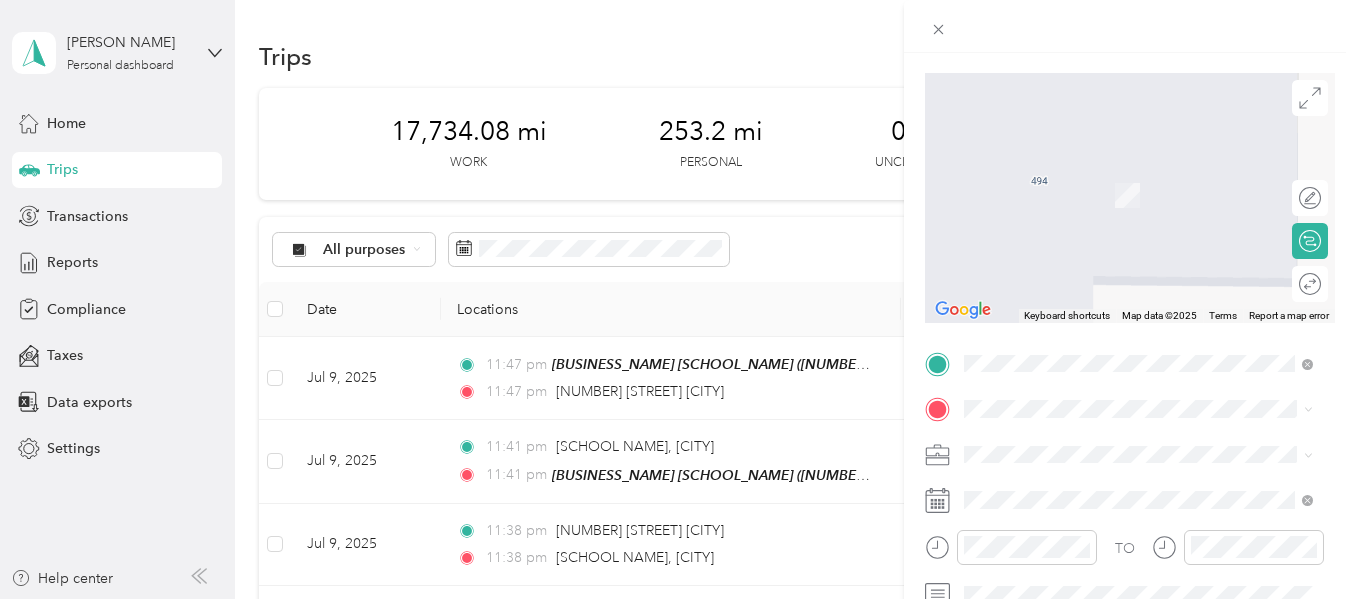 scroll, scrollTop: 167, scrollLeft: 0, axis: vertical 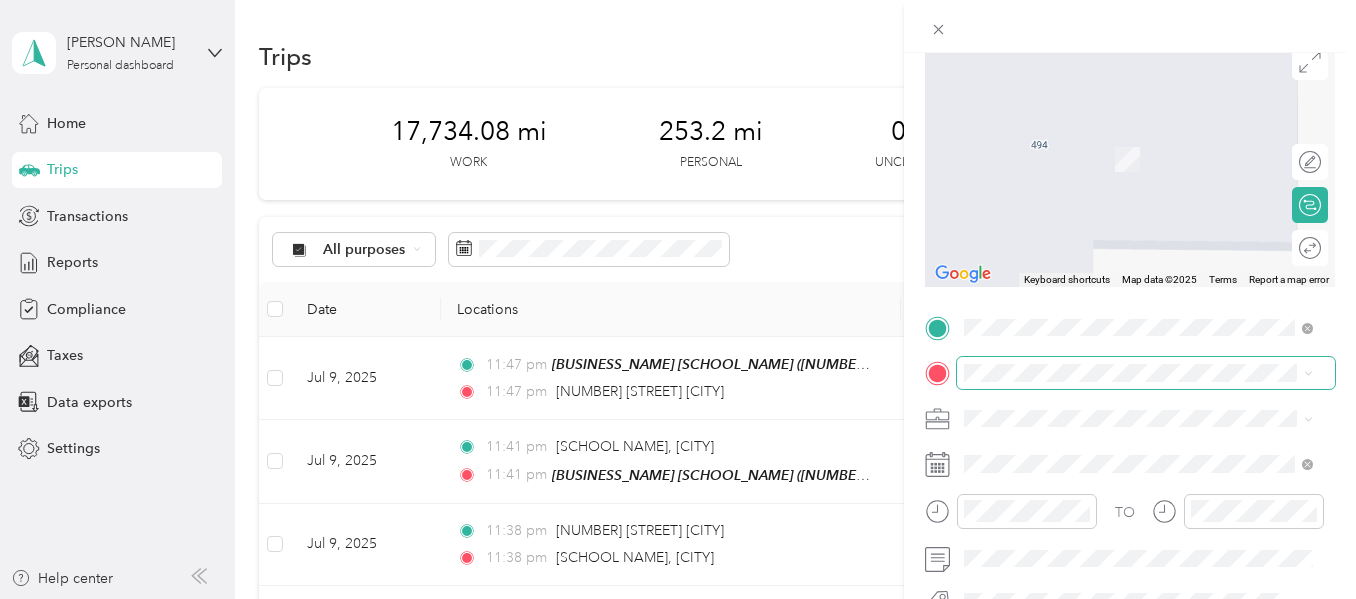 click at bounding box center [1146, 373] 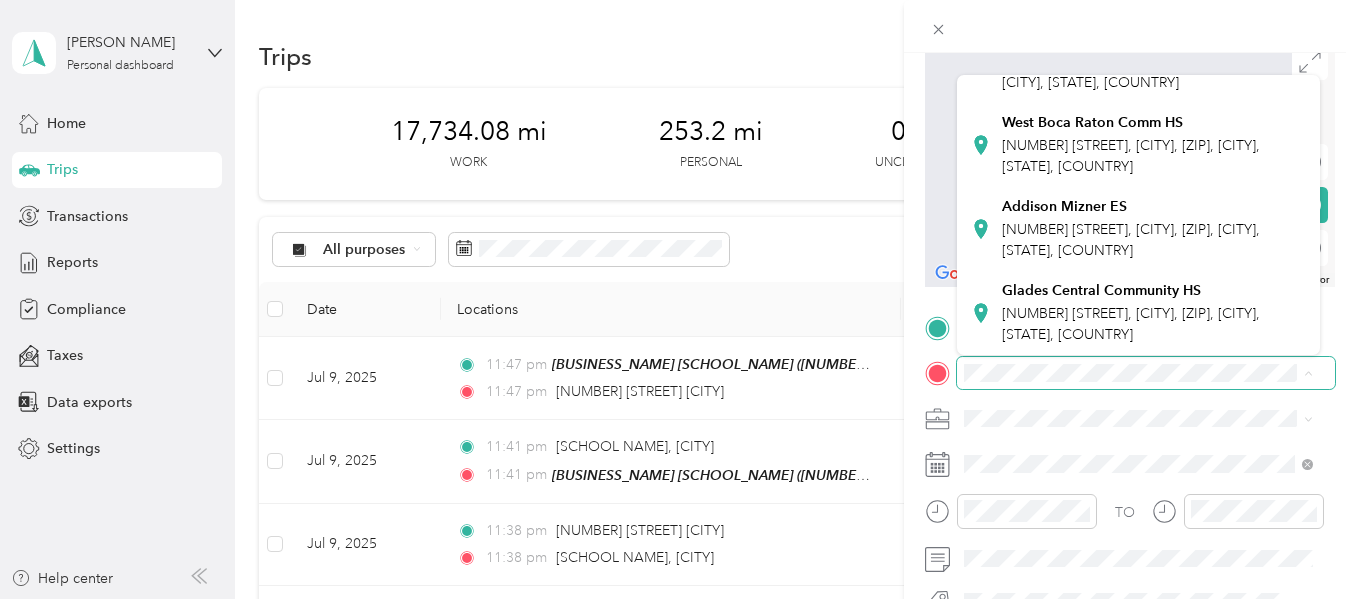 scroll, scrollTop: 581, scrollLeft: 0, axis: vertical 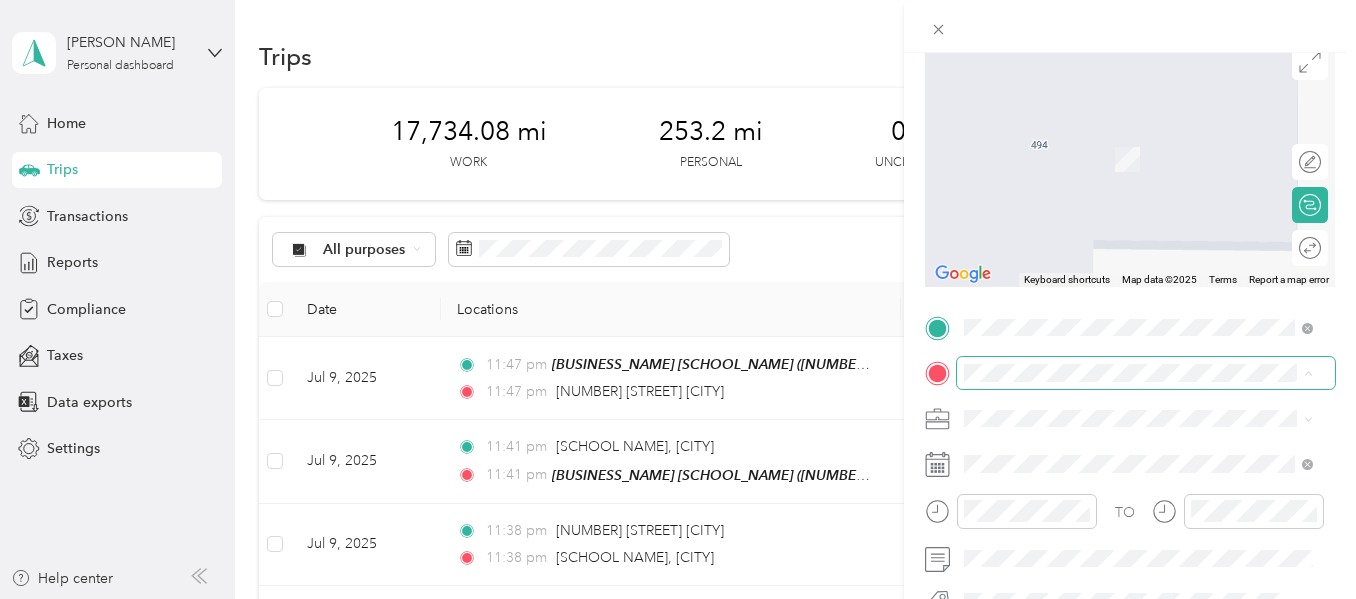 click at bounding box center [1146, 373] 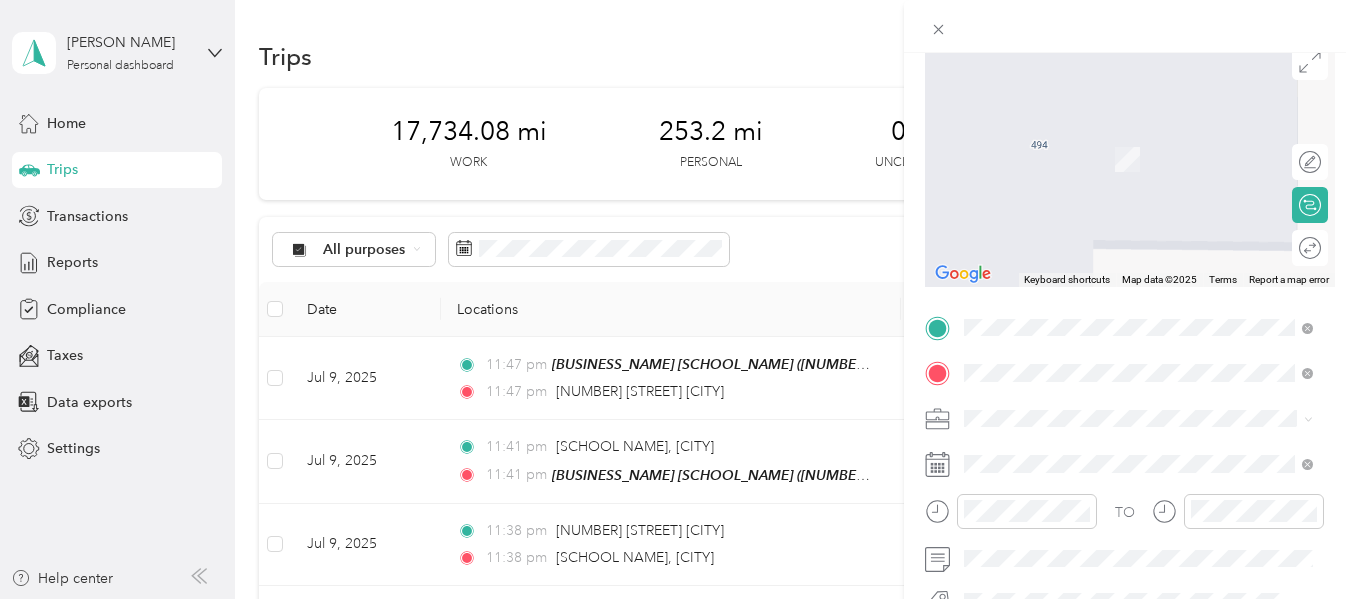 click on "1100 Southwest Avenue G
Belle Glade, Florida 33430, United States" at bounding box center (1106, 159) 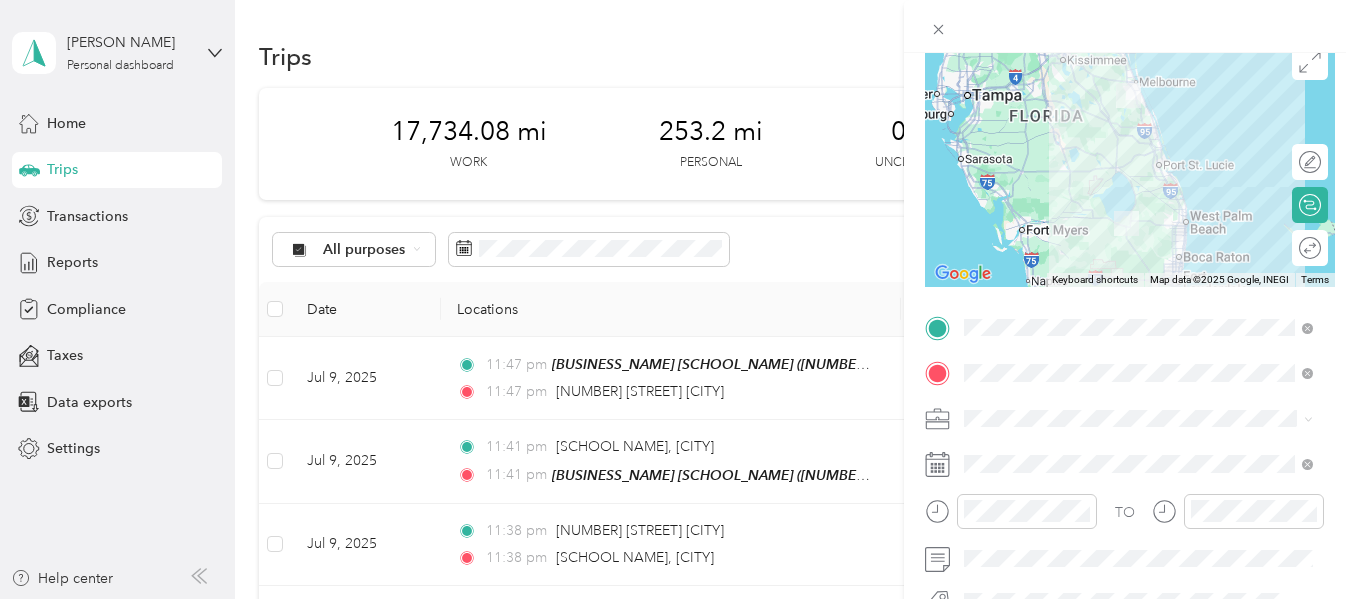 click at bounding box center (1130, 162) 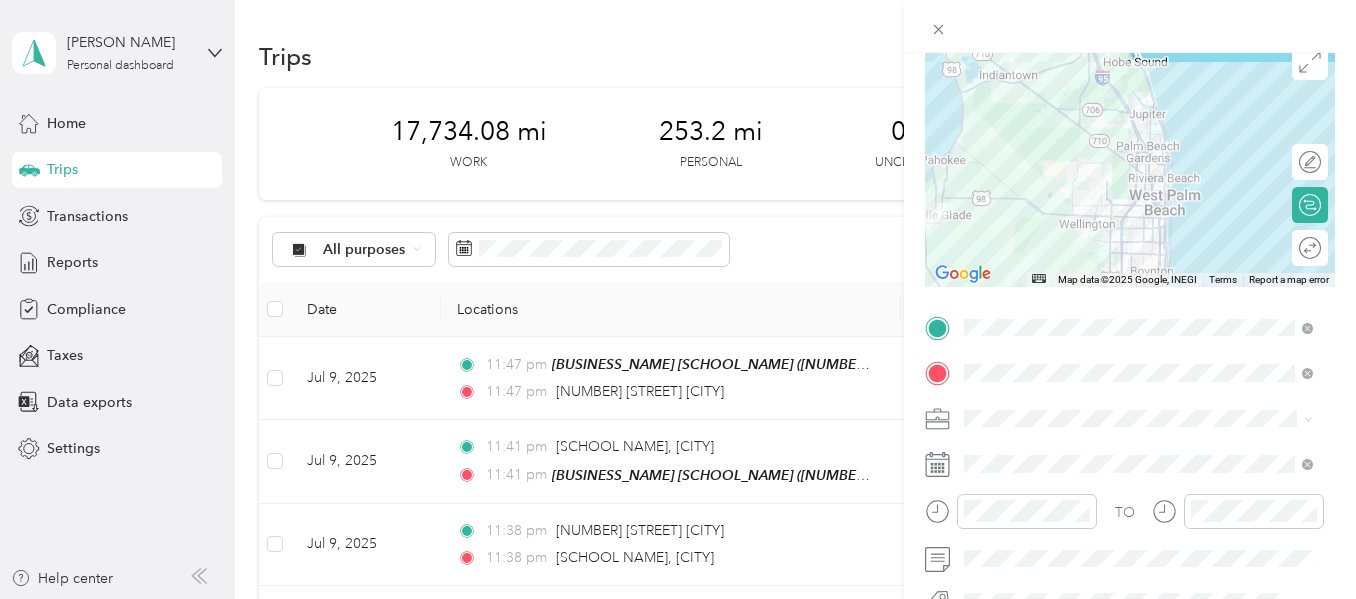 click at bounding box center [1130, 162] 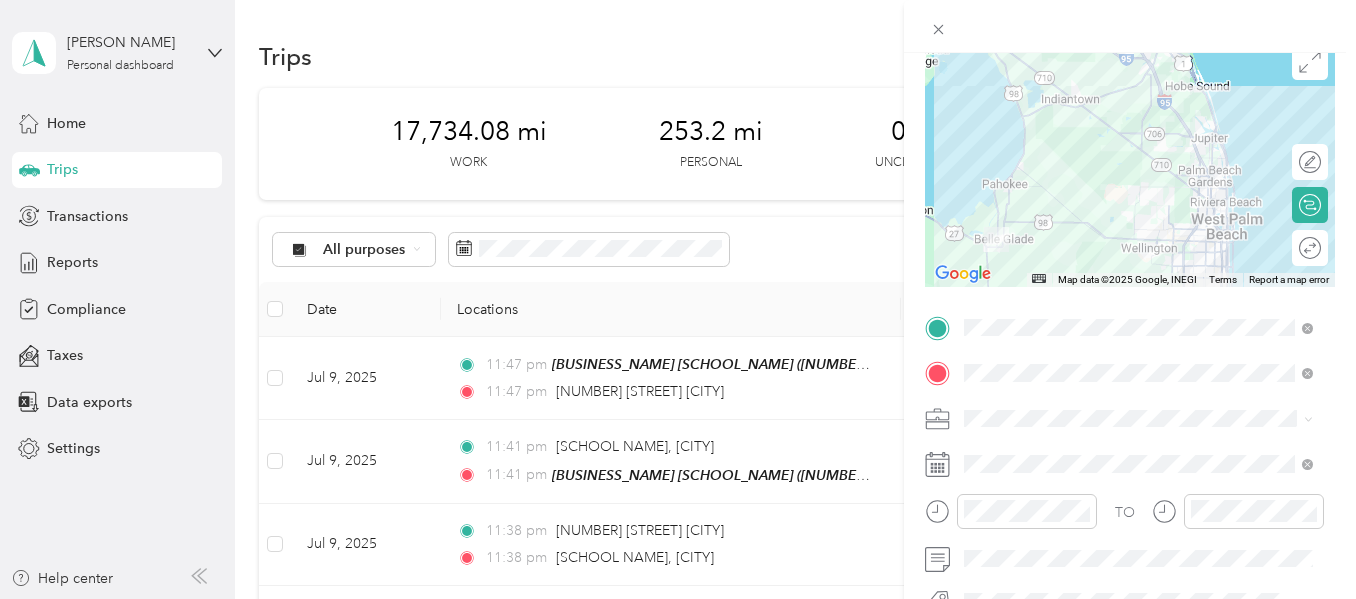 click at bounding box center (1130, 162) 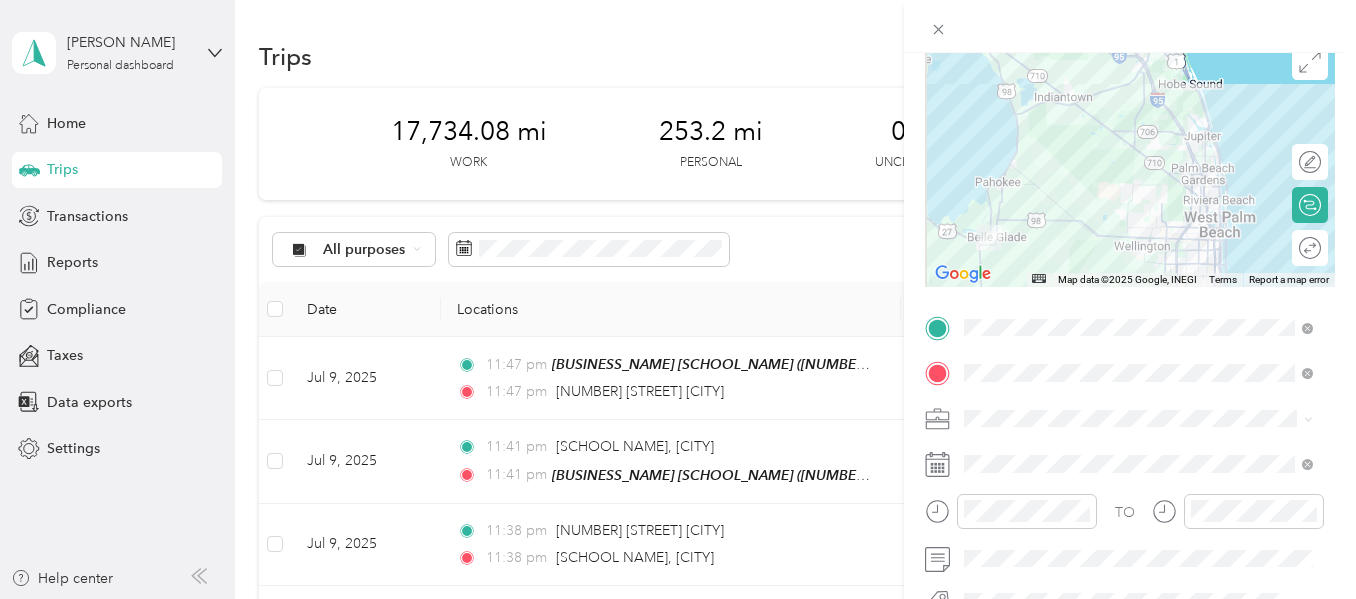 click at bounding box center (1130, 162) 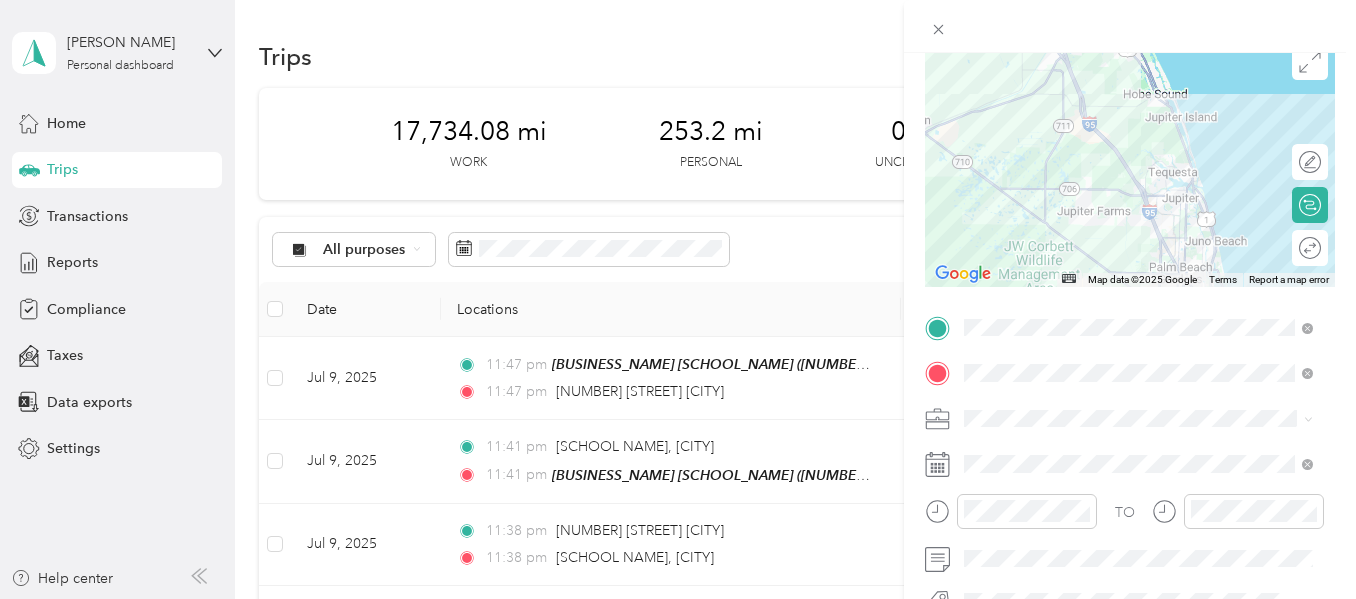 click at bounding box center [1130, 162] 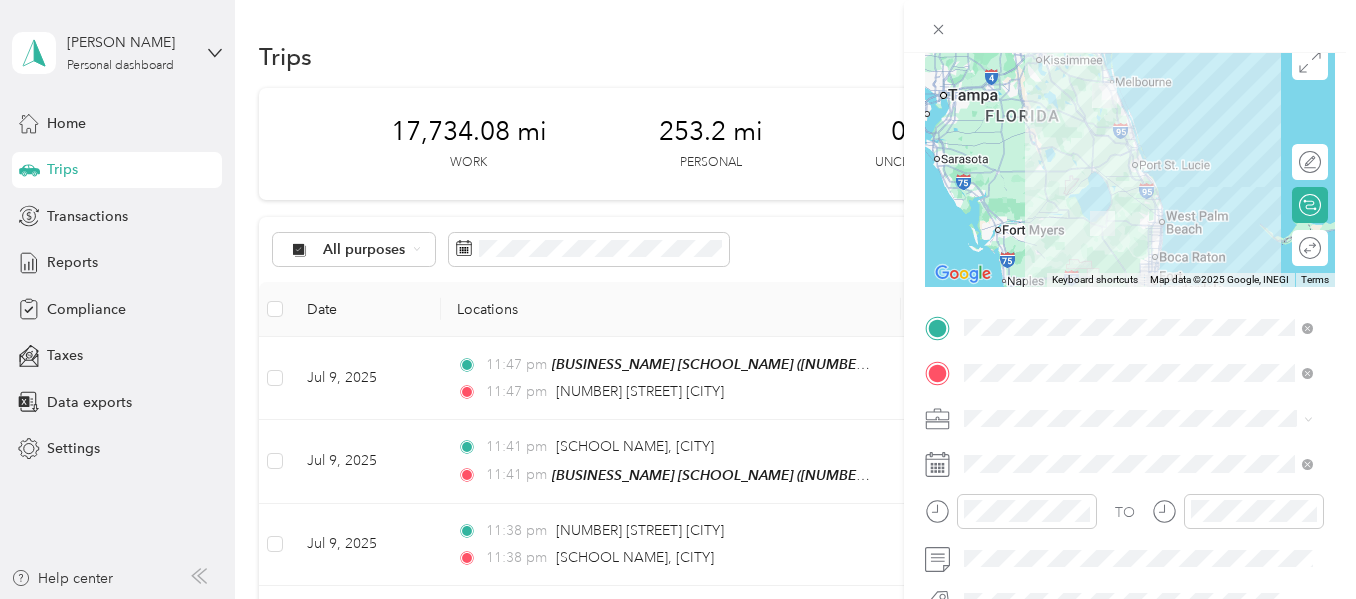 click at bounding box center (1130, 162) 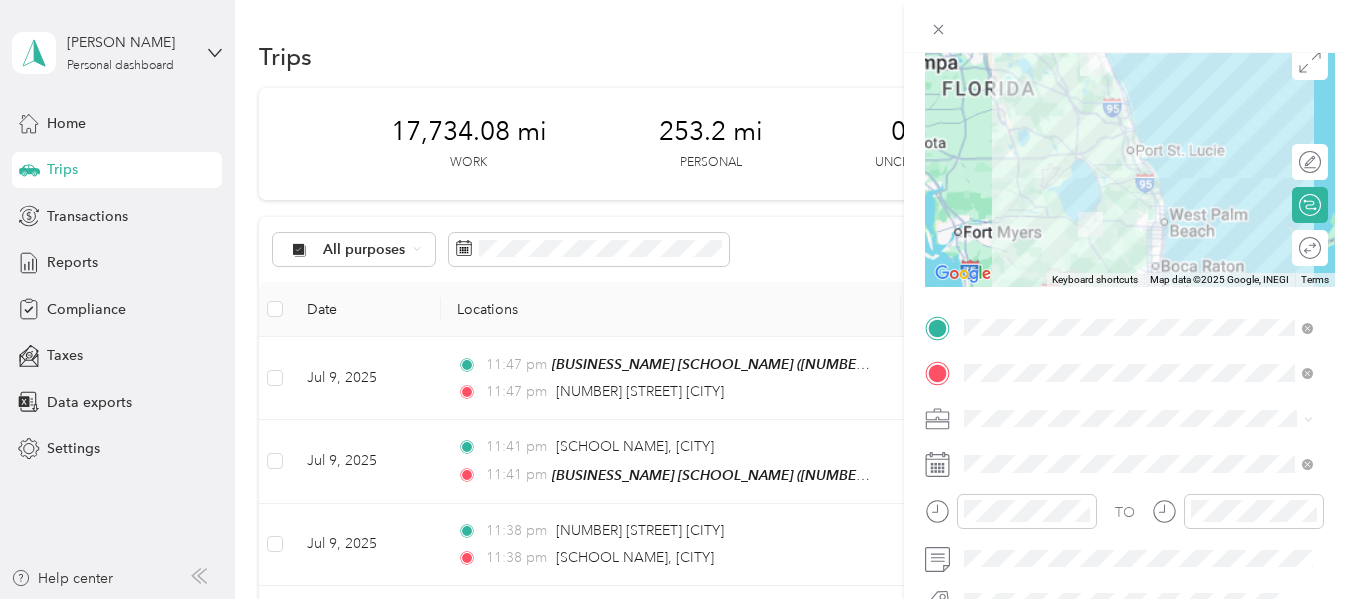 click at bounding box center [1130, 162] 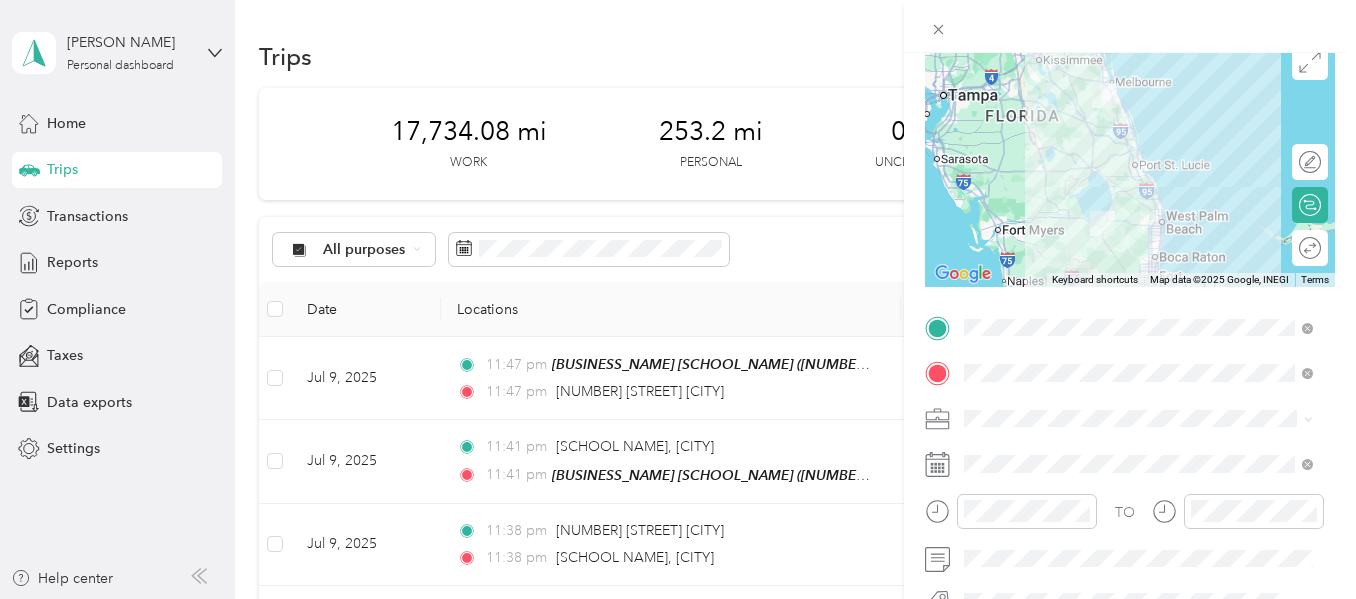 click at bounding box center [1130, 162] 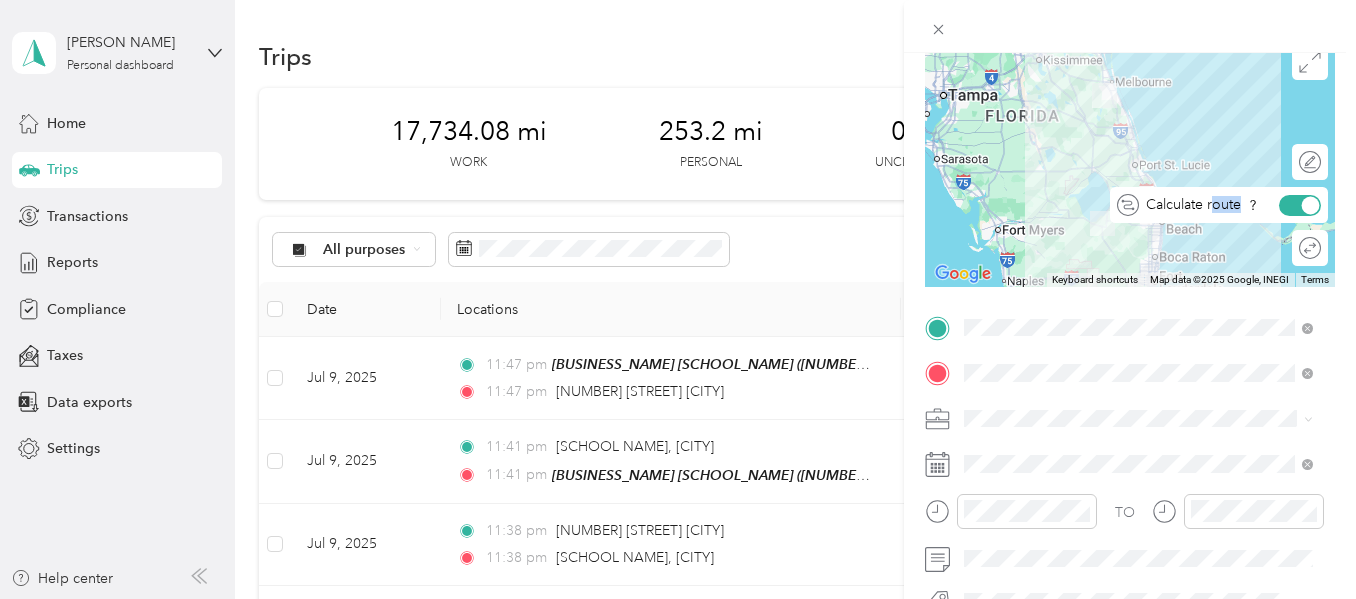 drag, startPoint x: 1291, startPoint y: 200, endPoint x: 1201, endPoint y: 202, distance: 90.02222 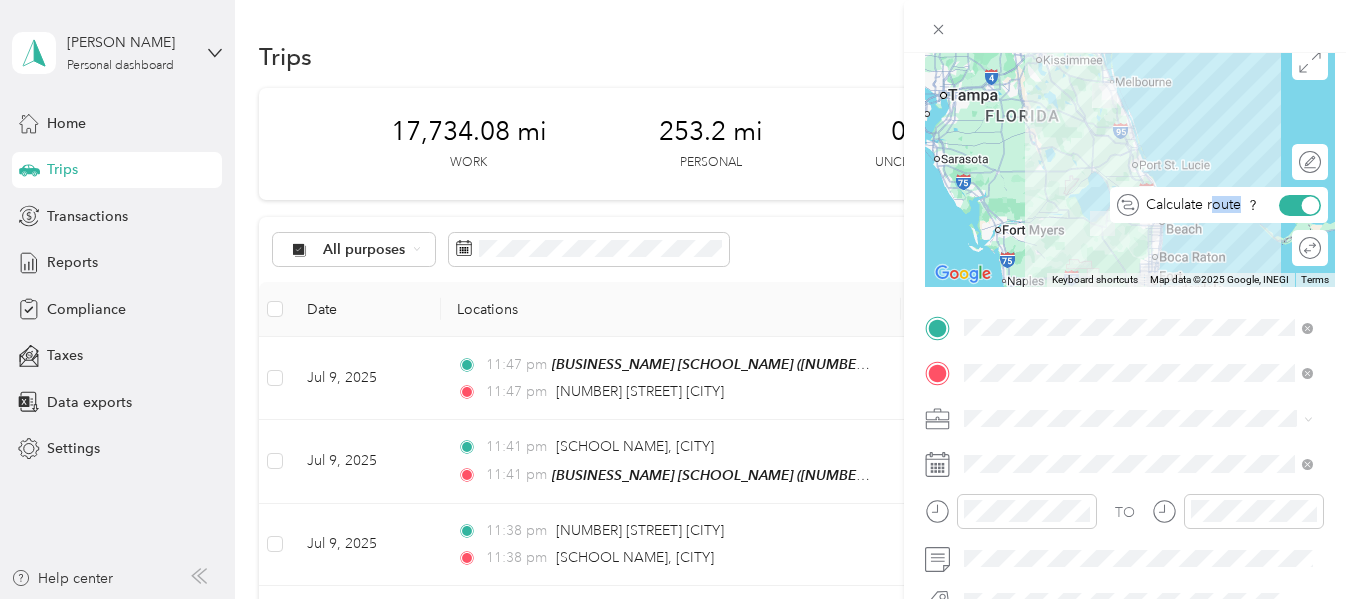 click at bounding box center [1300, 205] 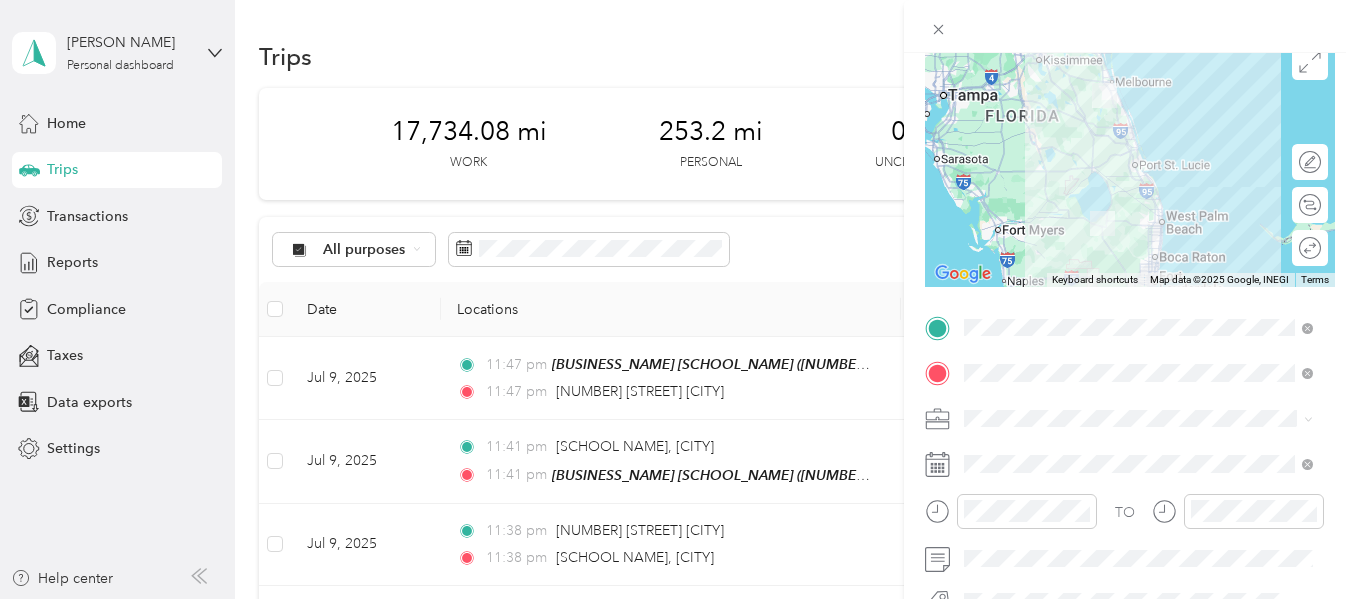 click at bounding box center (1130, 162) 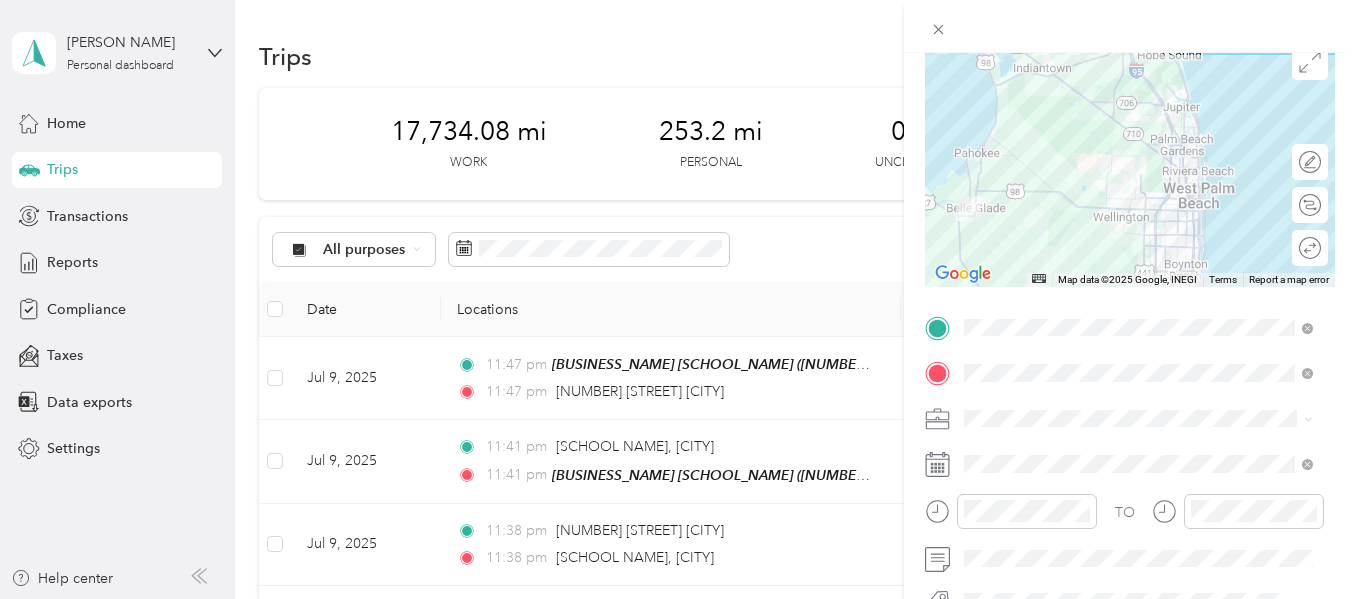 click at bounding box center (1130, 162) 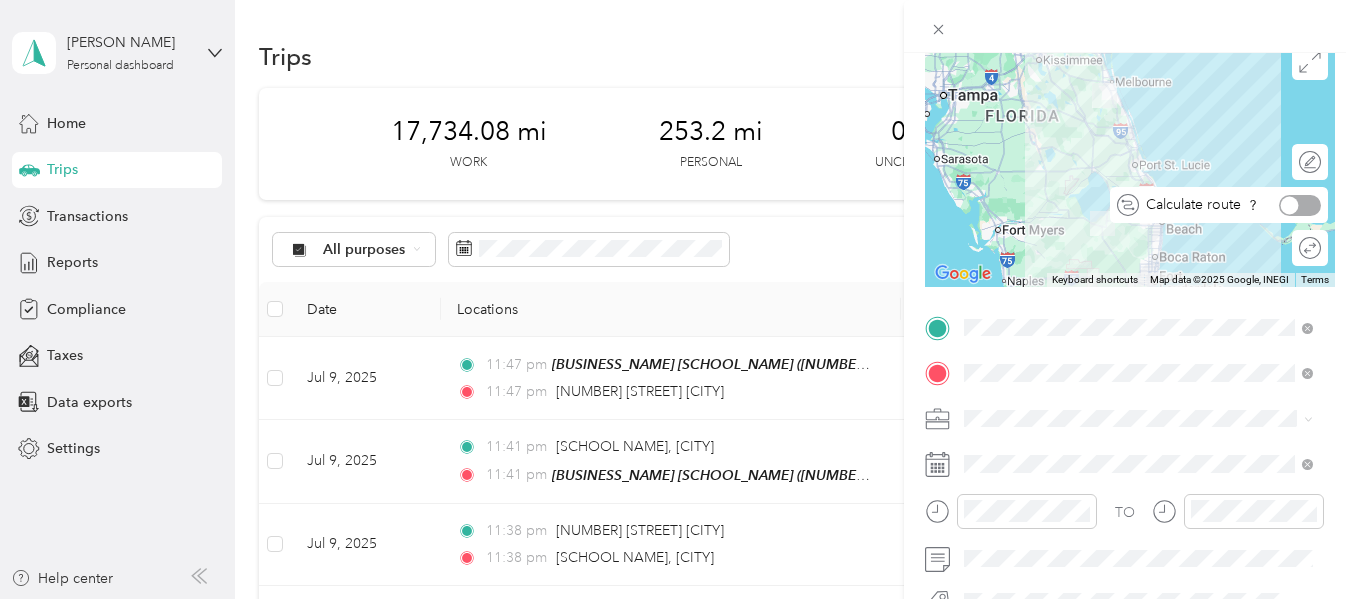 click at bounding box center [1300, 205] 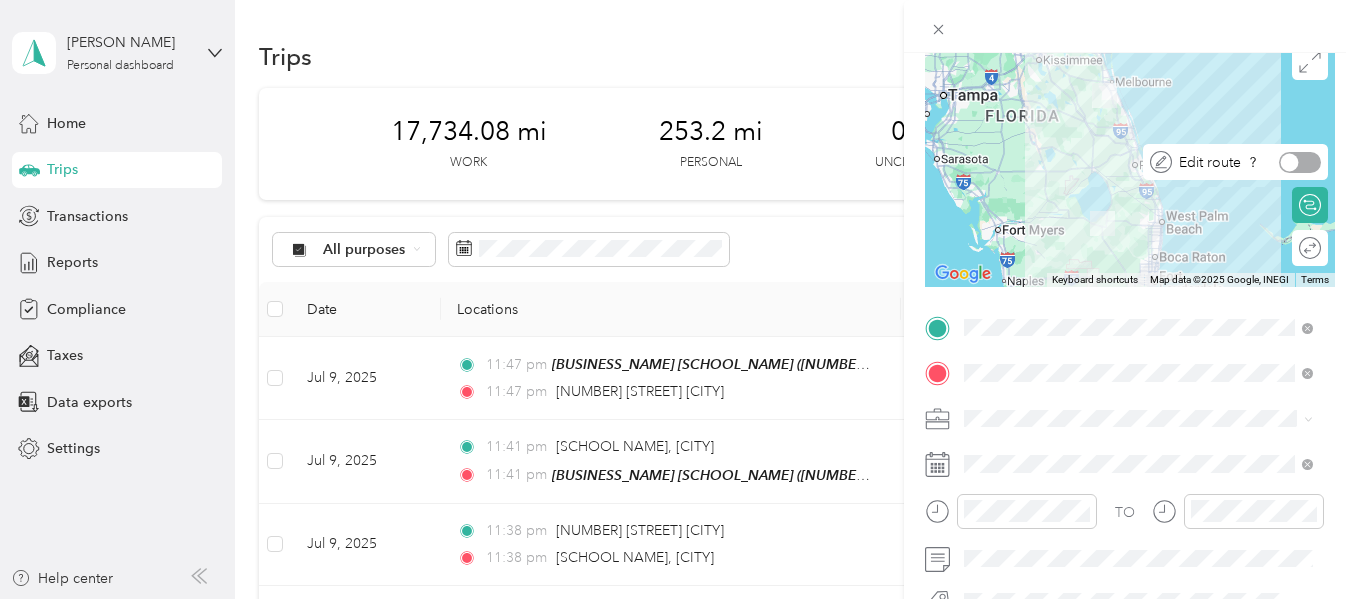 click at bounding box center [1300, 162] 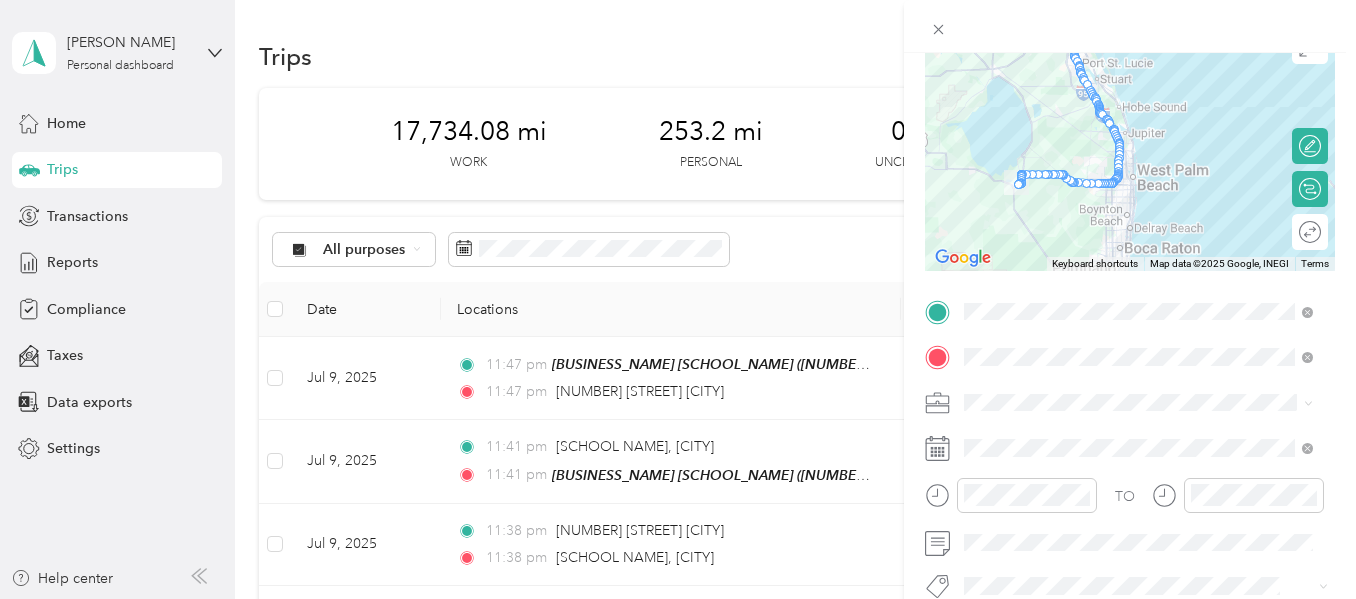 scroll, scrollTop: 200, scrollLeft: 0, axis: vertical 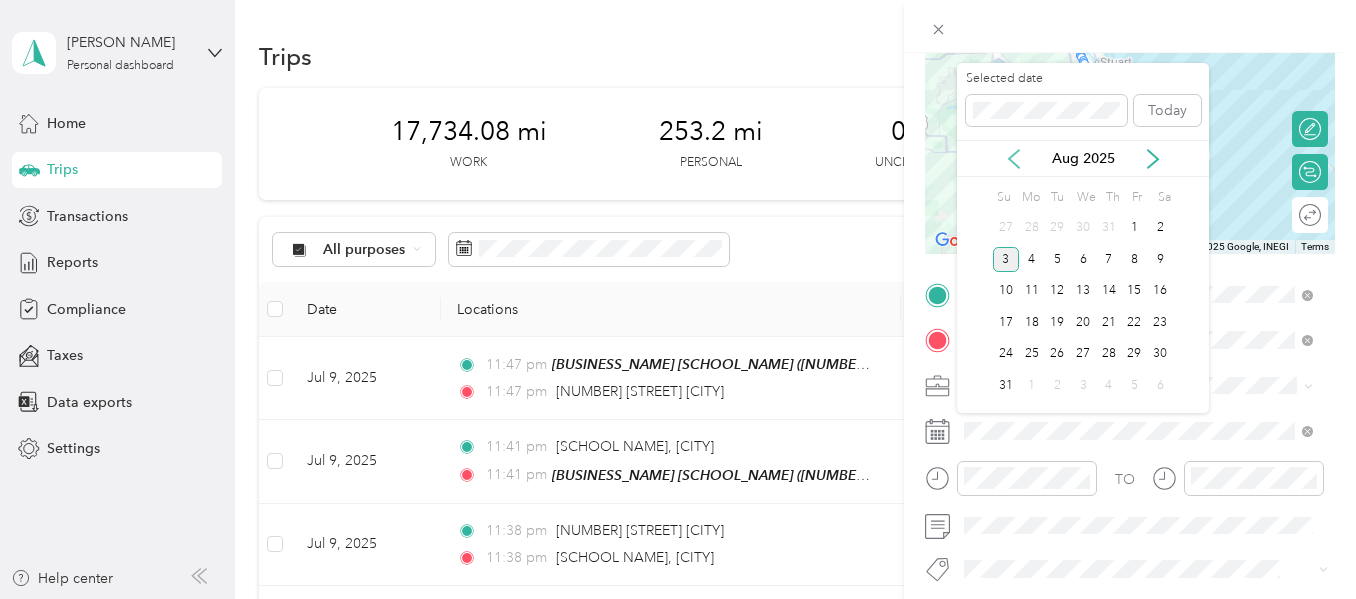 click 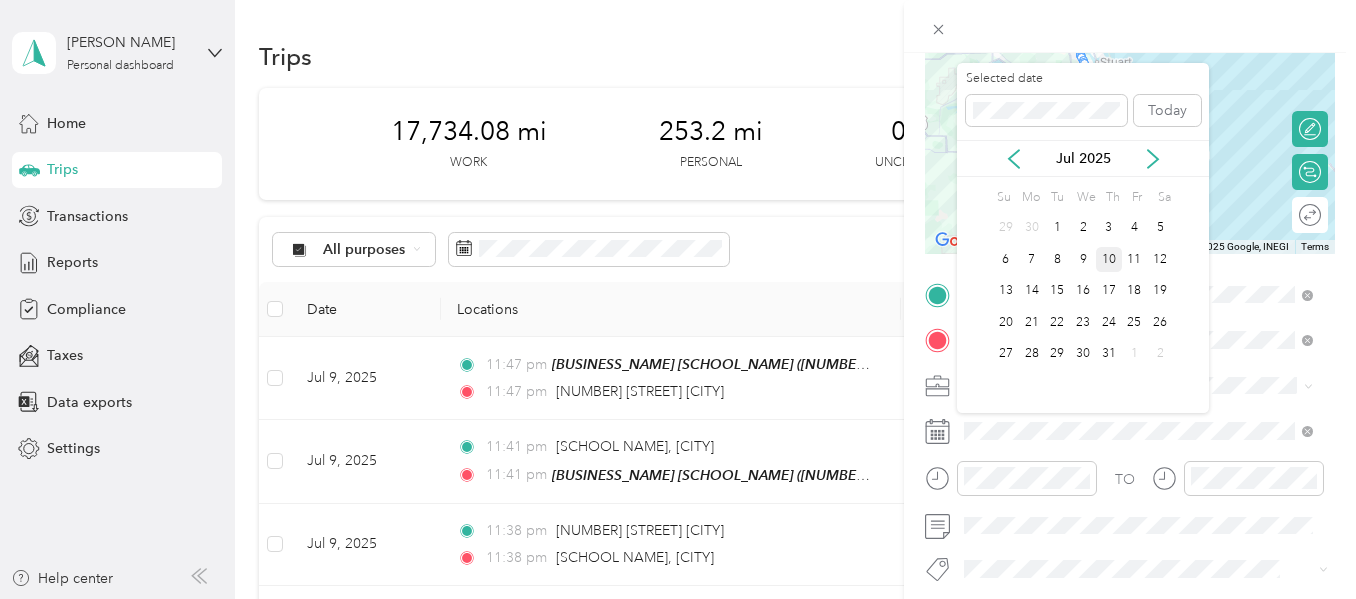 click on "10" at bounding box center (1109, 259) 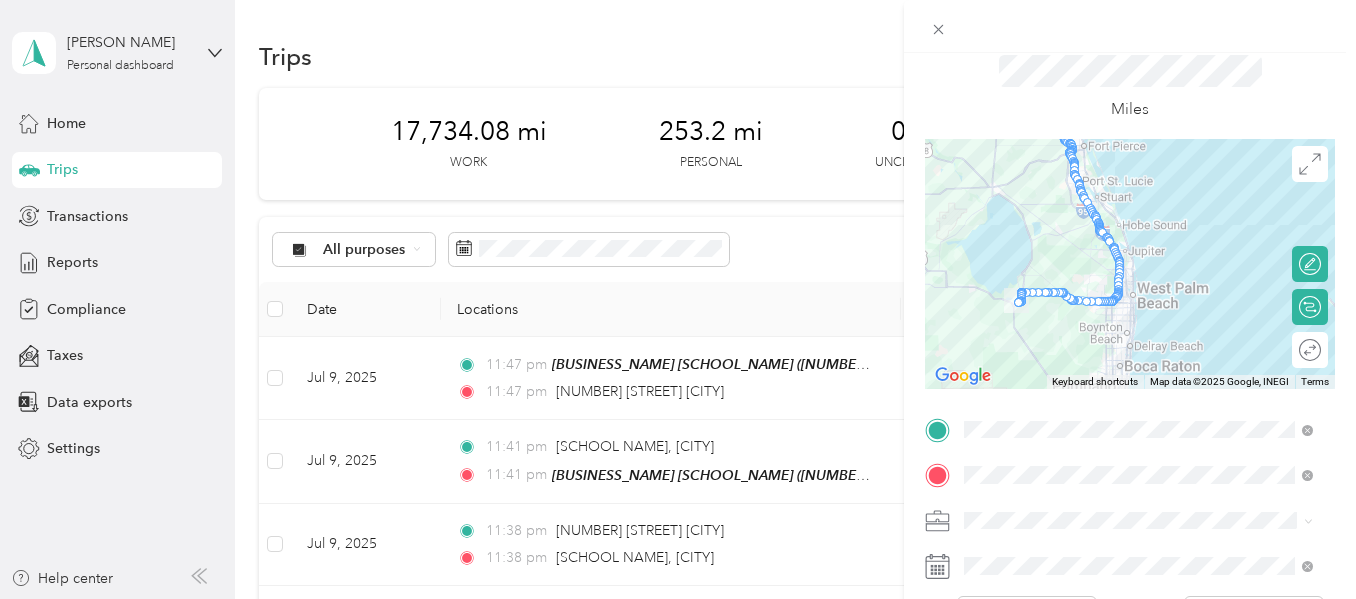scroll, scrollTop: 0, scrollLeft: 0, axis: both 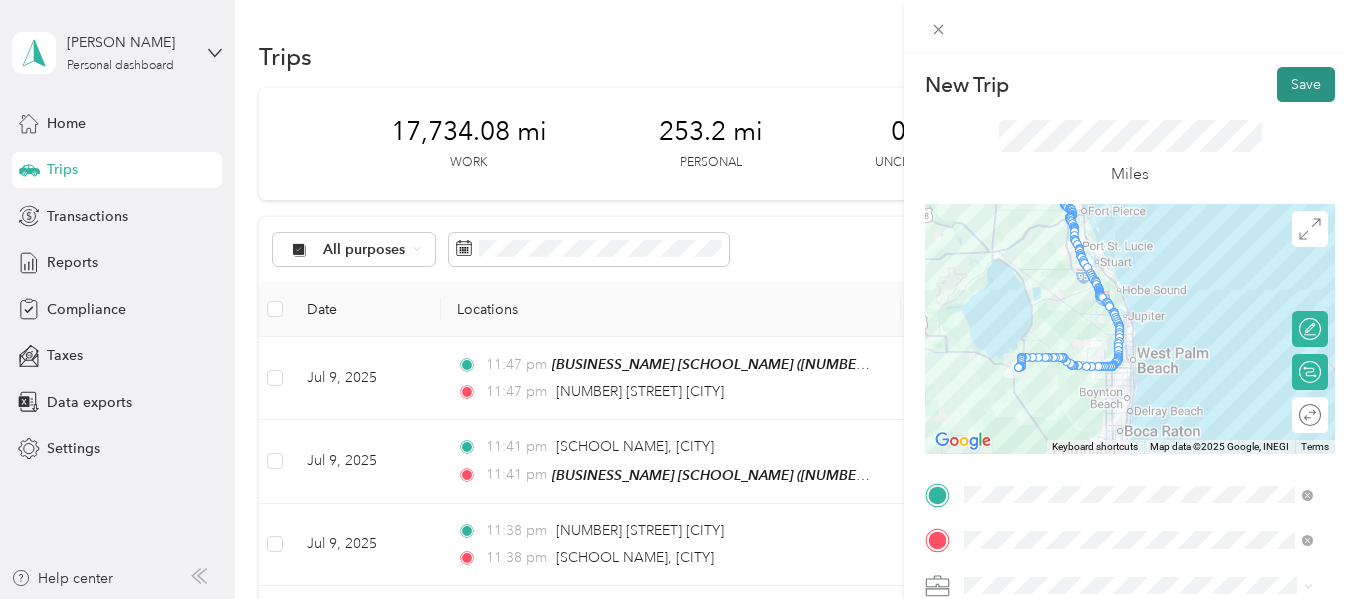 click on "Save" at bounding box center [1306, 84] 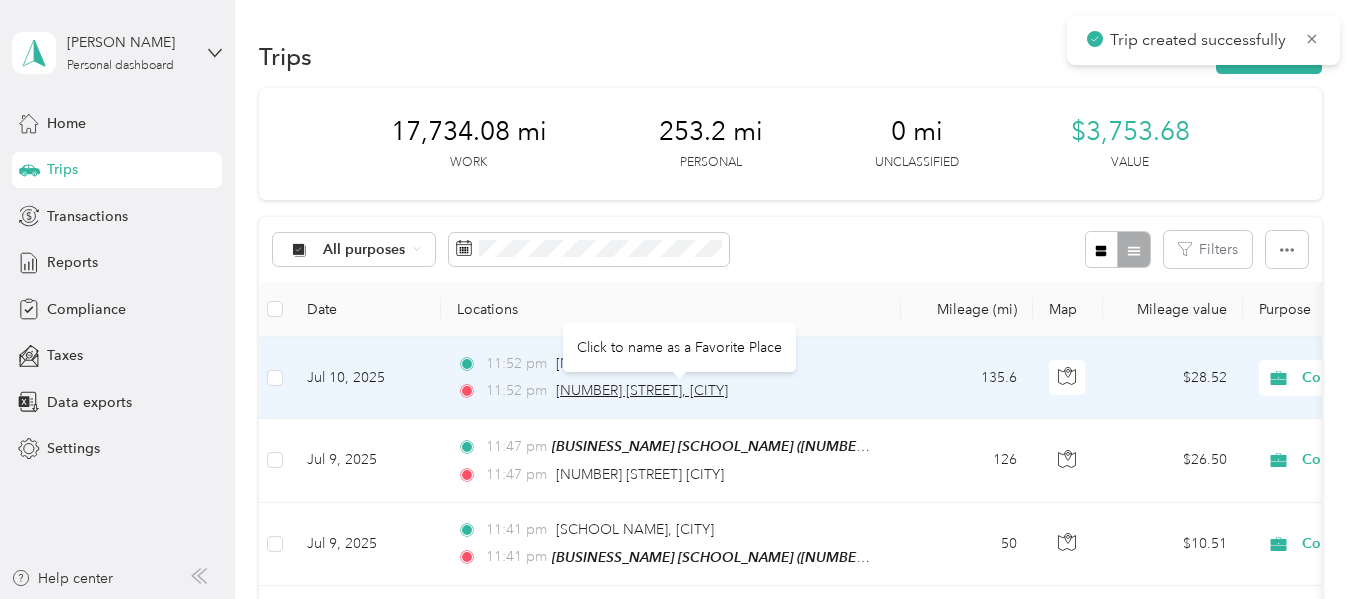 click on "1100 Southwest Avenue G, Belle Glade" at bounding box center [642, 390] 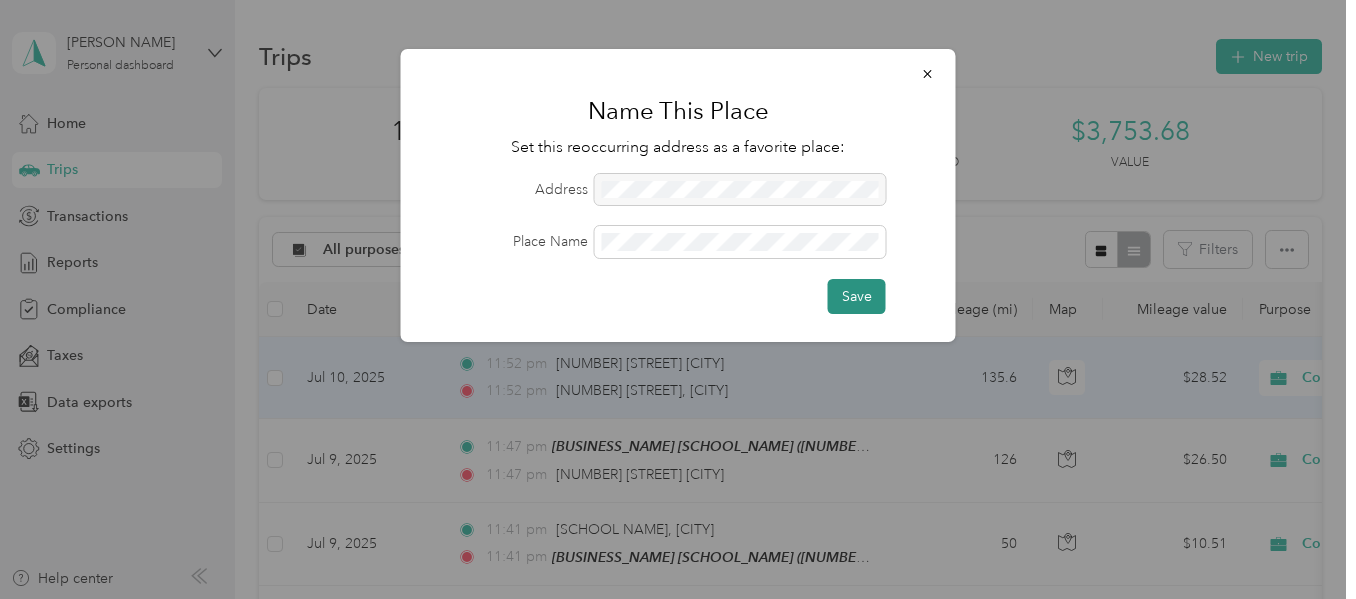 click on "Save" at bounding box center [857, 296] 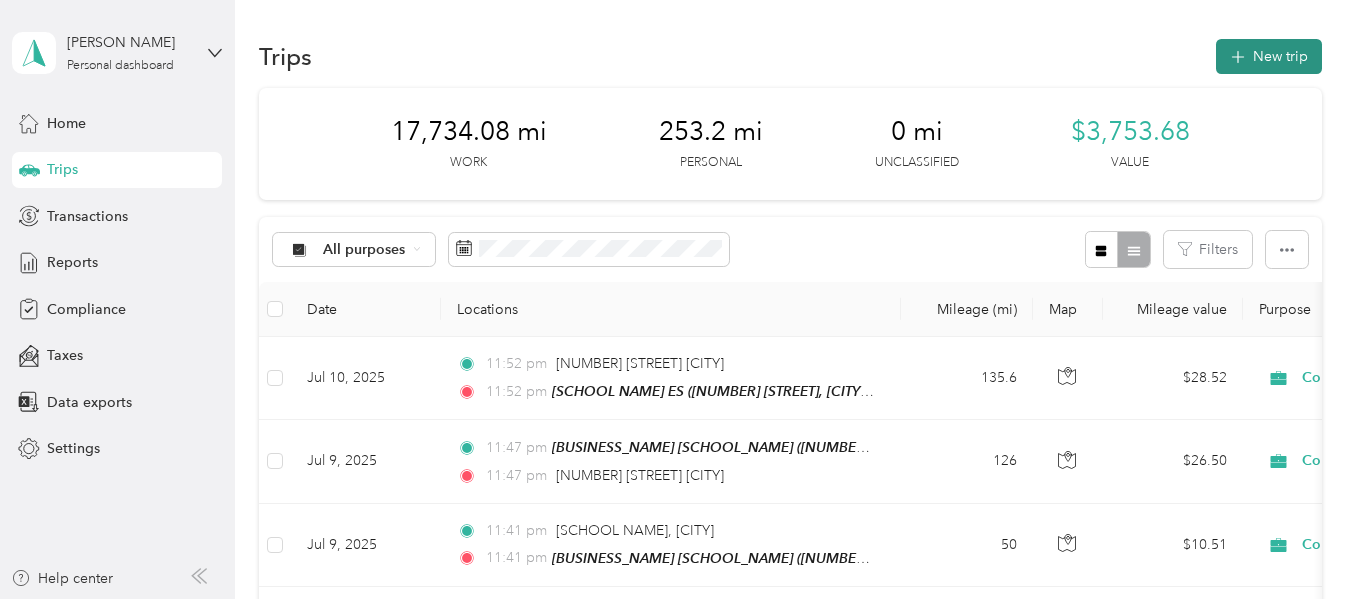 click on "New trip" at bounding box center [1269, 56] 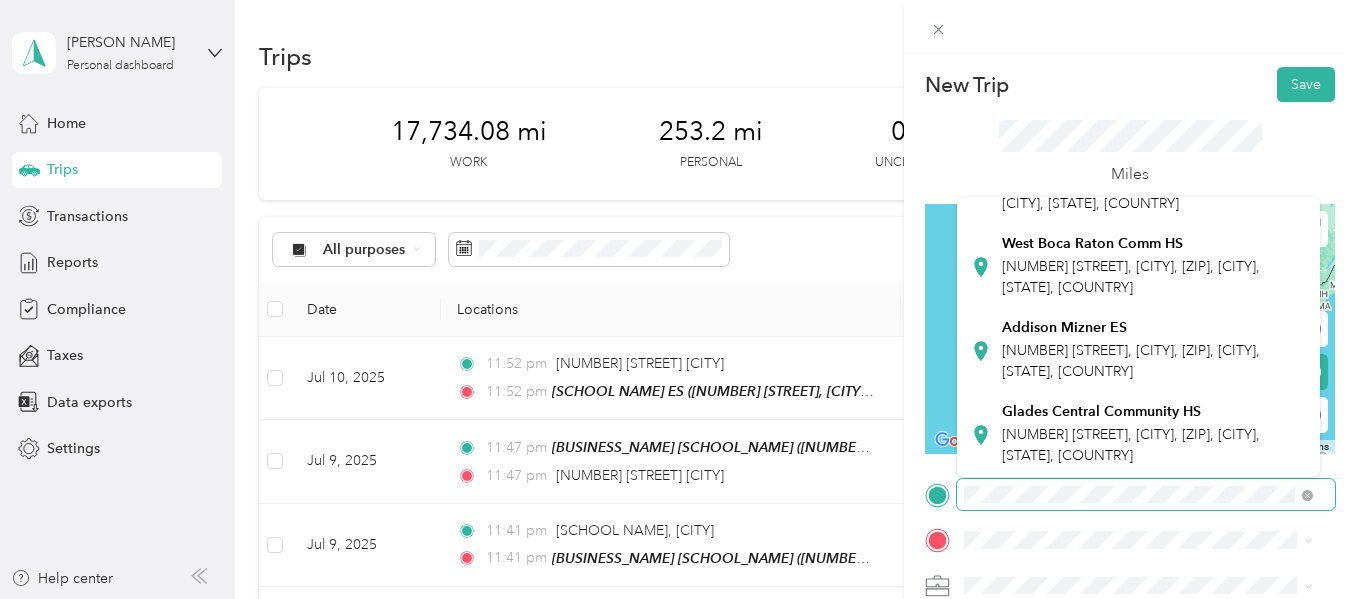 scroll, scrollTop: 14, scrollLeft: 0, axis: vertical 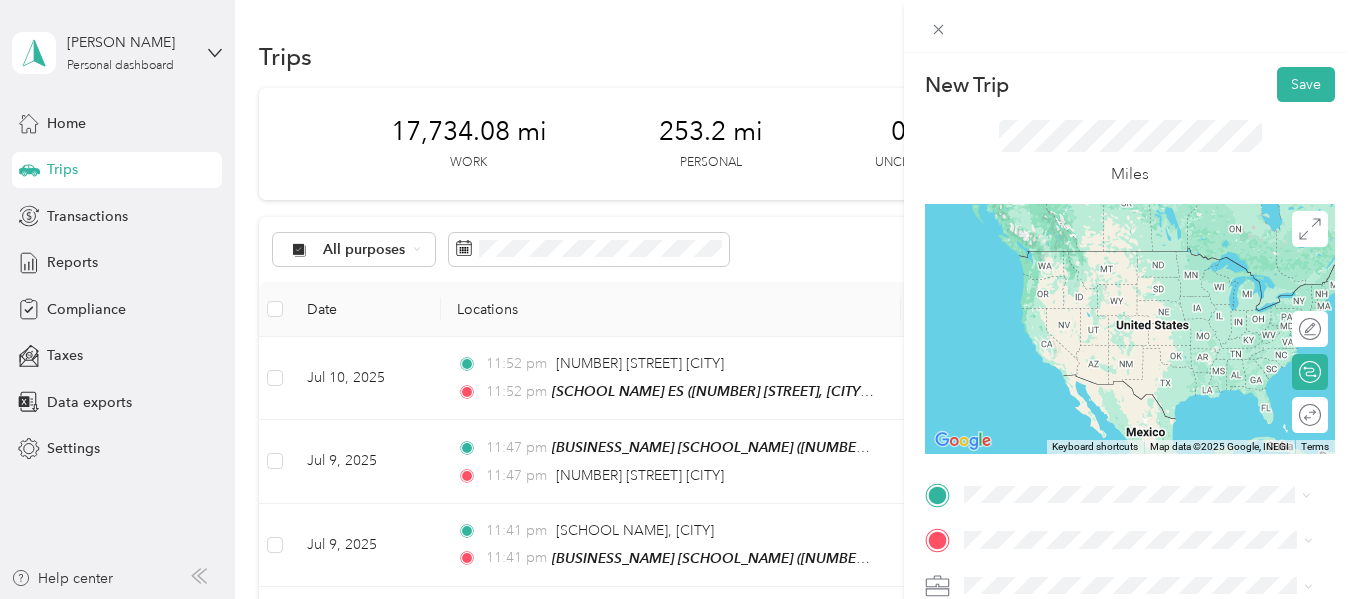 click on "Glade View ES 1100 Southwest Avenue G, Belle Glade, 33430, Belle Glade, Florida, United States" at bounding box center [1138, 280] 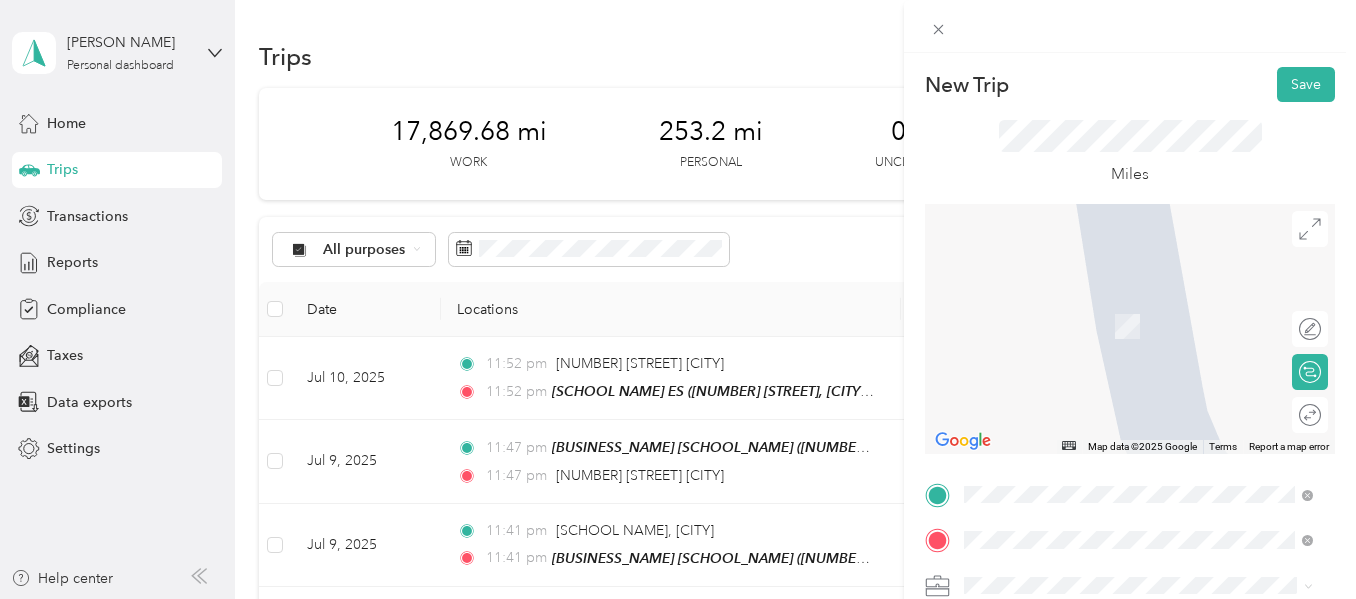 click on "11201 Glades Road
Boca Raton, Florida 33498, United States" at bounding box center (1106, 305) 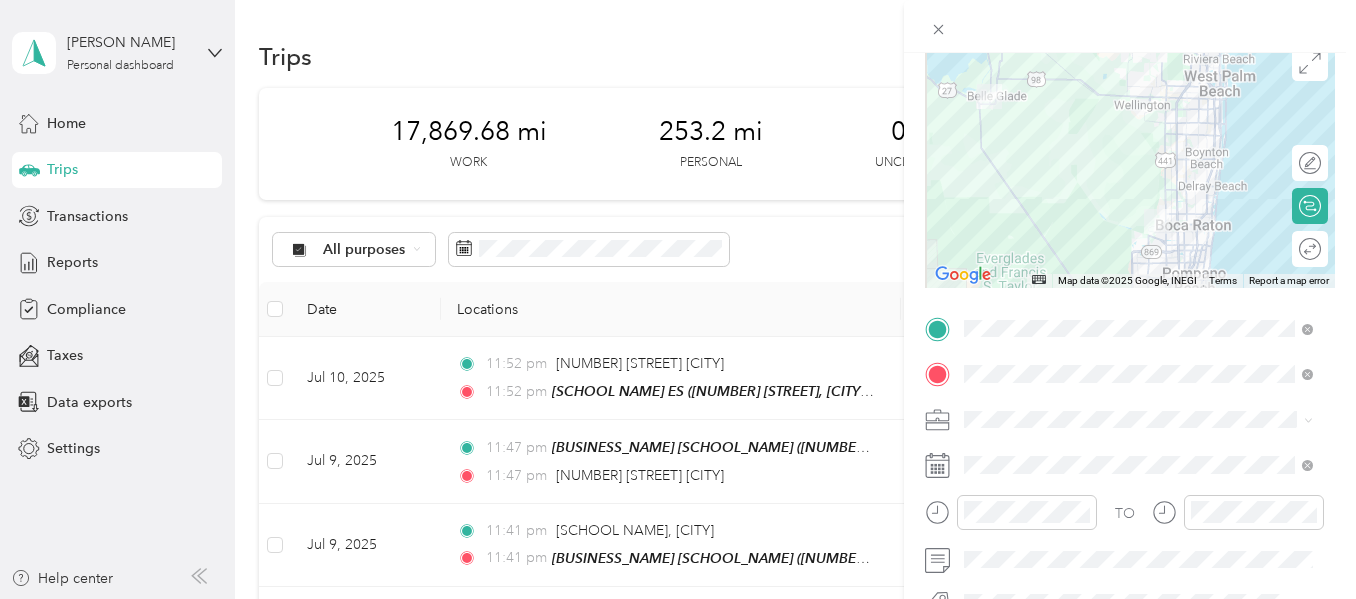scroll, scrollTop: 167, scrollLeft: 0, axis: vertical 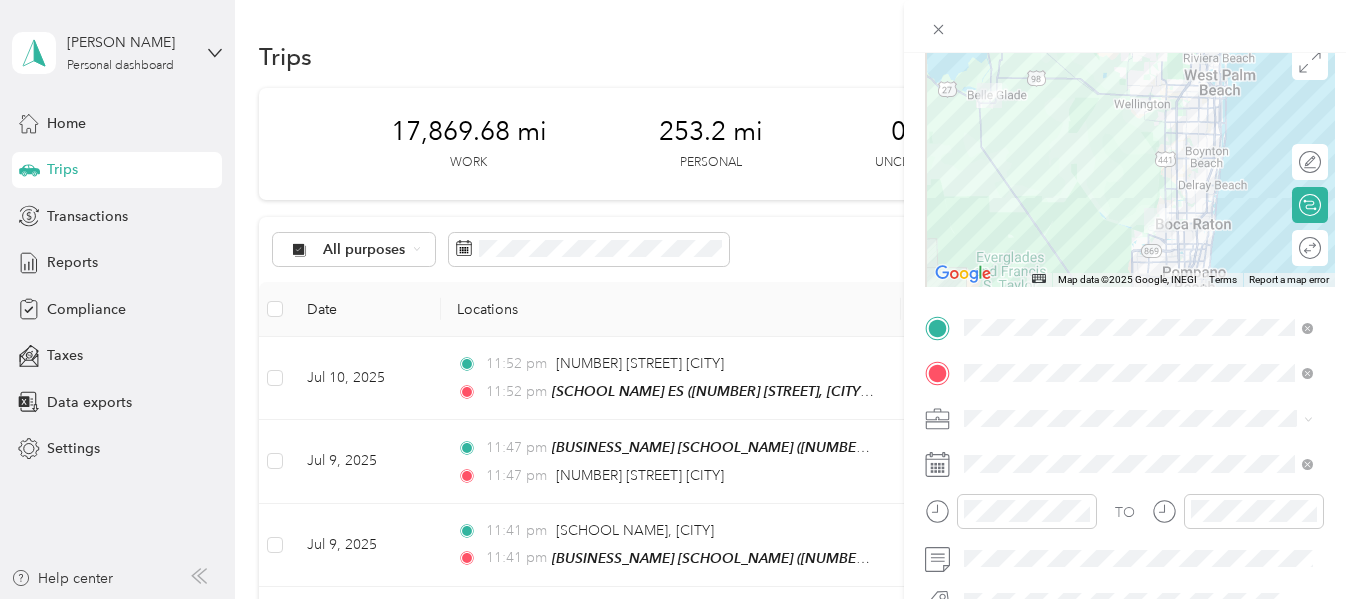 click at bounding box center [1130, 162] 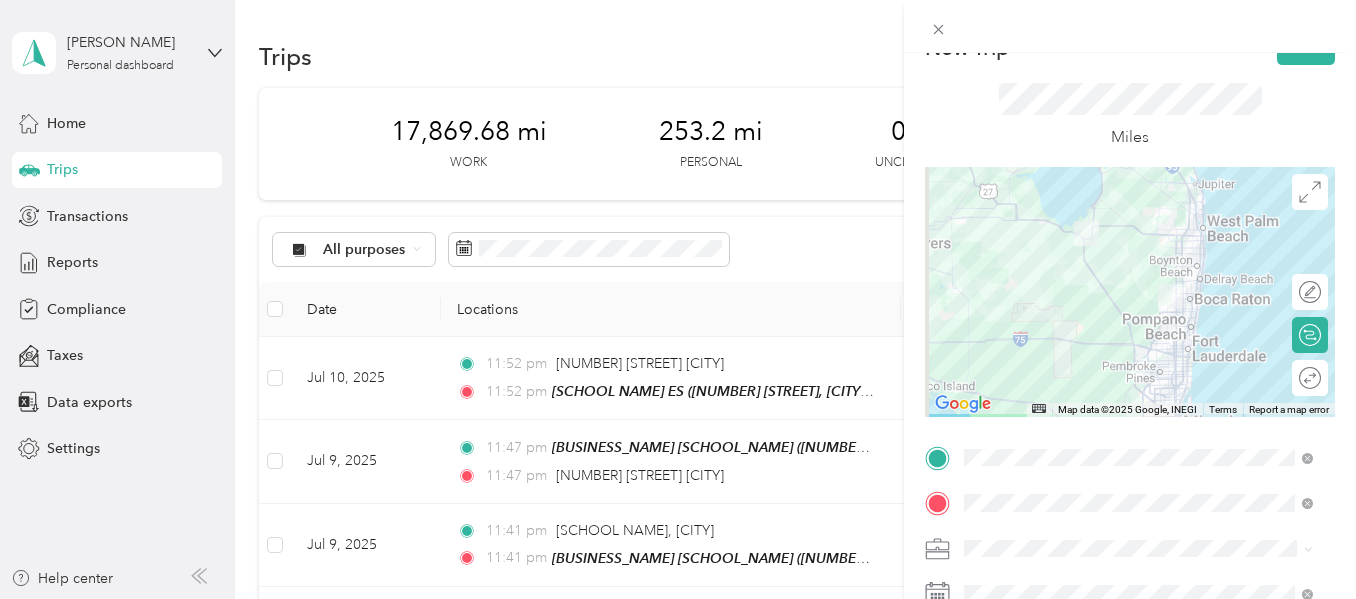scroll, scrollTop: 167, scrollLeft: 0, axis: vertical 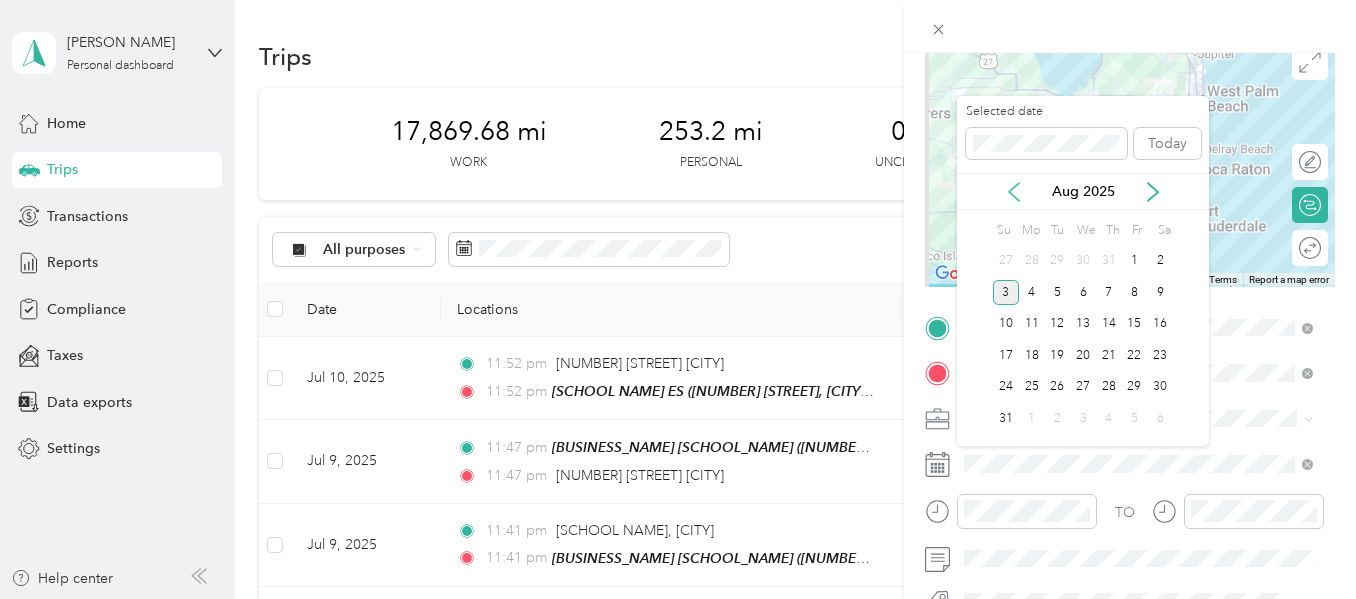 click 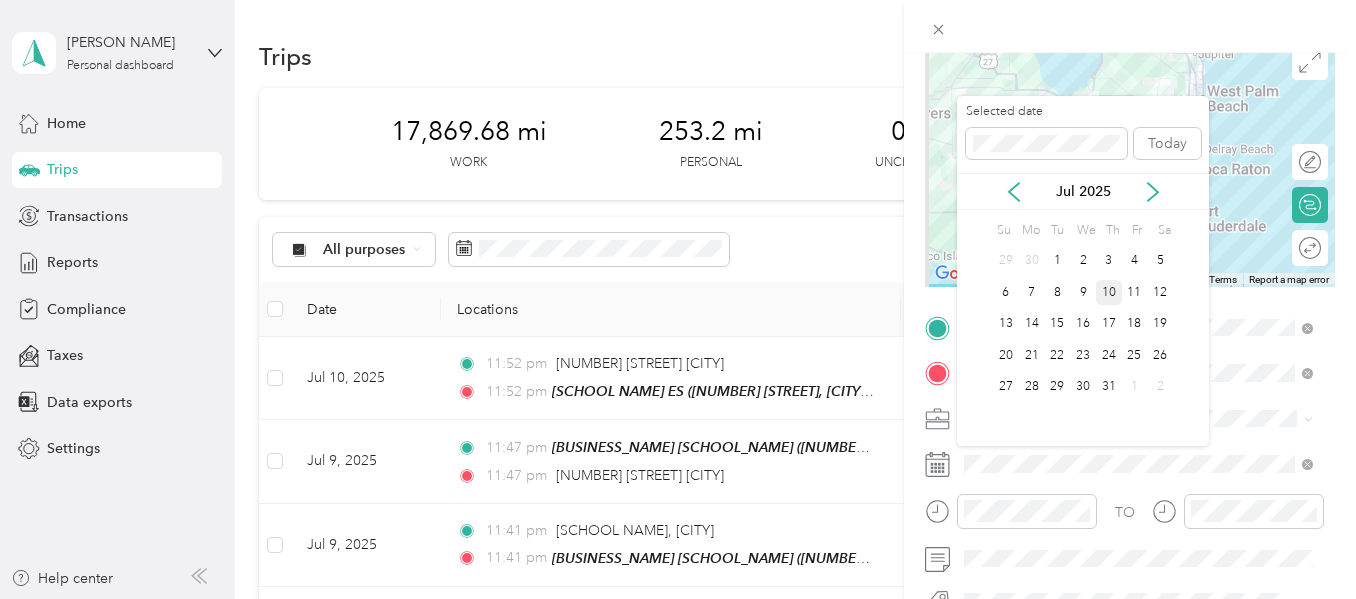 click on "10" at bounding box center (1109, 292) 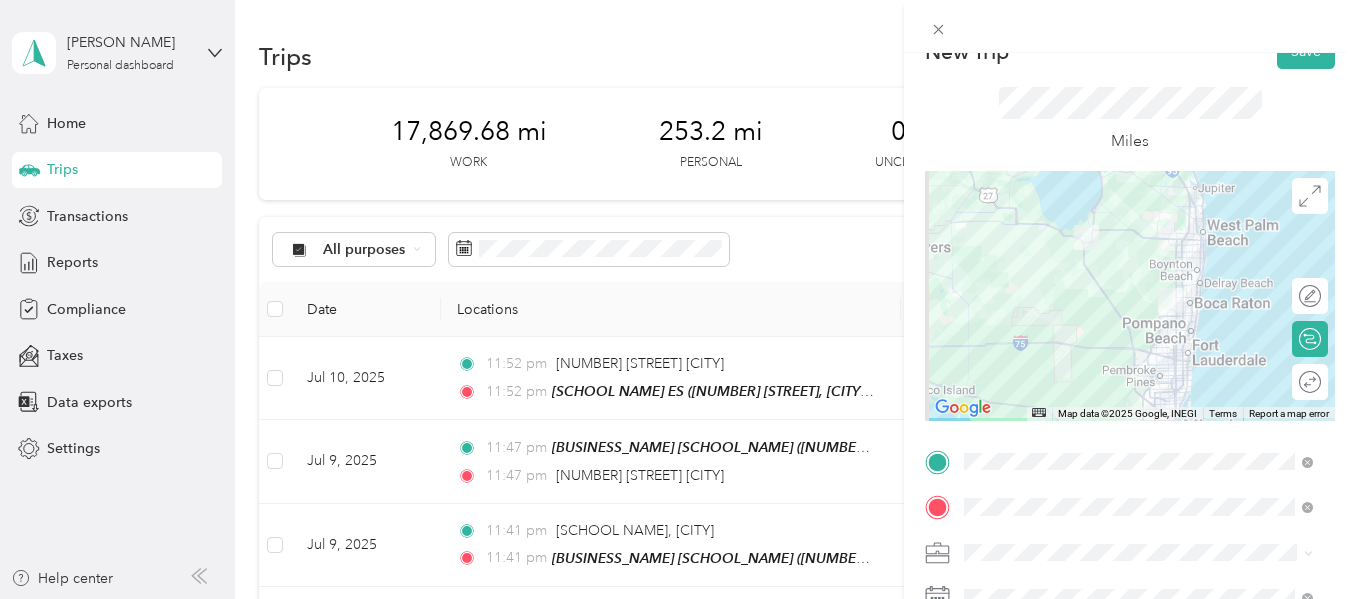 scroll, scrollTop: 0, scrollLeft: 0, axis: both 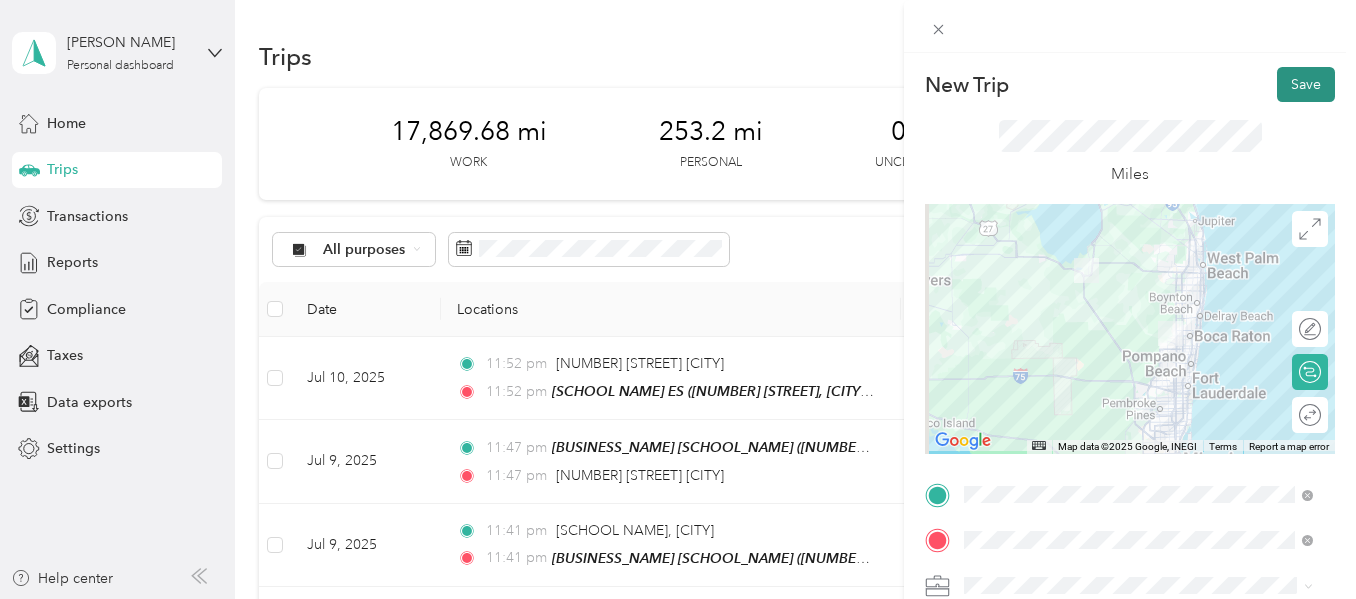 drag, startPoint x: 1272, startPoint y: 85, endPoint x: 1265, endPoint y: 99, distance: 15.652476 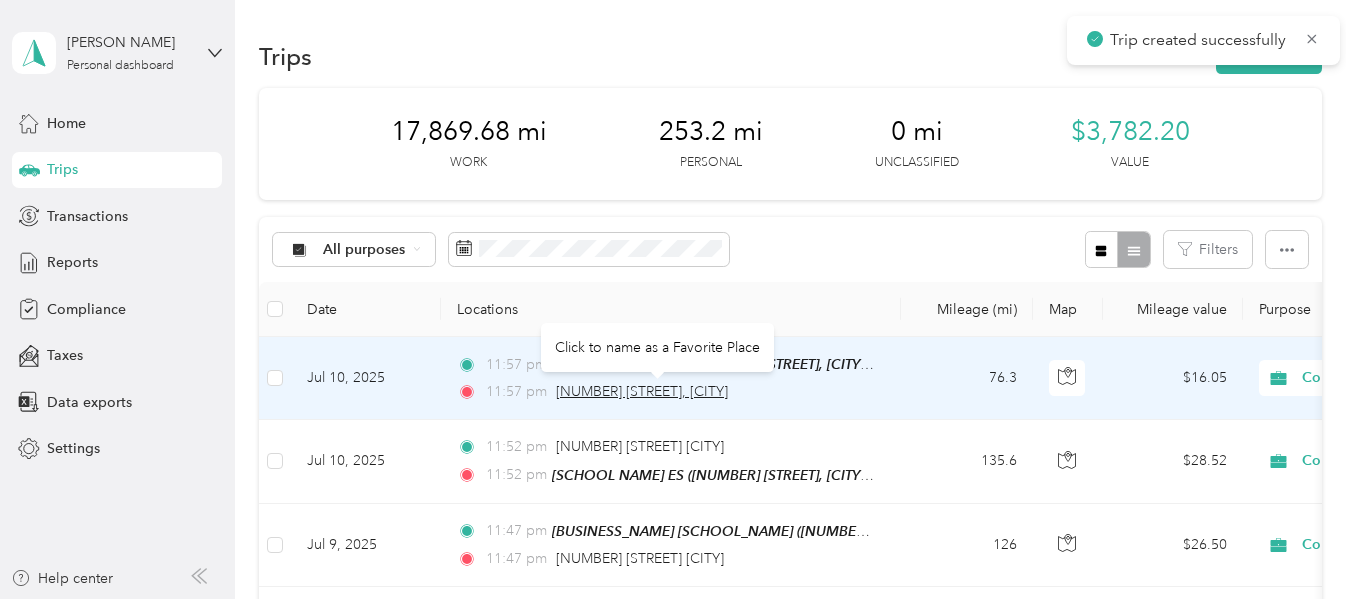 click on "11201 Glades Road, Boca Raton" at bounding box center [642, 391] 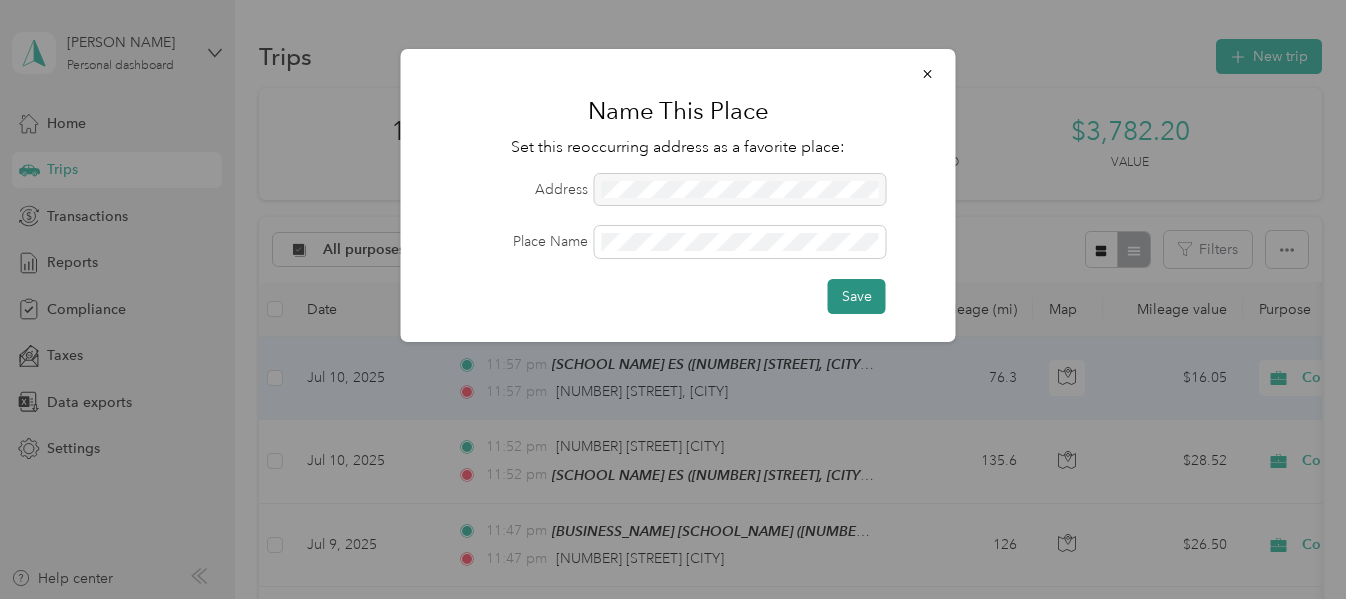 click on "Save" at bounding box center (857, 296) 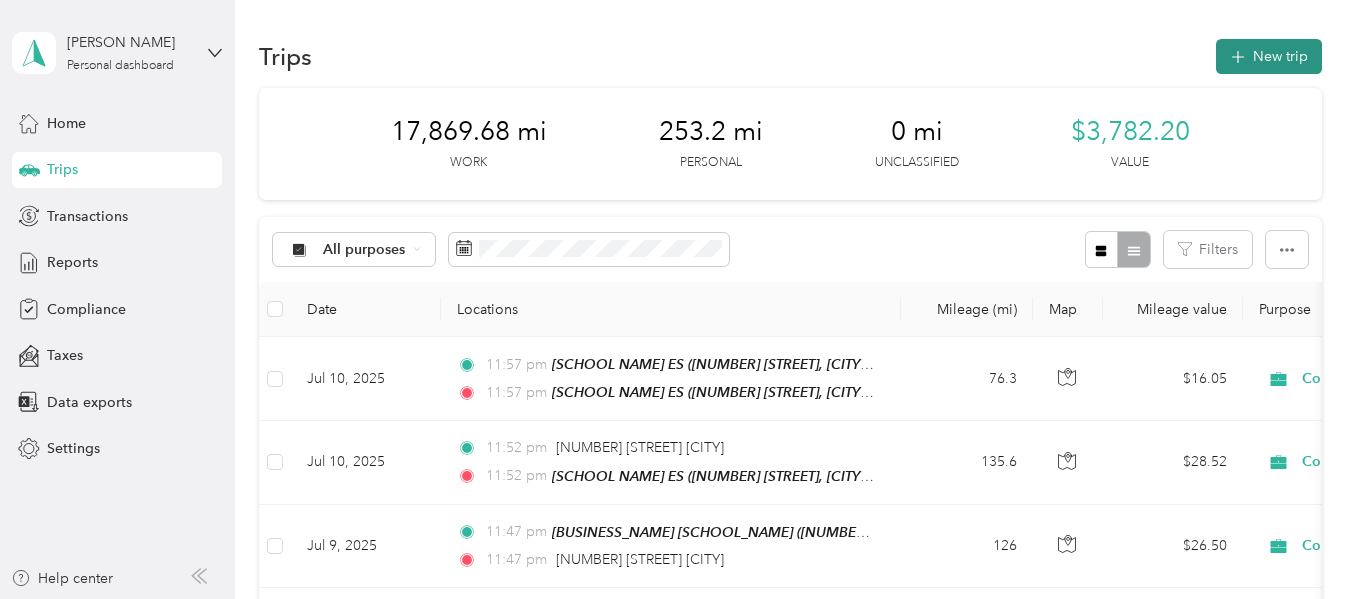 click on "New trip" at bounding box center (1269, 56) 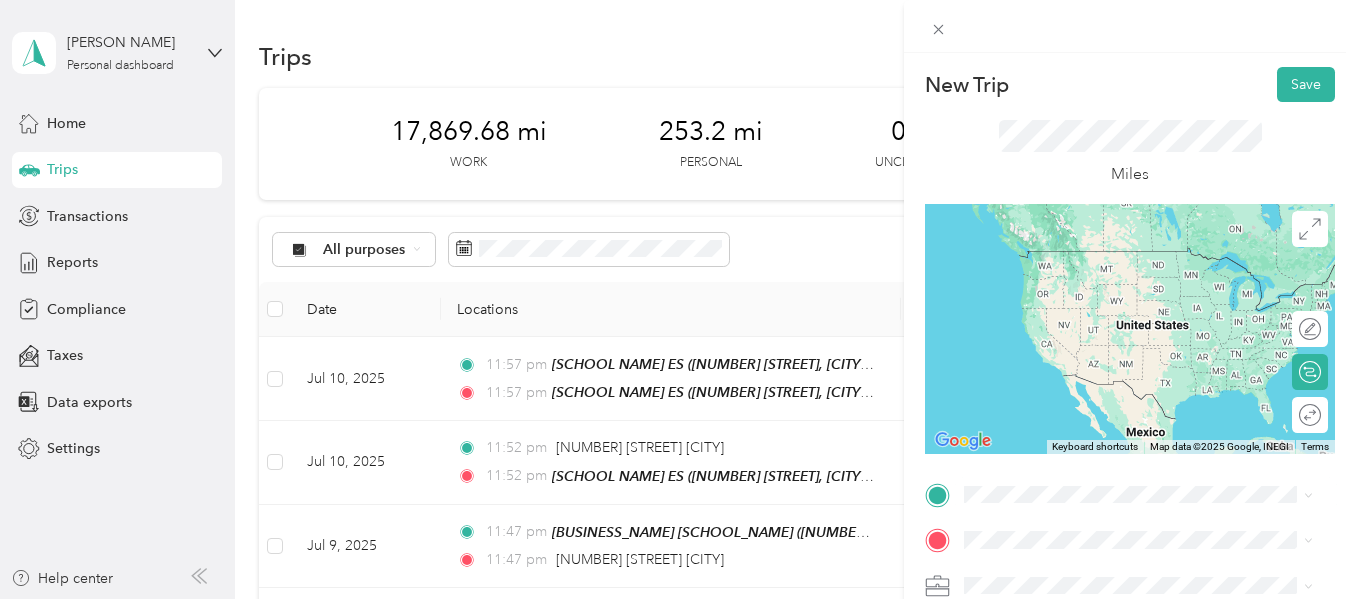 click on "[NUMBER] [STREET], [CITY], [POSTAL_CODE], [CITY], [STATE], [COUNTRY]" at bounding box center [1131, 289] 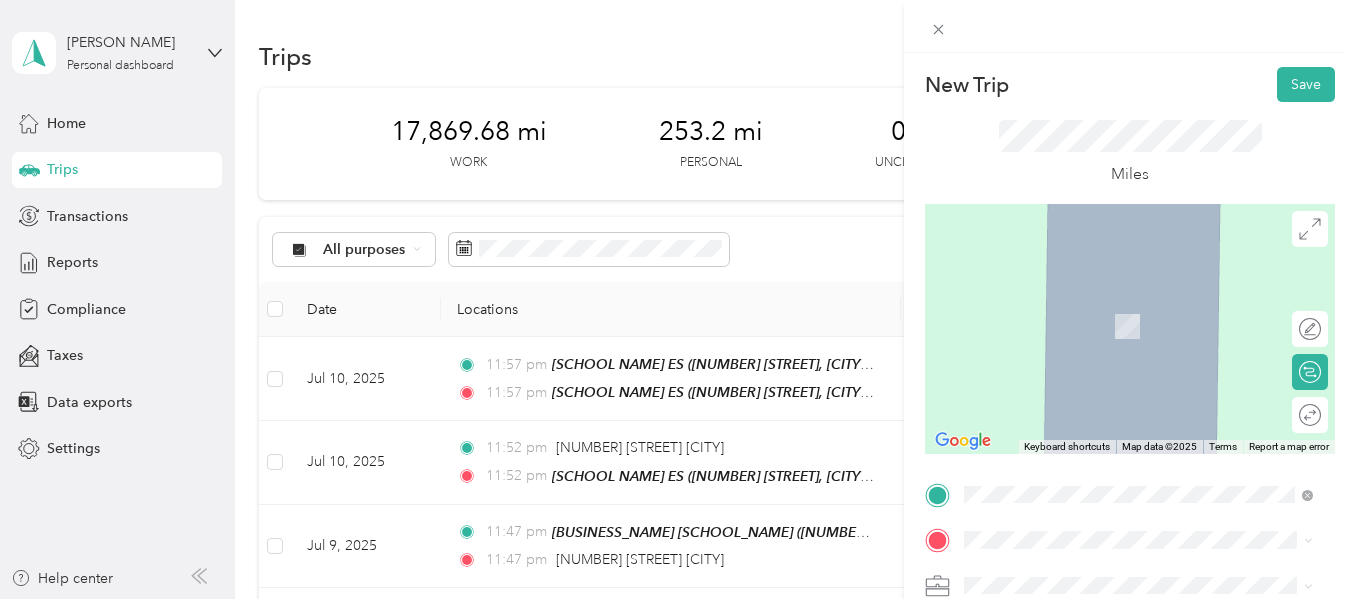 click on "[NUMBER] [STREET]
[CITY], [STATE], [POSTAL_CODE], [COUNTRY]" at bounding box center [1138, 301] 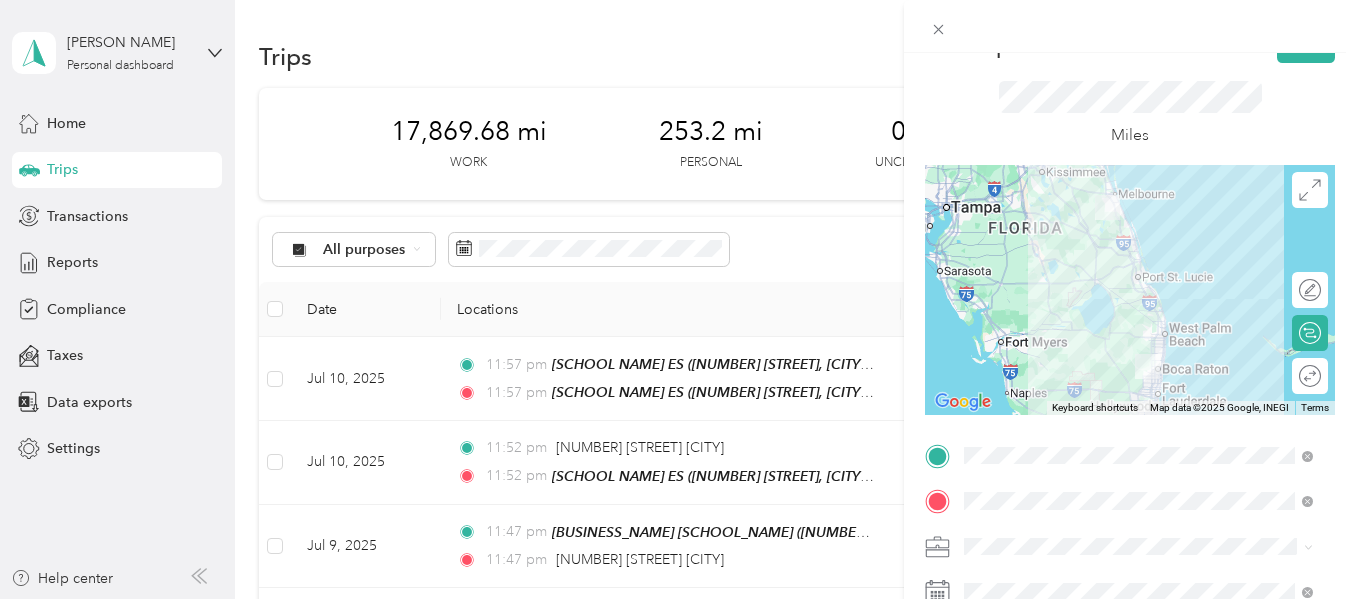 scroll, scrollTop: 167, scrollLeft: 0, axis: vertical 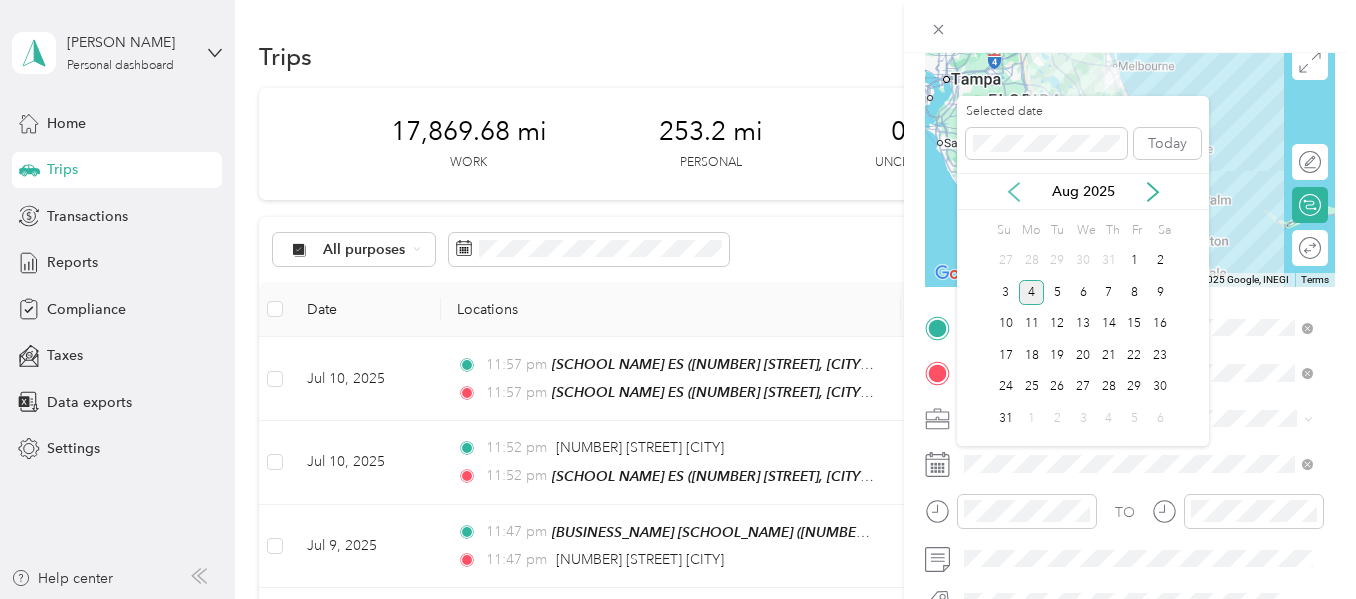 click 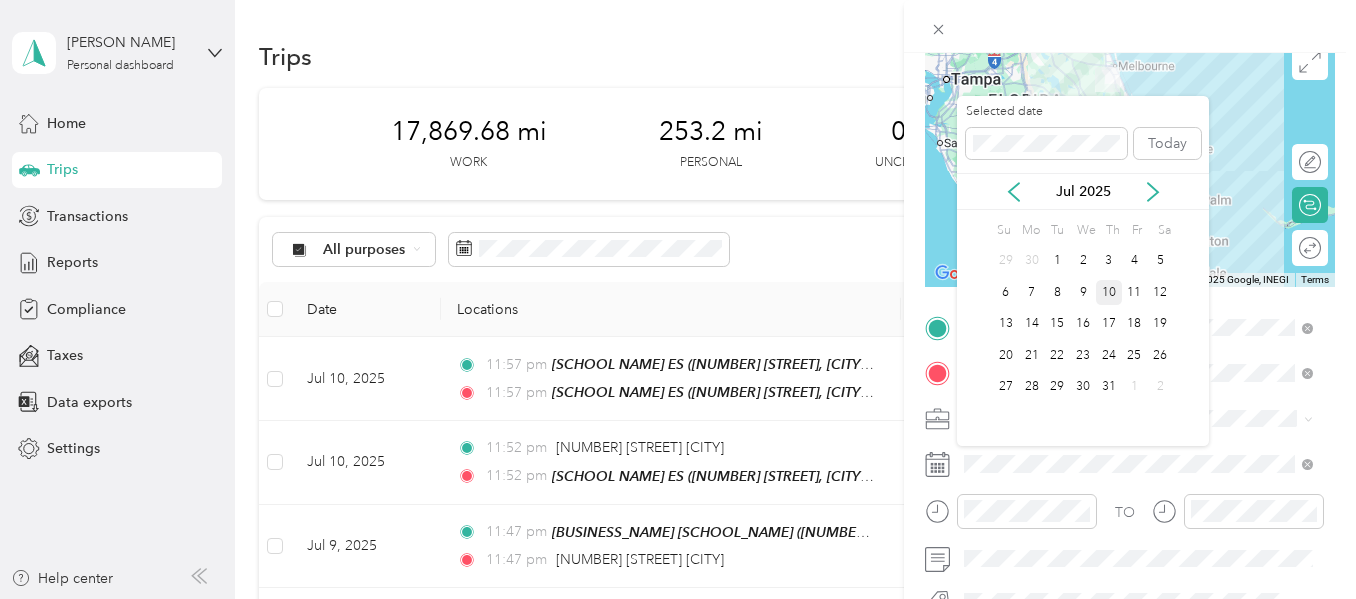 click on "10" at bounding box center (1109, 292) 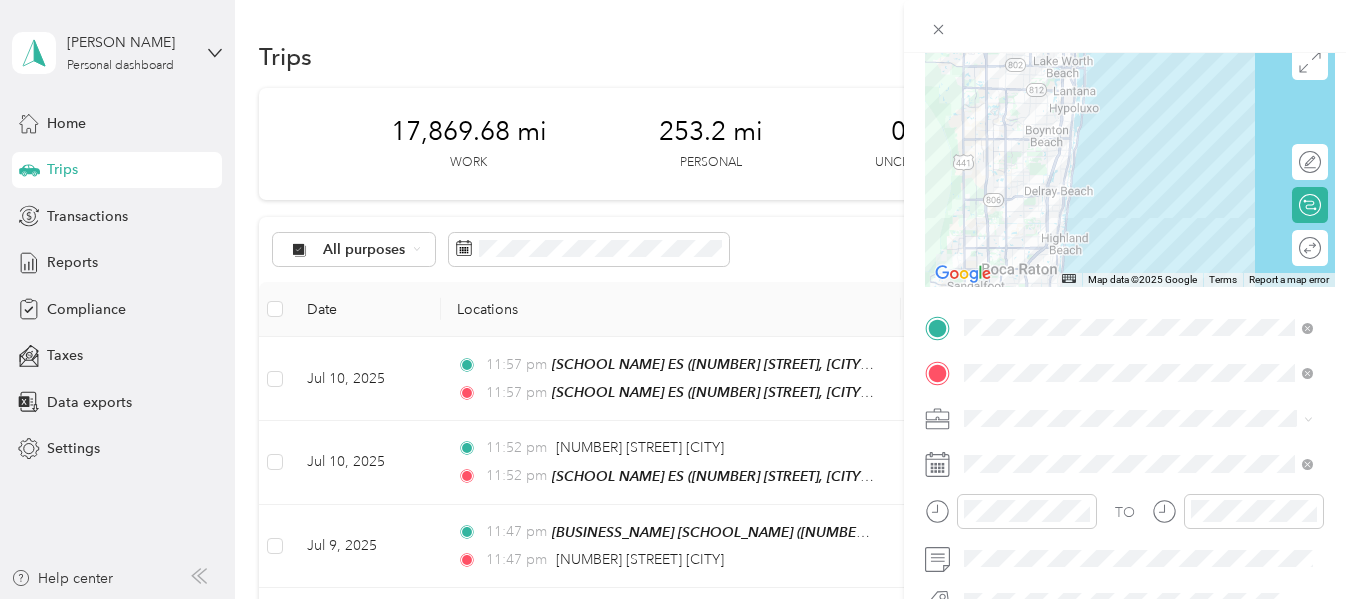 drag, startPoint x: 1146, startPoint y: 243, endPoint x: 1150, endPoint y: 155, distance: 88.09086 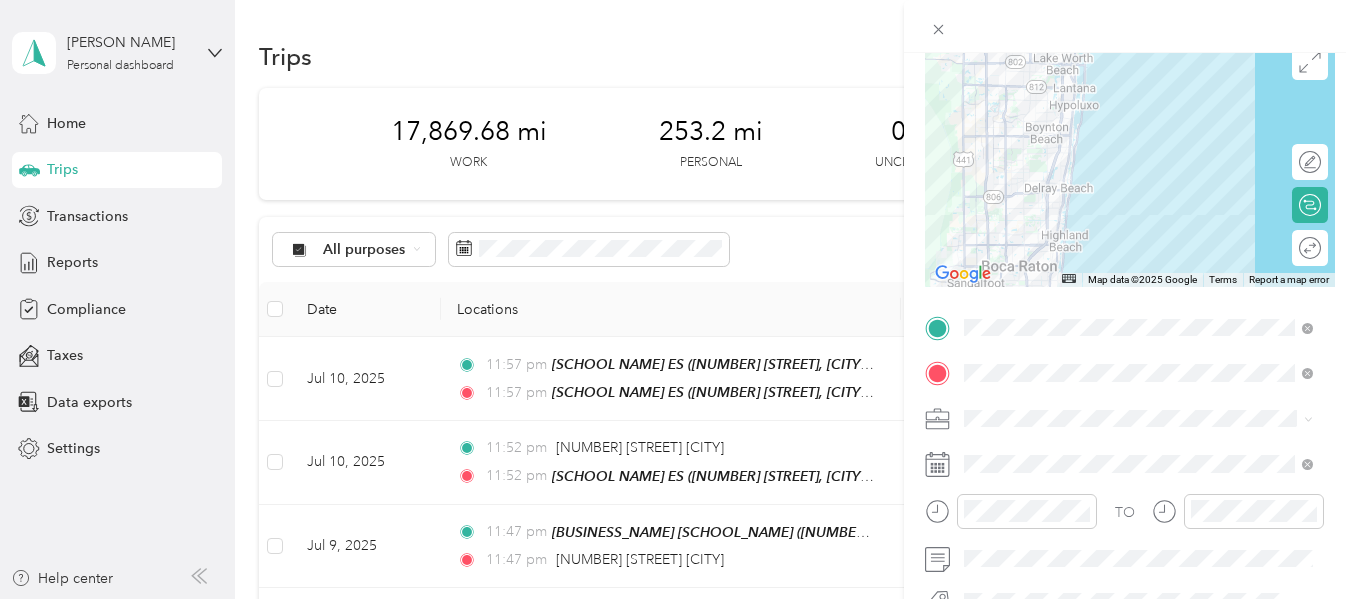 click at bounding box center (1130, 162) 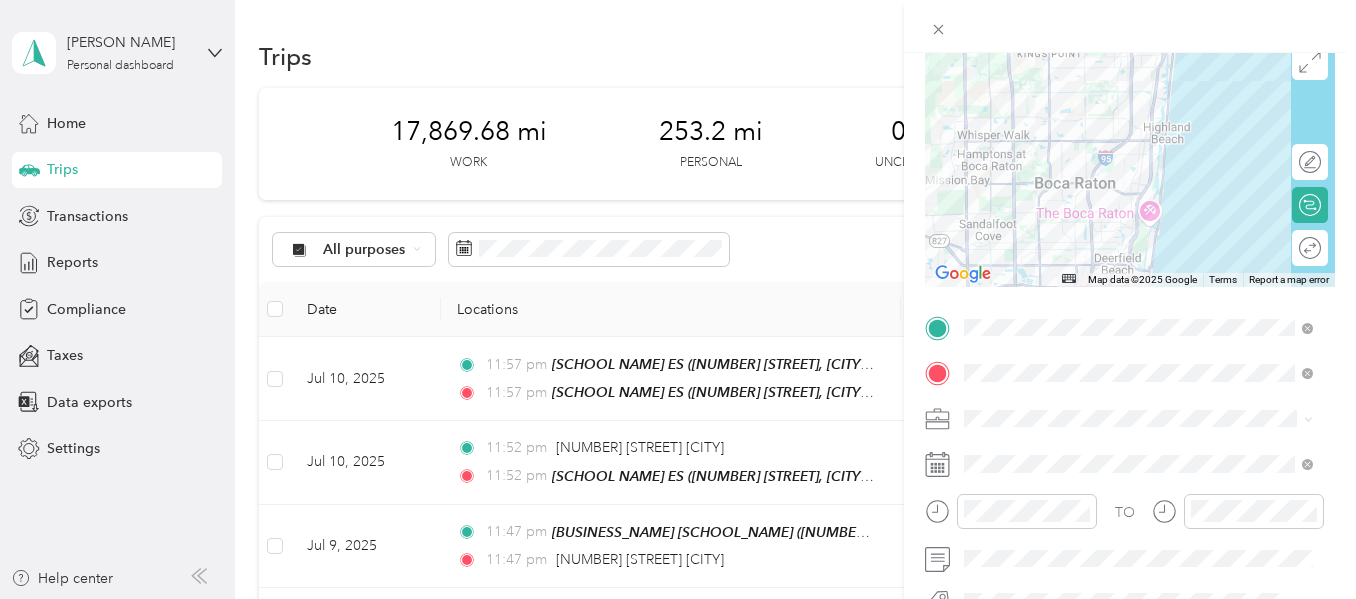 drag, startPoint x: 1040, startPoint y: 217, endPoint x: 1232, endPoint y: 190, distance: 193.88914 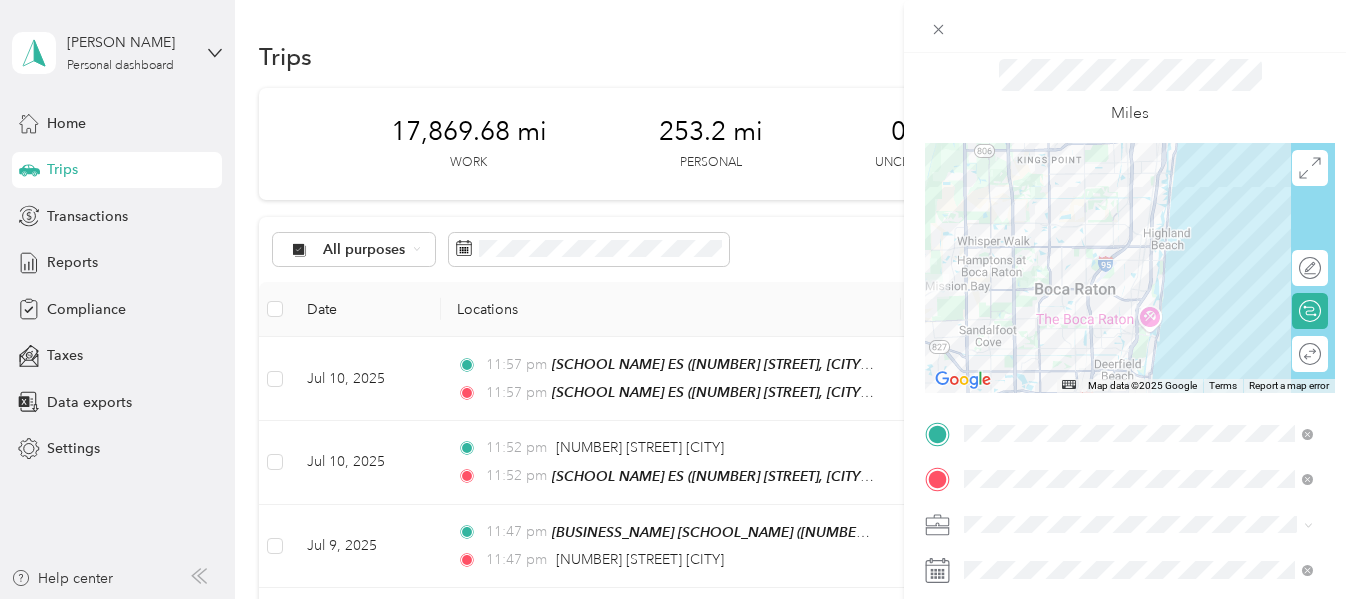 scroll, scrollTop: 0, scrollLeft: 0, axis: both 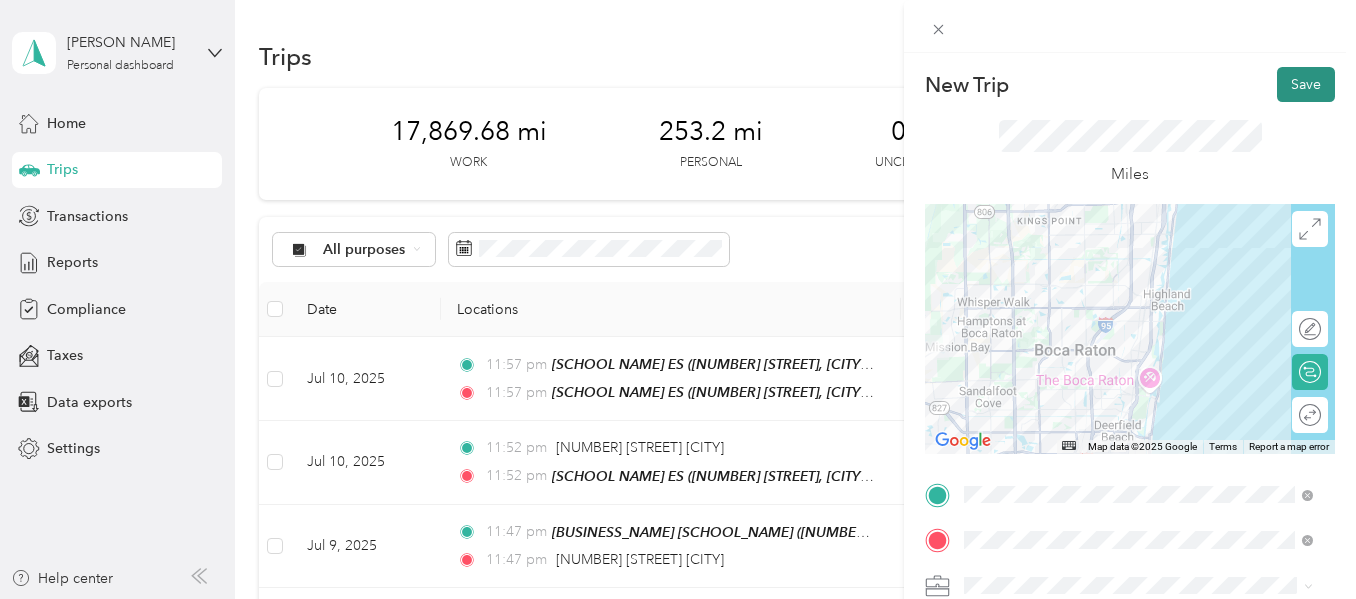 click on "Save" at bounding box center (1306, 84) 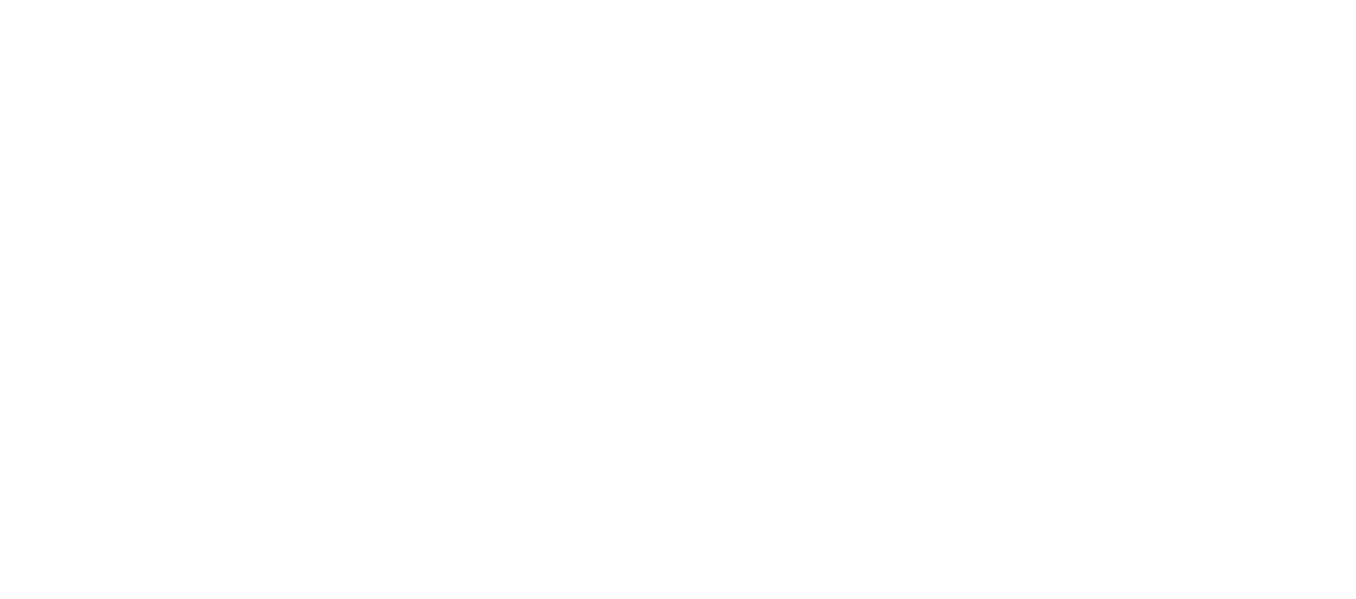 scroll, scrollTop: 0, scrollLeft: 0, axis: both 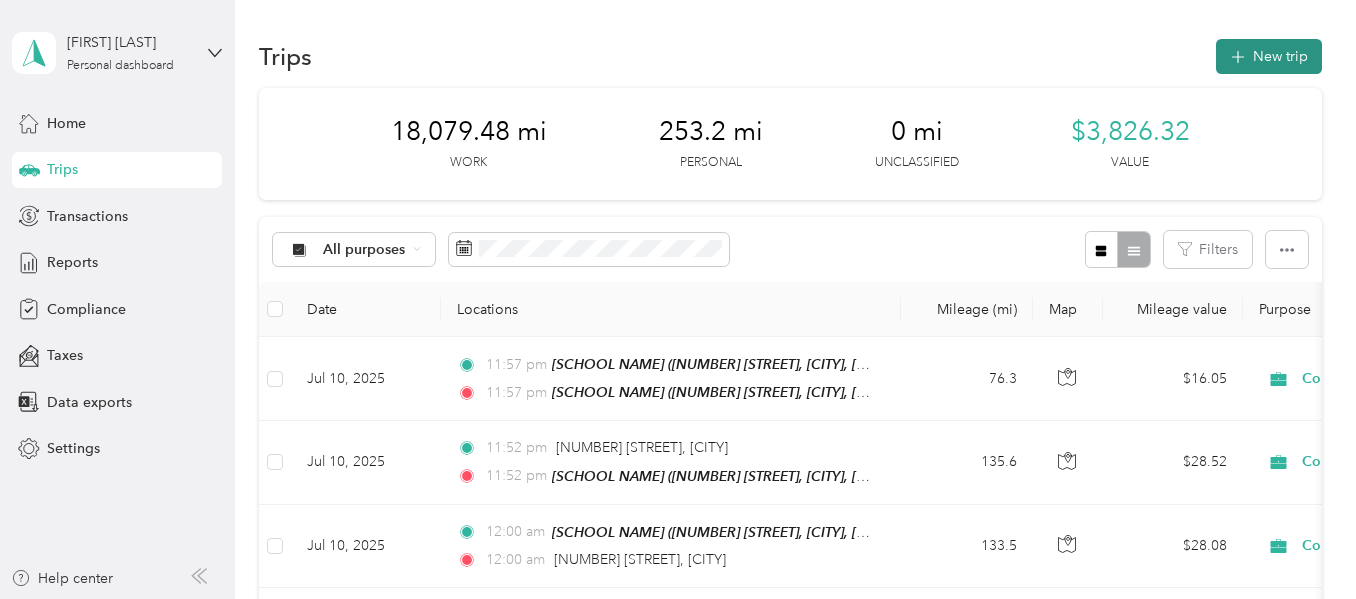 click on "New trip" at bounding box center [1269, 56] 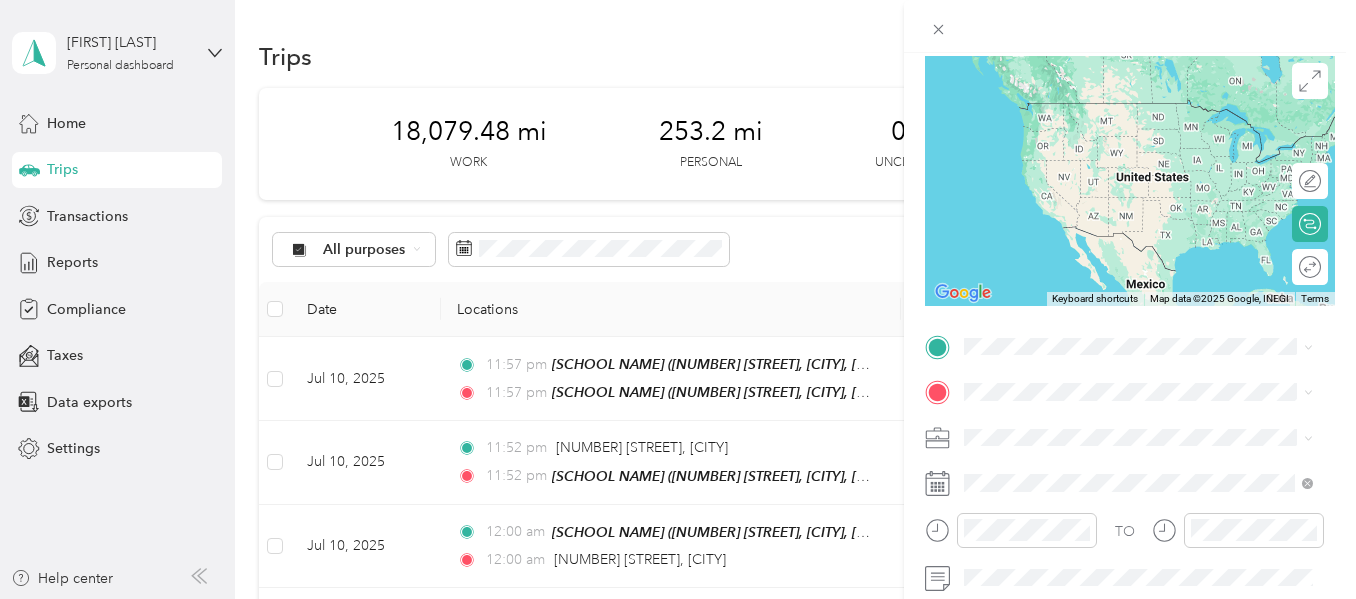 scroll, scrollTop: 167, scrollLeft: 0, axis: vertical 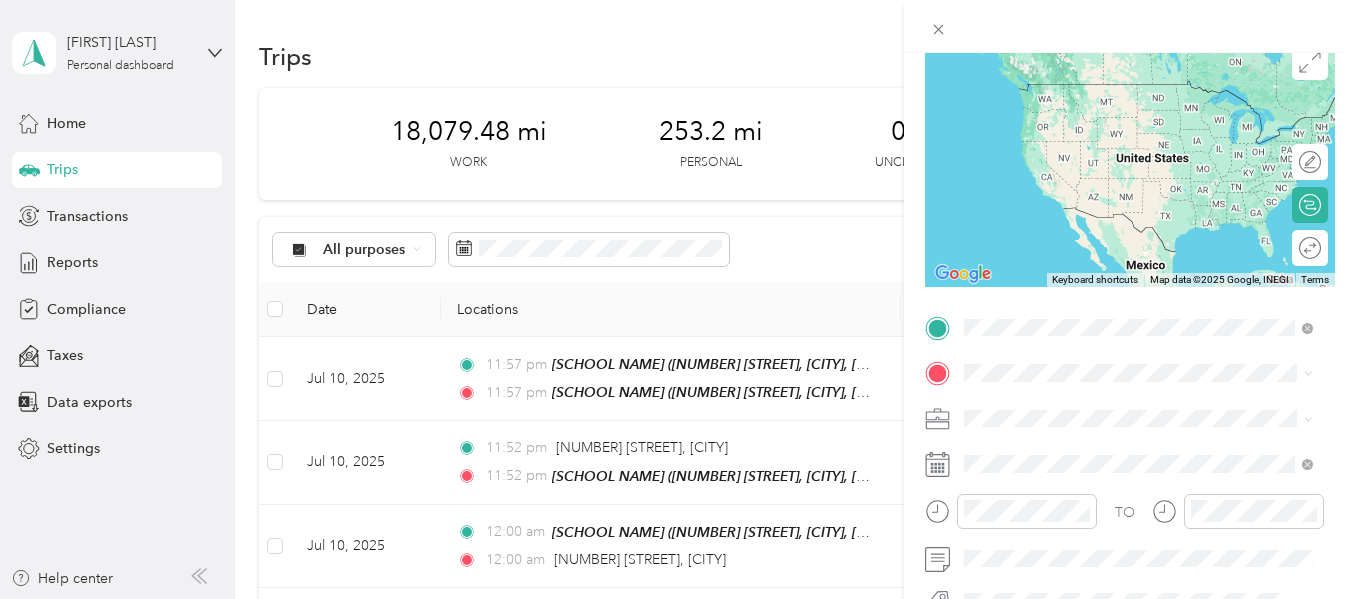 click on "[NUMBER] [STREET]
[CITY], [STATE] [ZIP], [COUNTRY]" at bounding box center [1106, 92] 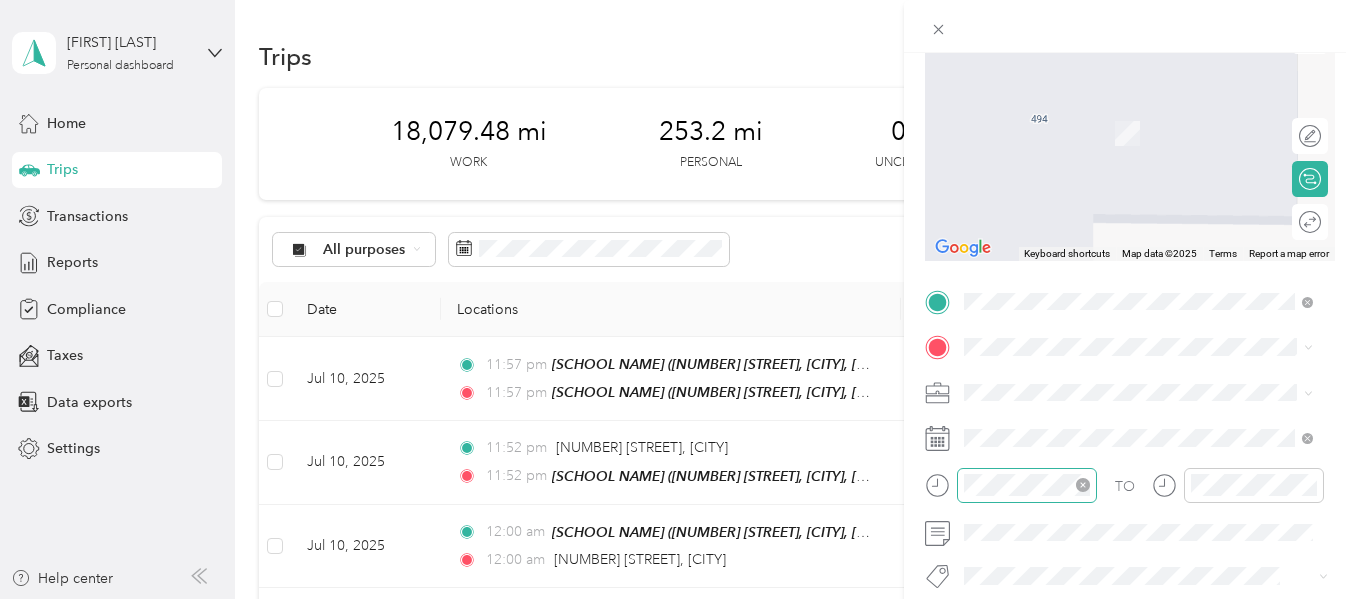 scroll, scrollTop: 200, scrollLeft: 0, axis: vertical 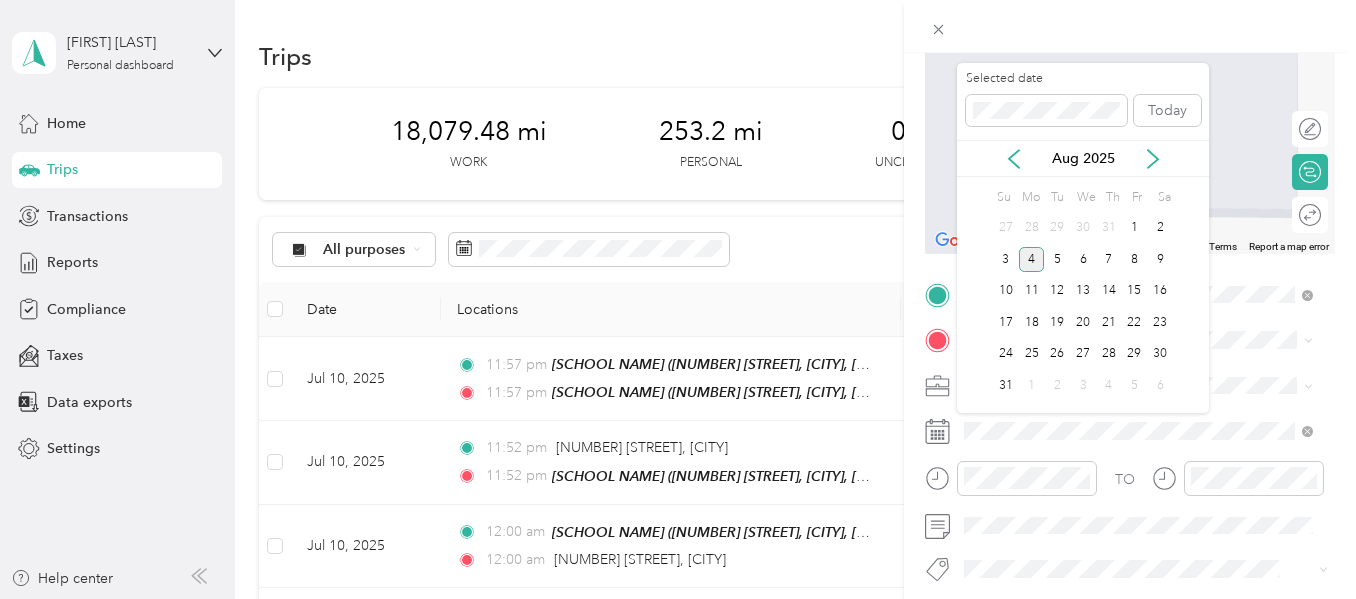 click on "Aug 2025" at bounding box center (1083, 158) 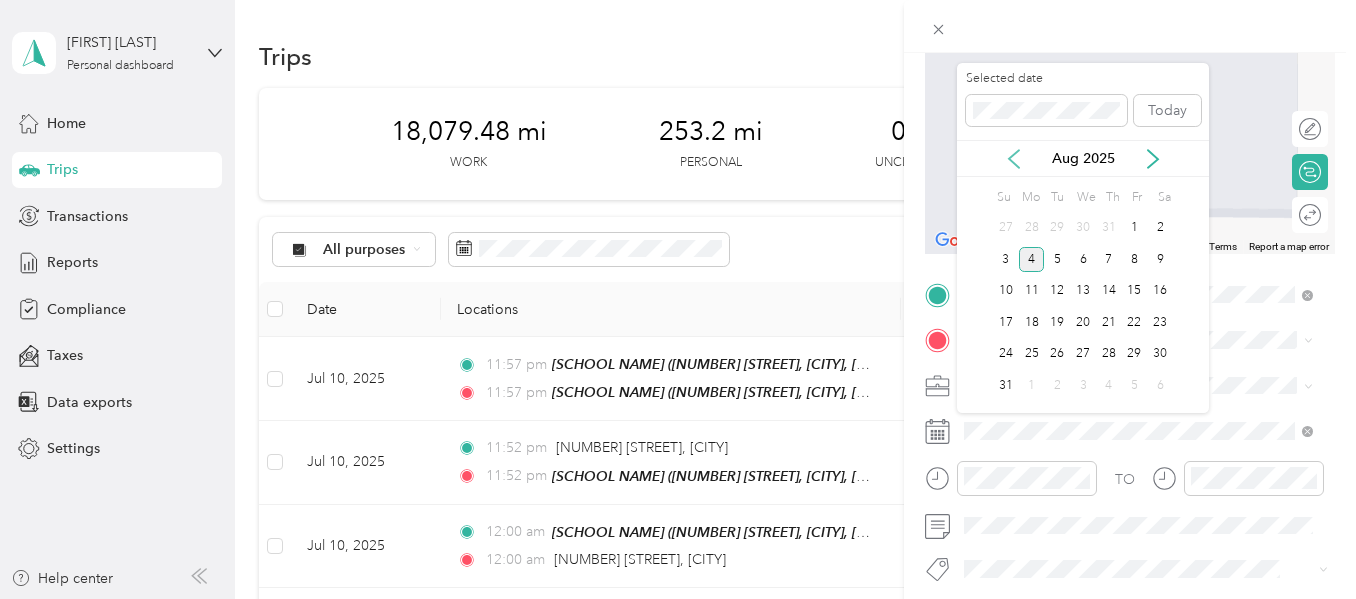 click 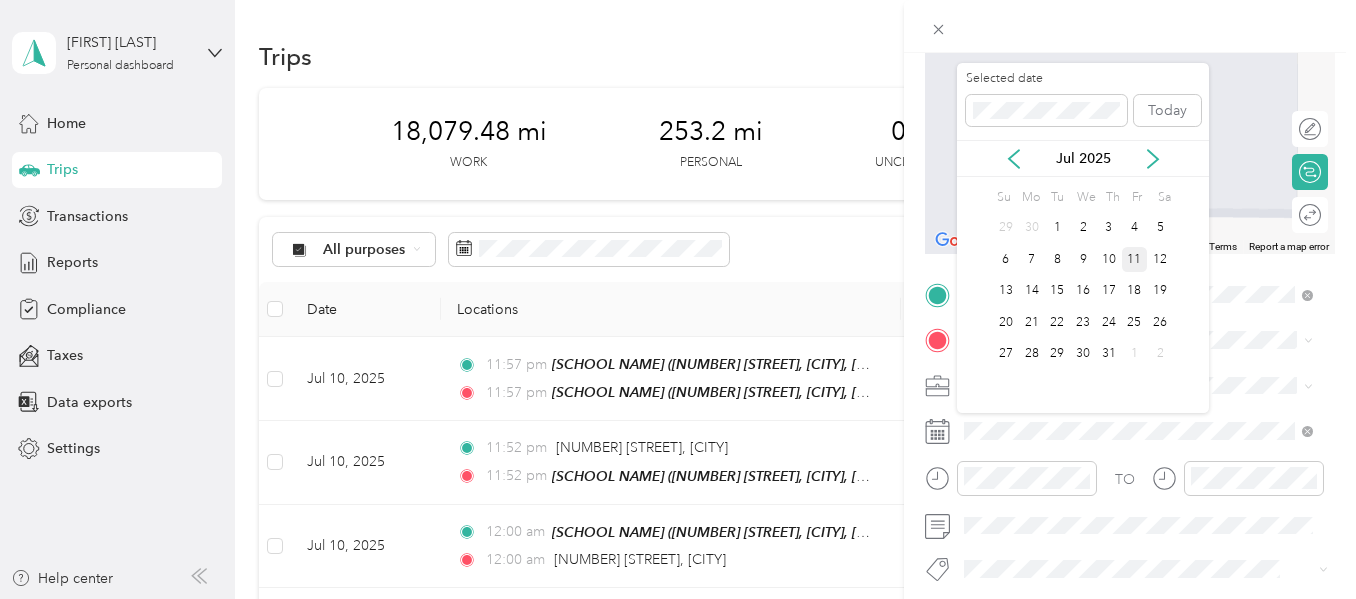 click on "11" at bounding box center [1135, 259] 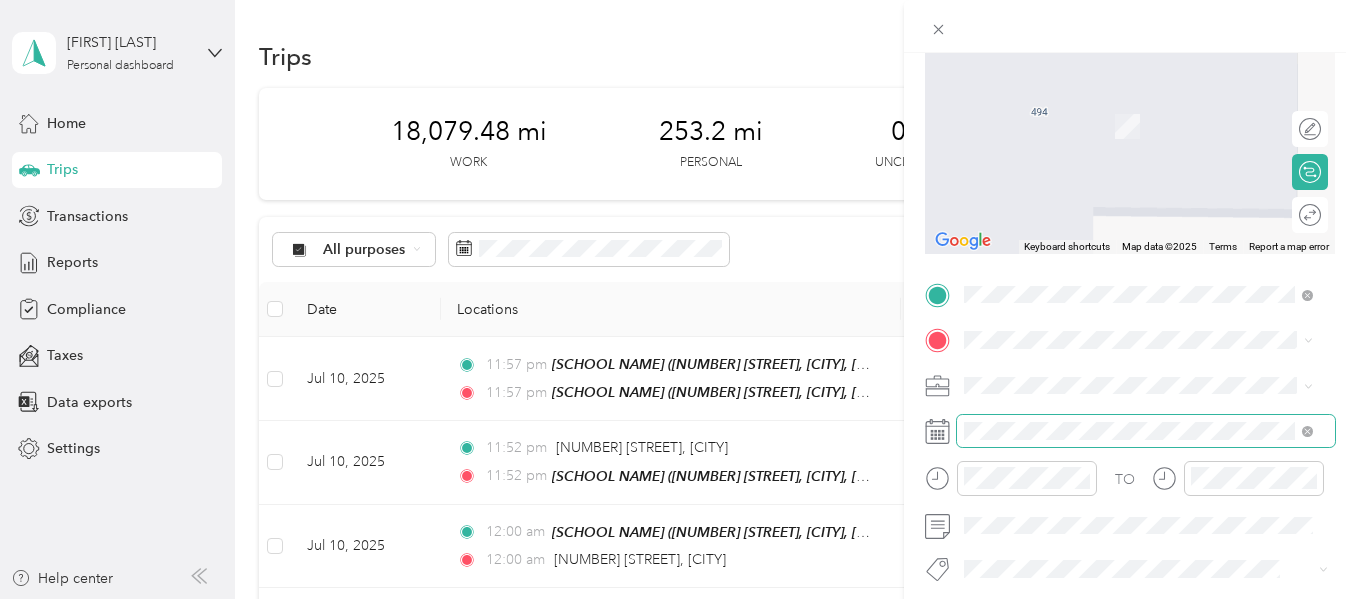 click at bounding box center [1146, 431] 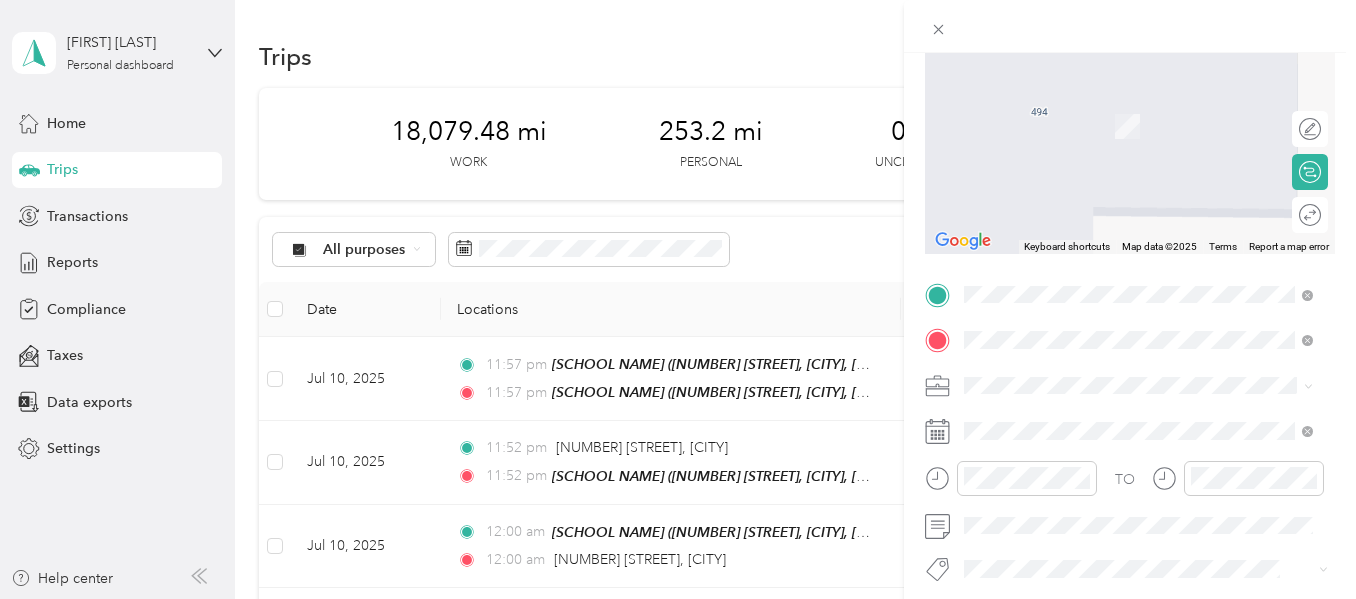 click on "[NUMBER] [STREET], [CITY], [ZIP], [CITY], [STATE], [COUNTRY]" at bounding box center (1131, 137) 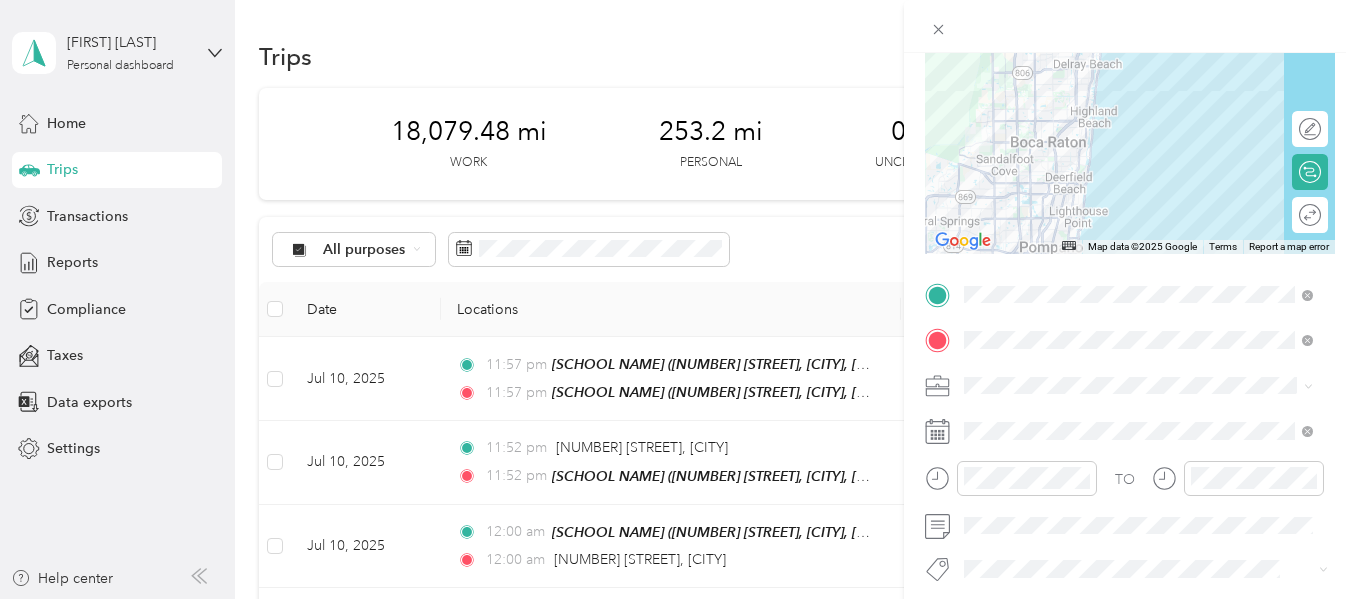 click at bounding box center (1130, 129) 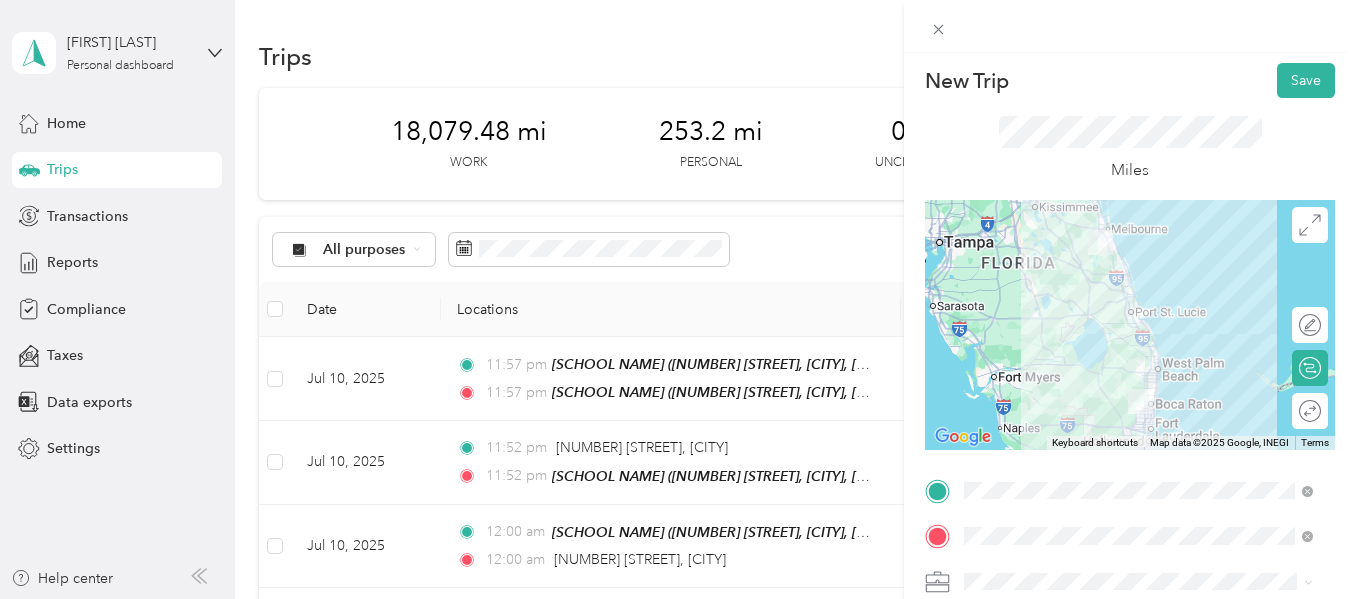scroll, scrollTop: 0, scrollLeft: 0, axis: both 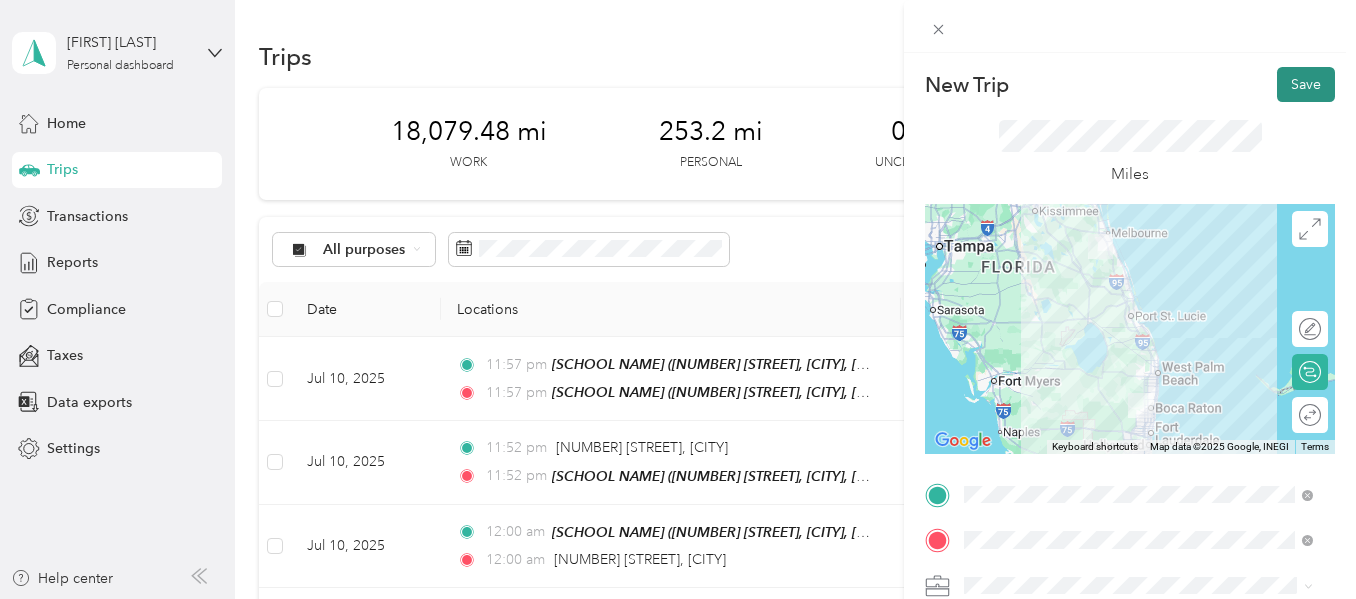 click on "Save" at bounding box center [1306, 84] 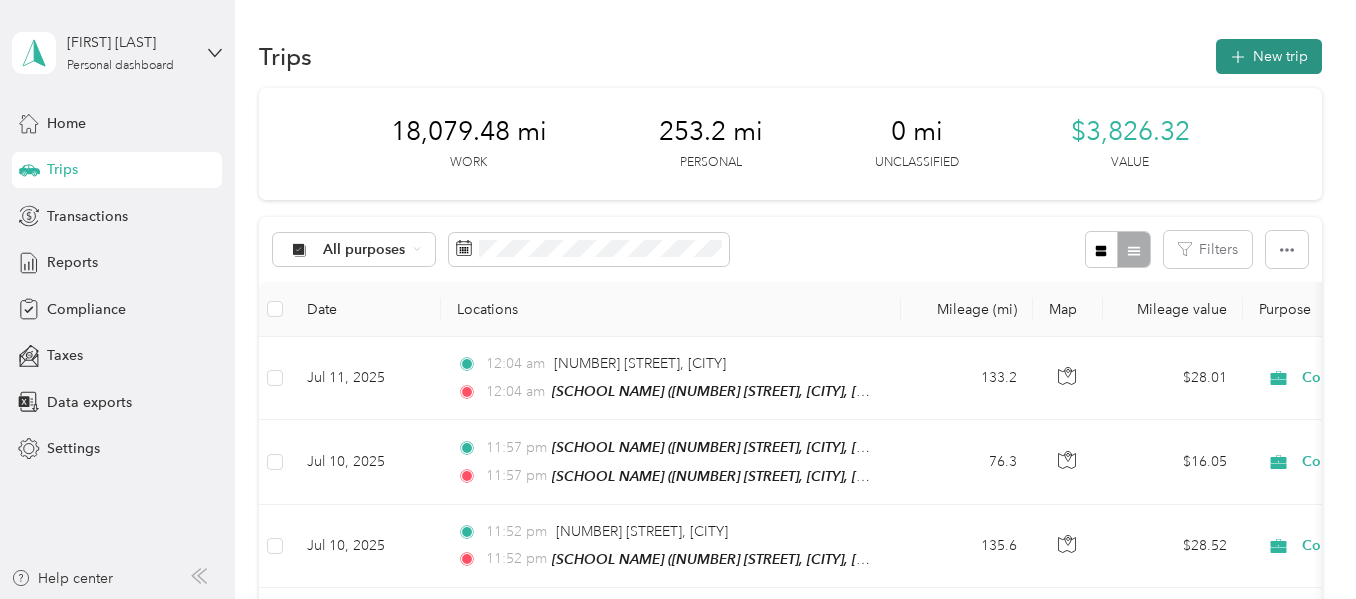 click 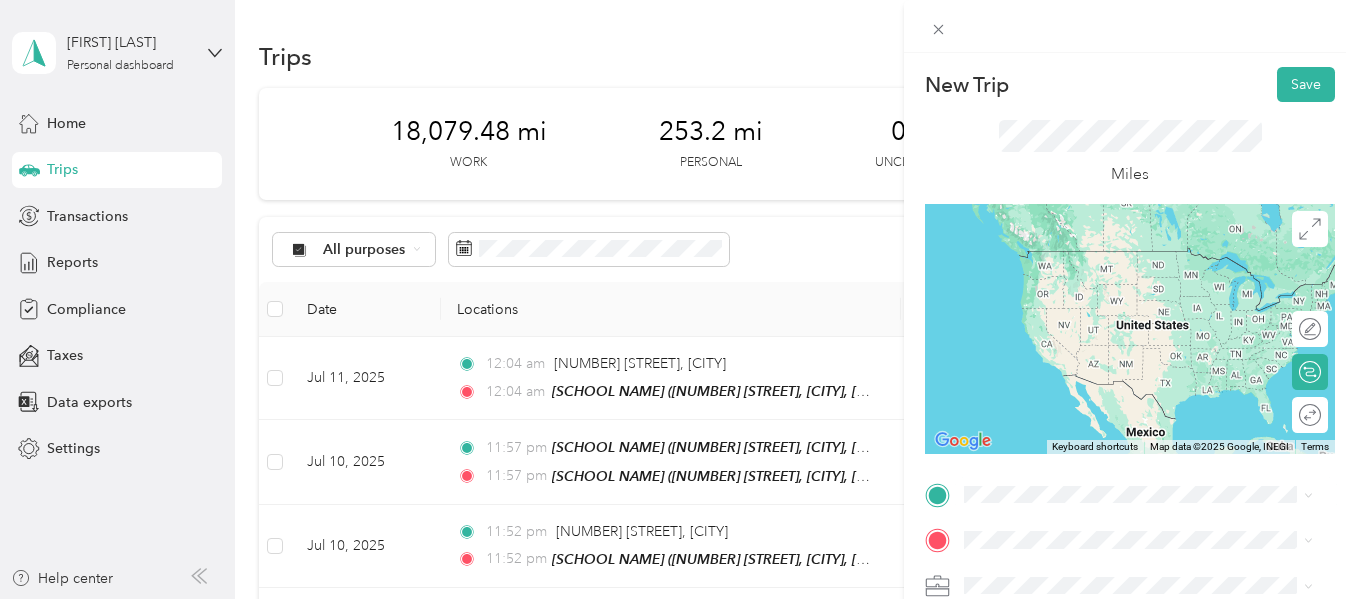 click on "[SCHOOL NAME] ES [NUMBER] [STREET], [CITY], [ZIP], [CITY], [STATE], [COUNTRY]" at bounding box center (1154, 278) 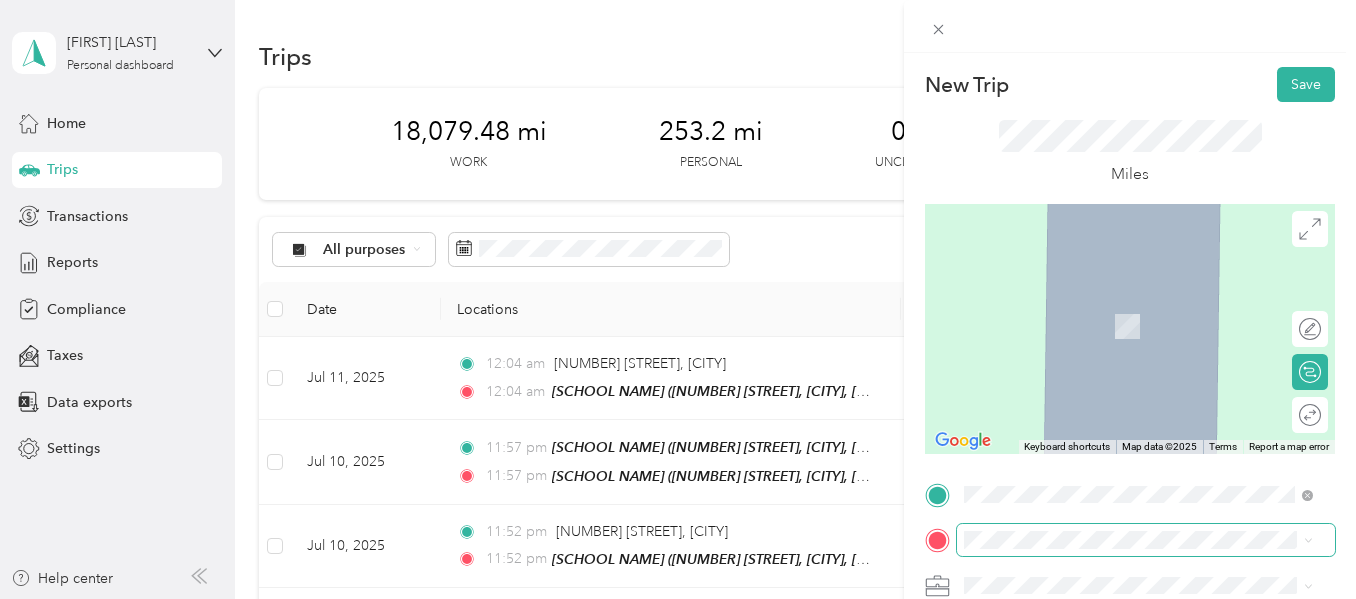 click at bounding box center [1146, 540] 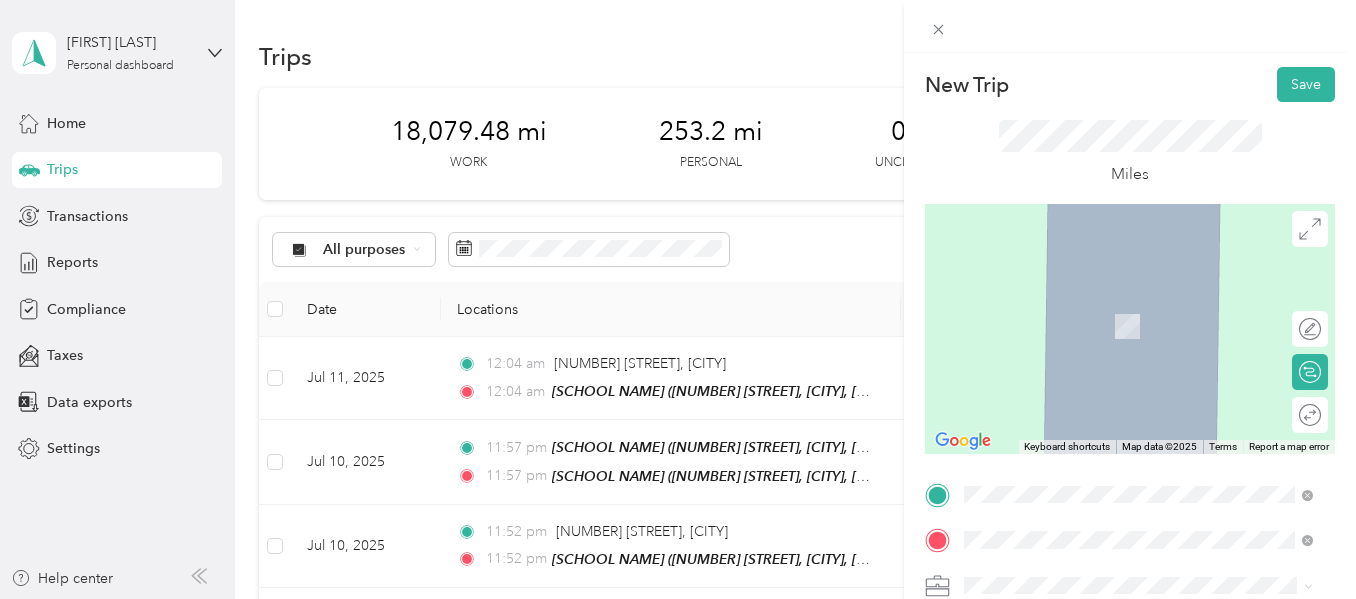 click on "Kathryn E. Cunningham/Canal Point ES Canal Point, Canal Point, Florida, United States" at bounding box center (1113, 316) 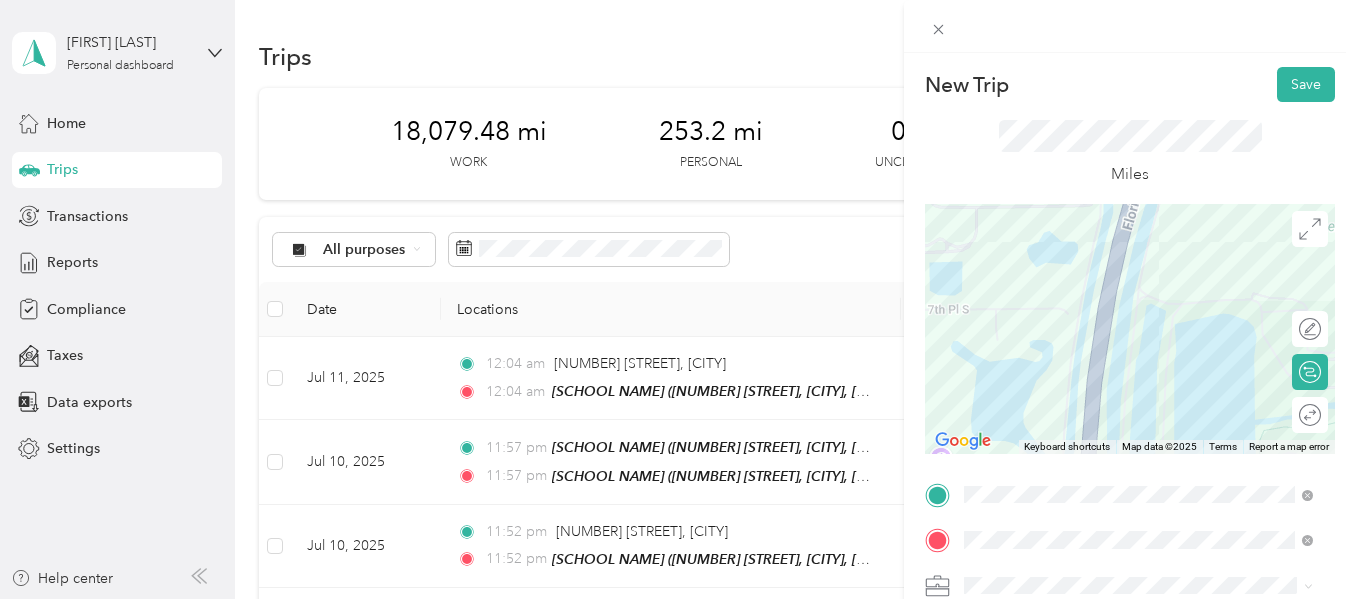 drag, startPoint x: 1021, startPoint y: 313, endPoint x: 1171, endPoint y: 350, distance: 154.49596 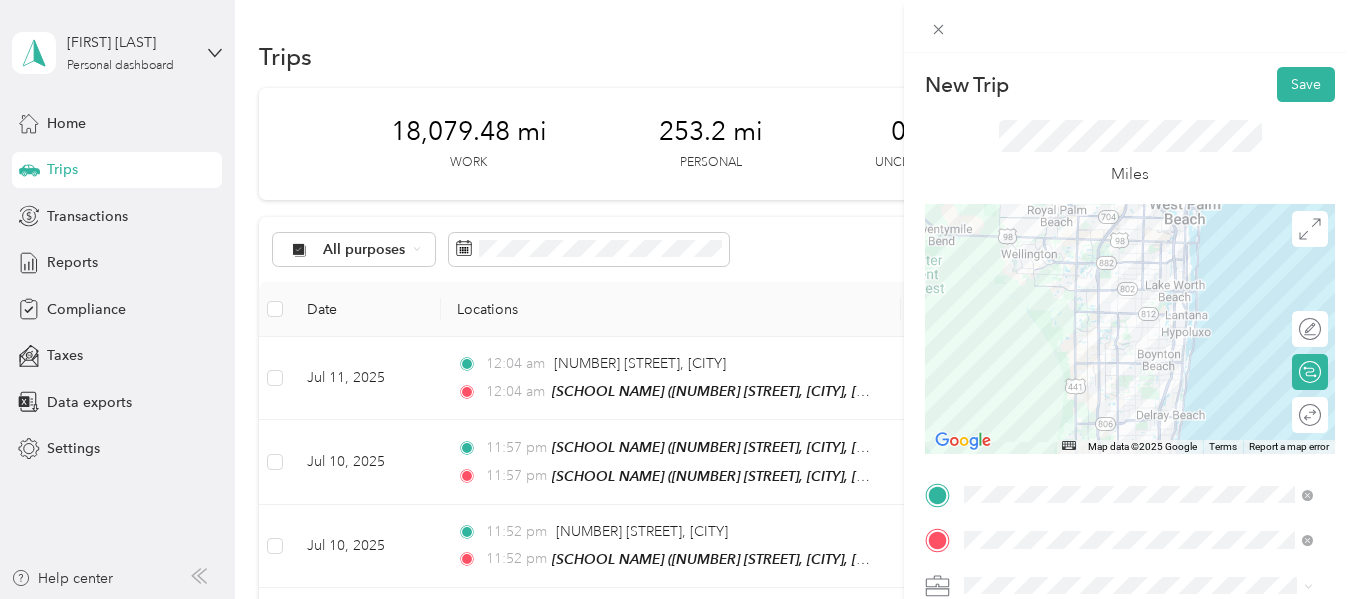 drag, startPoint x: 1067, startPoint y: 357, endPoint x: 1053, endPoint y: 303, distance: 55.7853 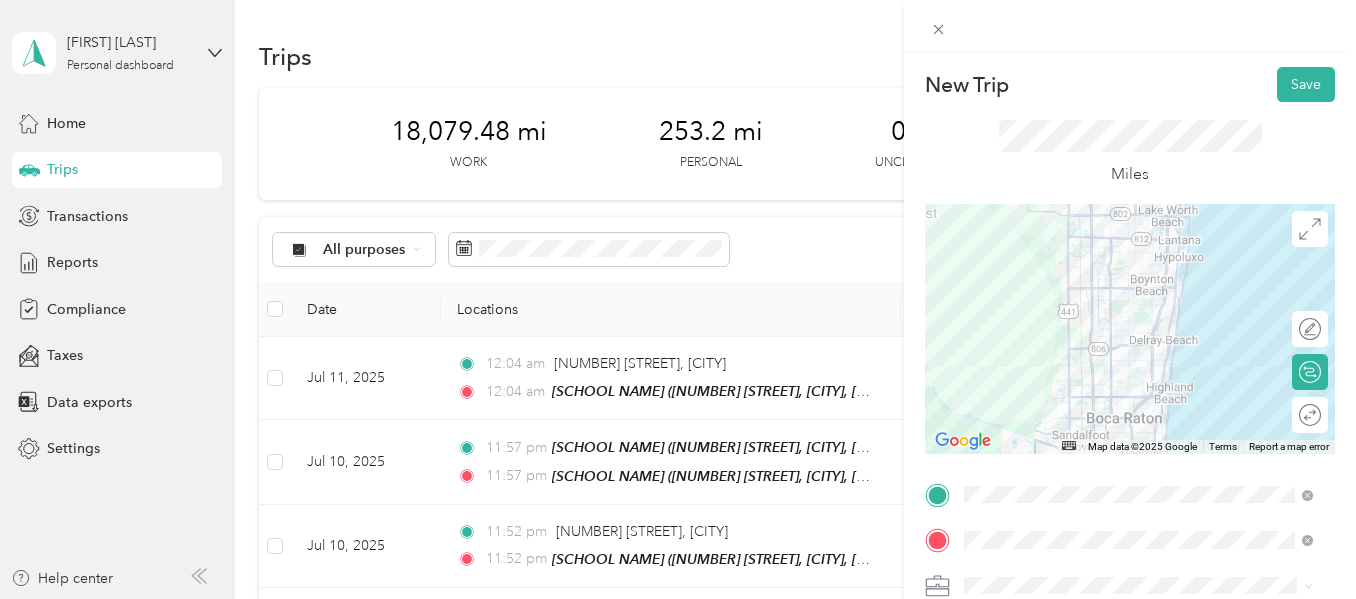 drag, startPoint x: 1025, startPoint y: 380, endPoint x: 1016, endPoint y: 283, distance: 97.41663 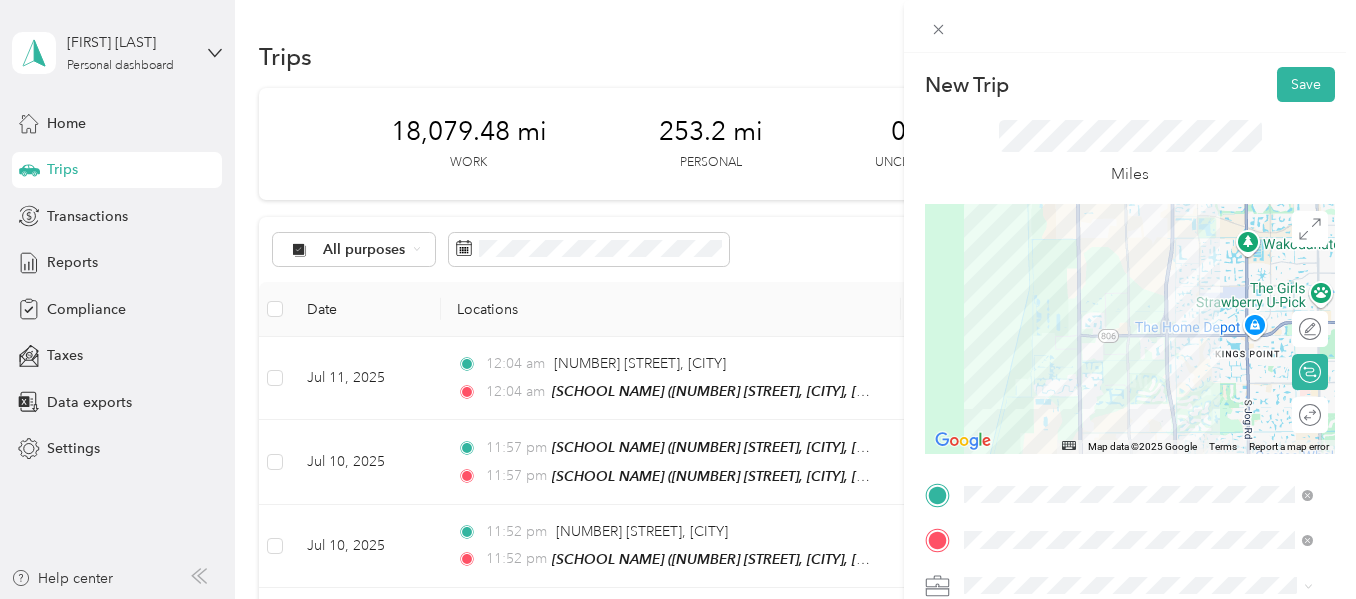 click at bounding box center [1130, 329] 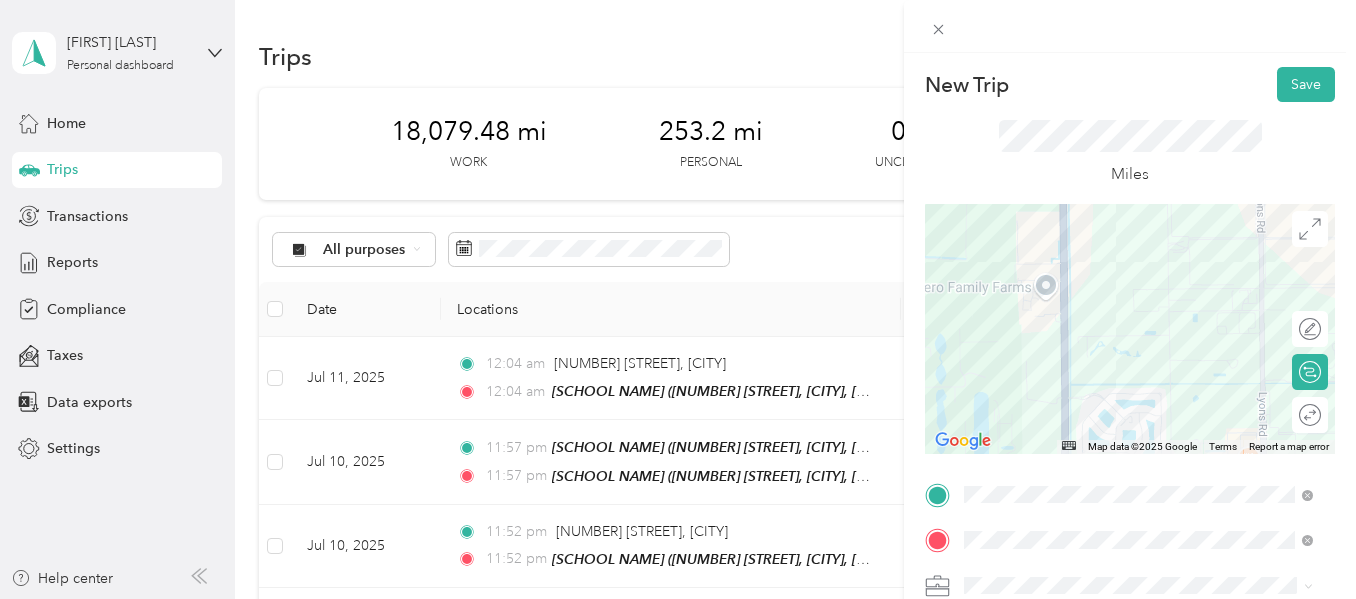 click at bounding box center (1130, 329) 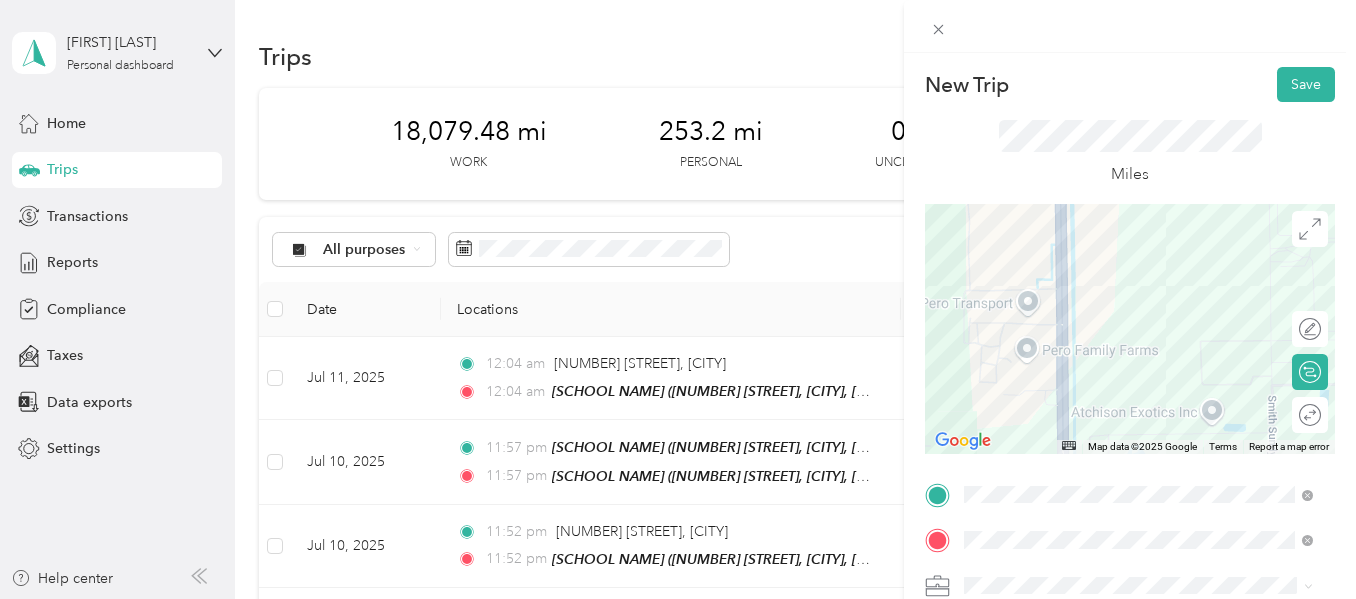 click at bounding box center [1130, 329] 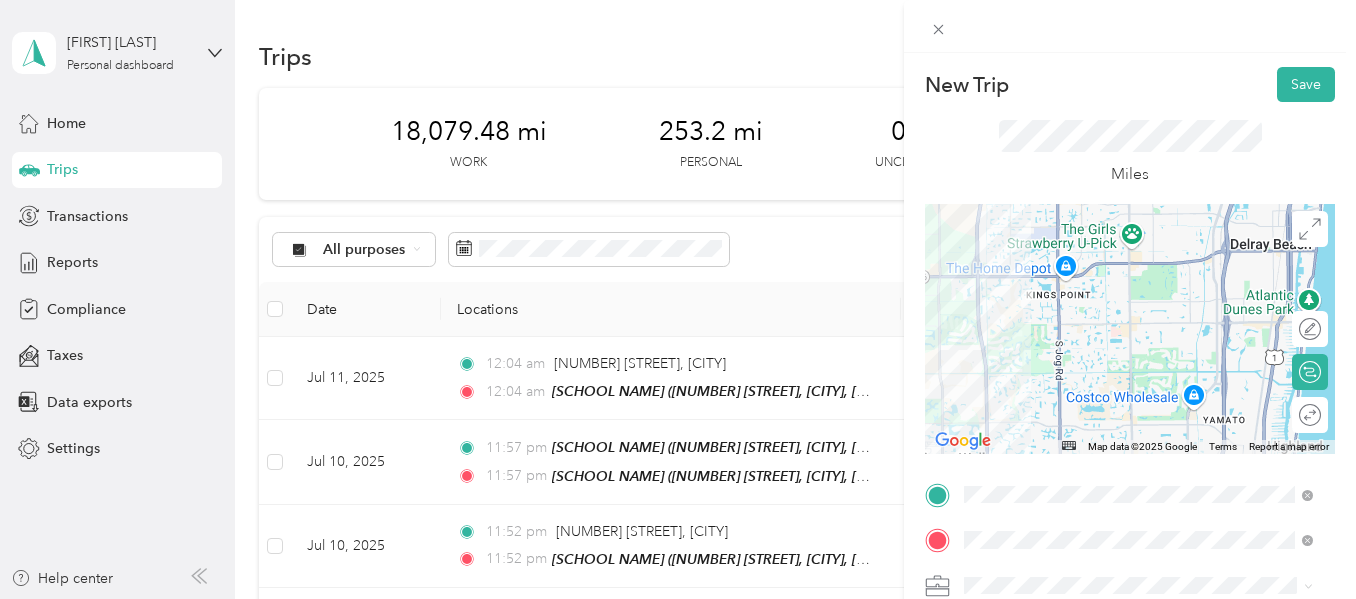 drag, startPoint x: 1188, startPoint y: 397, endPoint x: 1009, endPoint y: 355, distance: 183.86136 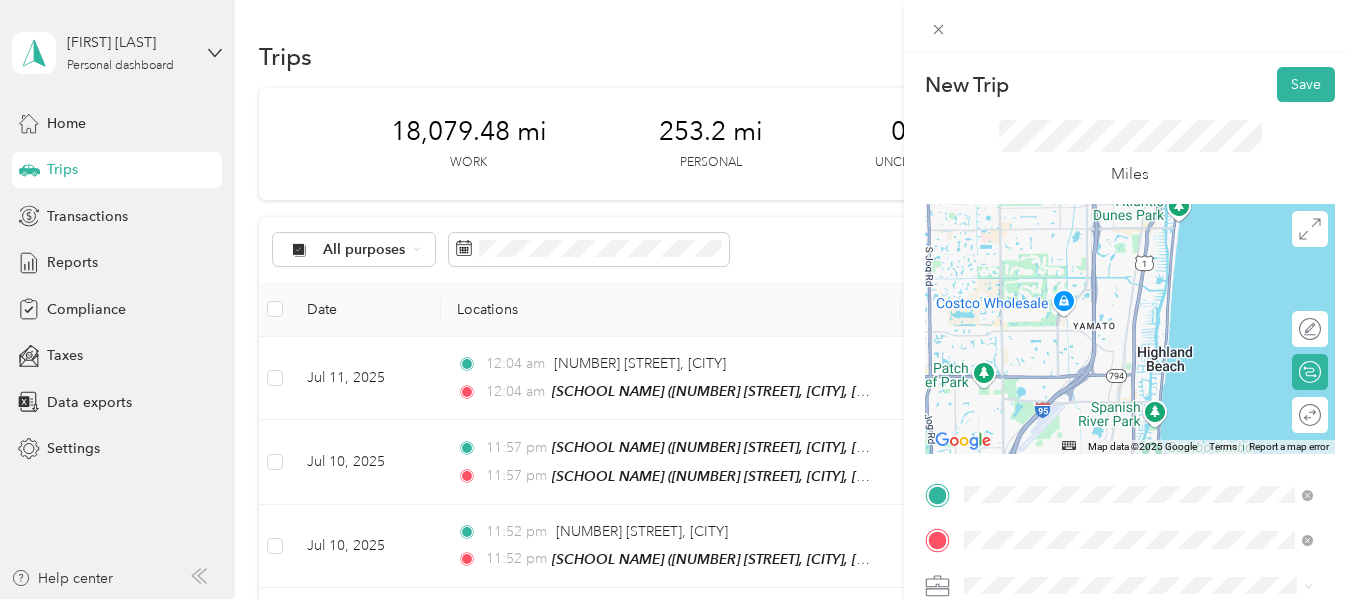 click at bounding box center (1130, 329) 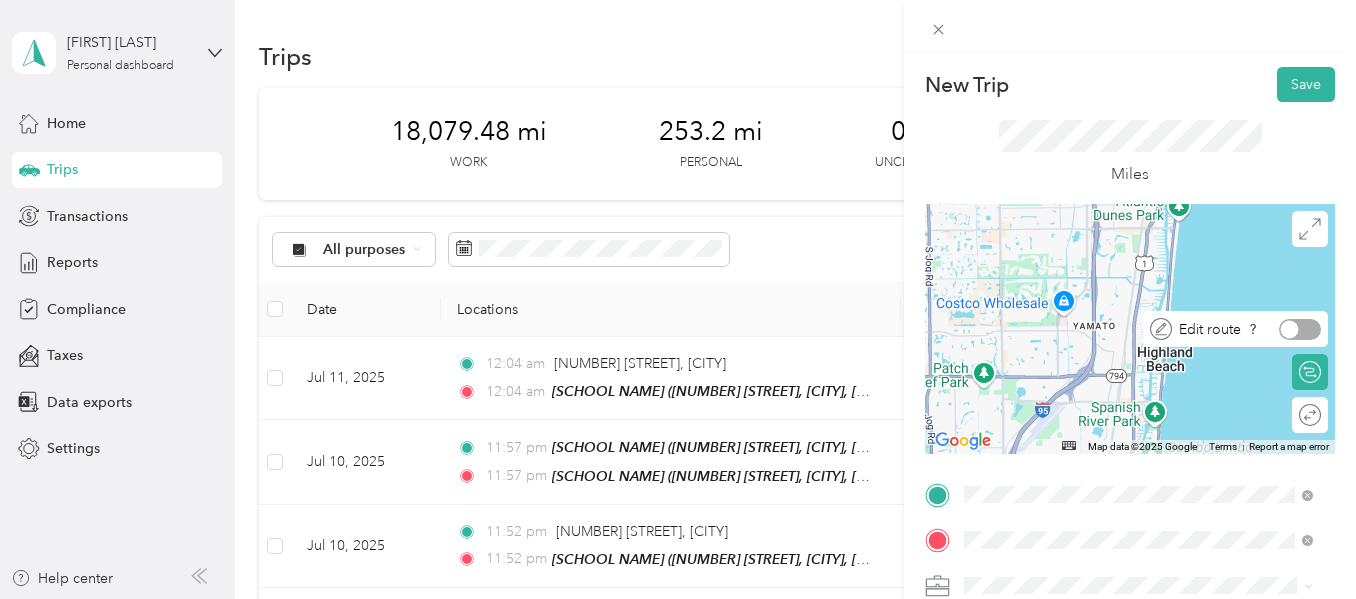 click at bounding box center [1300, 329] 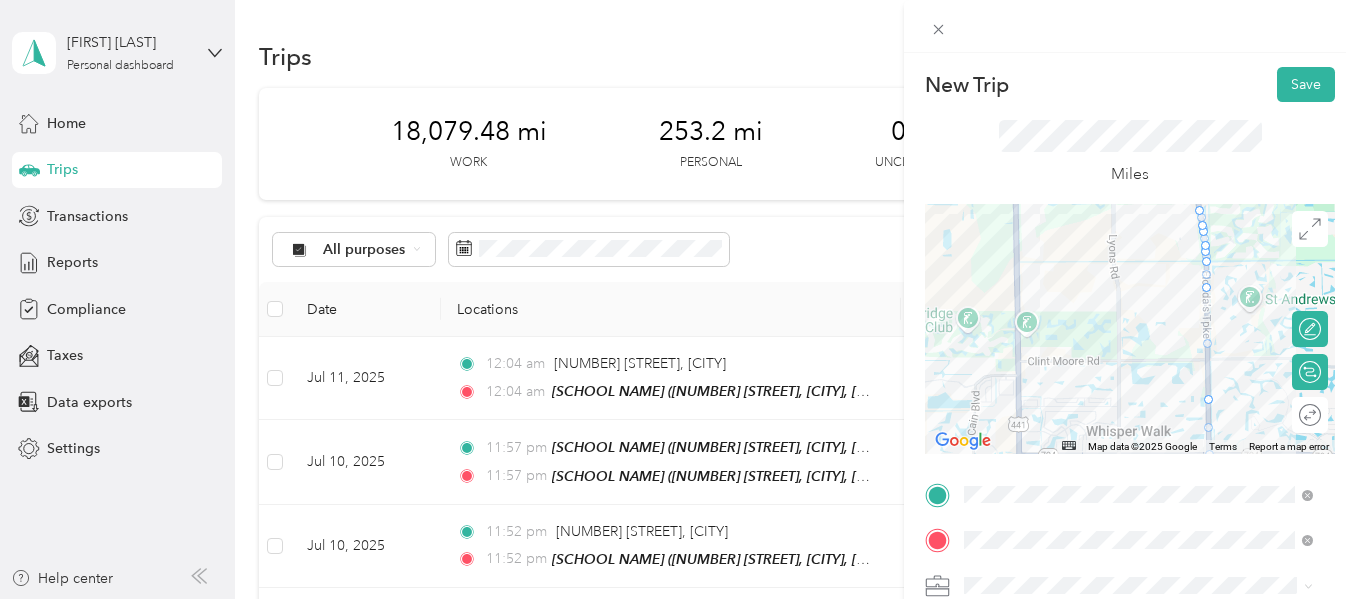 drag, startPoint x: 1007, startPoint y: 360, endPoint x: 1153, endPoint y: 318, distance: 151.92104 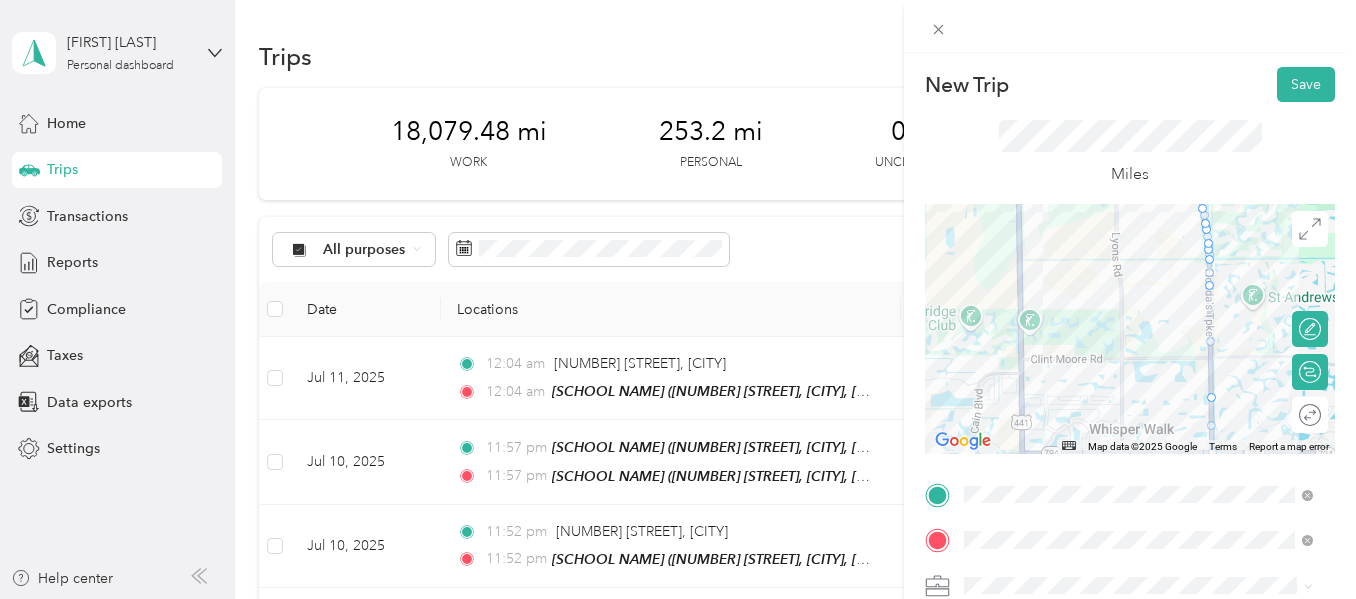 click at bounding box center [1130, 329] 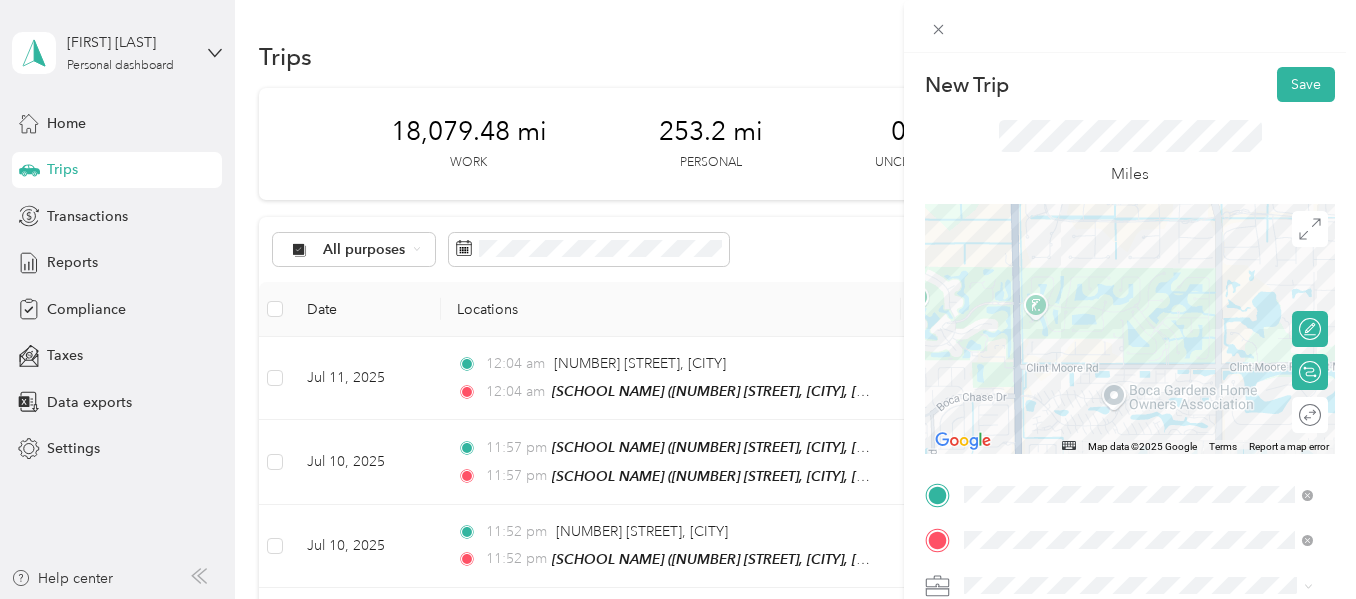 click at bounding box center (1130, 329) 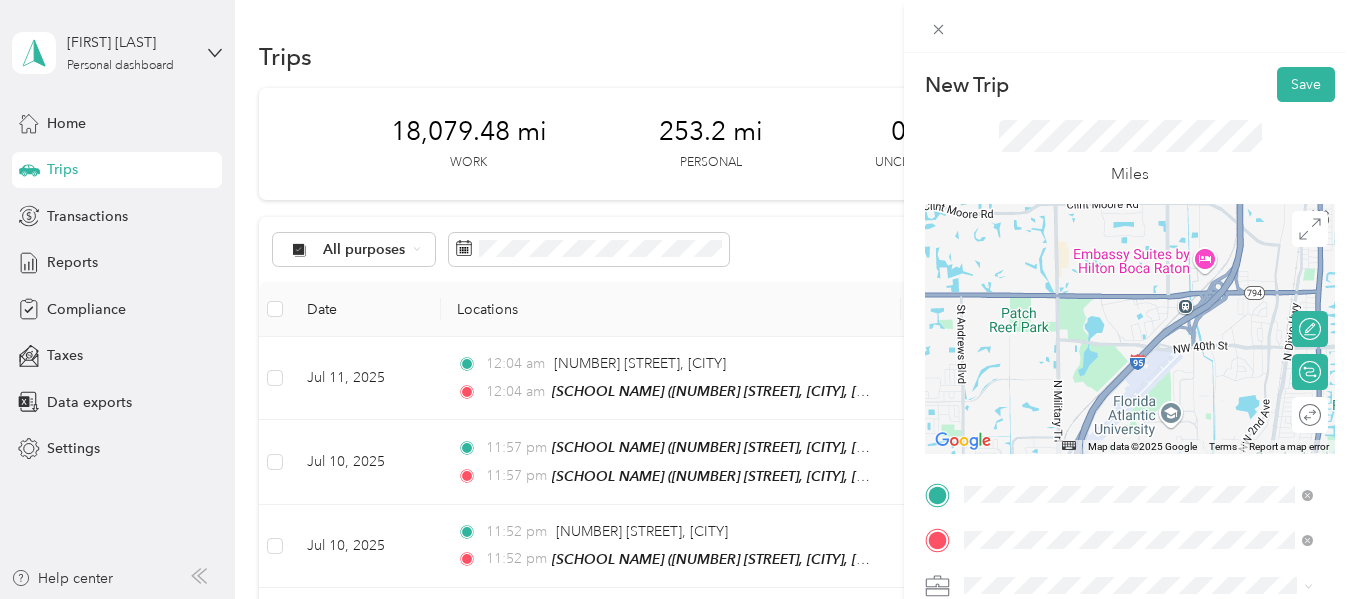 click at bounding box center (1130, 329) 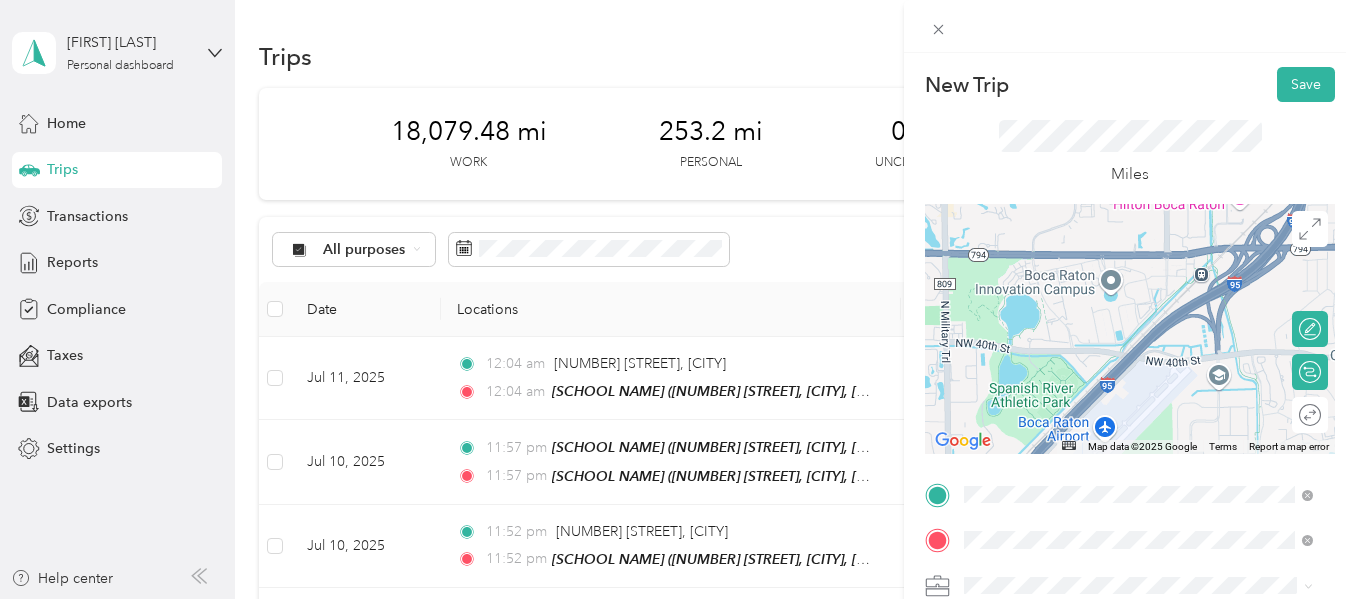 click at bounding box center [1130, 329] 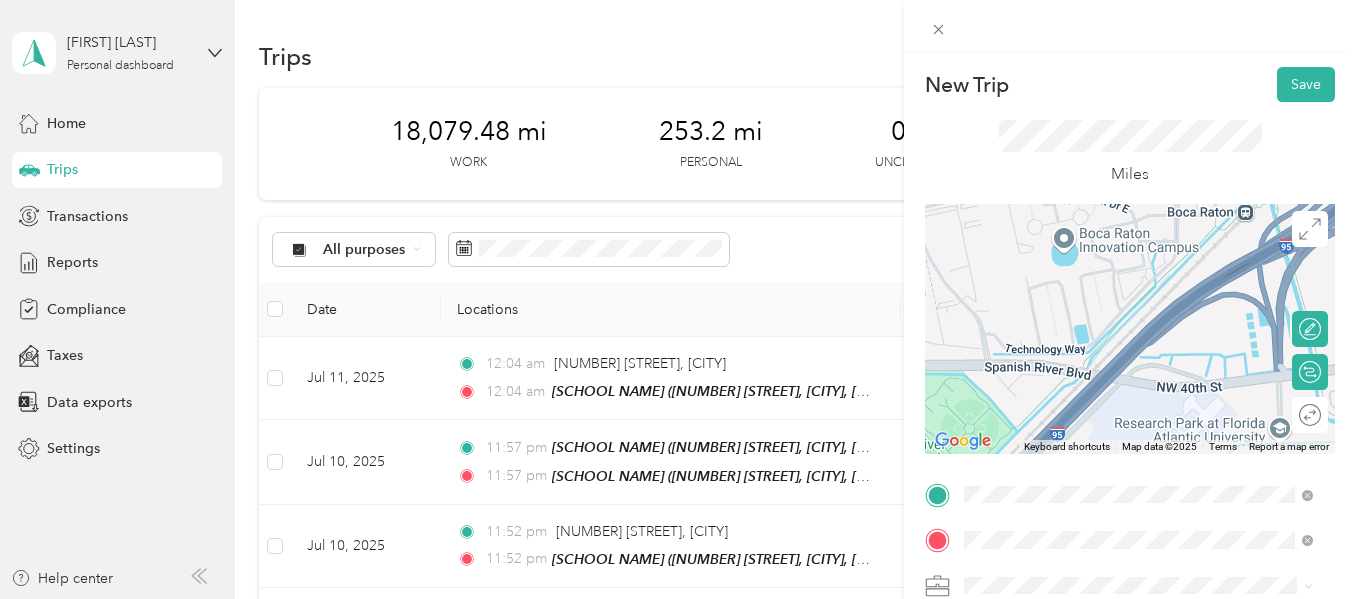 click at bounding box center (1130, 329) 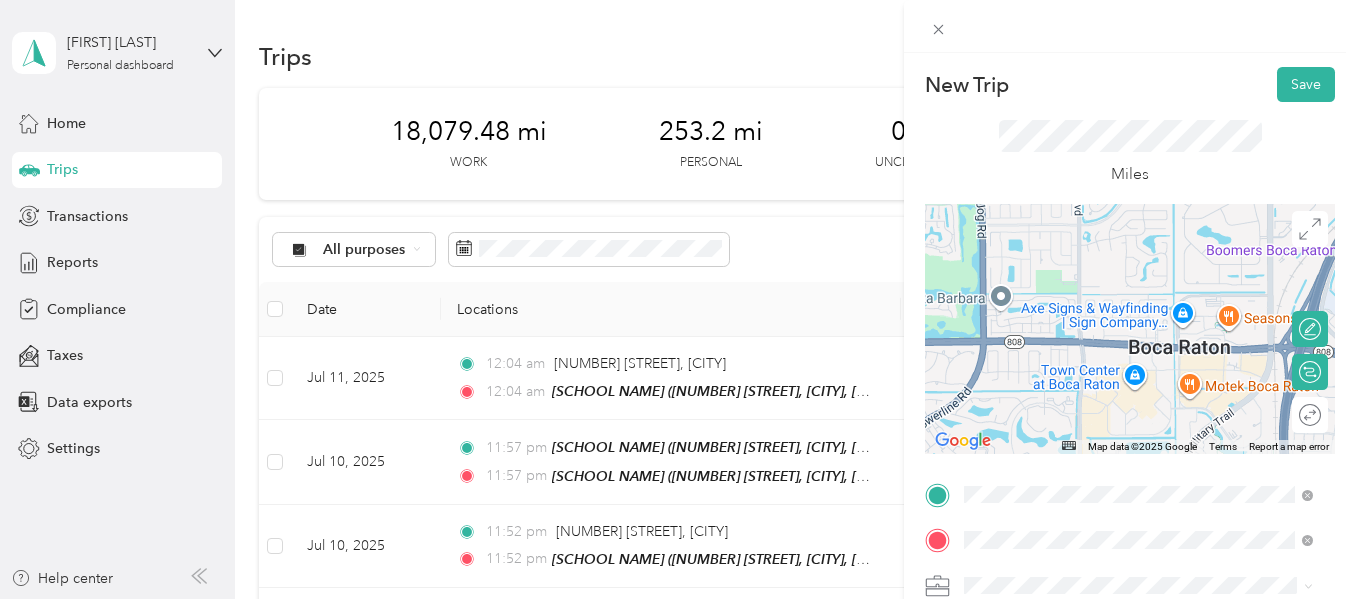 click at bounding box center [1130, 329] 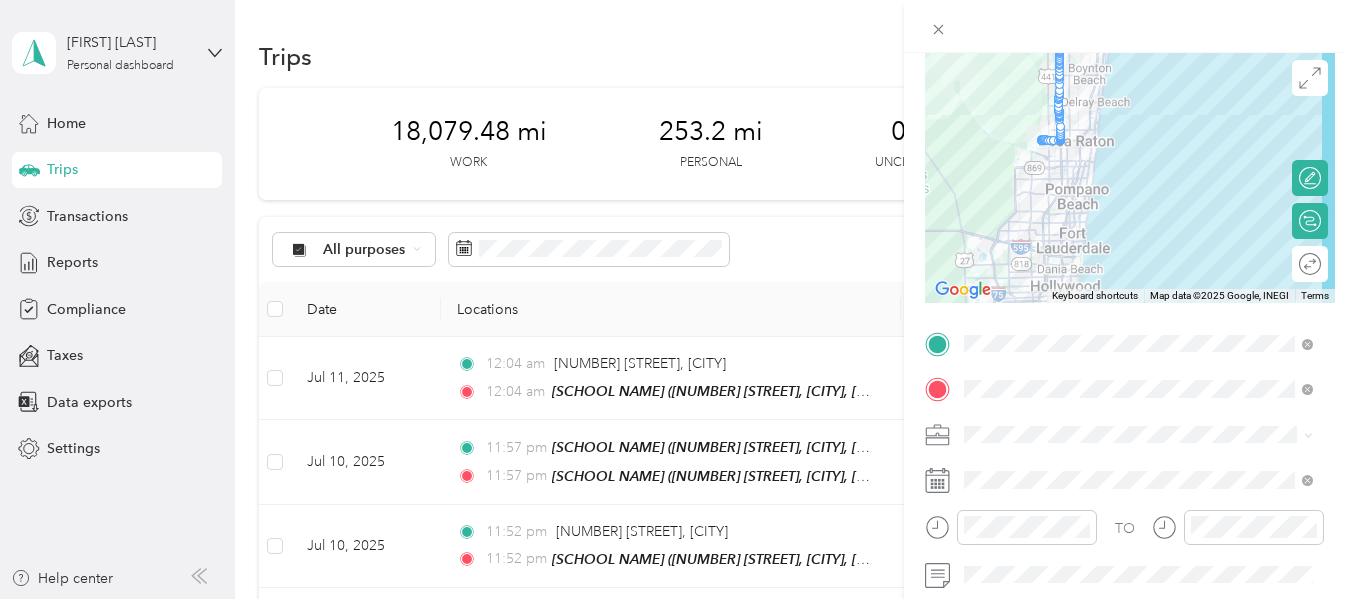 scroll, scrollTop: 167, scrollLeft: 0, axis: vertical 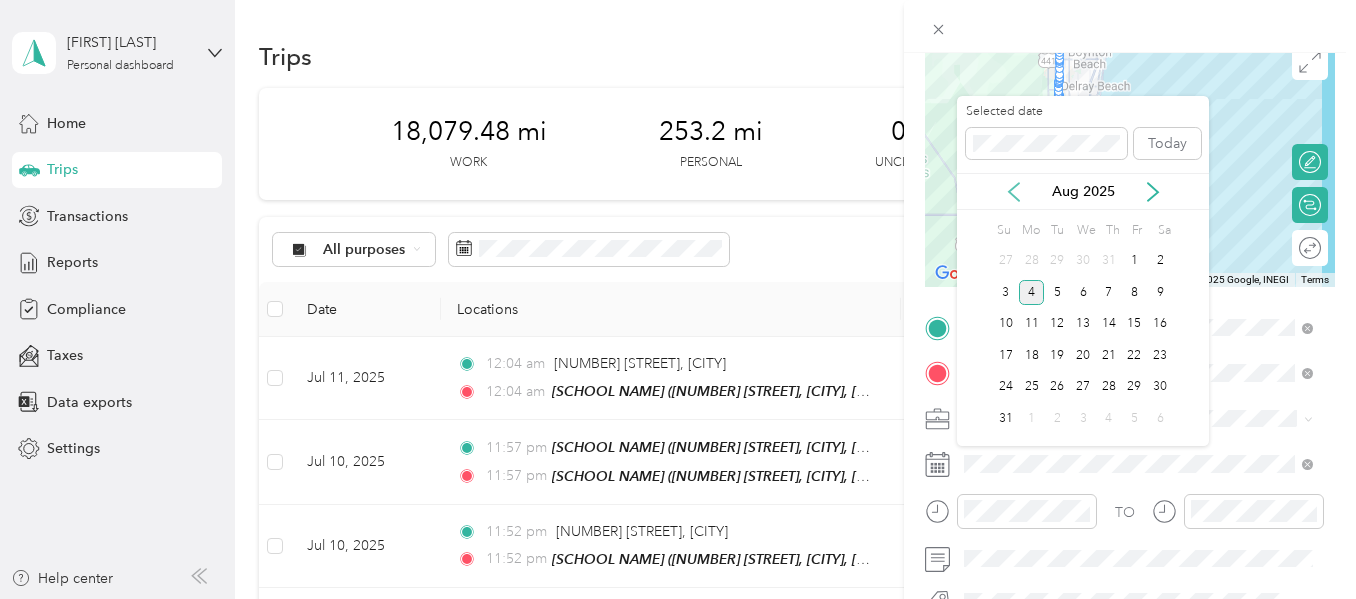 click 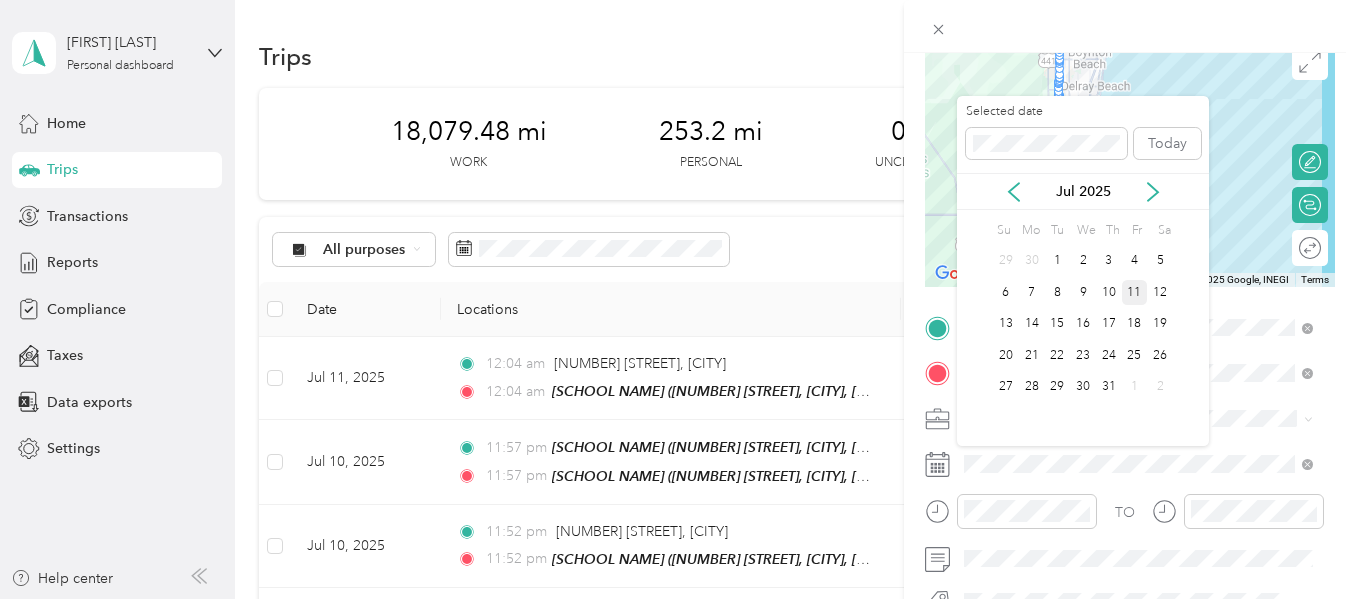 click on "11" at bounding box center [1135, 292] 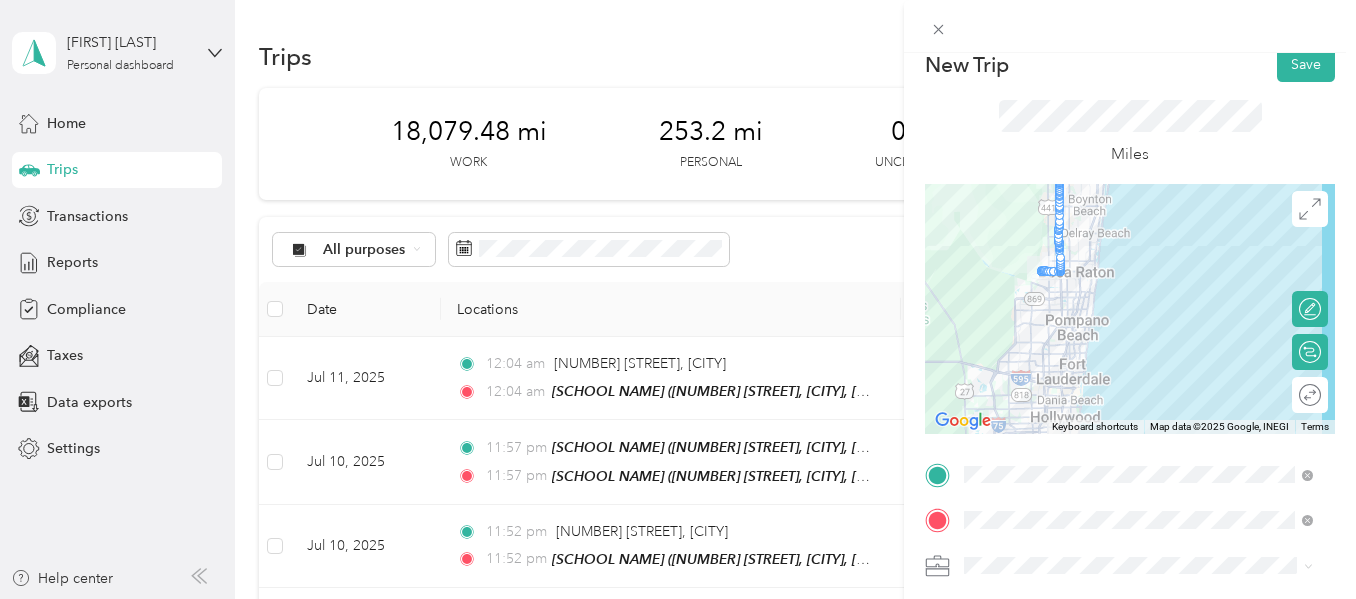 scroll, scrollTop: 0, scrollLeft: 0, axis: both 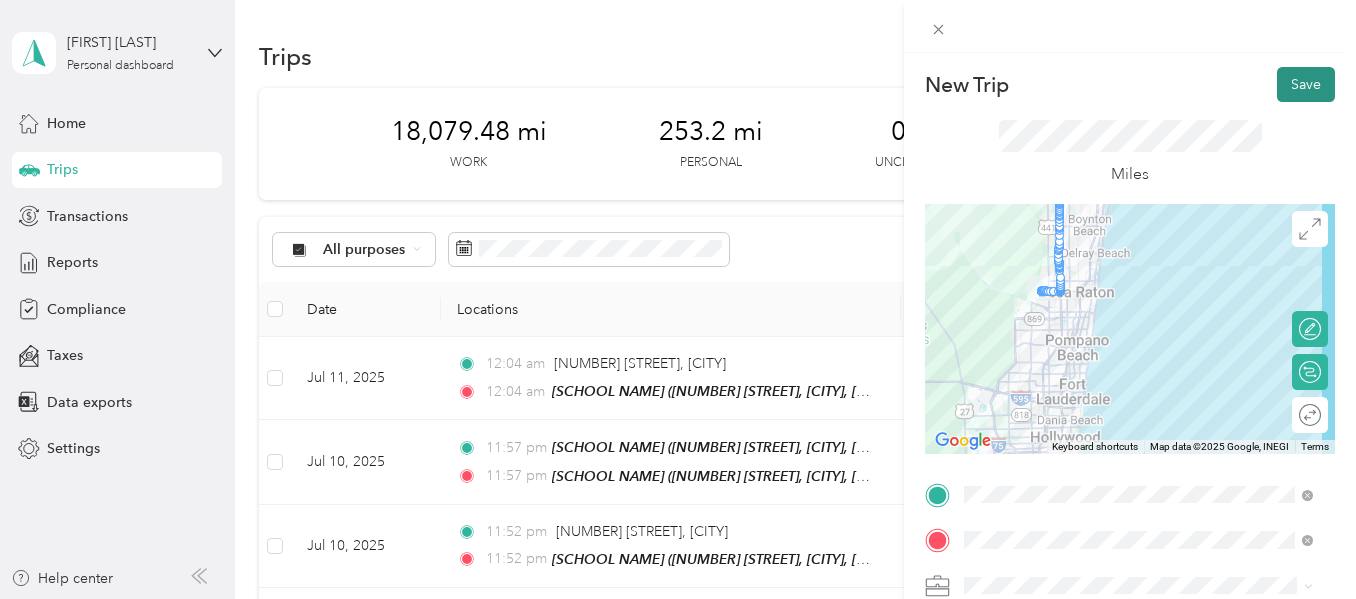 click on "Save" at bounding box center (1306, 84) 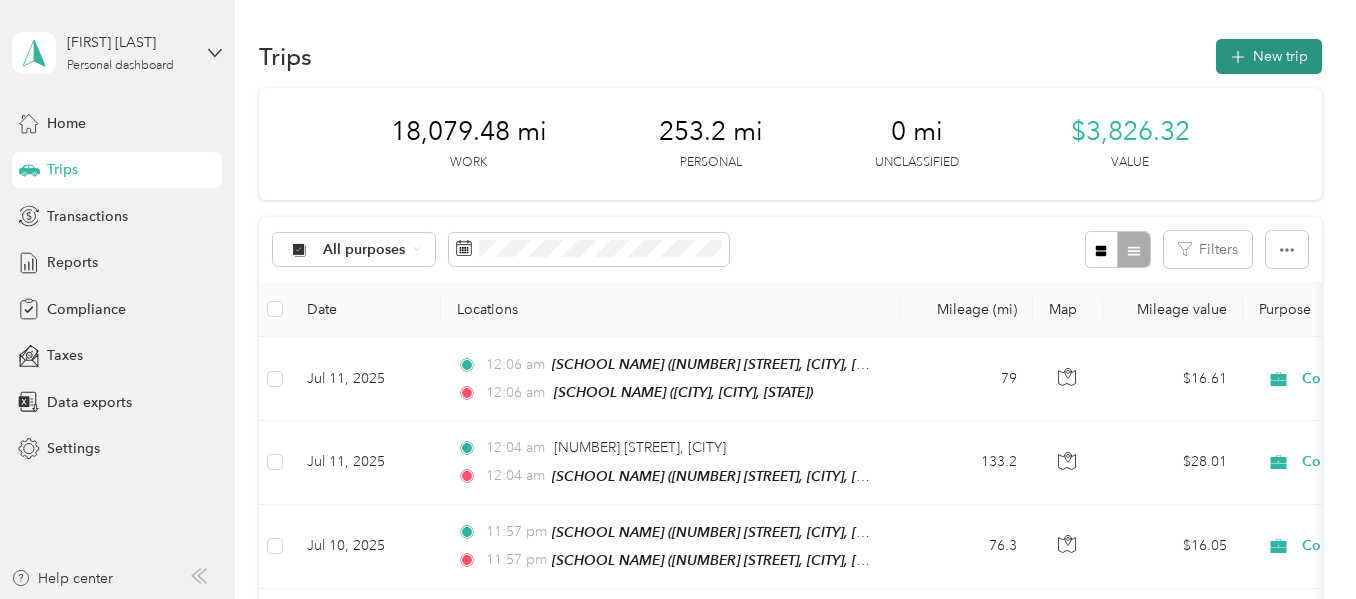 click on "New trip" at bounding box center (1269, 56) 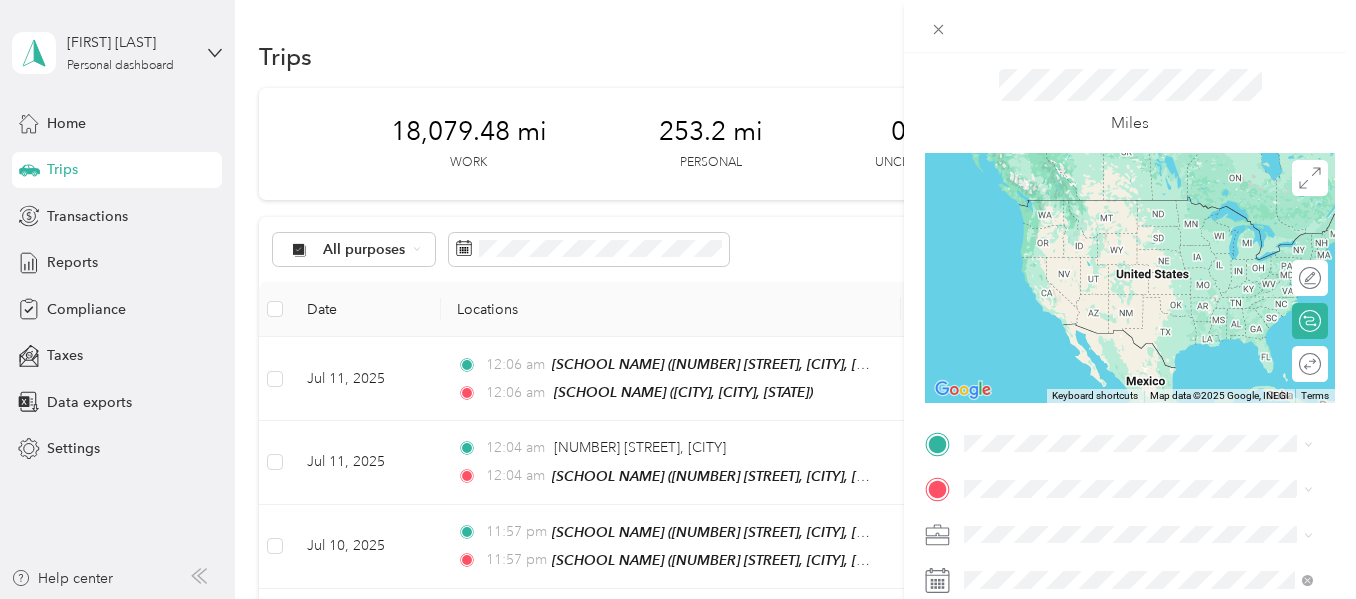 scroll, scrollTop: 67, scrollLeft: 0, axis: vertical 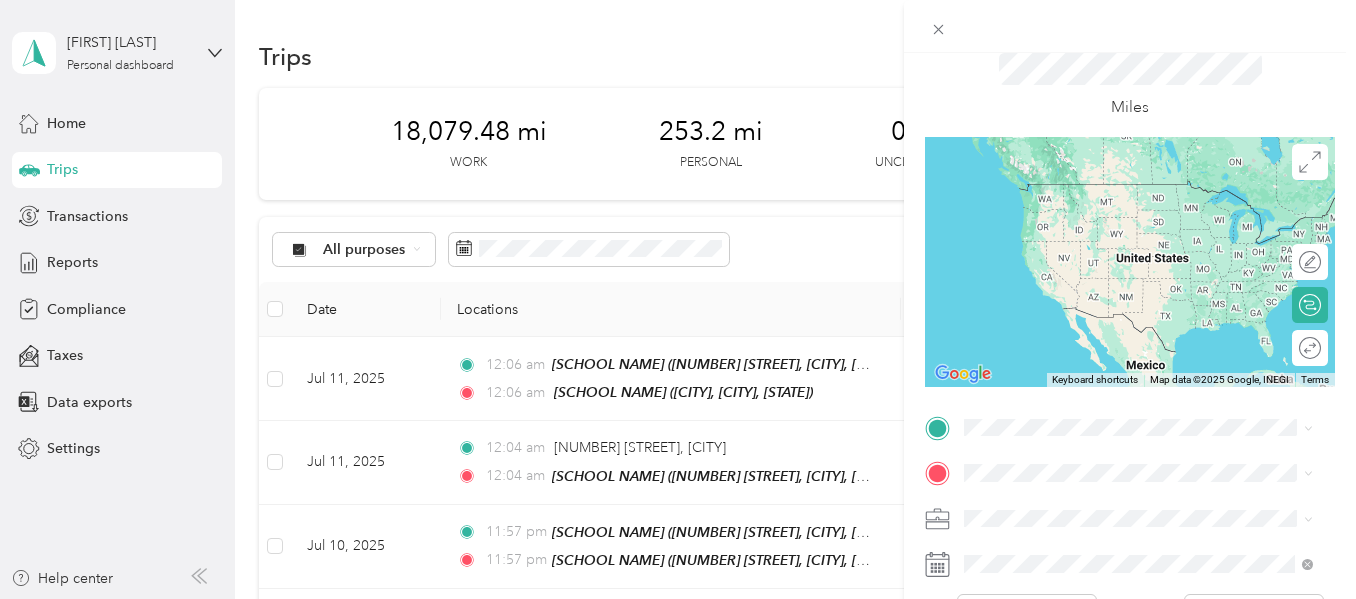 click on "[SCHOOL_NAME] [CITY], [CITY], [STATE], [COUNTRY]" at bounding box center [1113, 265] 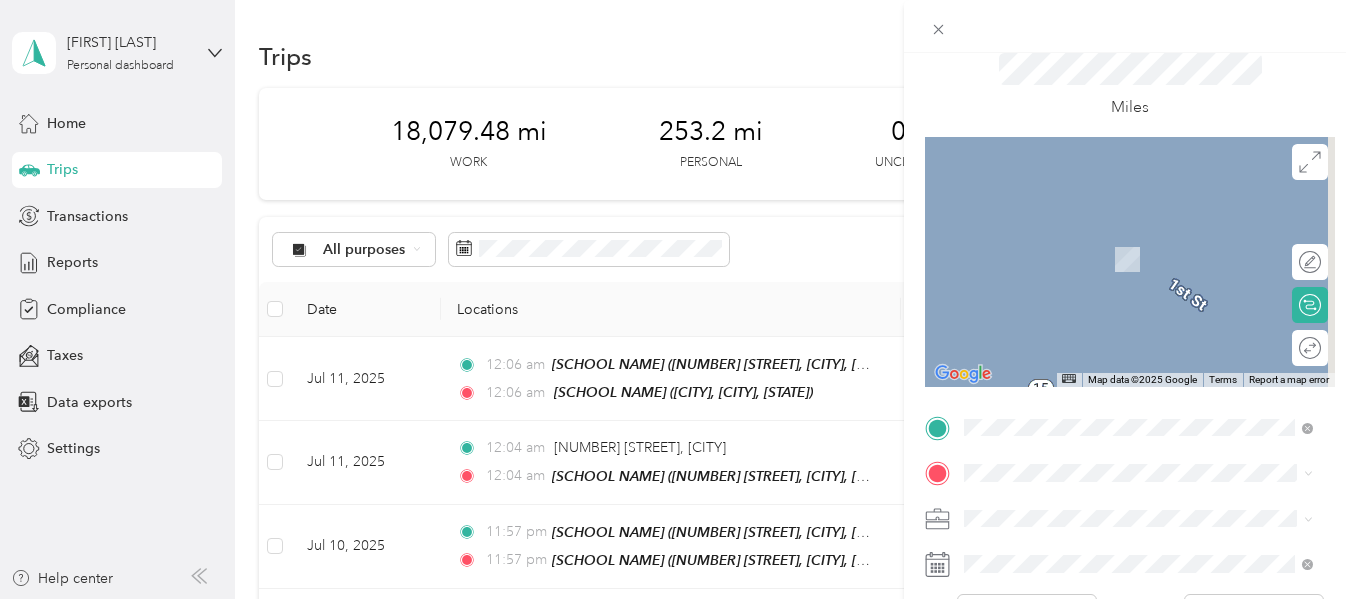 click on "[NUMBER] [STREET]
[CITY], [STATE], [POSTAL_CODE], [COUNTRY]" at bounding box center (1106, 235) 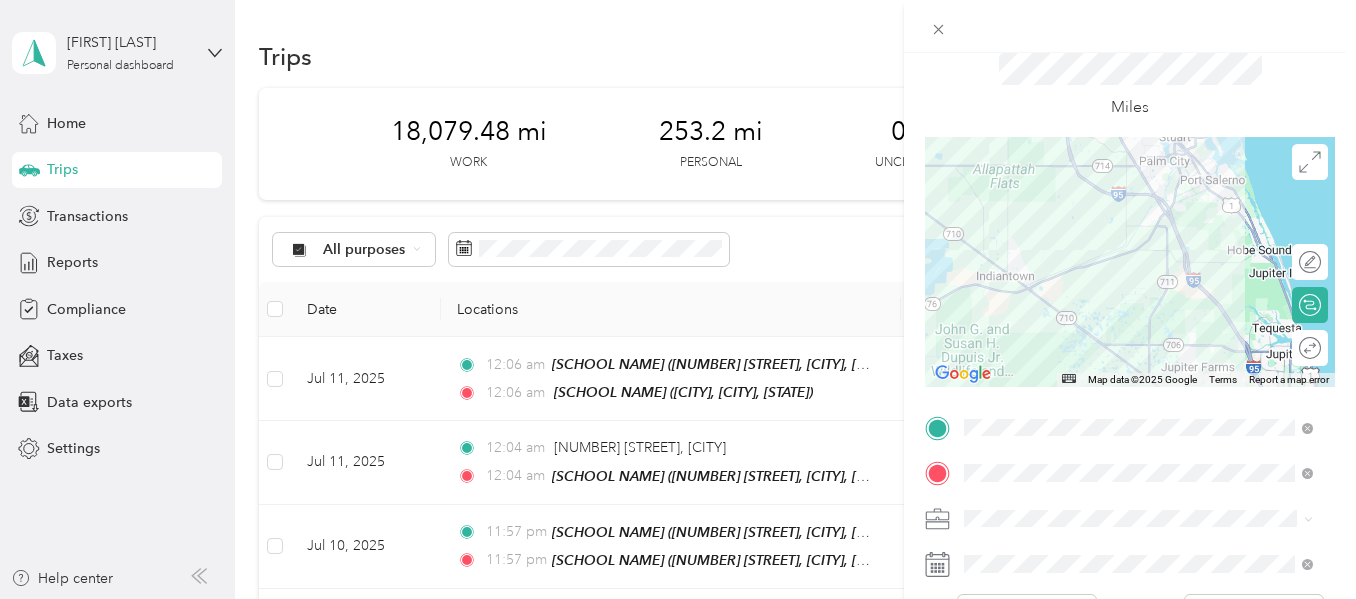 click at bounding box center [1130, 262] 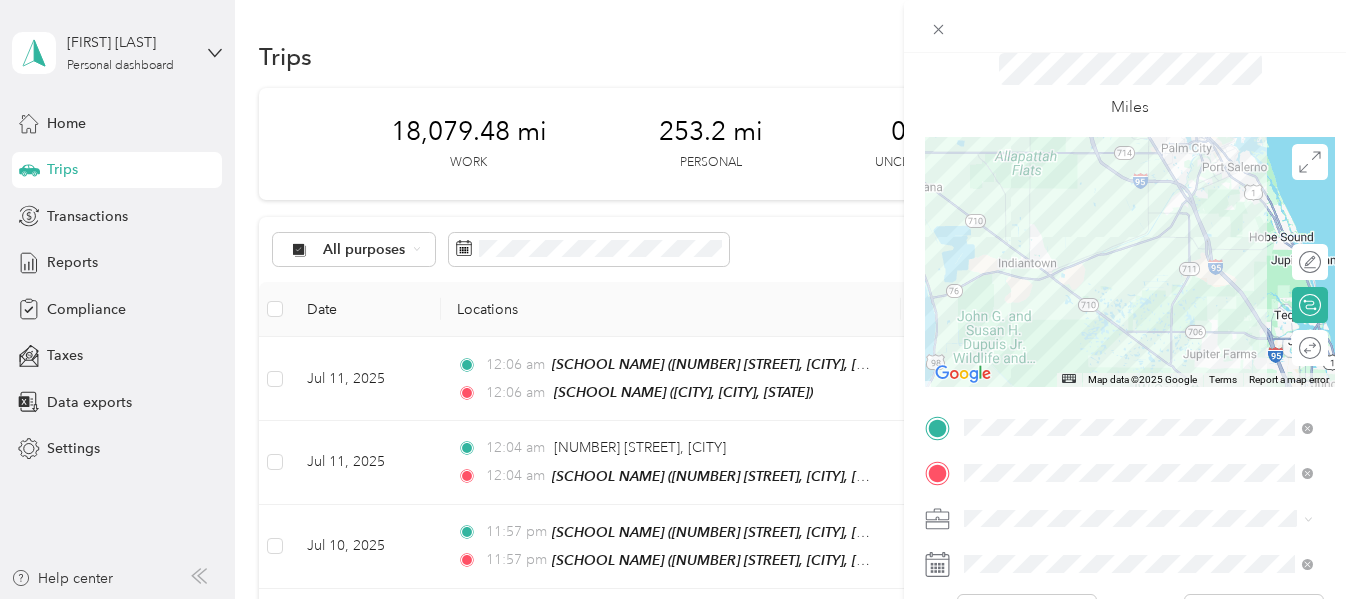 drag, startPoint x: 1100, startPoint y: 287, endPoint x: 1203, endPoint y: 222, distance: 121.79491 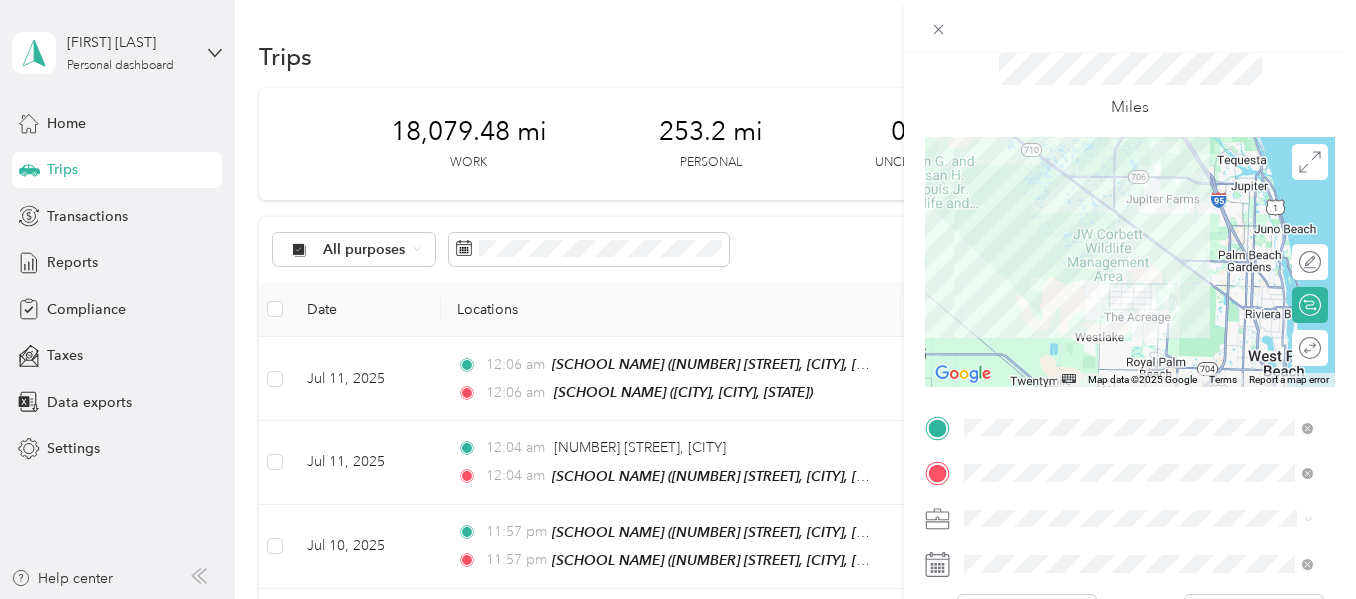 drag, startPoint x: 1130, startPoint y: 297, endPoint x: 1067, endPoint y: 154, distance: 156.2626 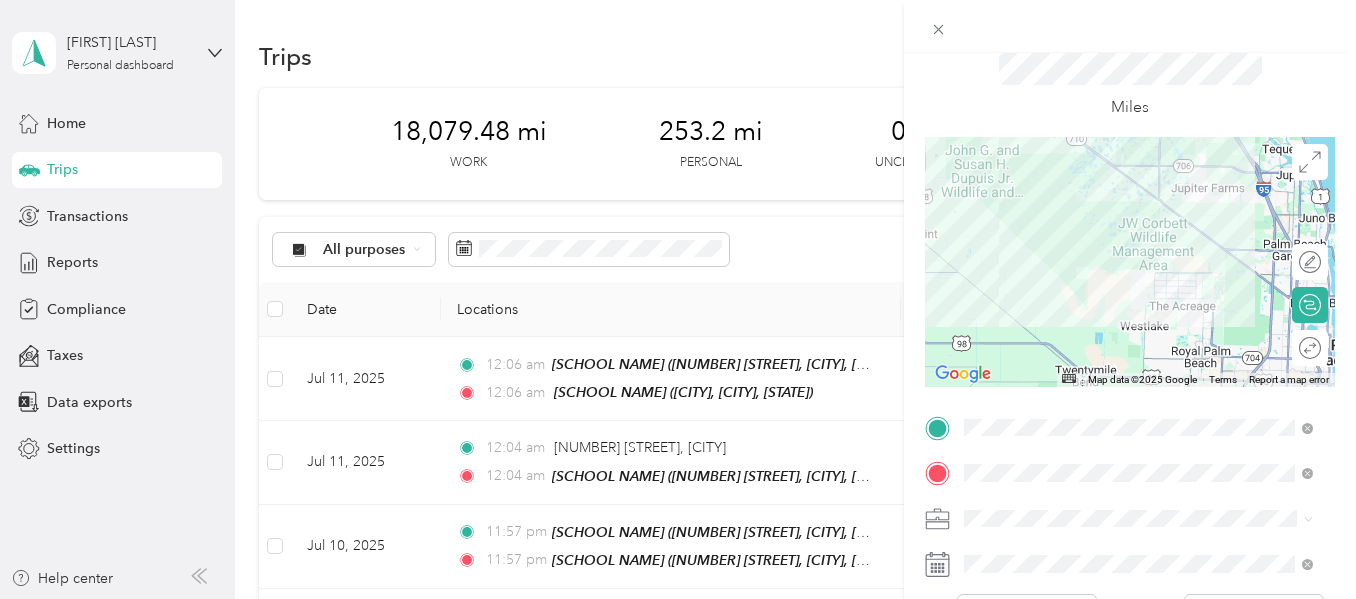 drag, startPoint x: 1022, startPoint y: 330, endPoint x: 1076, endPoint y: 350, distance: 57.58472 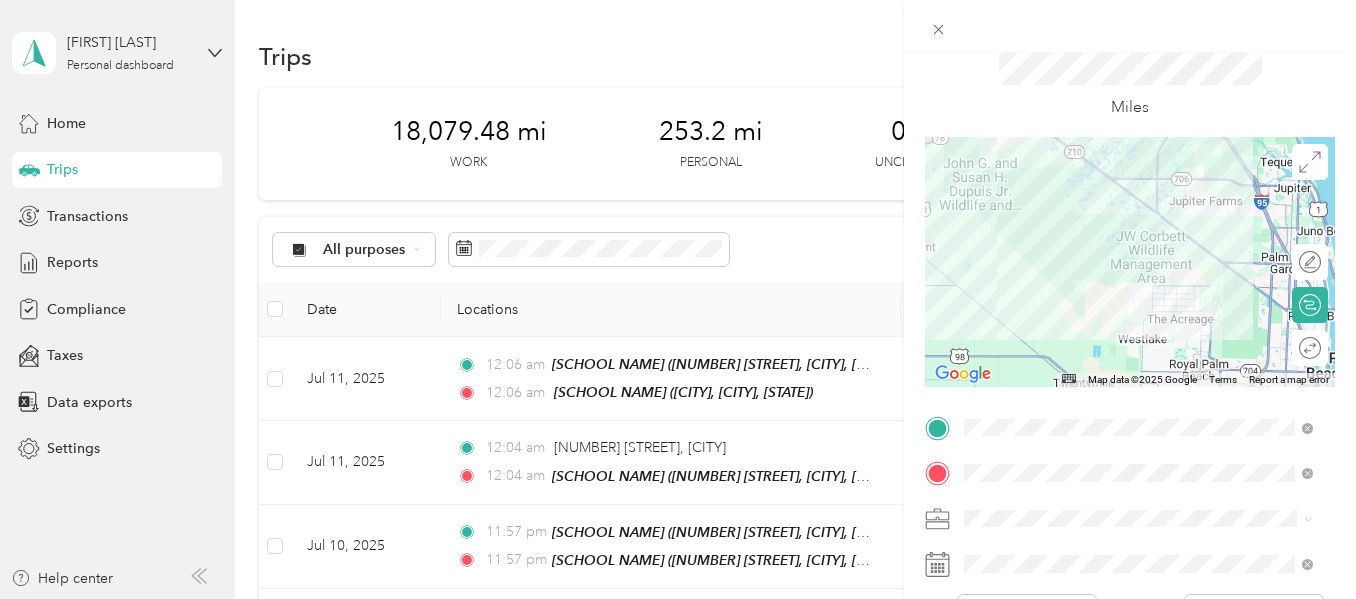 drag, startPoint x: 1071, startPoint y: 261, endPoint x: 1052, endPoint y: 177, distance: 86.12201 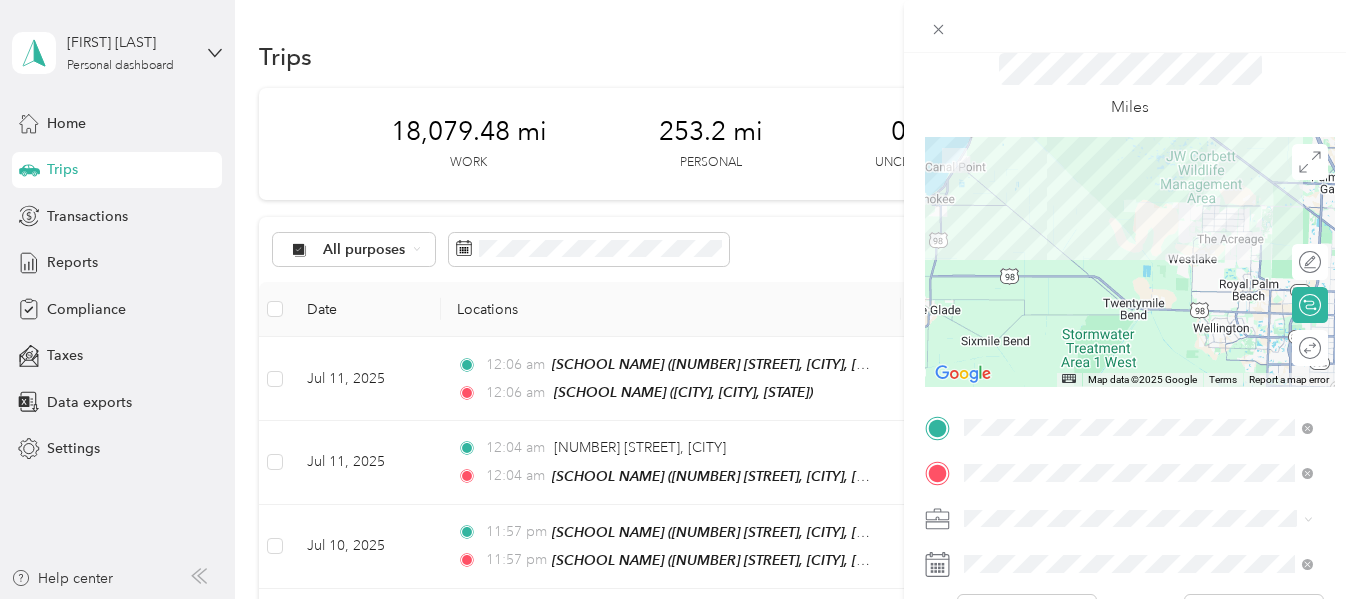 drag, startPoint x: 1052, startPoint y: 252, endPoint x: 1162, endPoint y: 338, distance: 139.62808 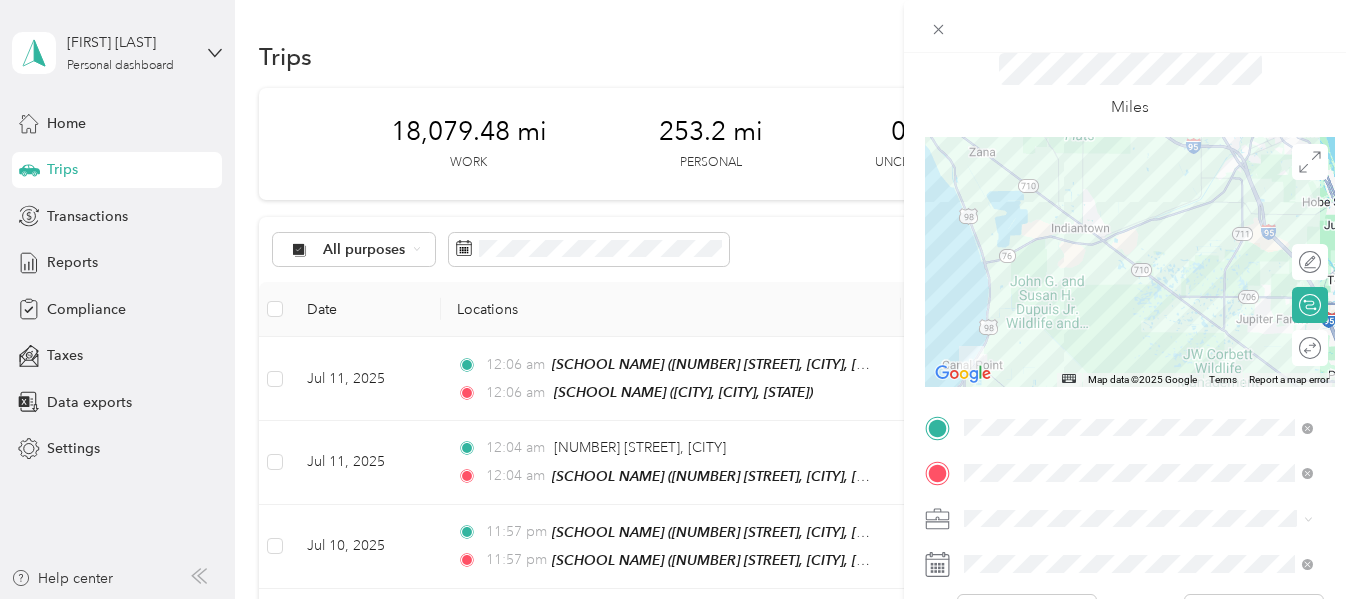 drag, startPoint x: 1158, startPoint y: 249, endPoint x: 1102, endPoint y: 402, distance: 162.92636 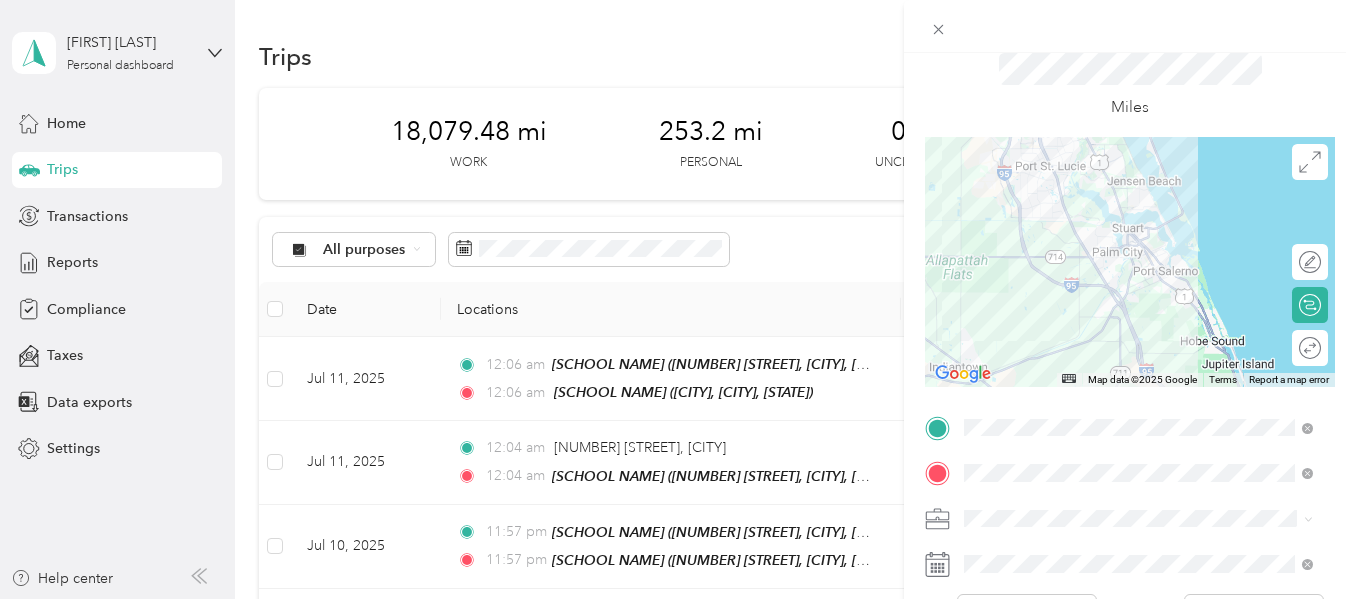 drag, startPoint x: 1177, startPoint y: 281, endPoint x: 1095, endPoint y: 334, distance: 97.637085 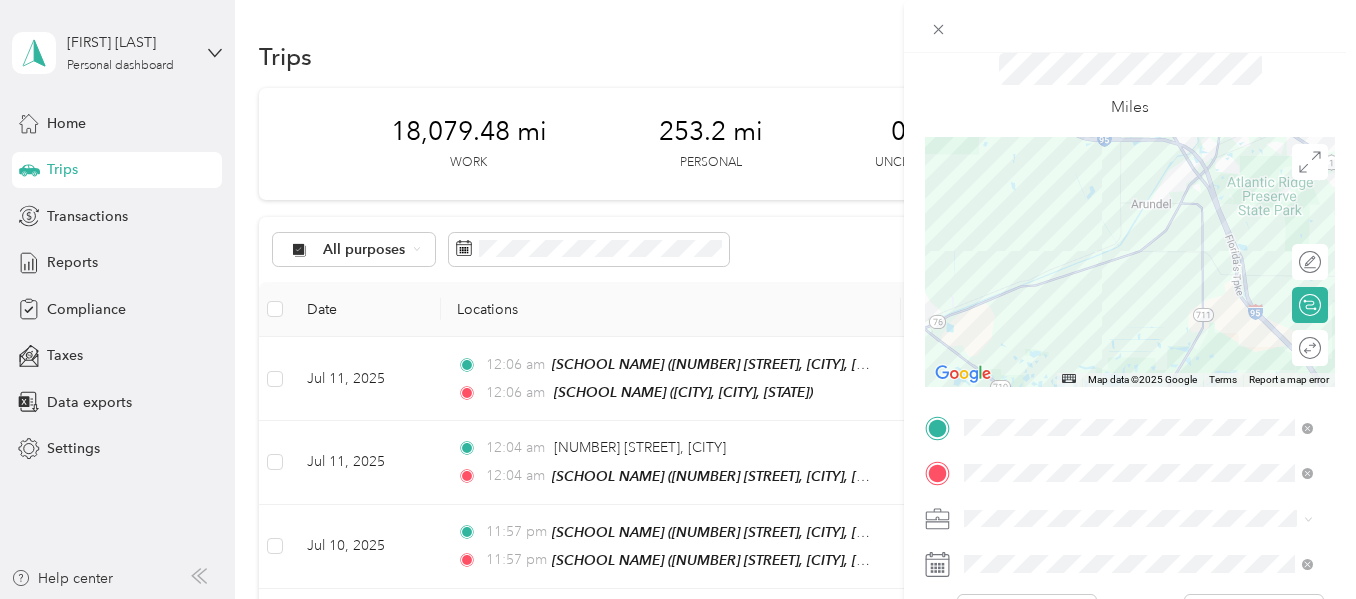 drag, startPoint x: 1105, startPoint y: 316, endPoint x: 1149, endPoint y: 261, distance: 70.434364 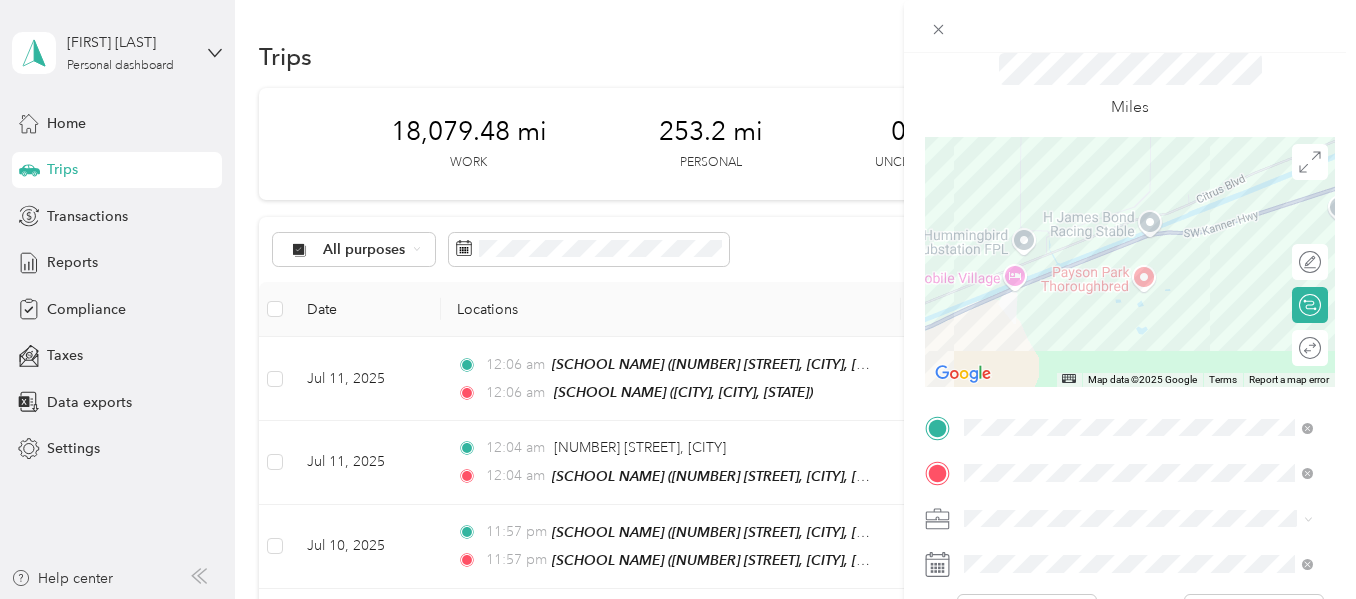 drag, startPoint x: 1017, startPoint y: 330, endPoint x: 1206, endPoint y: 285, distance: 194.2833 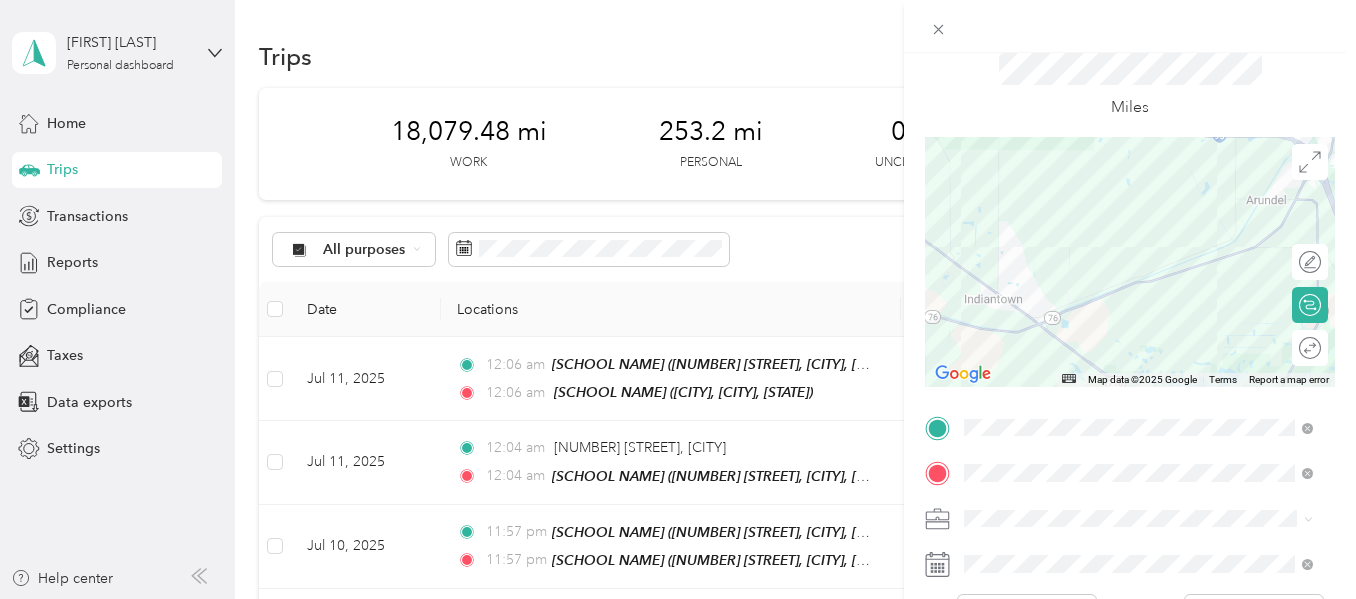 drag, startPoint x: 1075, startPoint y: 340, endPoint x: 1107, endPoint y: 315, distance: 40.60788 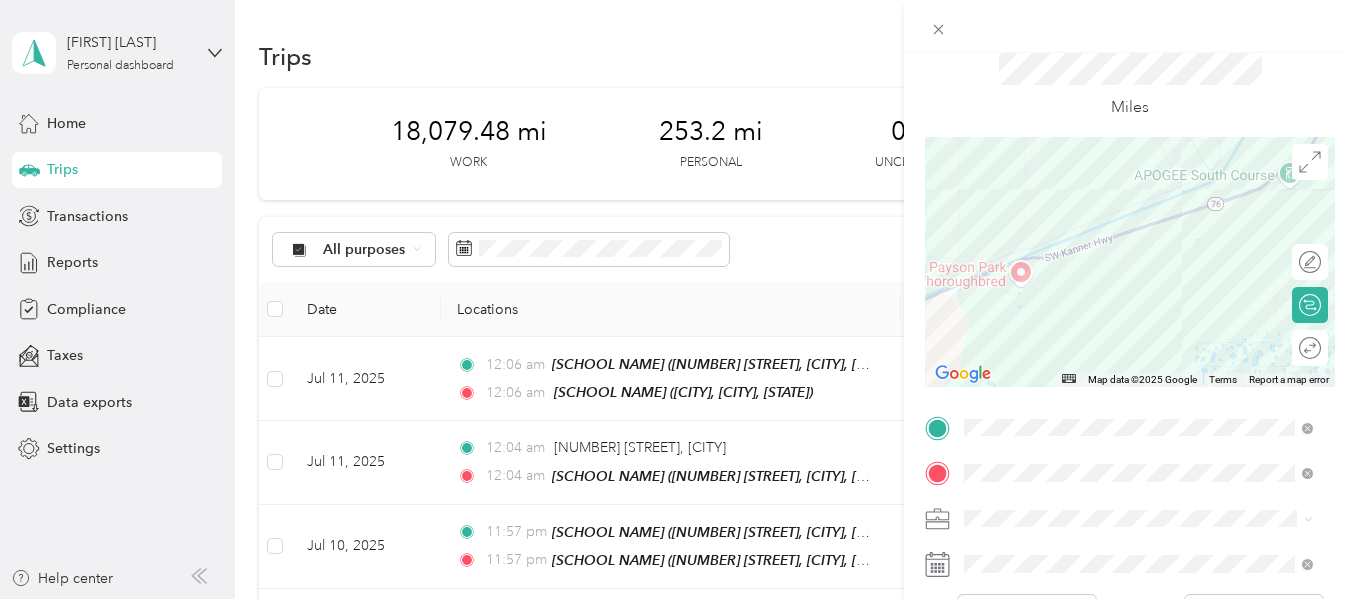 drag, startPoint x: 1210, startPoint y: 318, endPoint x: 888, endPoint y: 349, distance: 323.4888 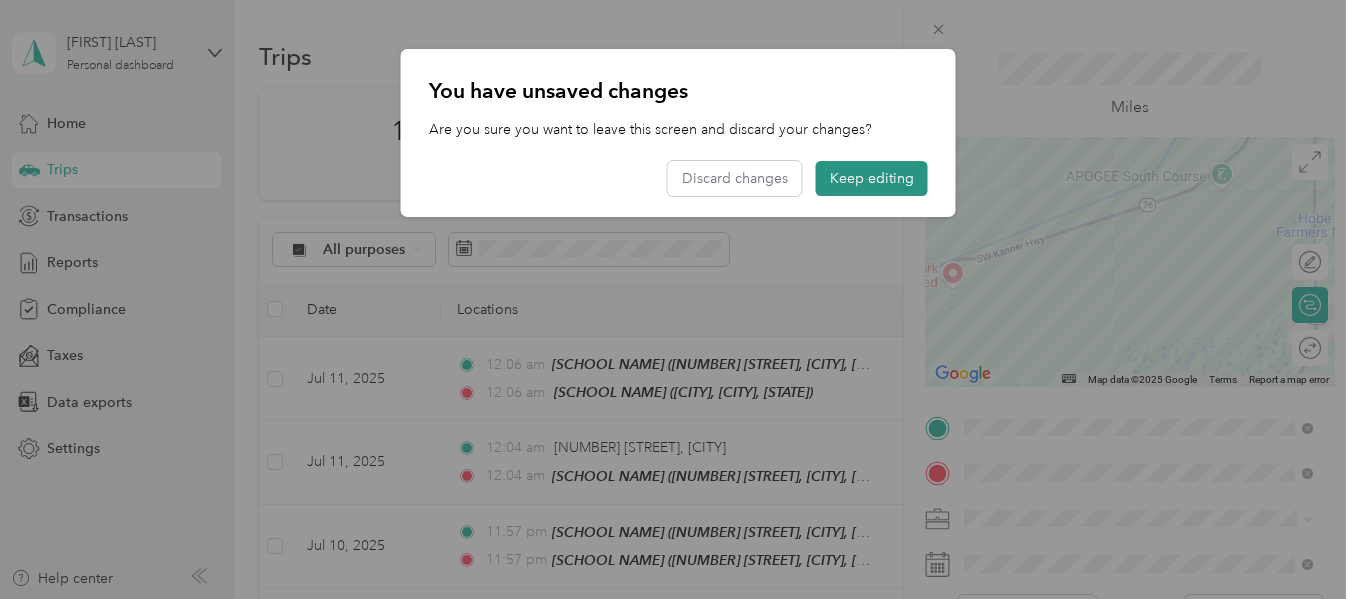 click on "Keep editing" at bounding box center [872, 178] 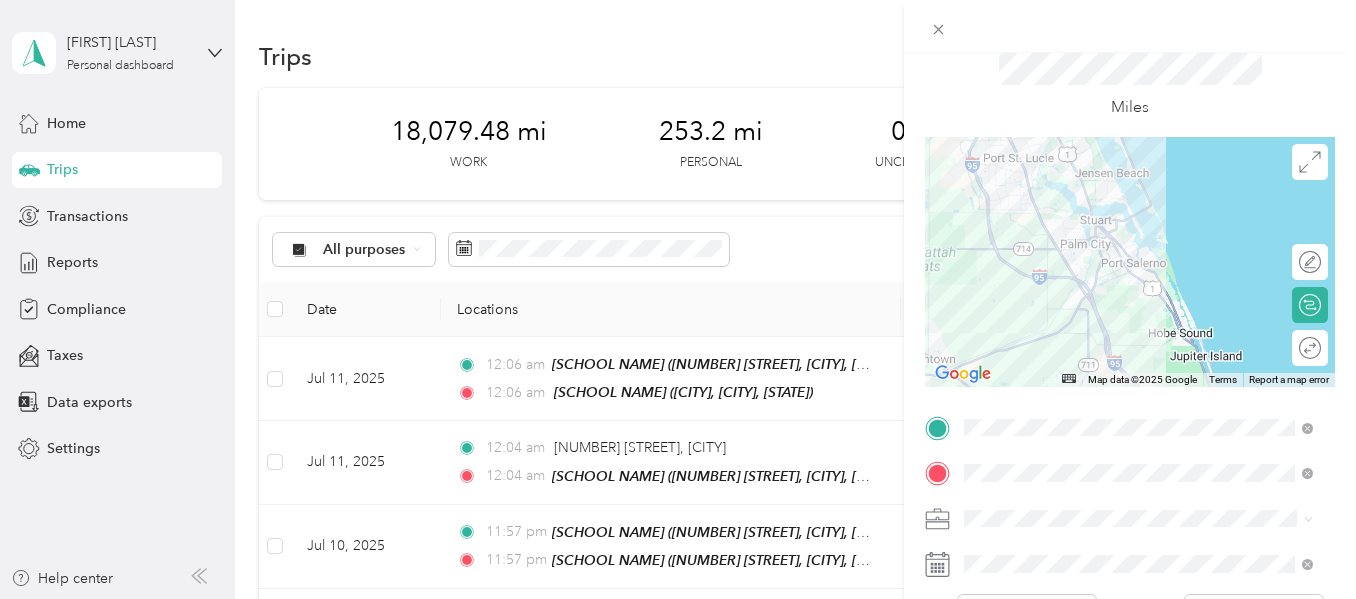 drag, startPoint x: 1147, startPoint y: 231, endPoint x: 1099, endPoint y: 315, distance: 96.74709 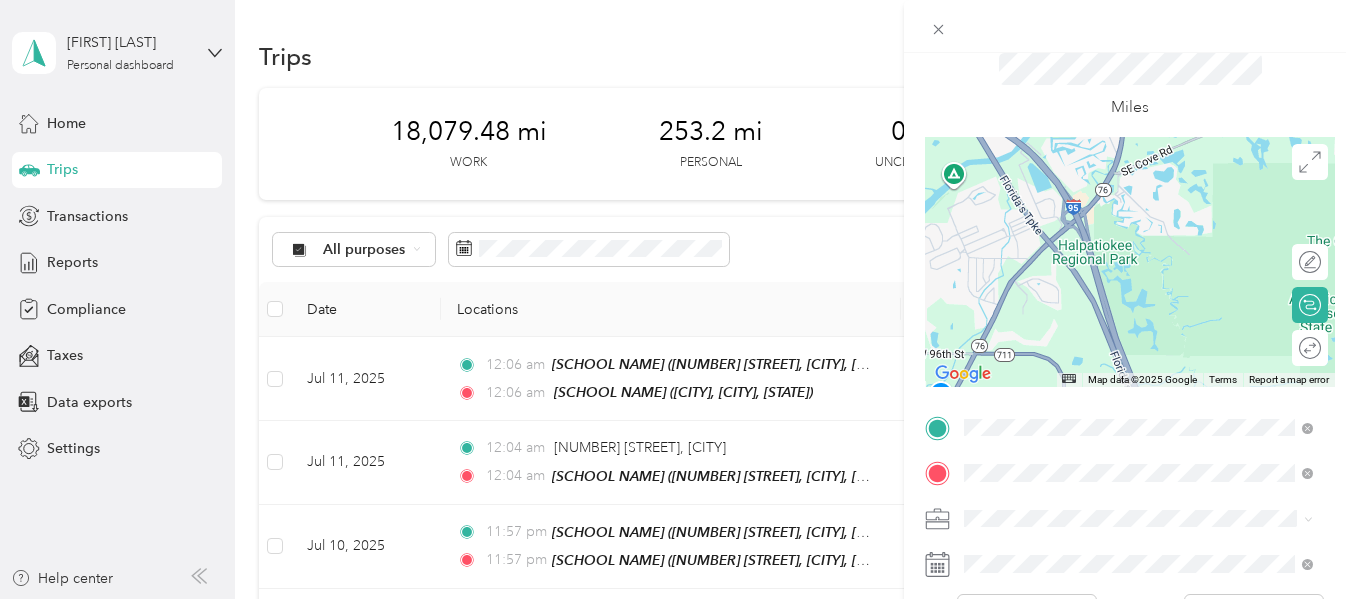 drag, startPoint x: 1045, startPoint y: 318, endPoint x: 1136, endPoint y: 291, distance: 94.92102 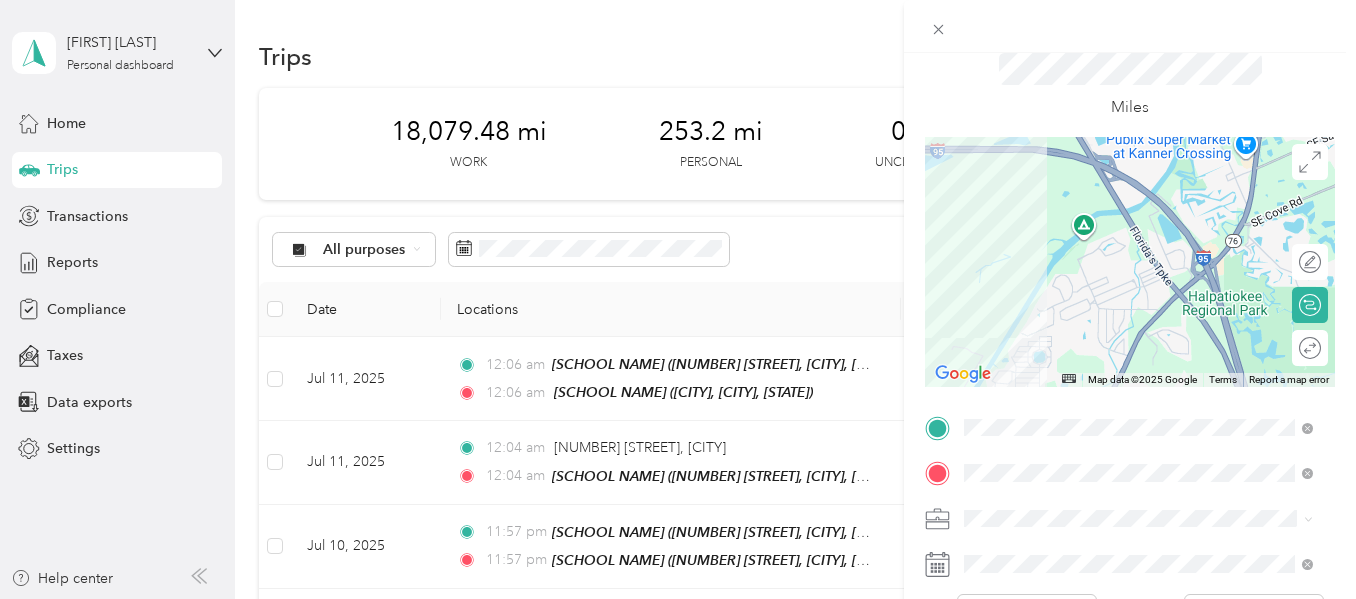 drag, startPoint x: 1000, startPoint y: 254, endPoint x: 1188, endPoint y: 325, distance: 200.96019 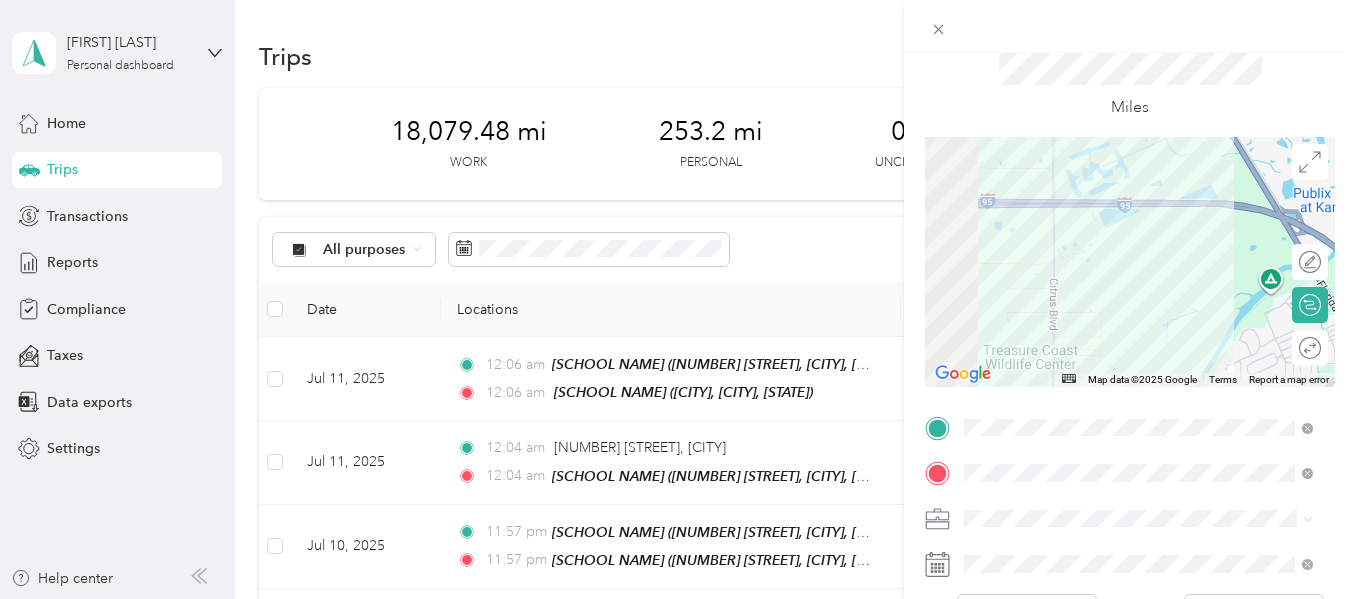 drag, startPoint x: 1027, startPoint y: 224, endPoint x: 1181, endPoint y: 272, distance: 161.30716 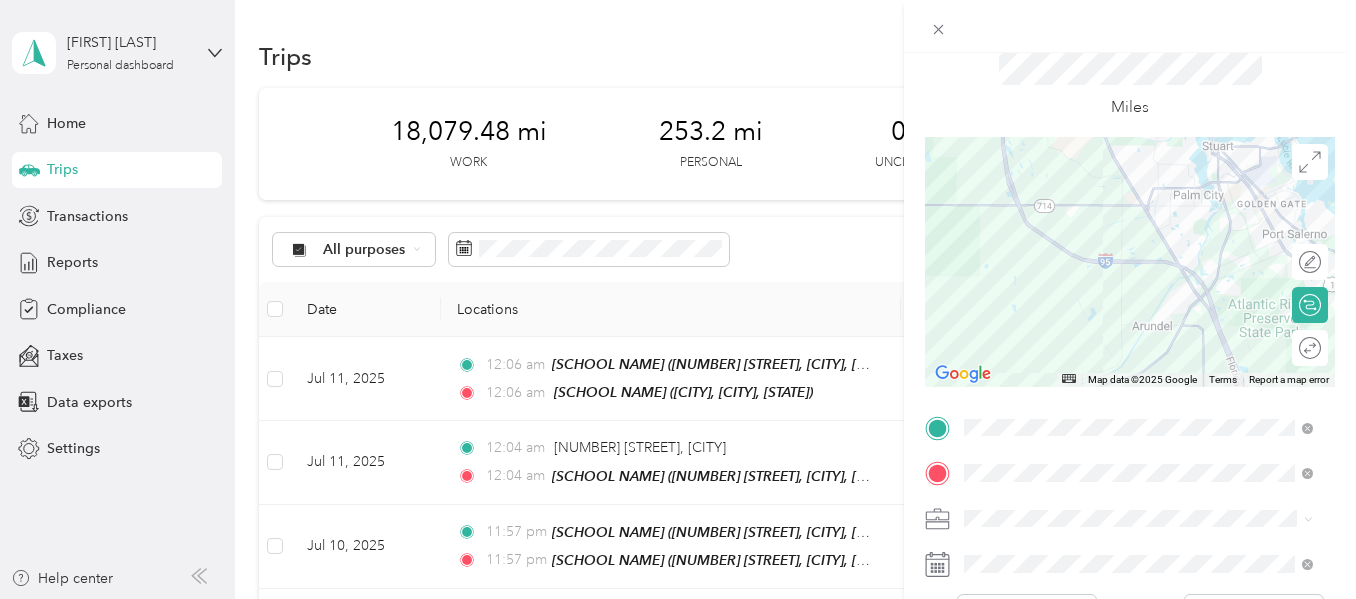 drag, startPoint x: 1149, startPoint y: 244, endPoint x: 1116, endPoint y: 245, distance: 33.01515 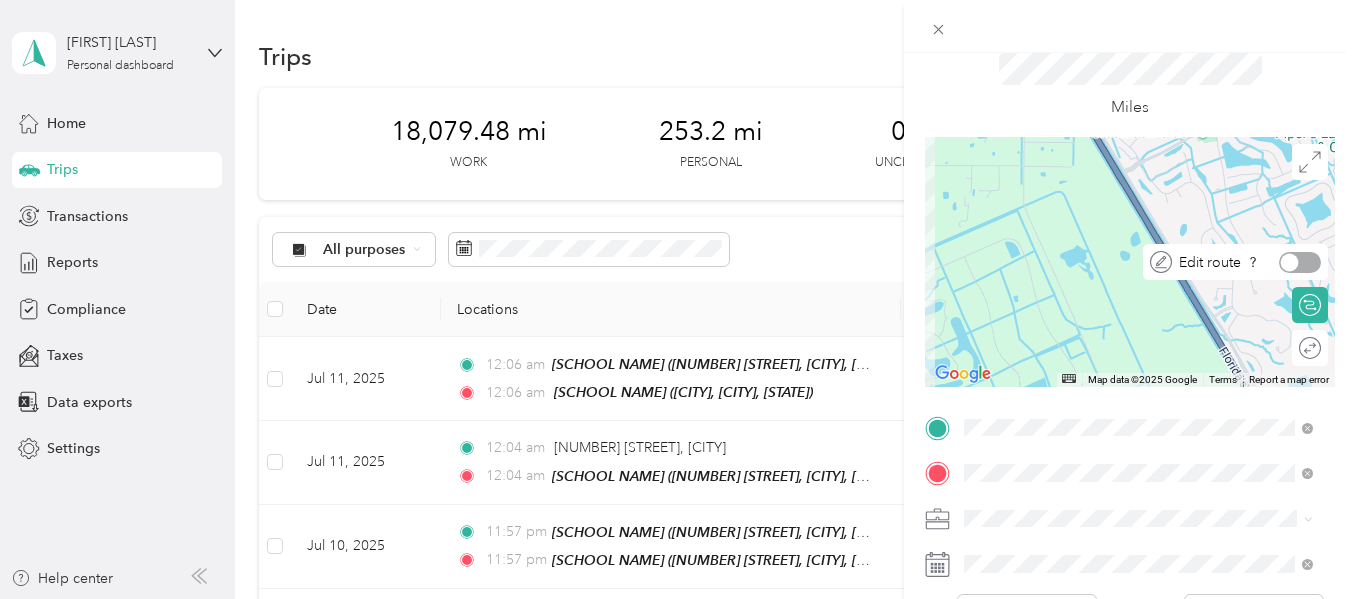 click at bounding box center [1300, 262] 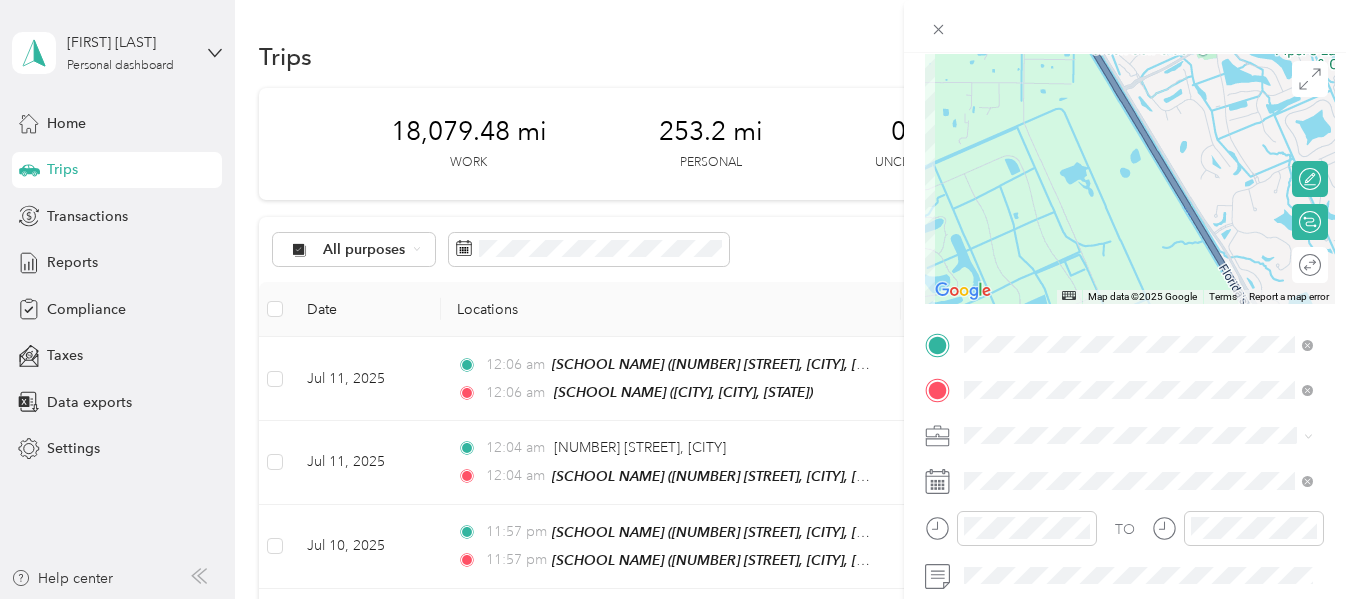 scroll, scrollTop: 233, scrollLeft: 0, axis: vertical 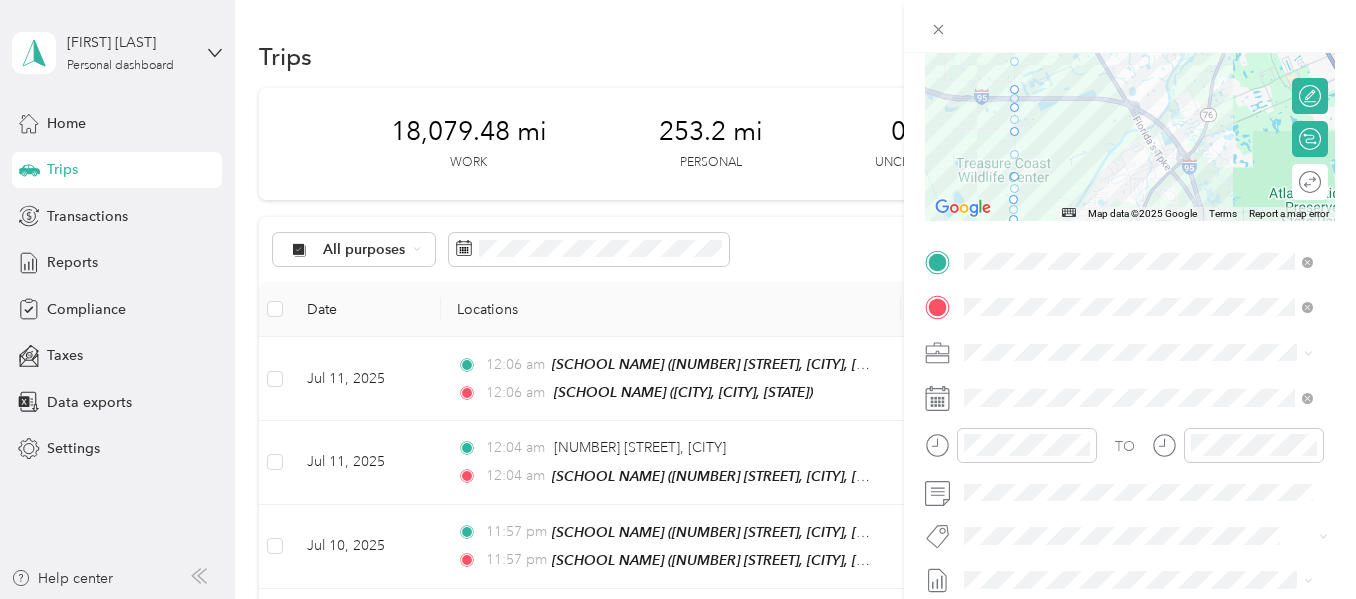 drag, startPoint x: 1175, startPoint y: 193, endPoint x: 1102, endPoint y: 103, distance: 115.88356 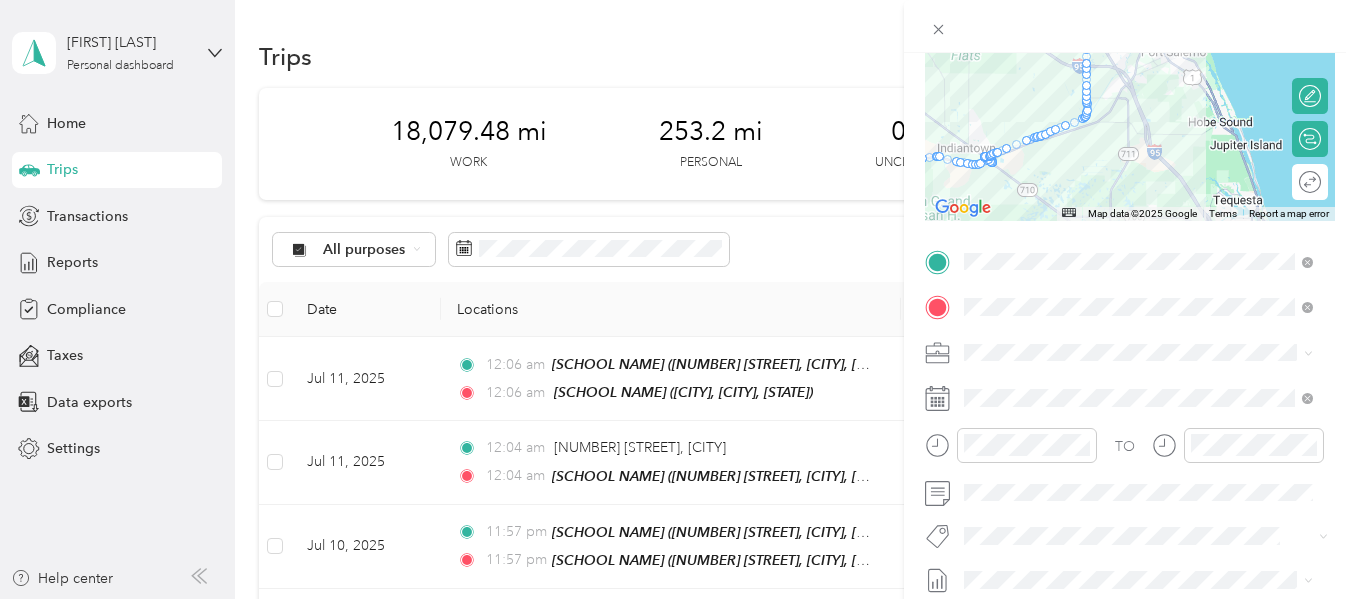 drag, startPoint x: 1118, startPoint y: 178, endPoint x: 1106, endPoint y: 105, distance: 73.97973 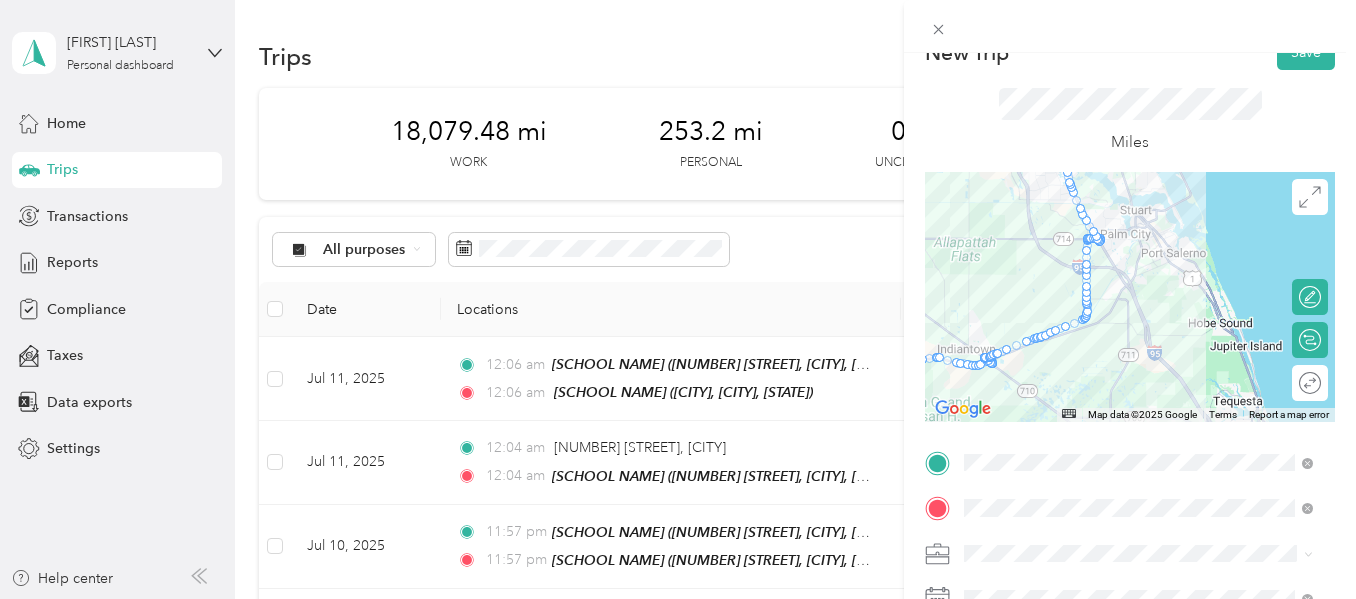 scroll, scrollTop: 0, scrollLeft: 0, axis: both 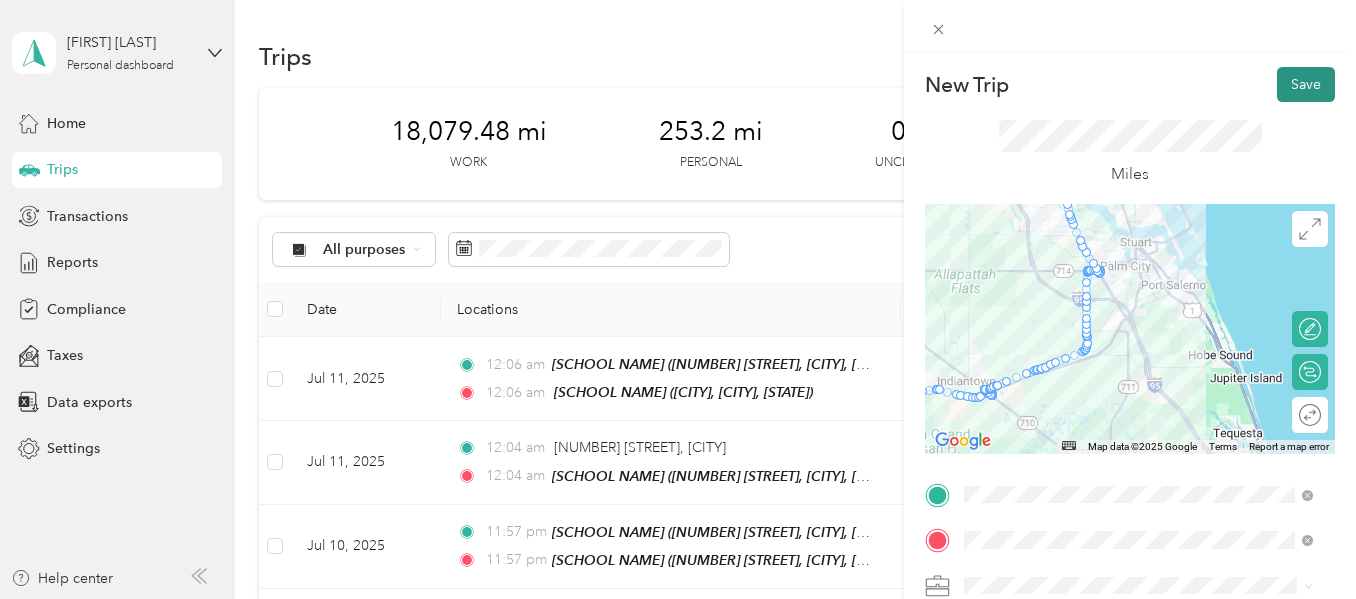 click on "Save" at bounding box center (1306, 84) 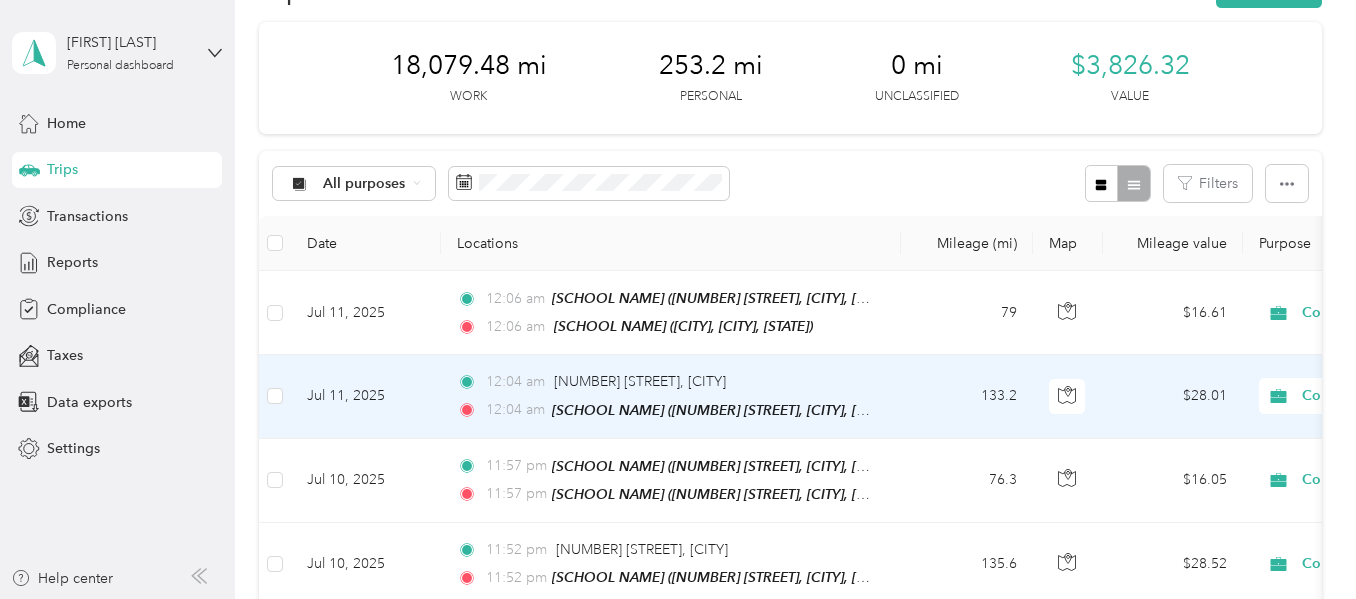 scroll, scrollTop: 0, scrollLeft: 0, axis: both 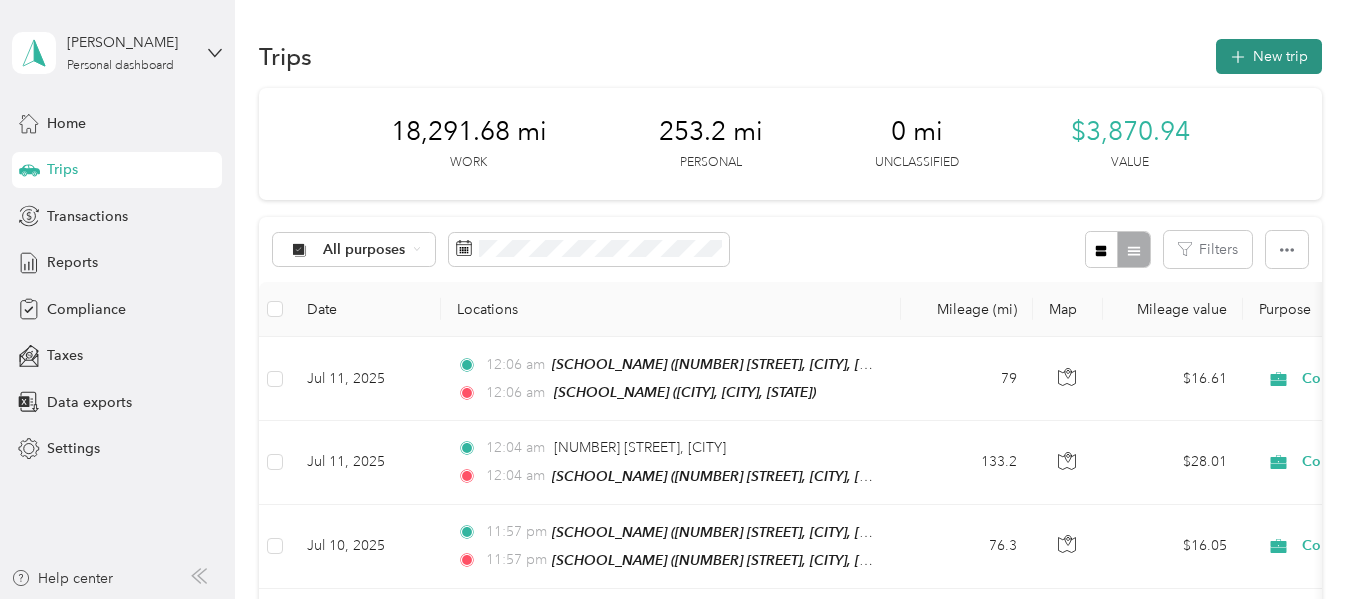 click on "New trip" at bounding box center (1269, 56) 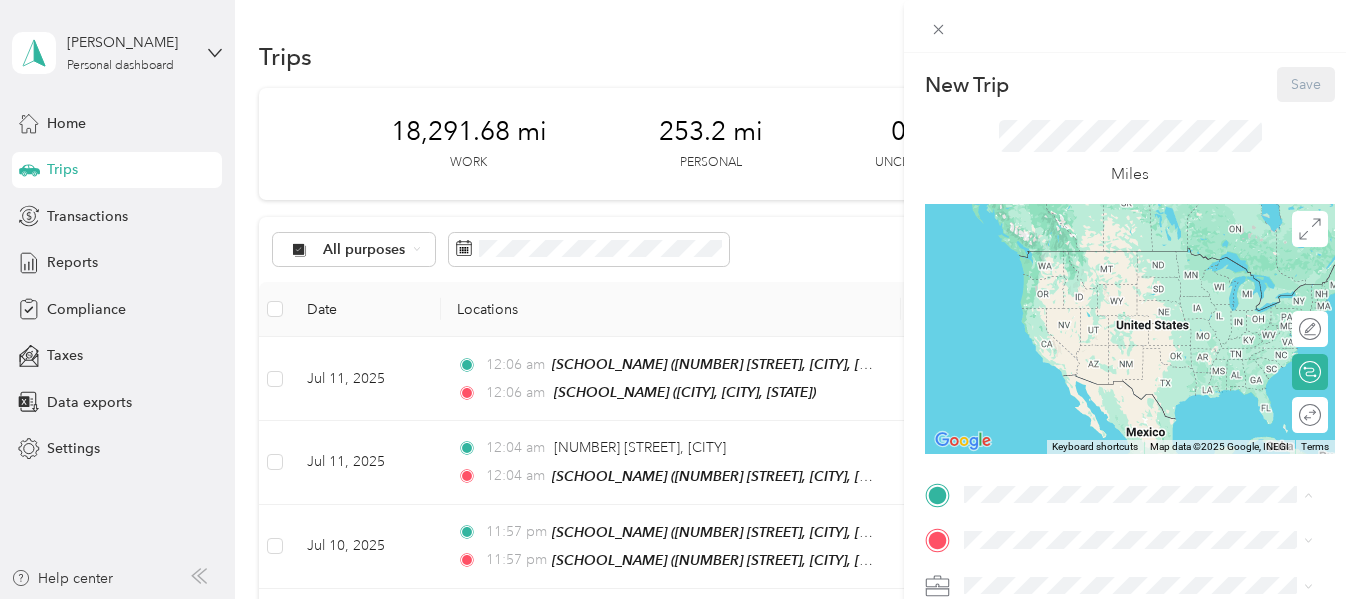 click on "[SCHOOL_NAME]" at bounding box center [1061, 321] 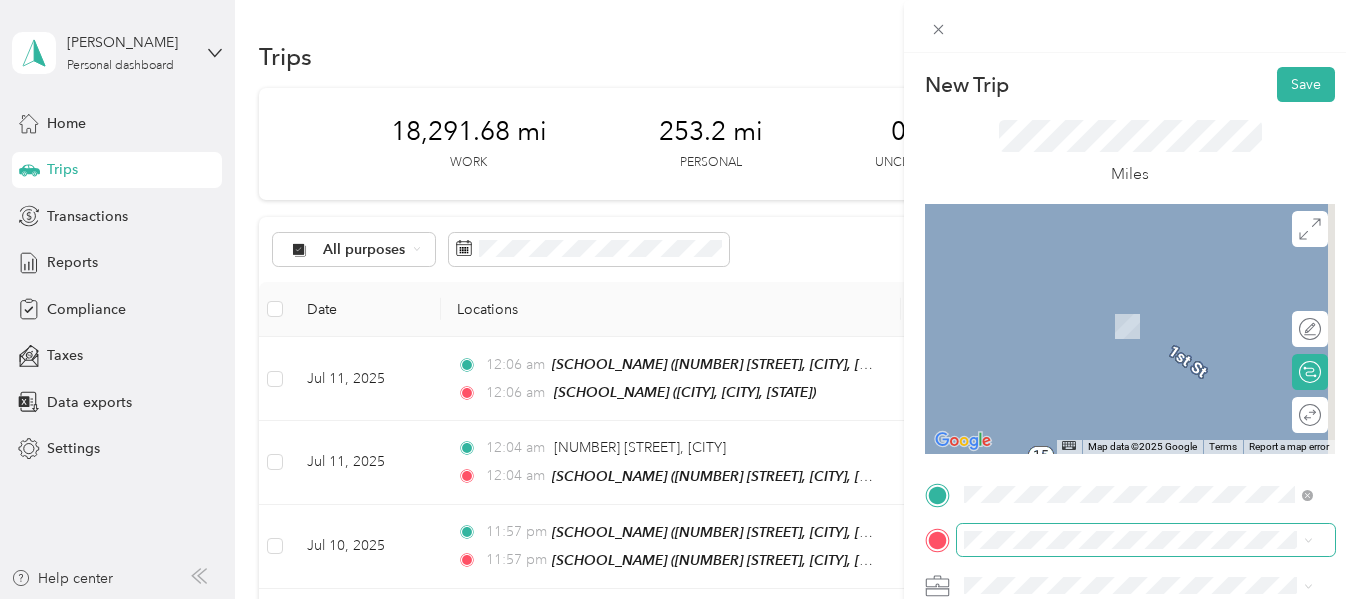 click at bounding box center (1146, 540) 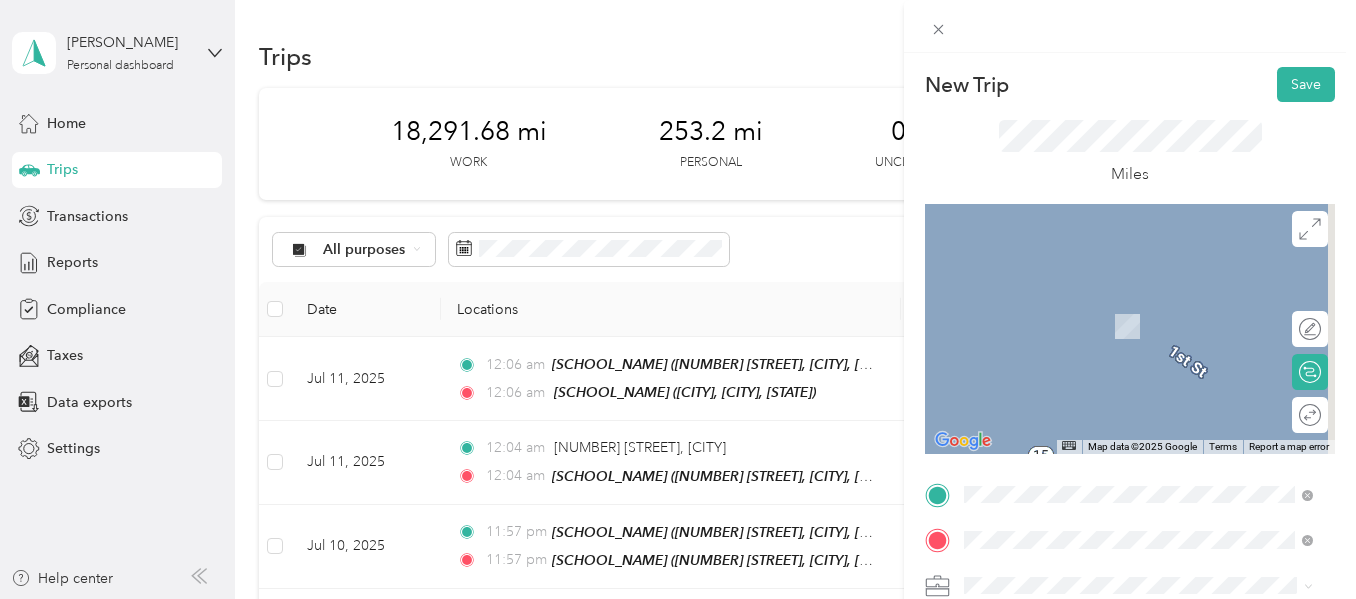 drag, startPoint x: 1098, startPoint y: 300, endPoint x: 1091, endPoint y: 370, distance: 70.34913 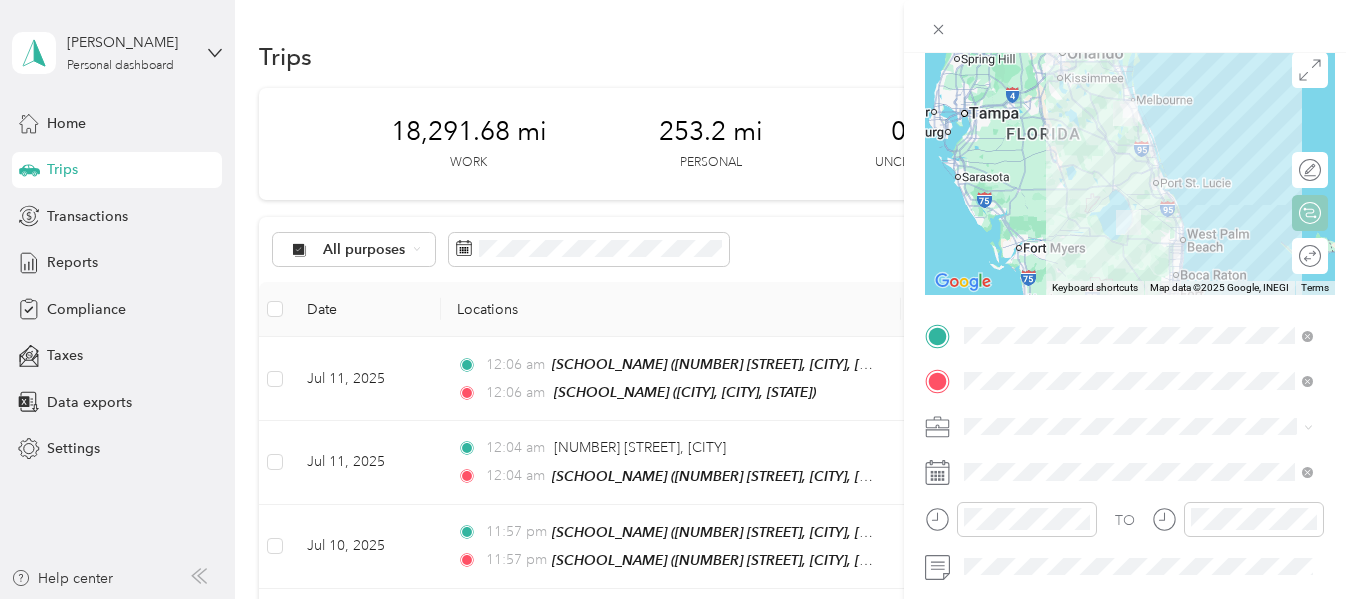 scroll, scrollTop: 167, scrollLeft: 0, axis: vertical 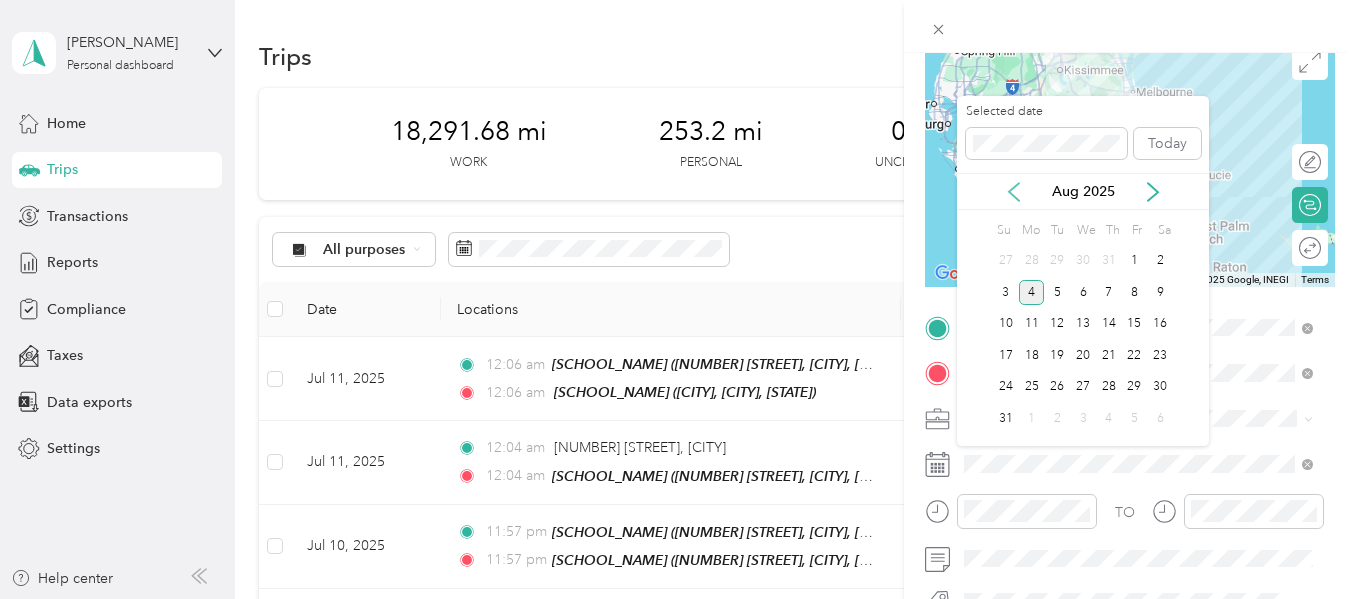 click 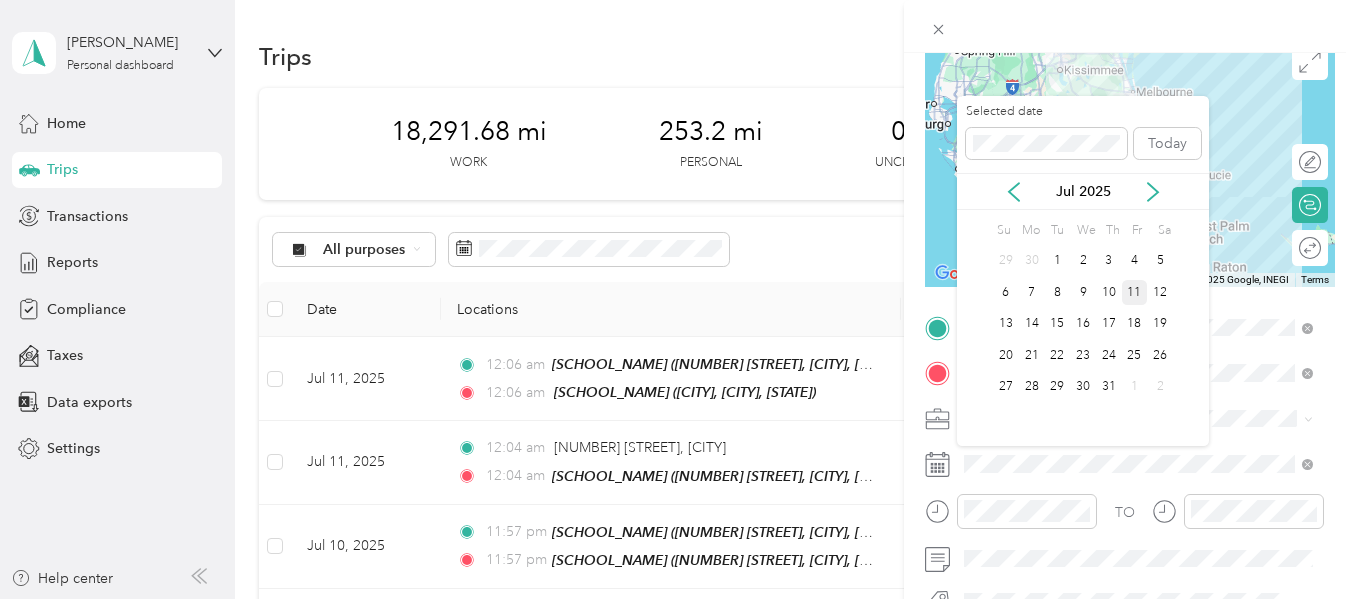 click on "11" at bounding box center (1135, 292) 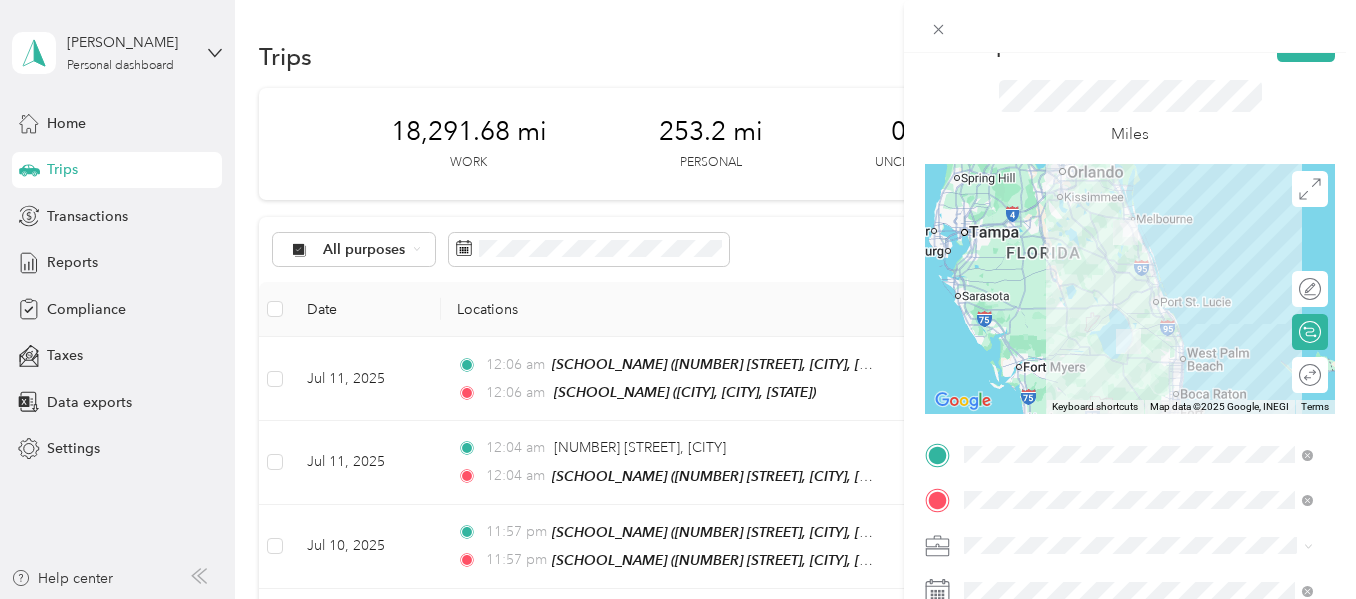 scroll, scrollTop: 67, scrollLeft: 0, axis: vertical 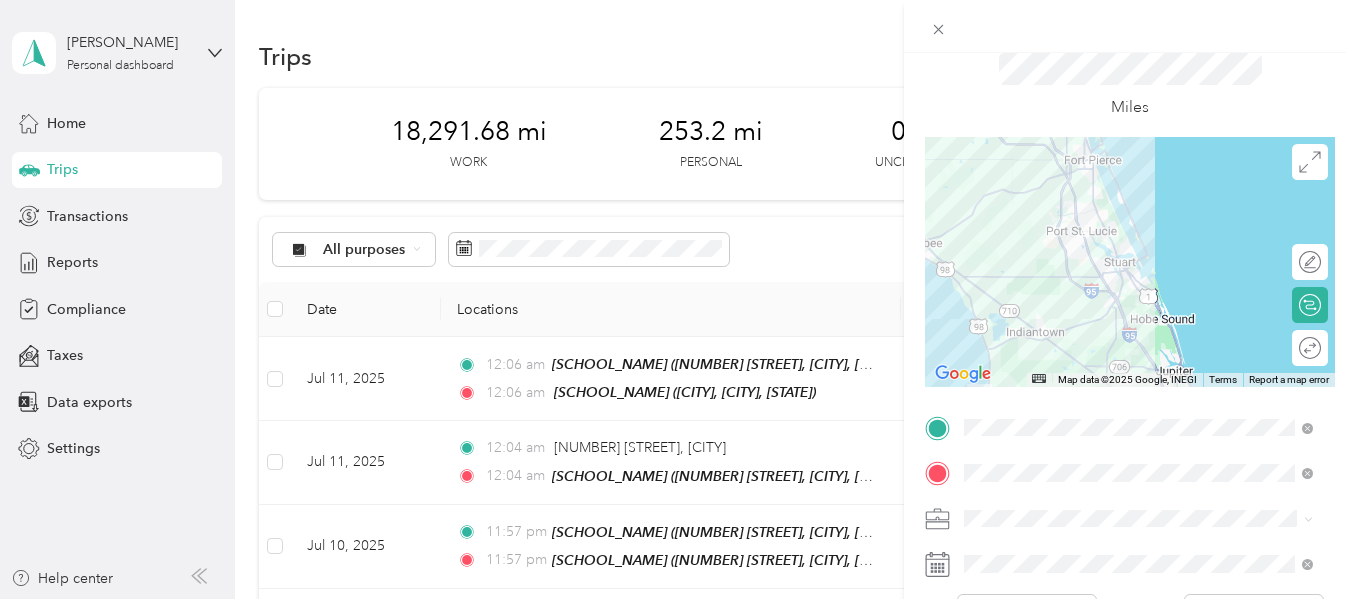 click at bounding box center (1130, 262) 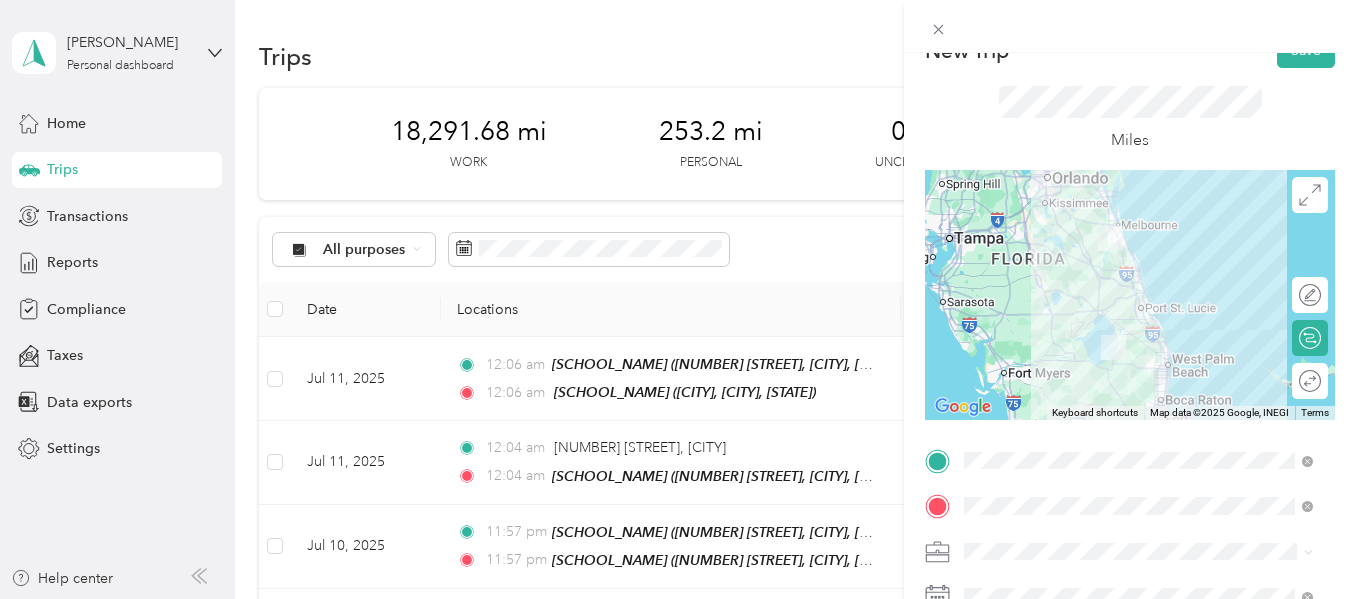 scroll, scrollTop: 0, scrollLeft: 0, axis: both 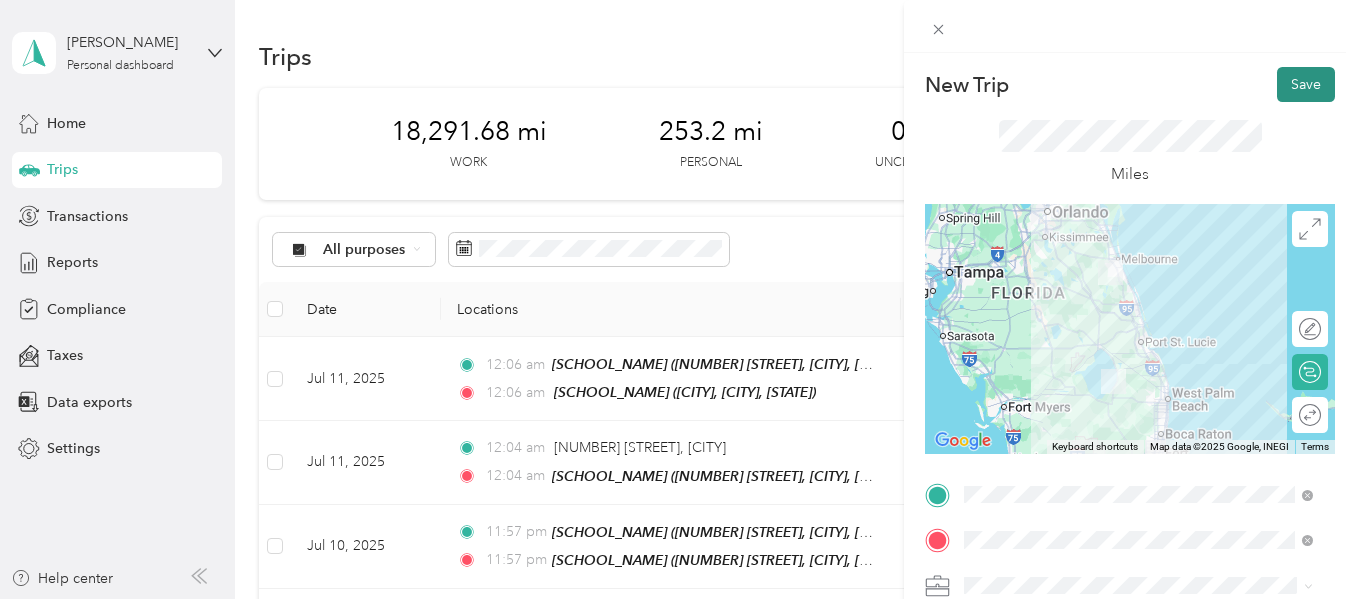 click on "Save" at bounding box center (1306, 84) 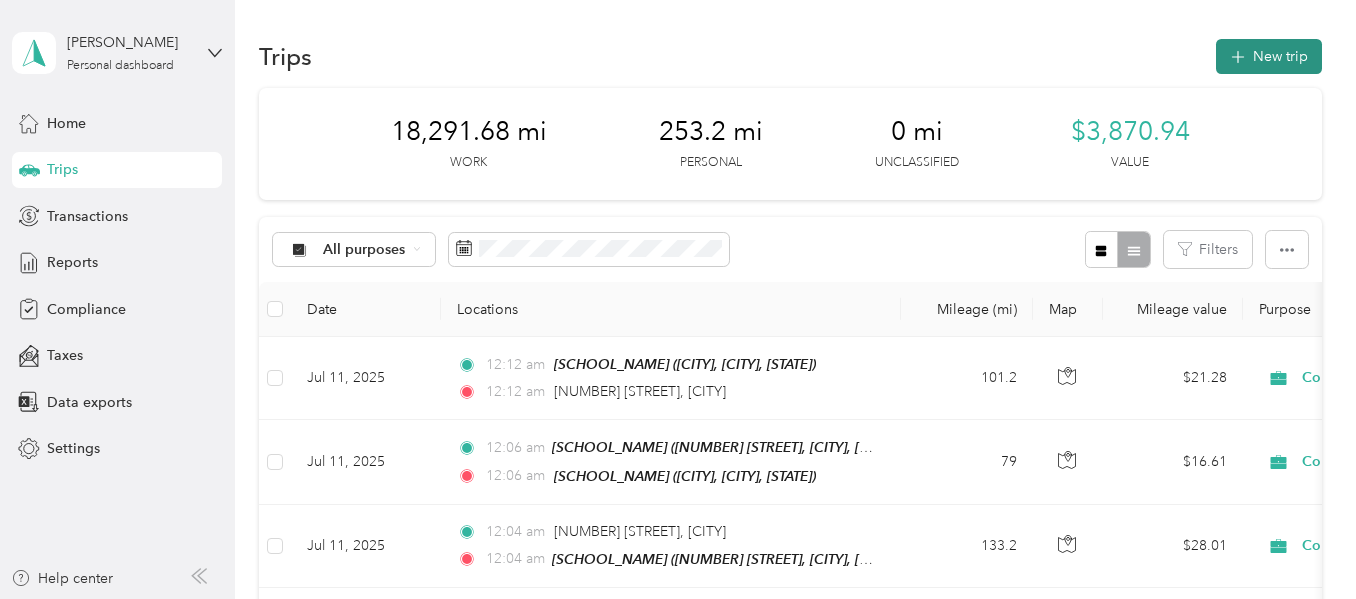 click on "New trip" at bounding box center [1269, 56] 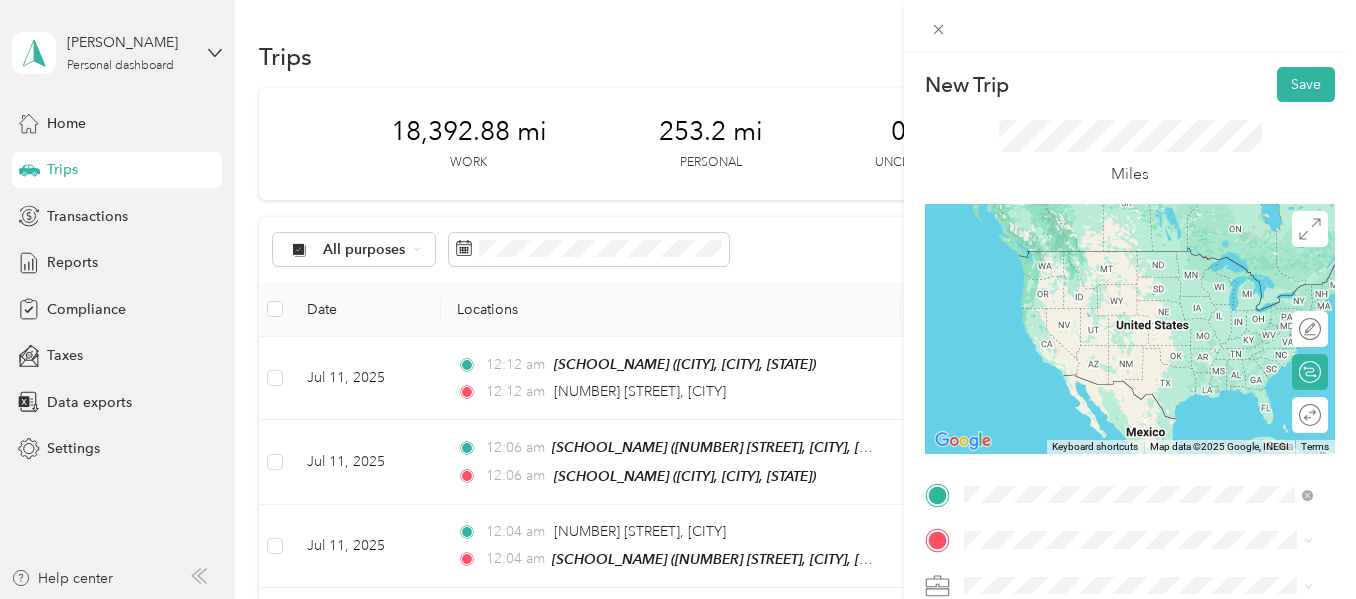 click on "[NUMBER] [STREET]
[CITY], [STATE], [POSTAL_CODE], [COUNTRY]" at bounding box center (1148, 259) 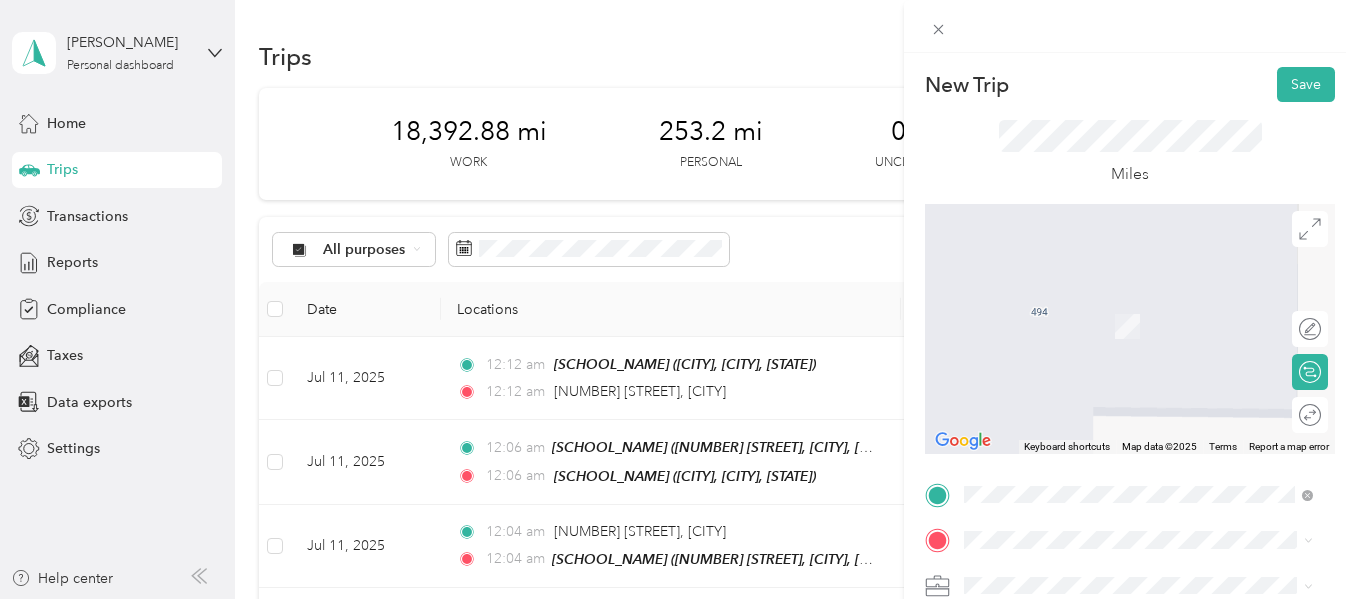 click on "[SCHOOL_NAME] [CITY], [CITY], [STATE], [COUNTRY]" at bounding box center [1113, 316] 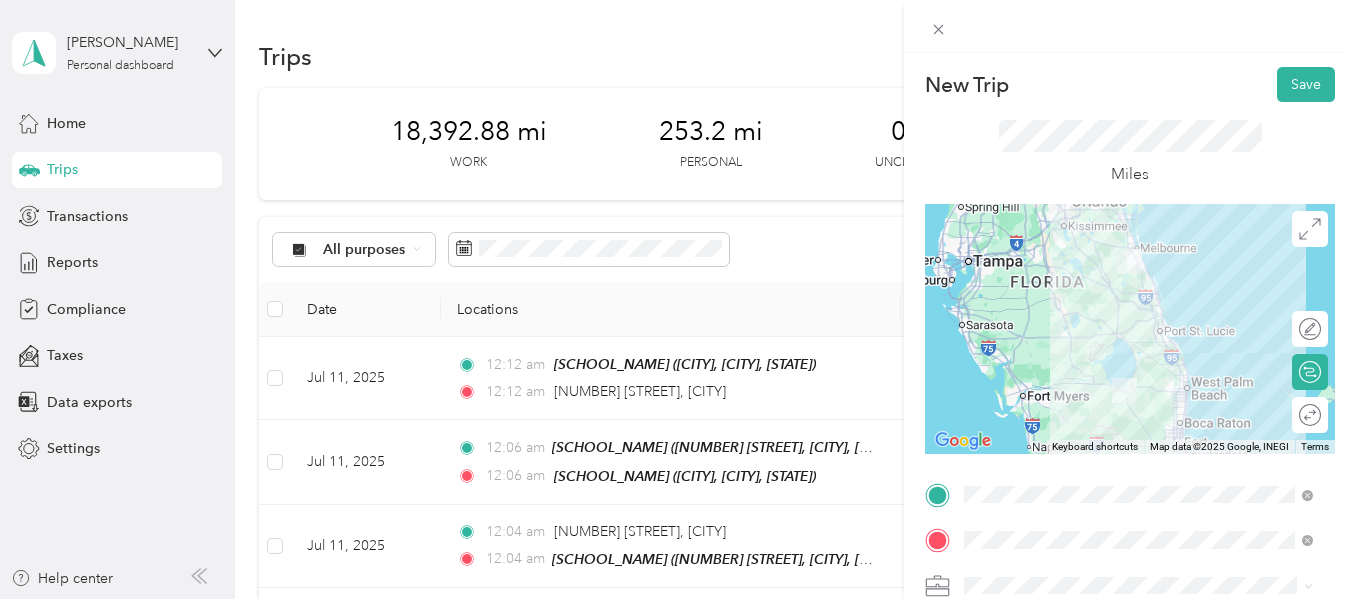 click at bounding box center (1130, 329) 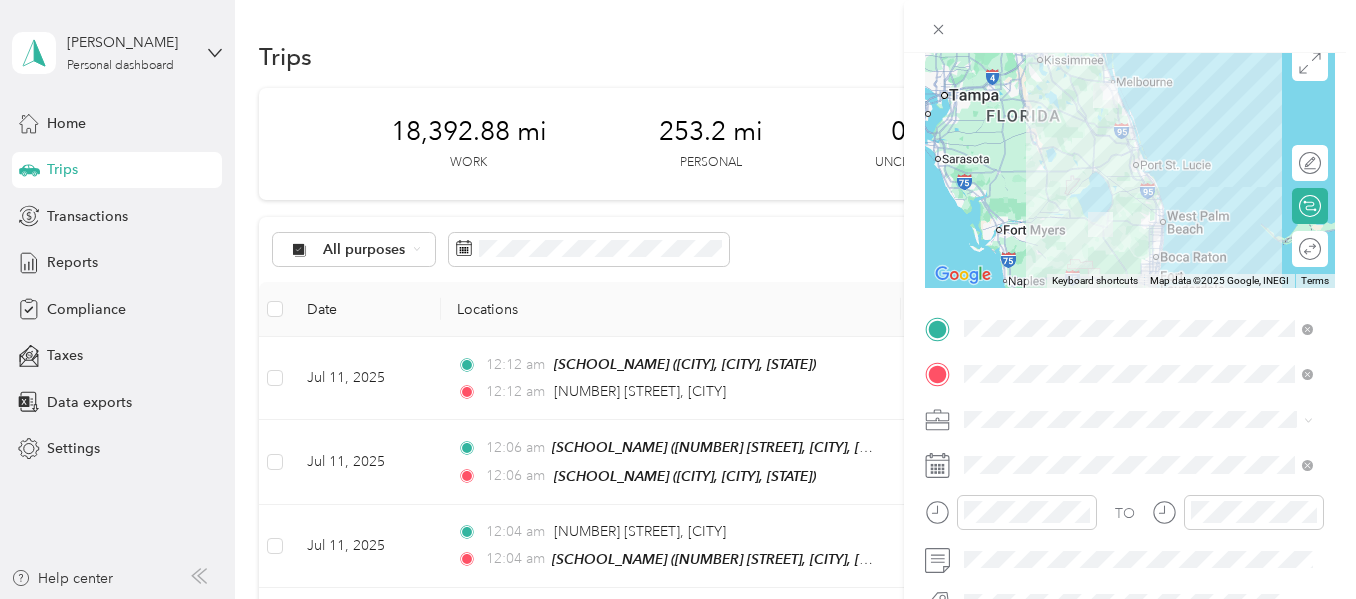 scroll, scrollTop: 167, scrollLeft: 0, axis: vertical 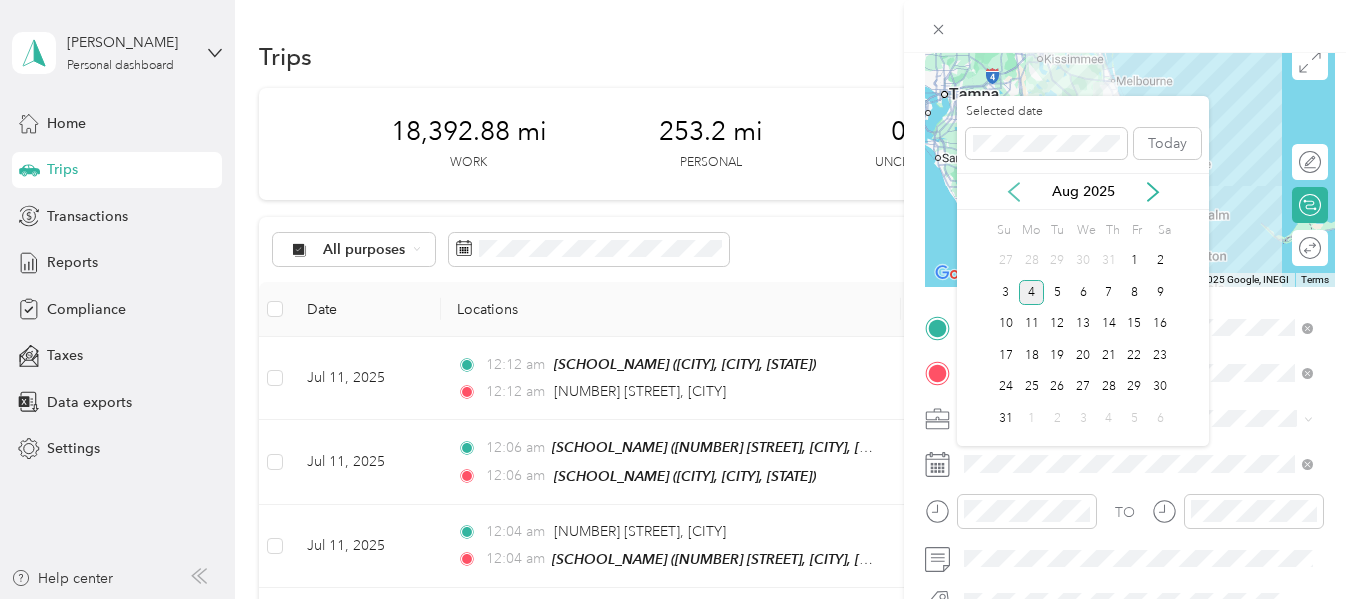 click 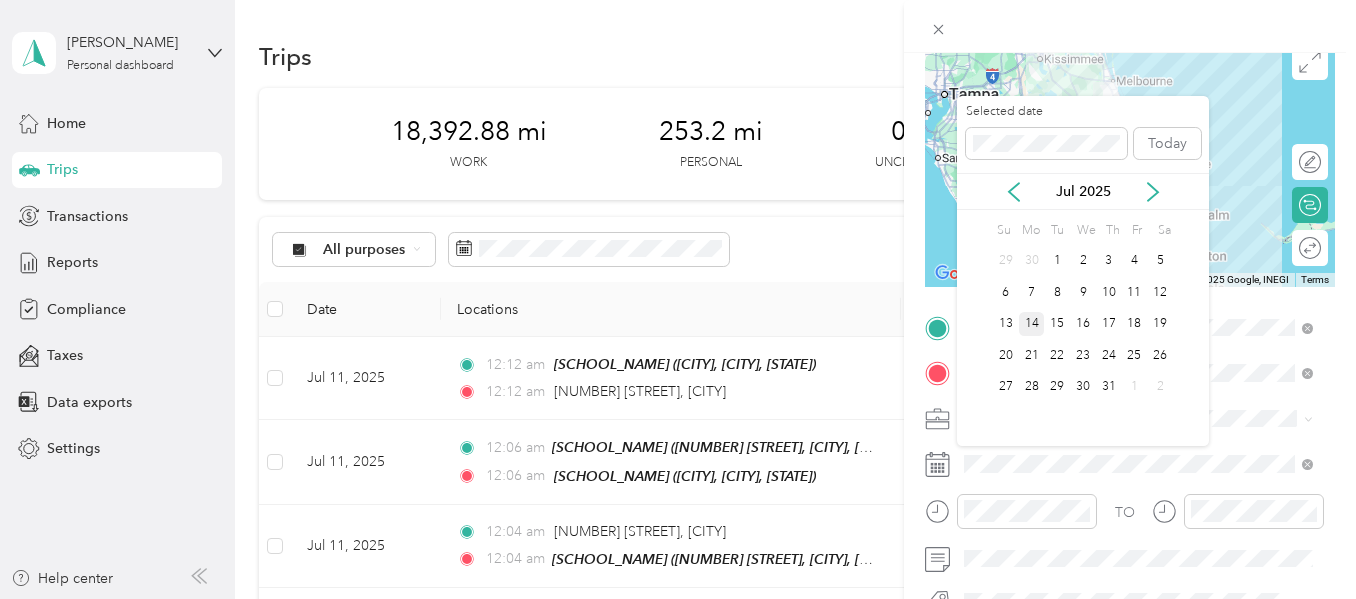 click on "14" at bounding box center (1032, 324) 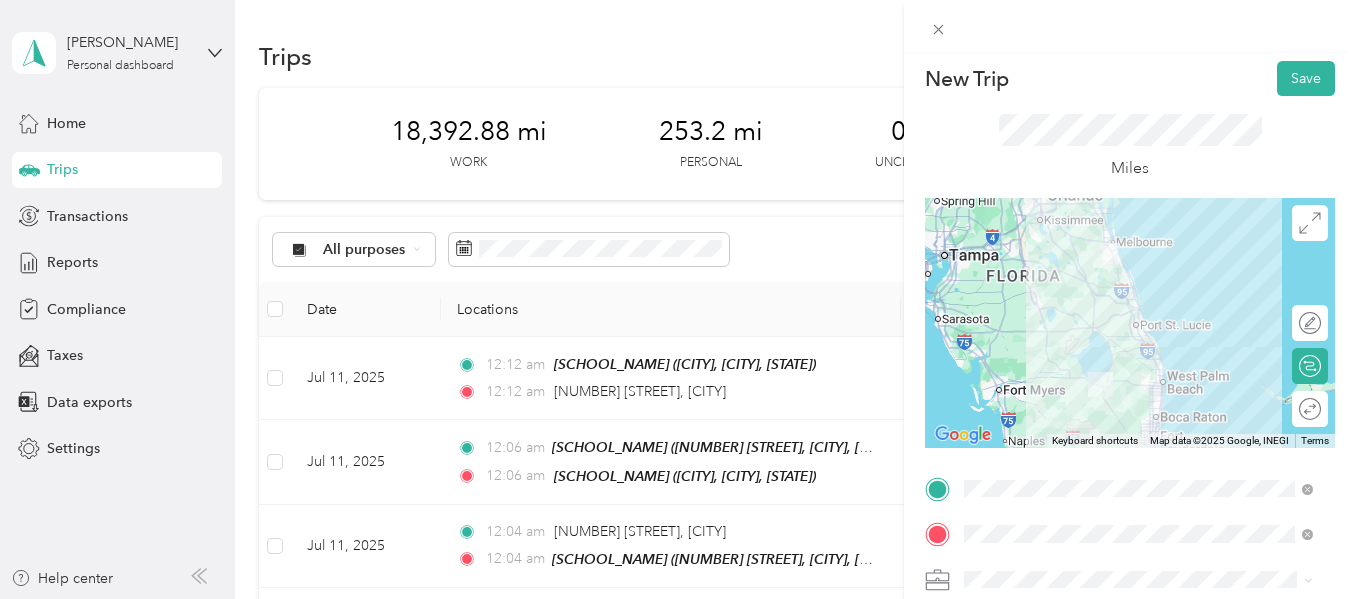 scroll, scrollTop: 0, scrollLeft: 0, axis: both 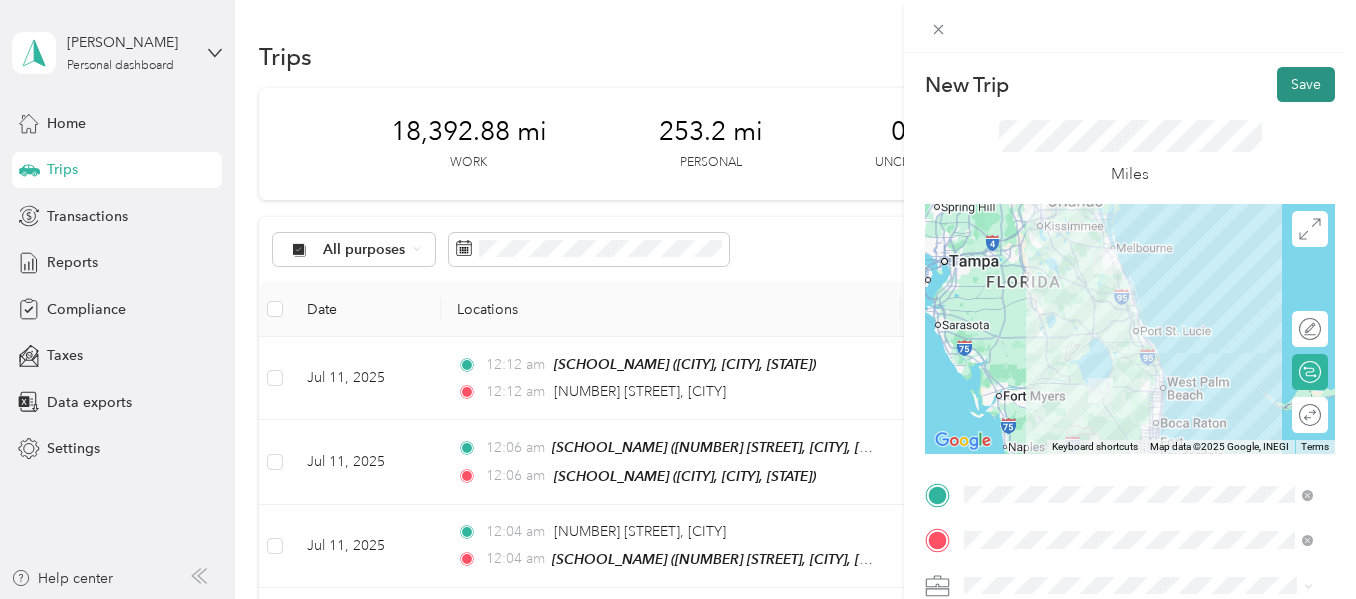 click on "Save" at bounding box center (1306, 84) 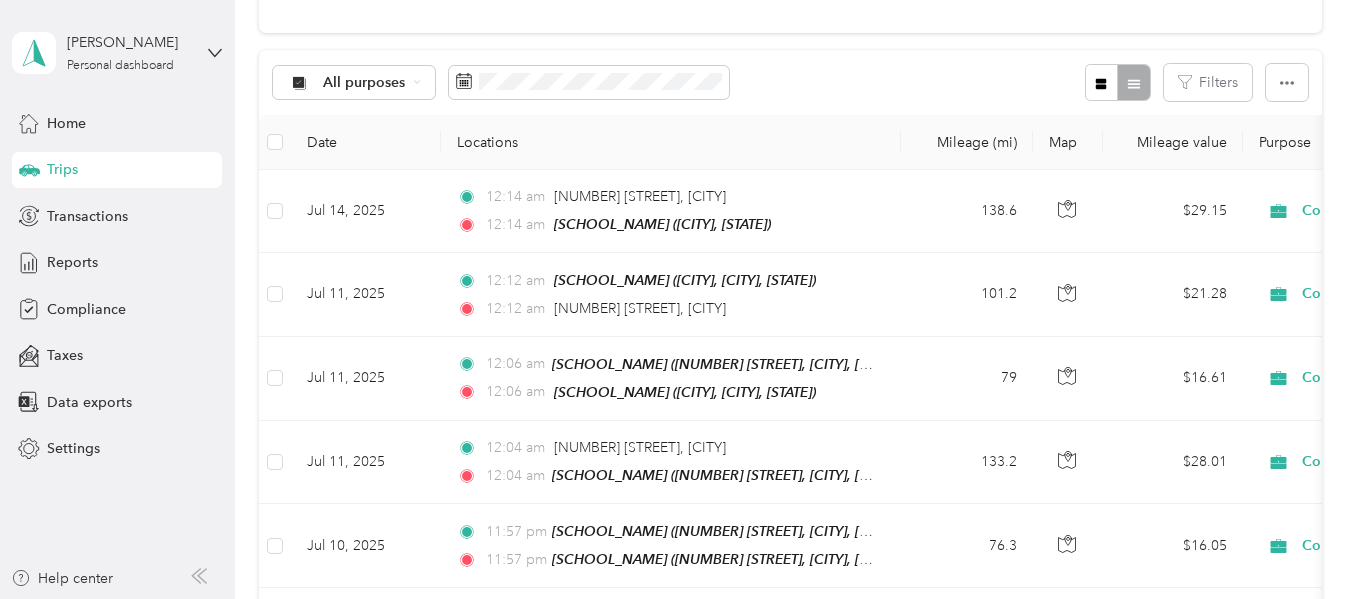 scroll, scrollTop: 0, scrollLeft: 0, axis: both 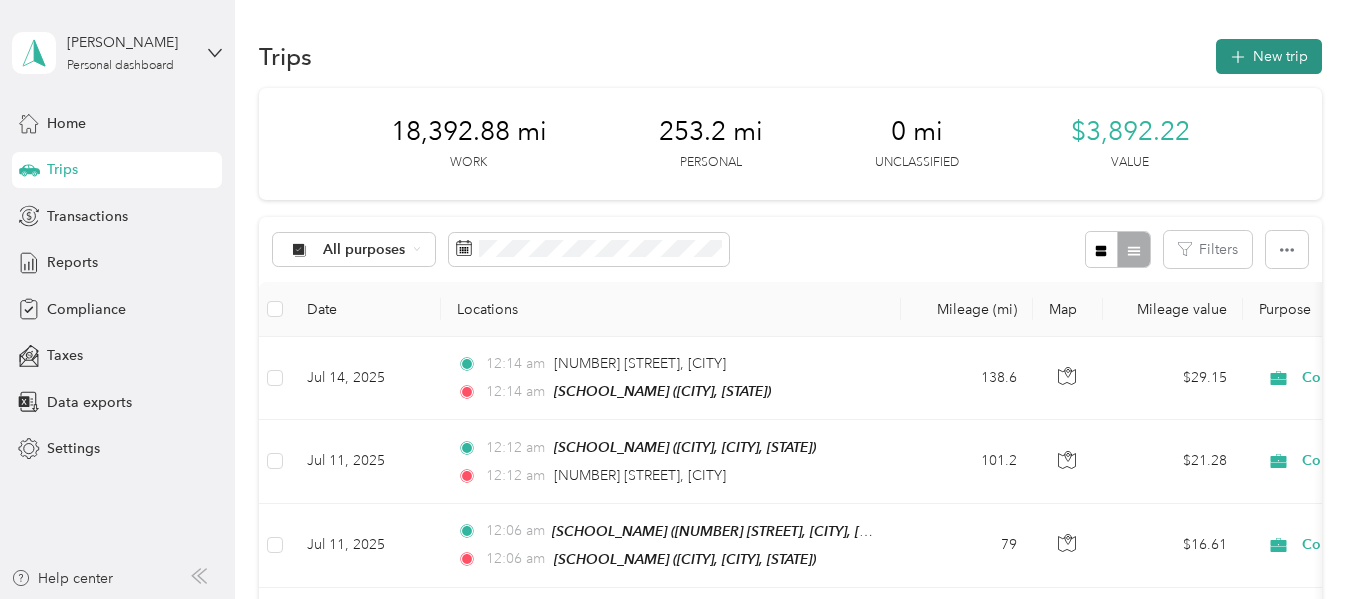 click on "New trip" at bounding box center (1269, 56) 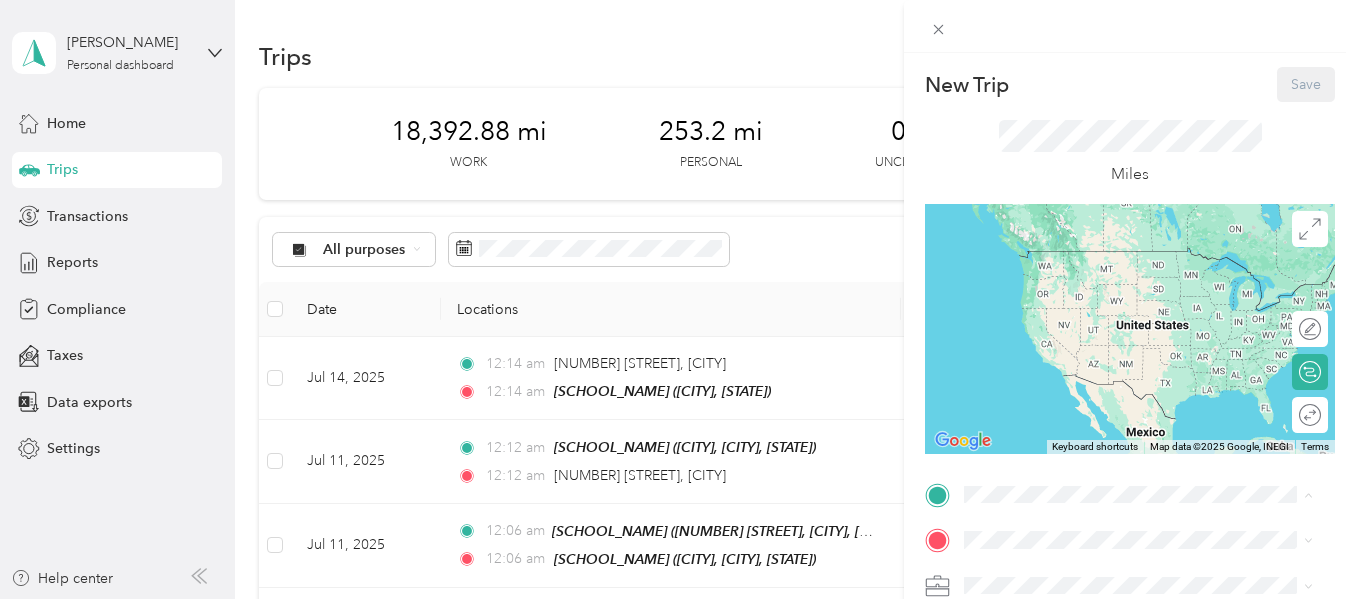 click on "Rosenwald ES" at bounding box center [1048, 258] 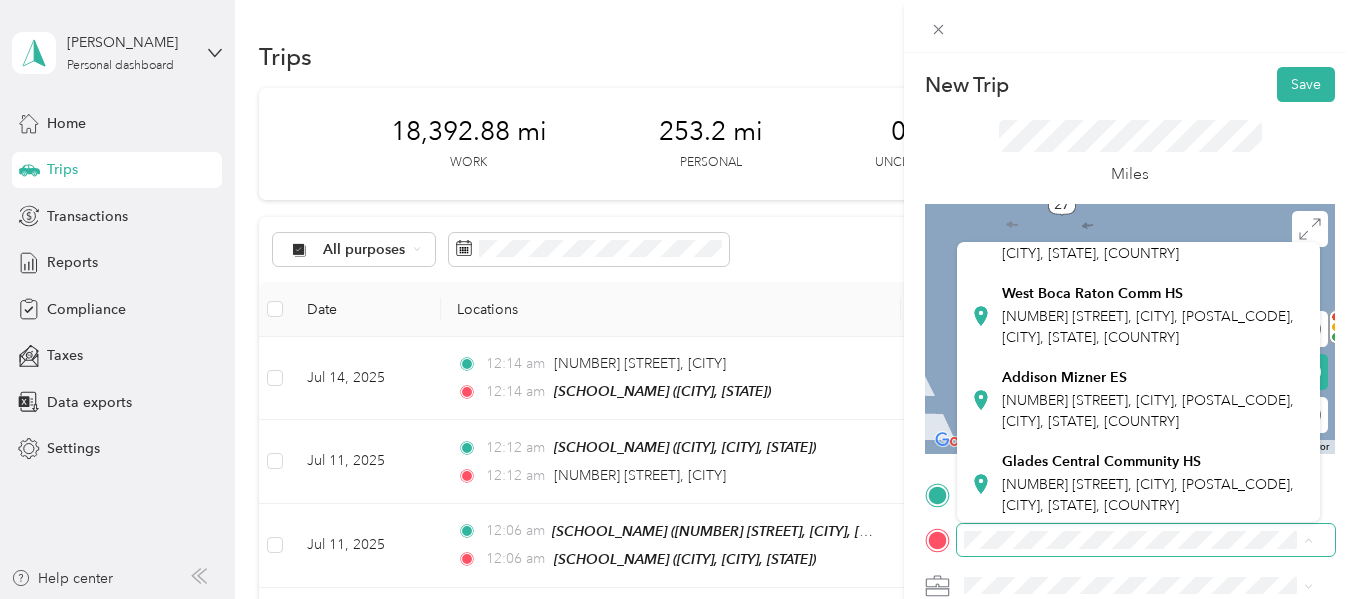 scroll, scrollTop: 581, scrollLeft: 0, axis: vertical 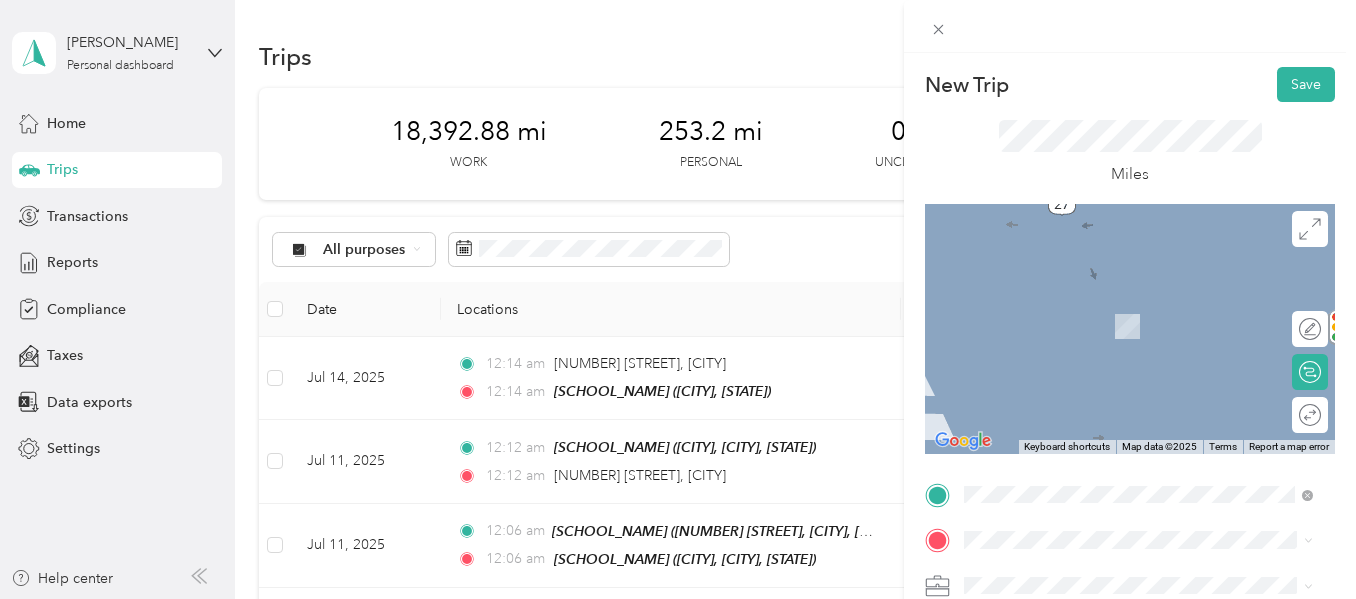 click on "[NUMBER] [STREET], [CITY], [POSTAL_CODE], [CITY], [STATE], [COUNTRY]" at bounding box center [1148, 488] 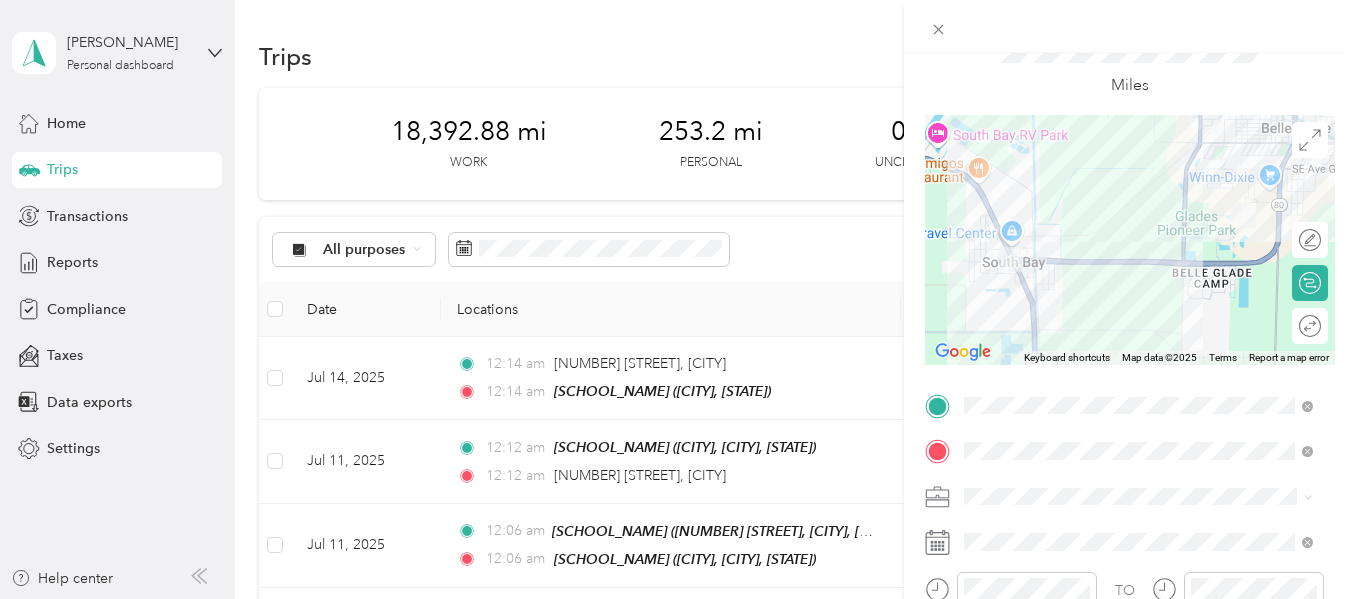 scroll, scrollTop: 81, scrollLeft: 0, axis: vertical 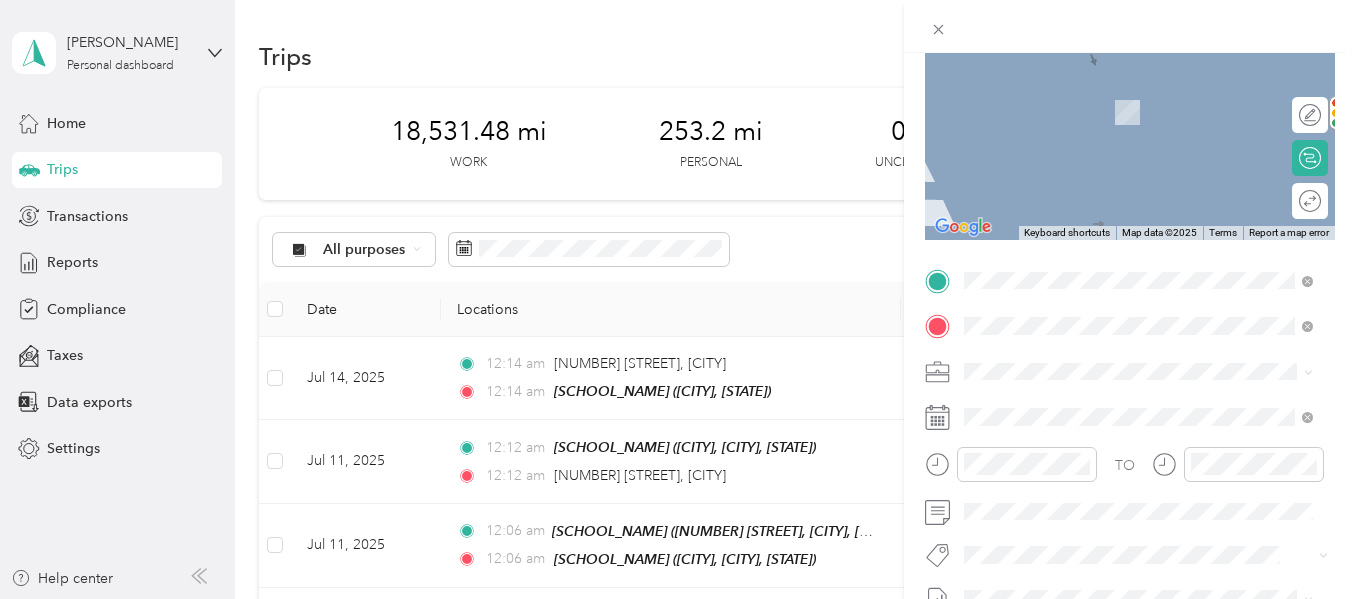 click on "[NUMBER] [STREET], [CITY], [POSTAL_CODE], [CITY], [STATE], [COUNTRY]" at bounding box center (1148, 291) 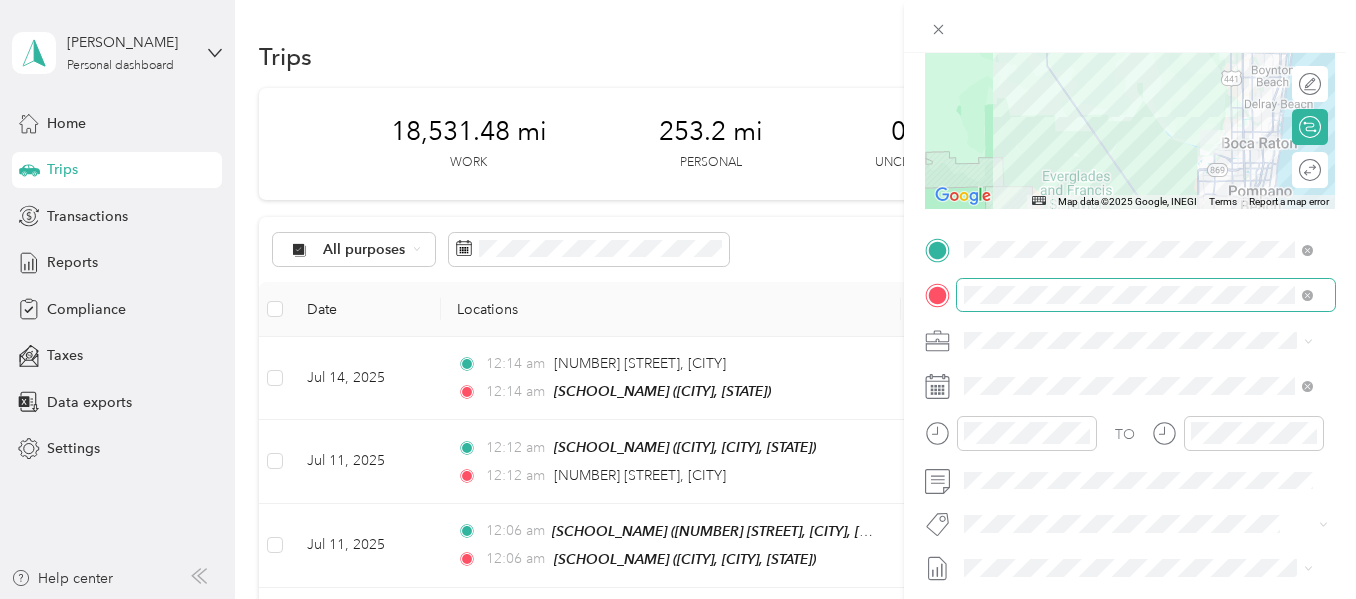 scroll, scrollTop: 248, scrollLeft: 0, axis: vertical 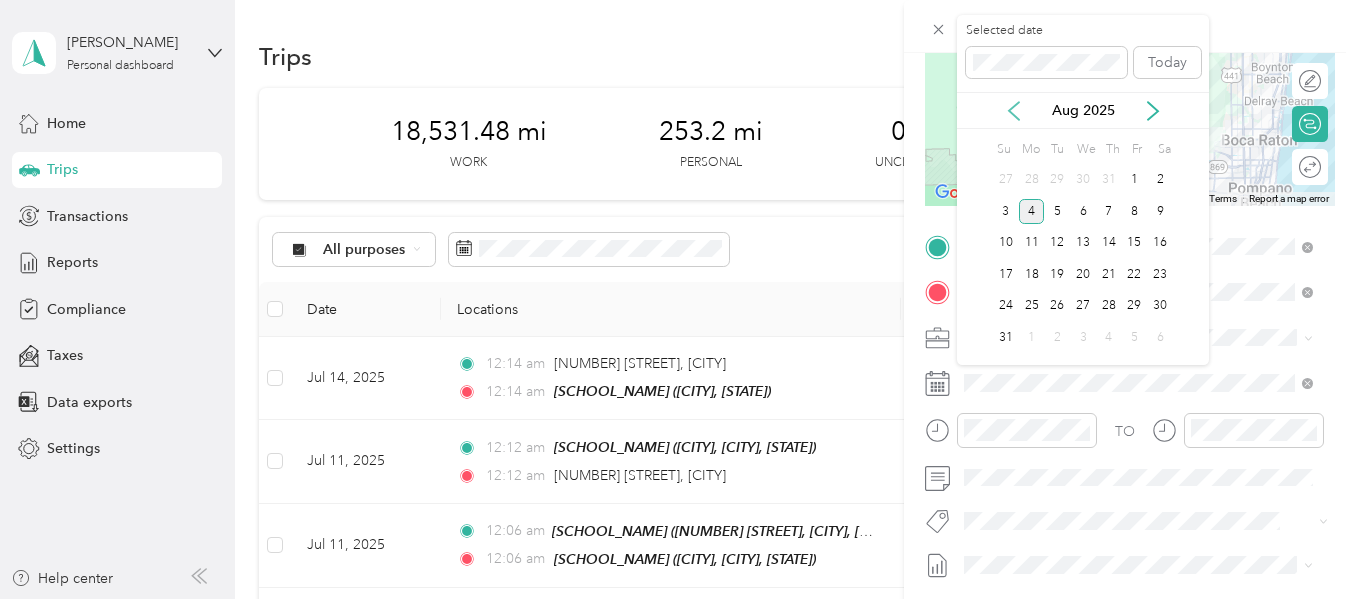 click 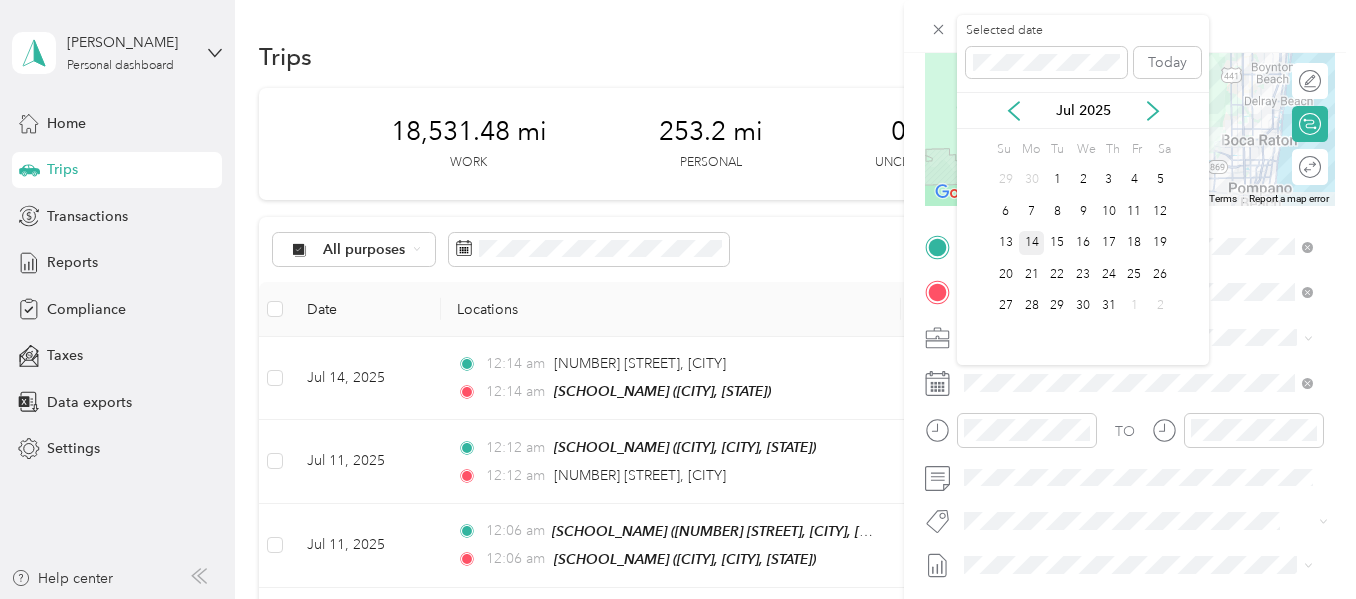 click on "14" at bounding box center (1032, 243) 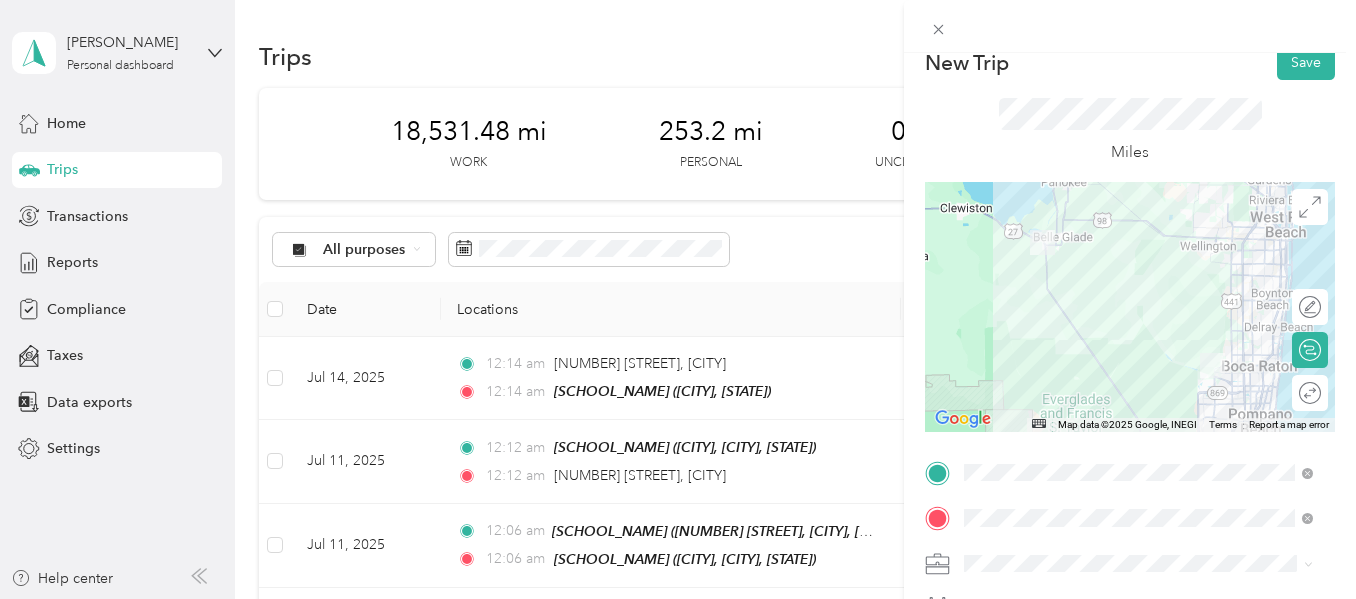 scroll, scrollTop: 0, scrollLeft: 0, axis: both 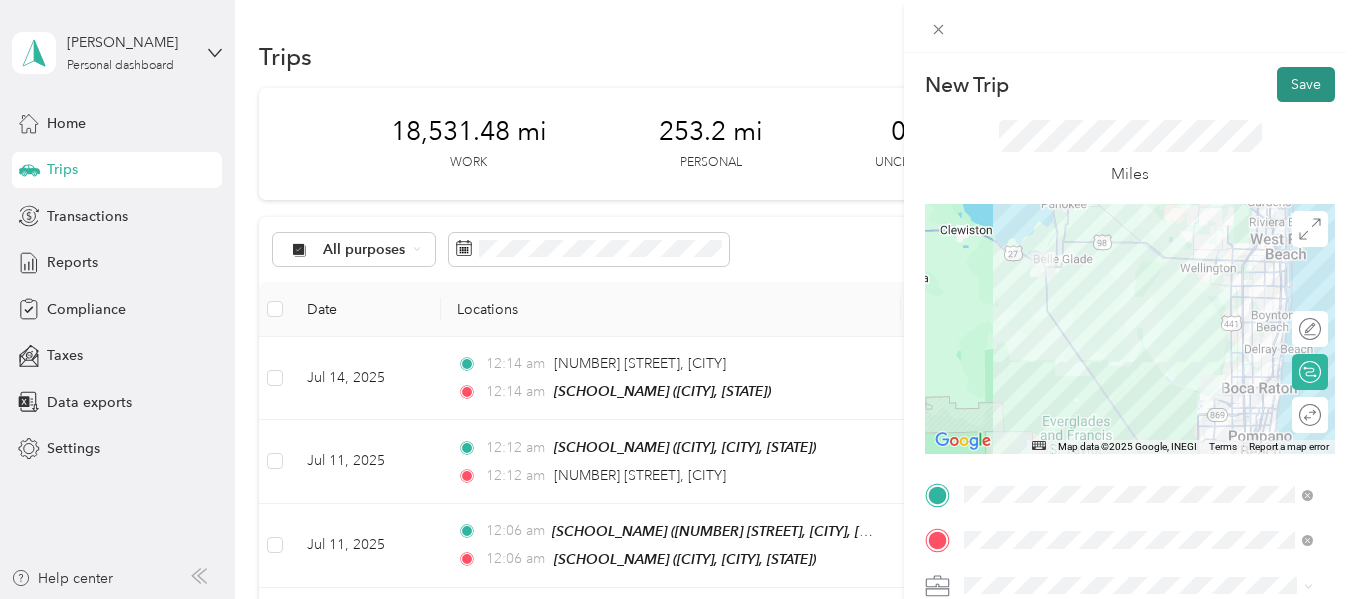 click on "Save" at bounding box center [1306, 84] 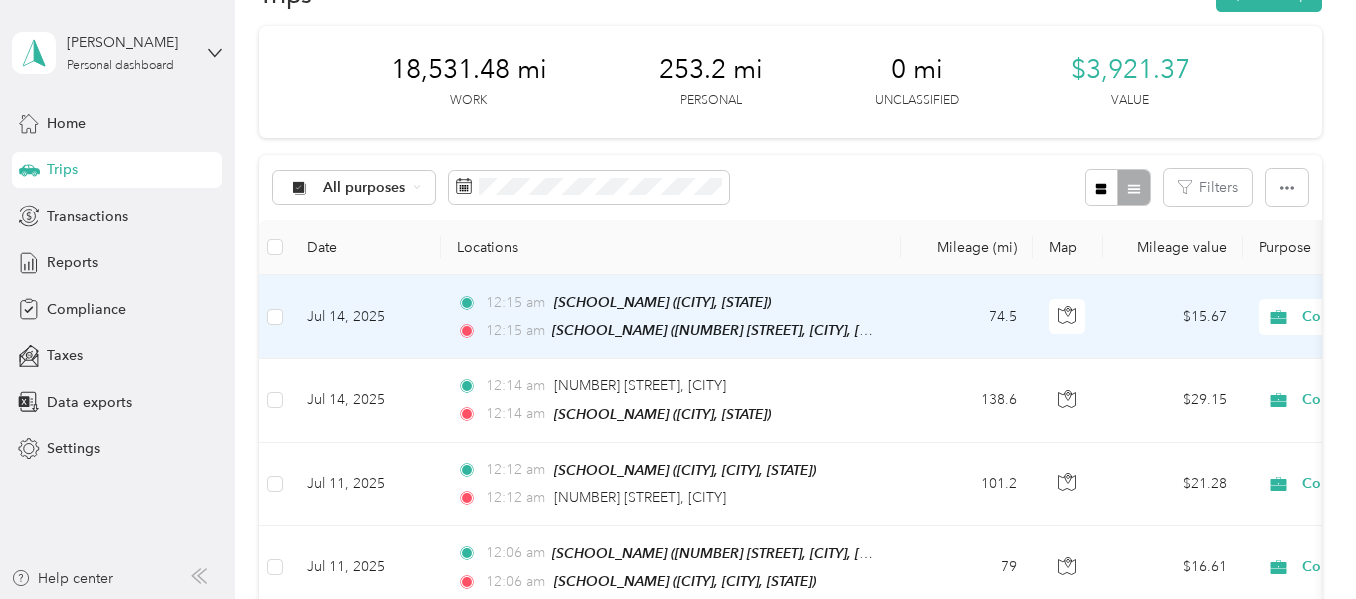 scroll, scrollTop: 0, scrollLeft: 0, axis: both 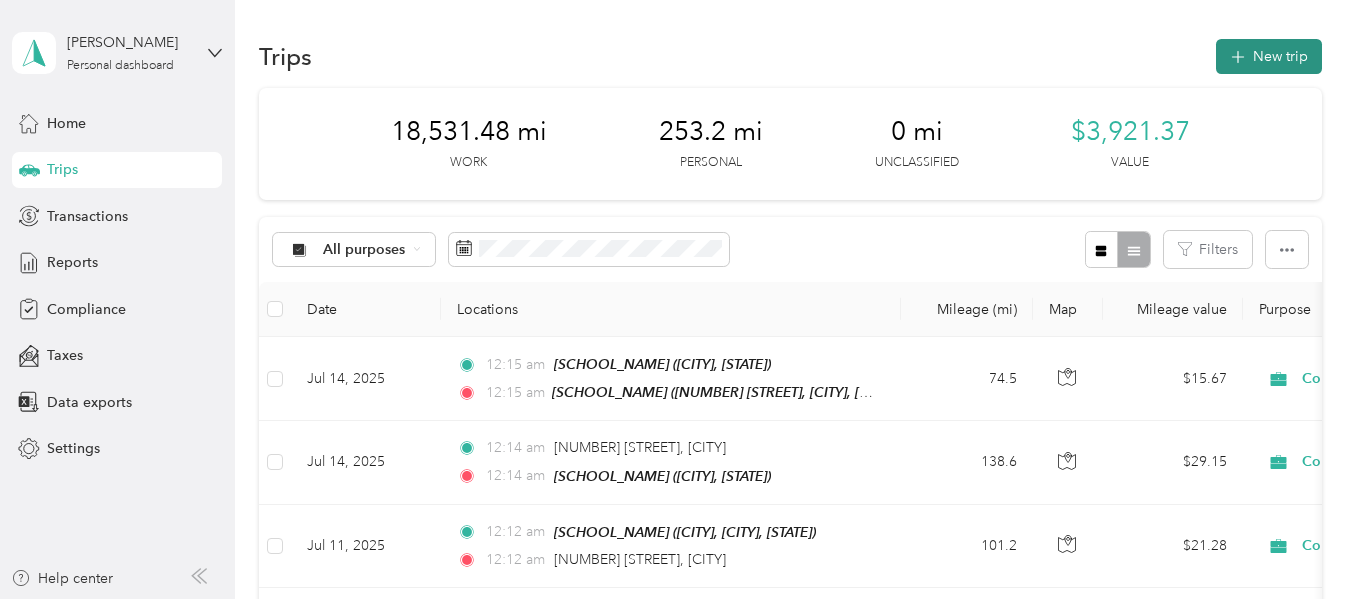 click on "New trip" at bounding box center [1269, 56] 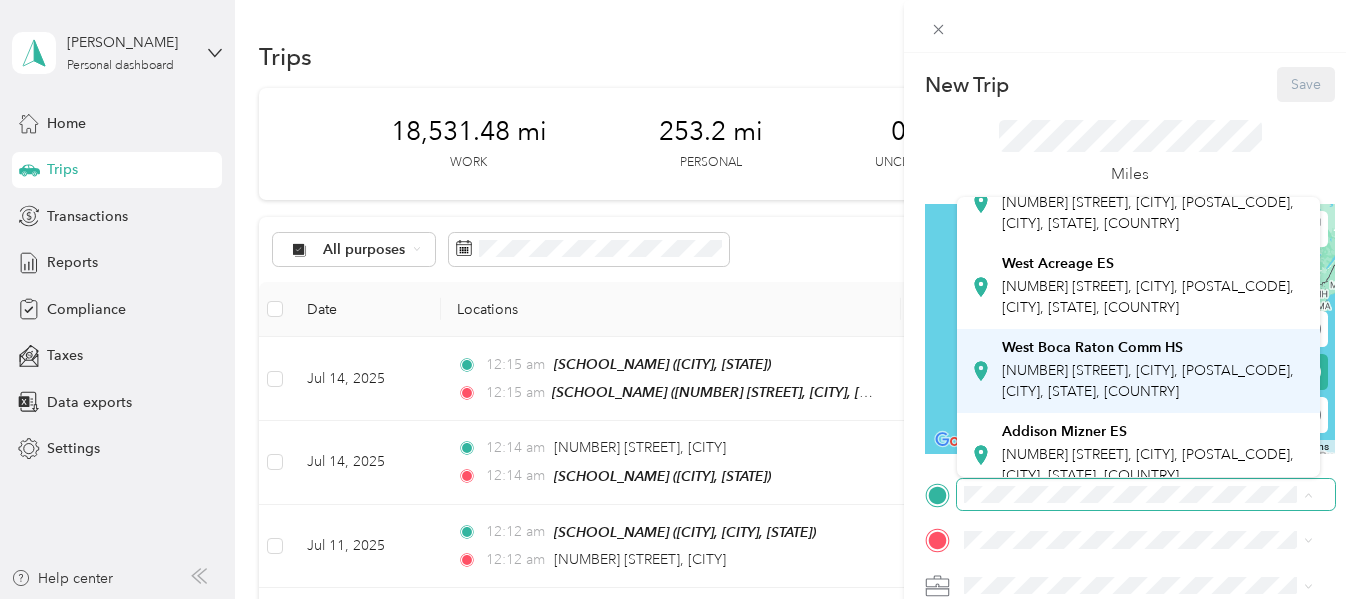 scroll, scrollTop: 467, scrollLeft: 0, axis: vertical 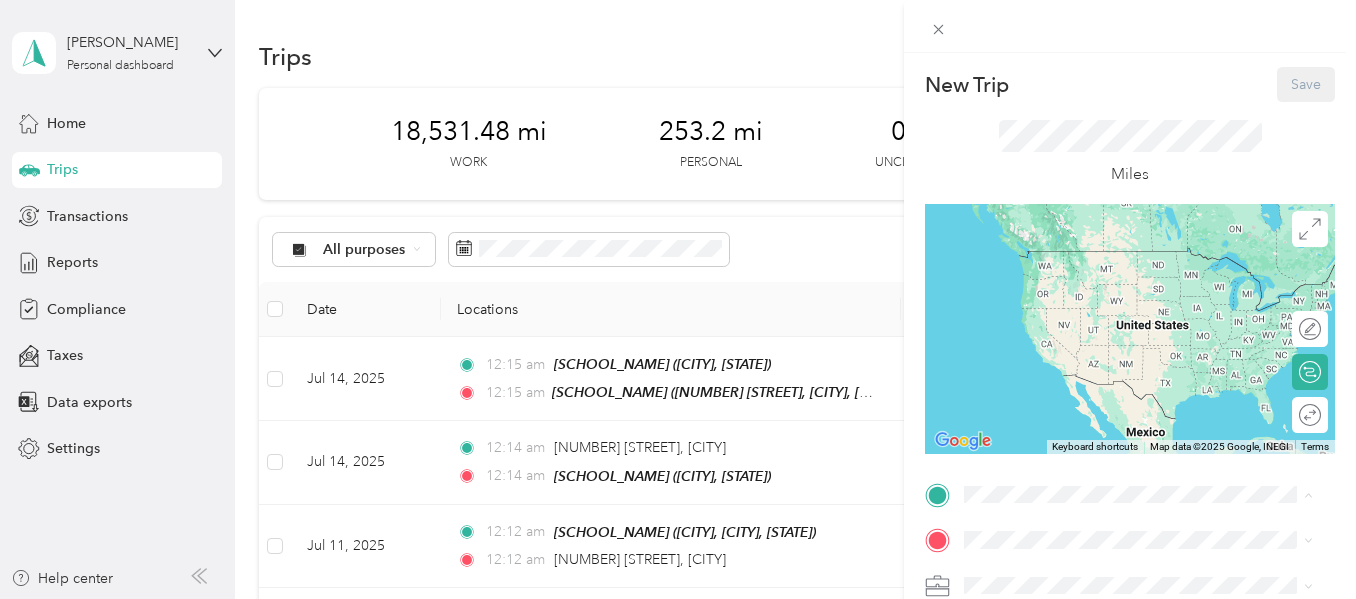 click on "[SCHOOL_NAME] [NUMBER] [STREET], [CITY], [POSTAL_CODE], [CITY], [STATE], [COUNTRY]" at bounding box center (1154, 359) 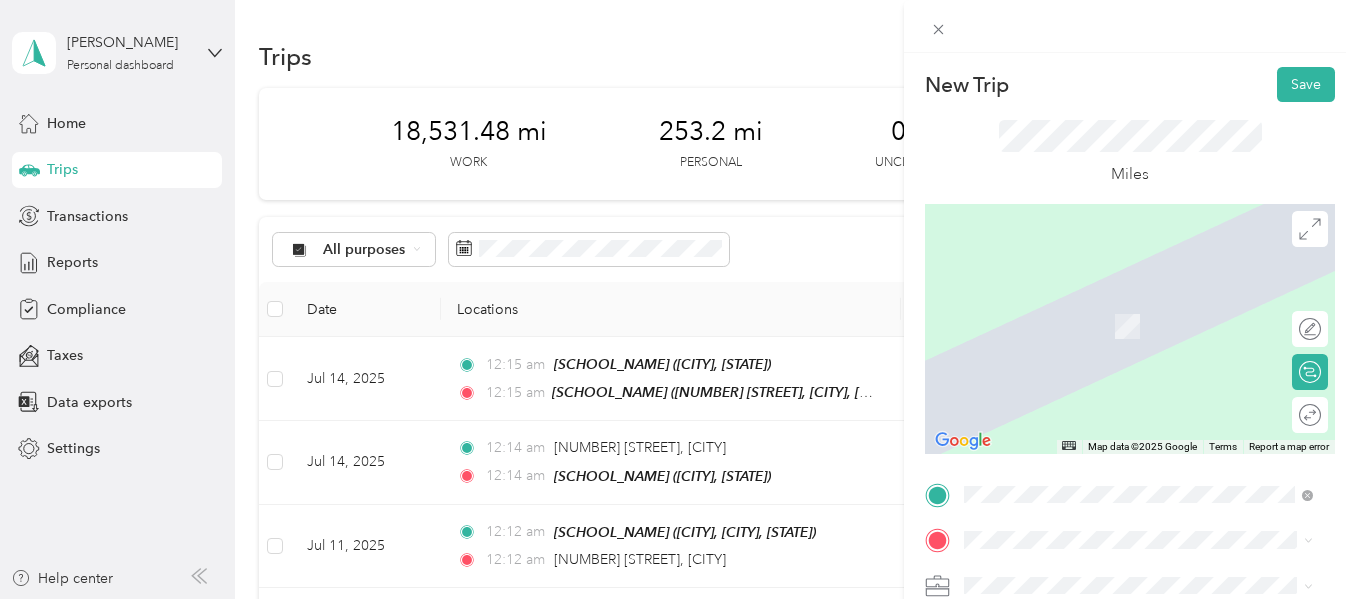 click on "[NUMBER] [STREET]
[CITY], [STATE], [POSTAL_CODE], [COUNTRY]" at bounding box center [1138, 303] 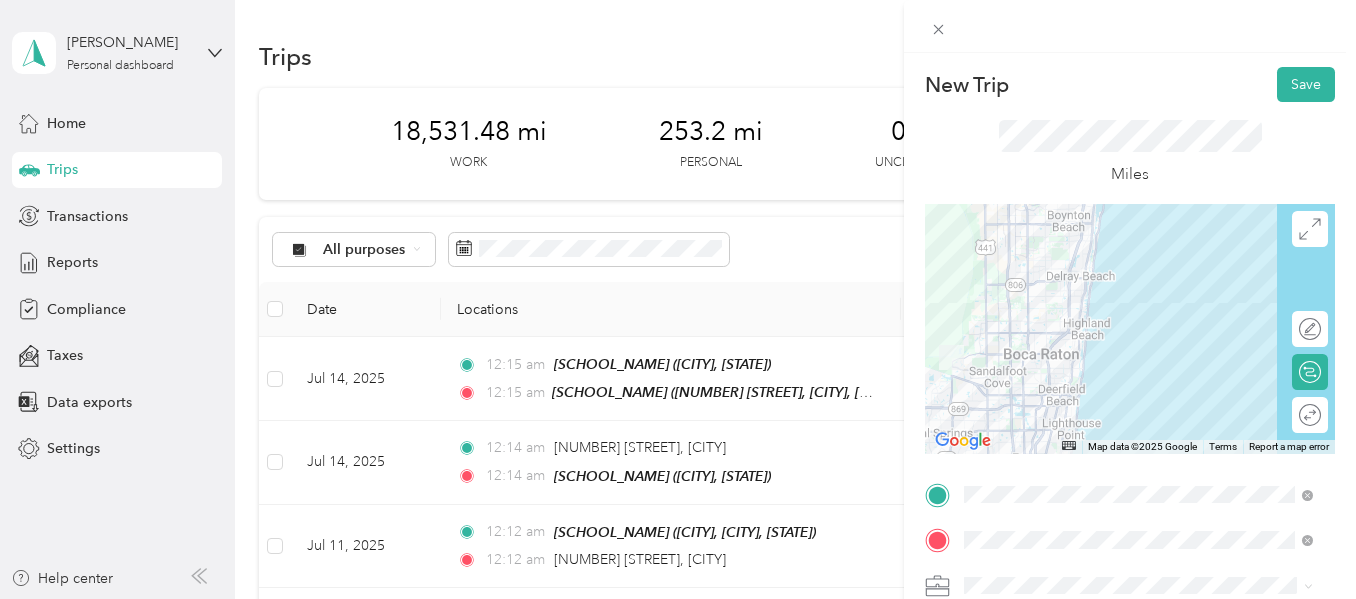 click at bounding box center (1130, 329) 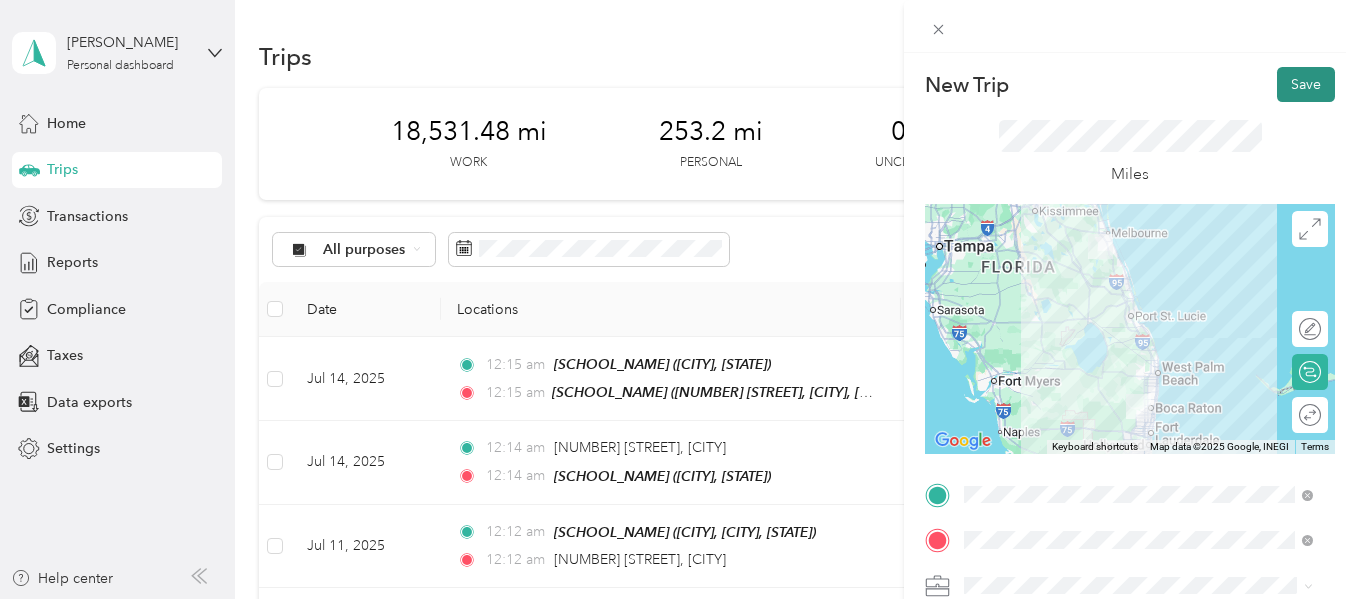 click on "Save" at bounding box center (1306, 84) 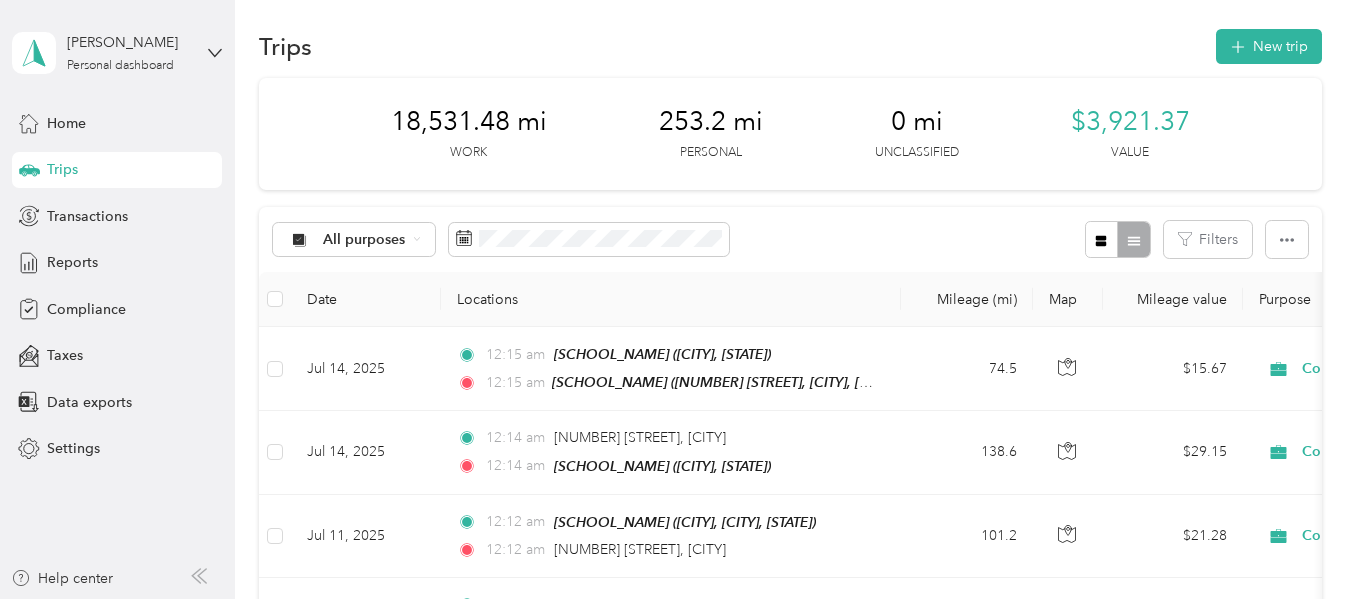 scroll, scrollTop: 0, scrollLeft: 0, axis: both 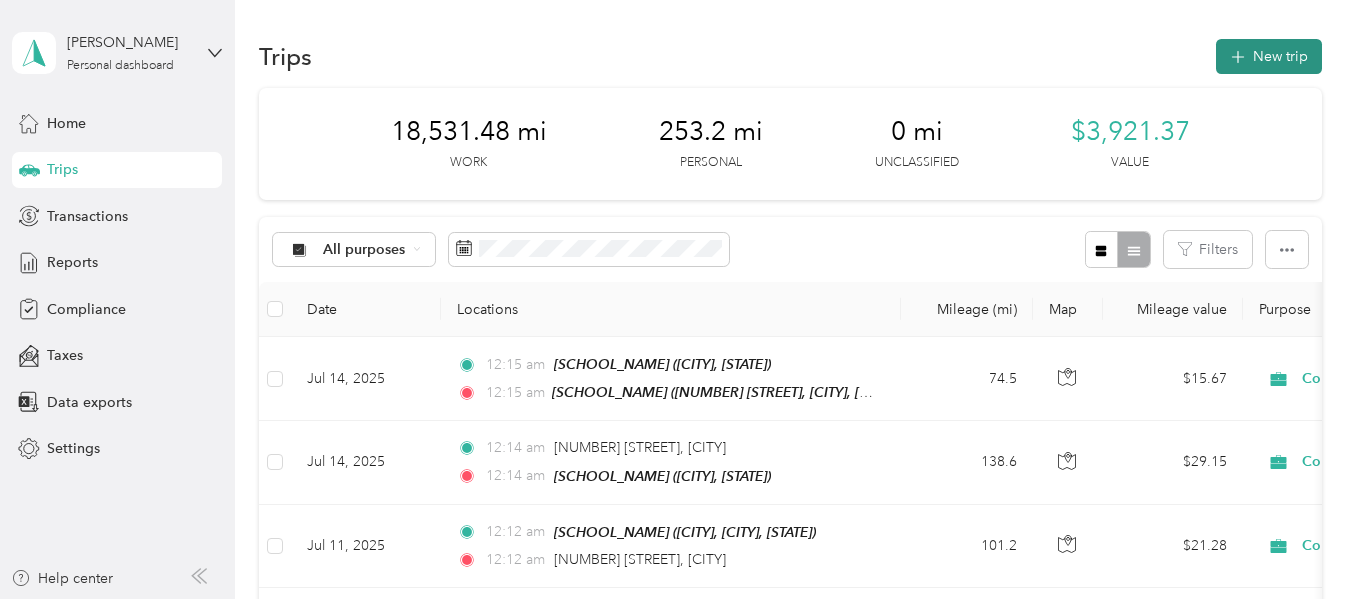 click 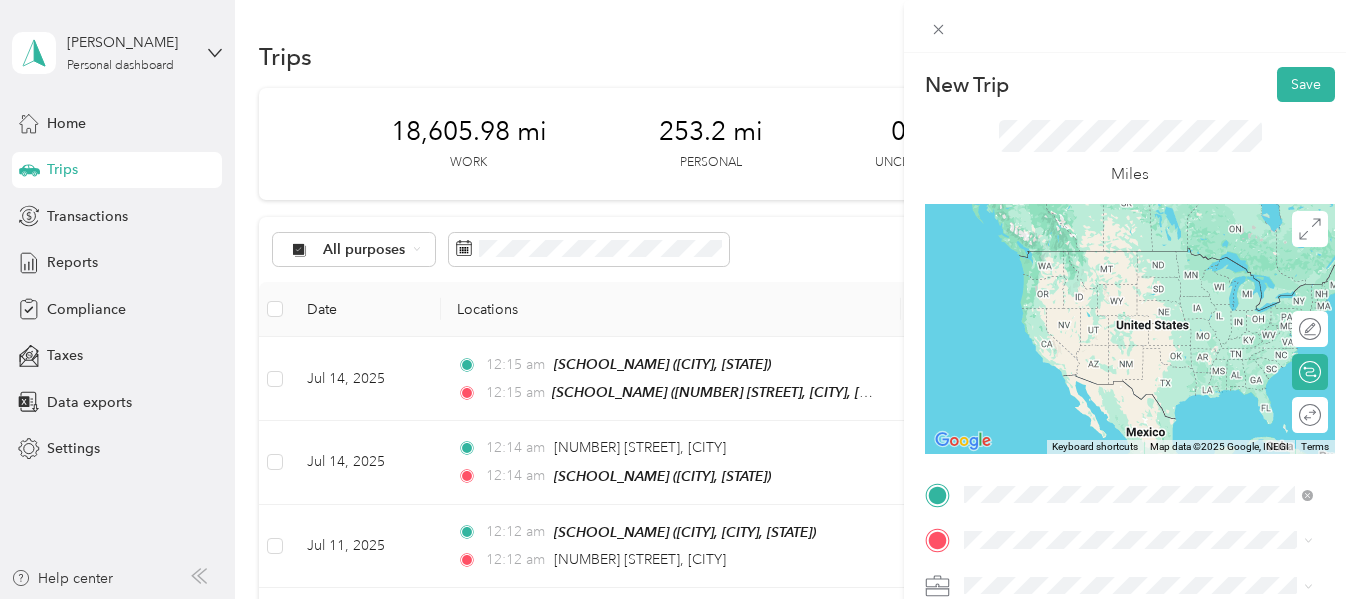 click on "[NUMBER] [STREET]
[CITY], [STATE], [POSTAL_CODE], [COUNTRY]" at bounding box center [1148, 259] 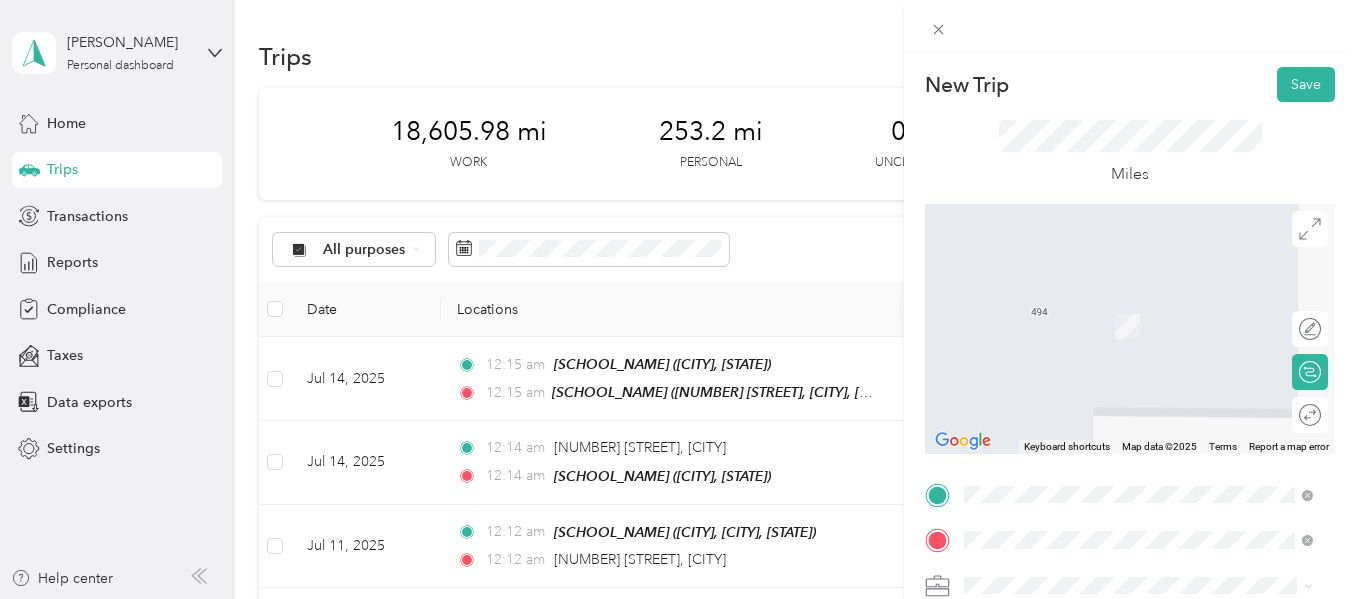 click on "[NUMBER] [STREET], [CITY], [POSTAL_CODE], [CITY], [STATE], [COUNTRY]" at bounding box center (1148, 421) 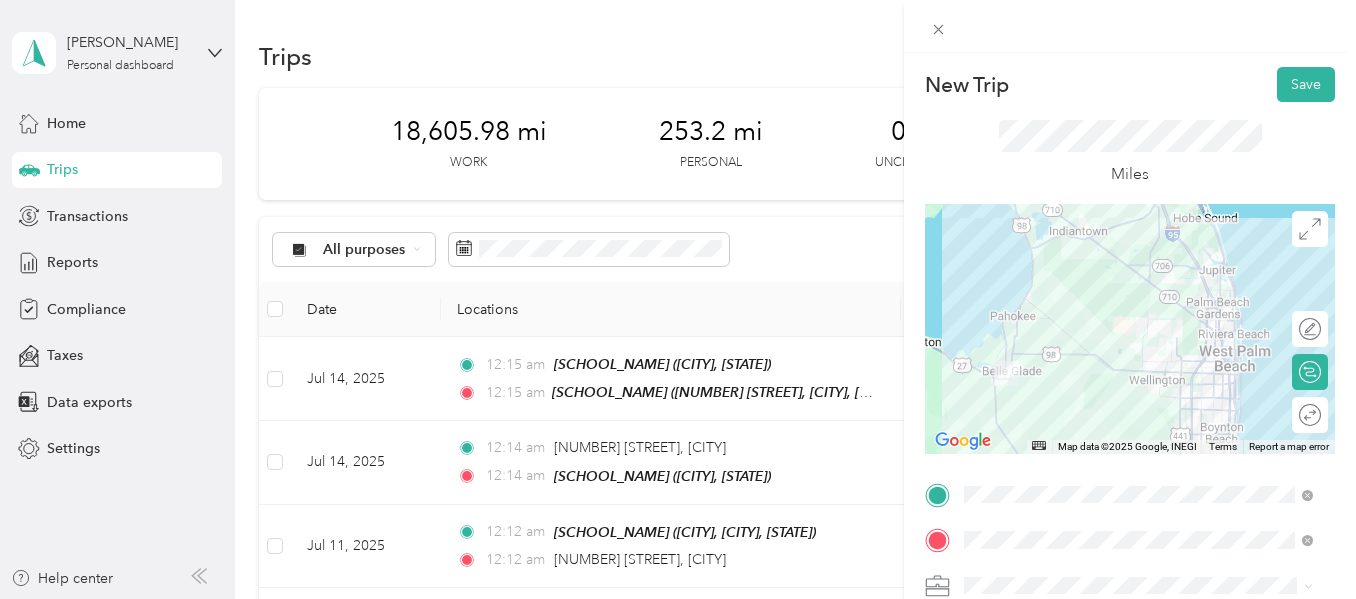 click at bounding box center [1130, 329] 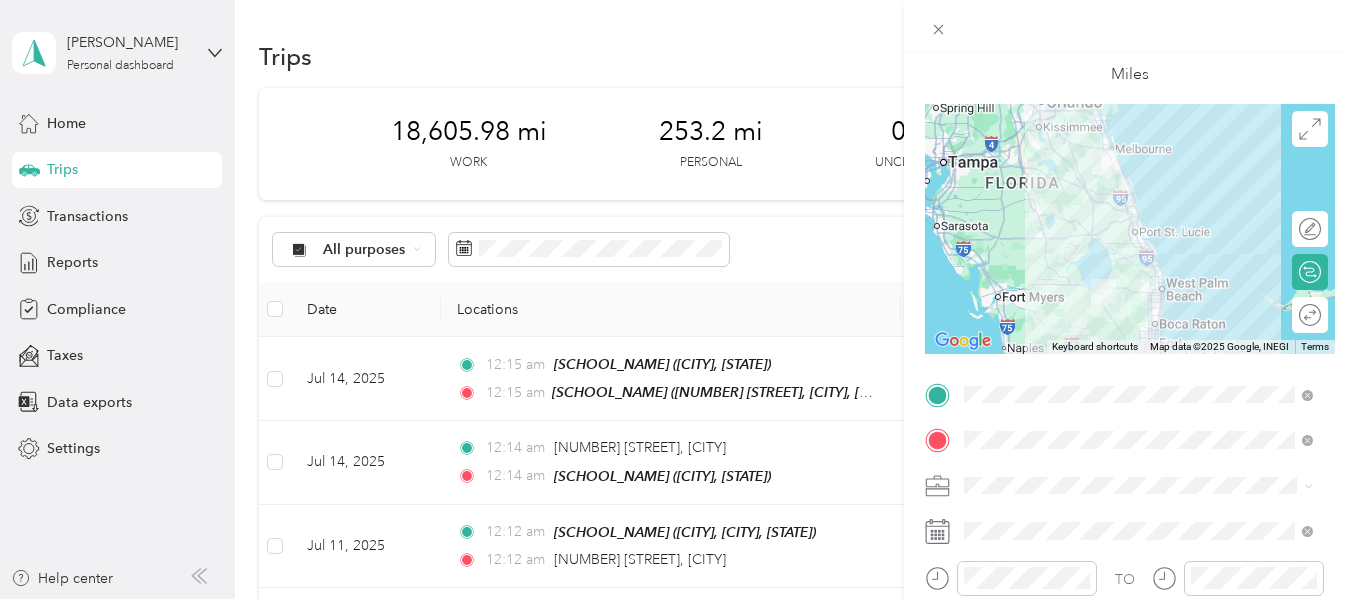 scroll, scrollTop: 167, scrollLeft: 0, axis: vertical 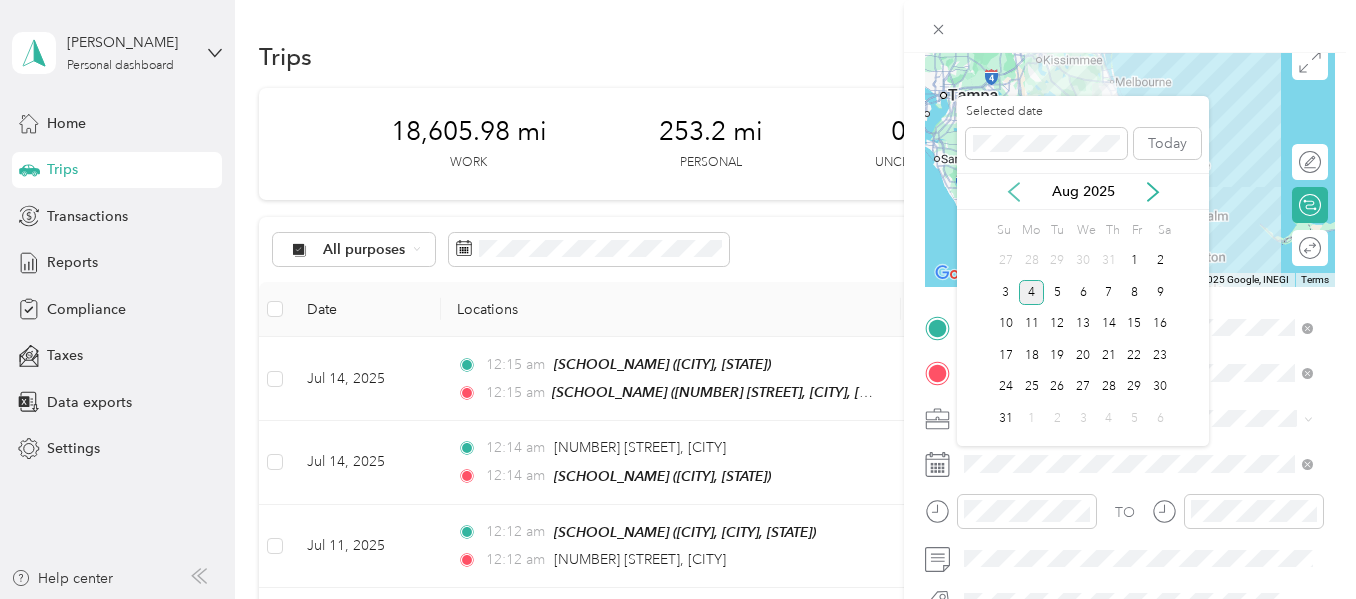 click 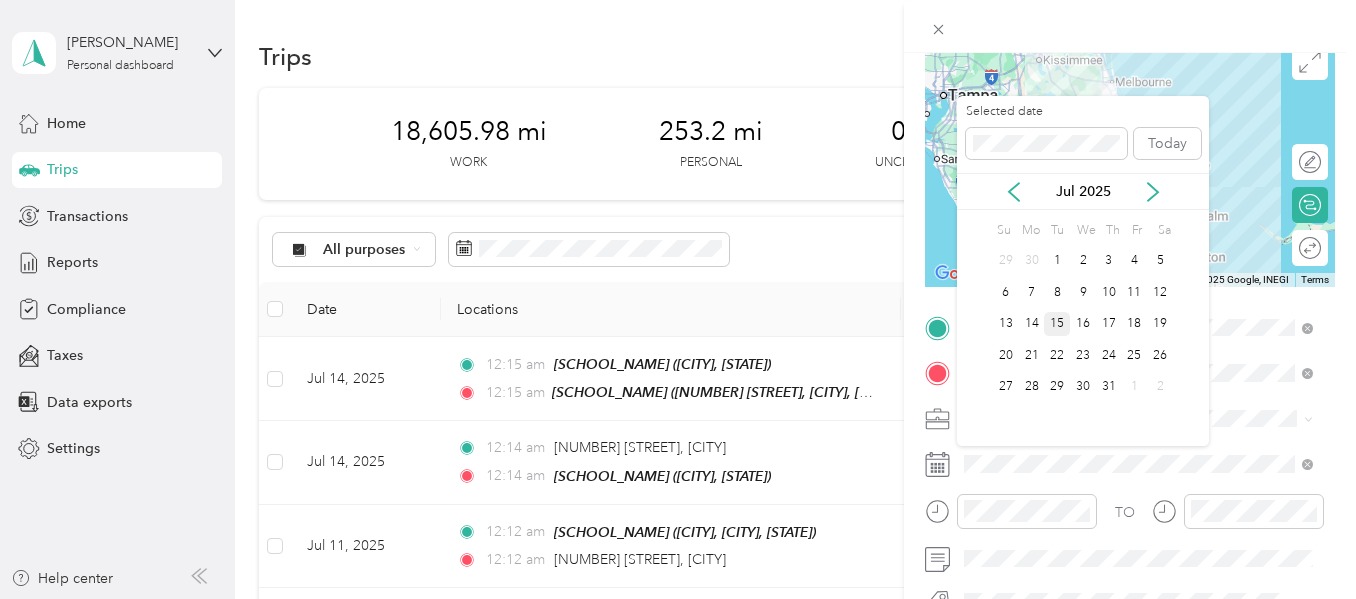 click on "15" at bounding box center (1057, 324) 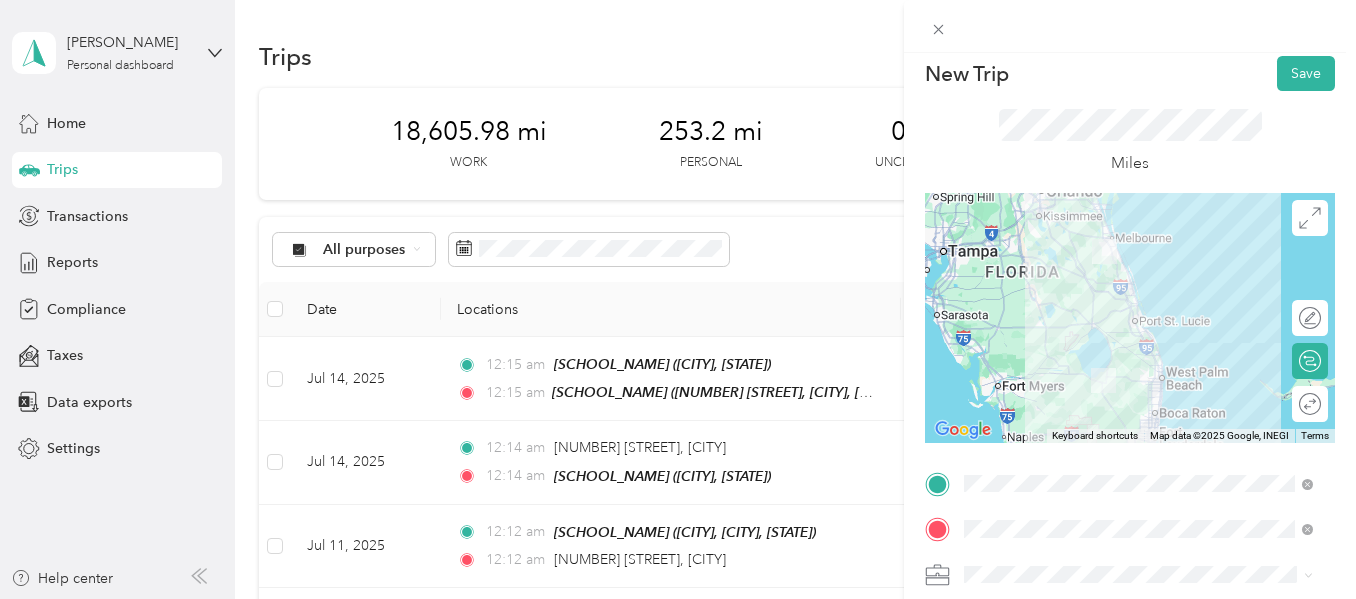 scroll, scrollTop: 0, scrollLeft: 0, axis: both 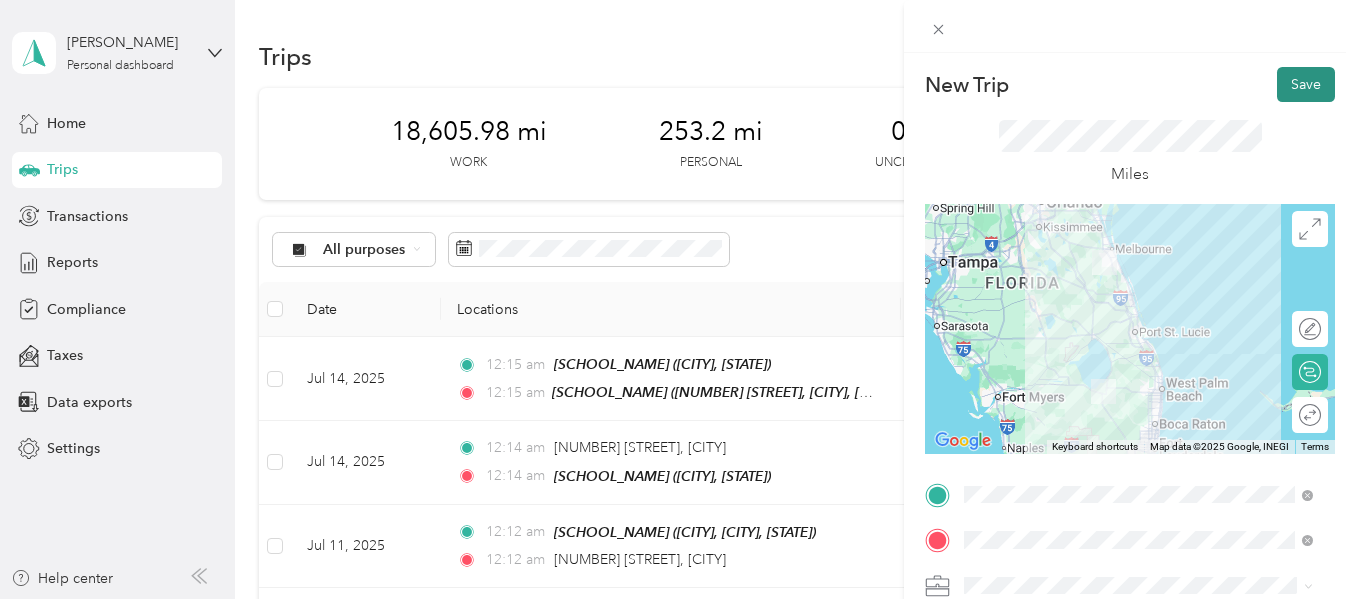click on "Save" at bounding box center [1306, 84] 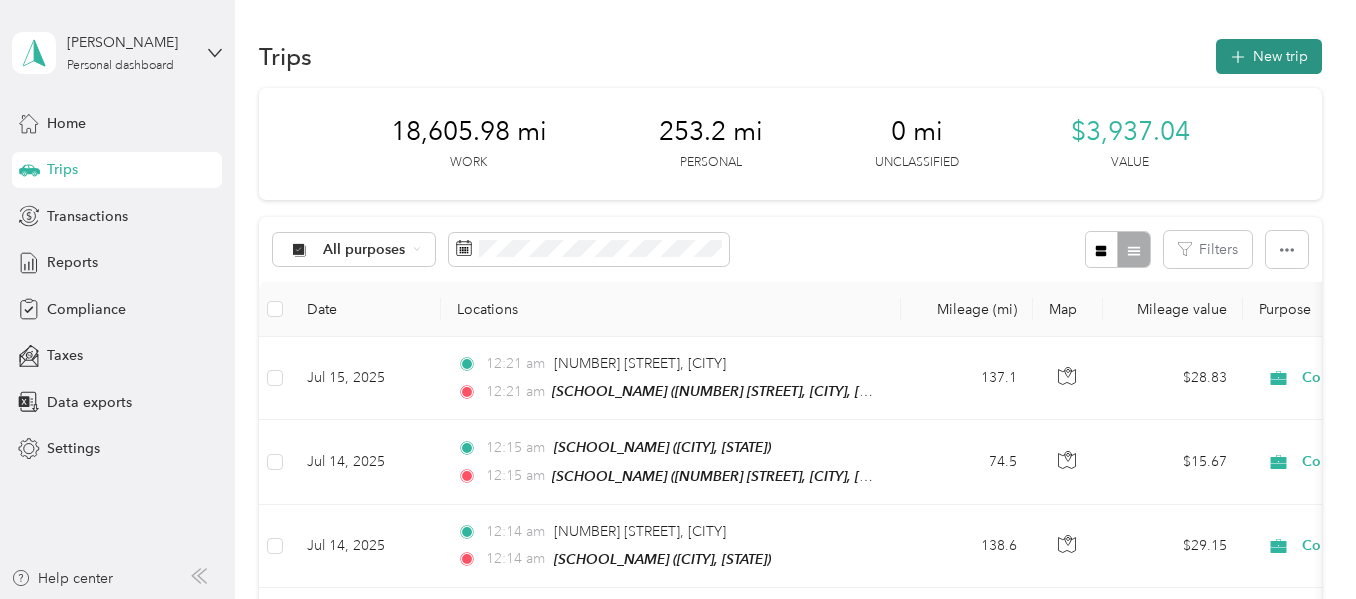 click 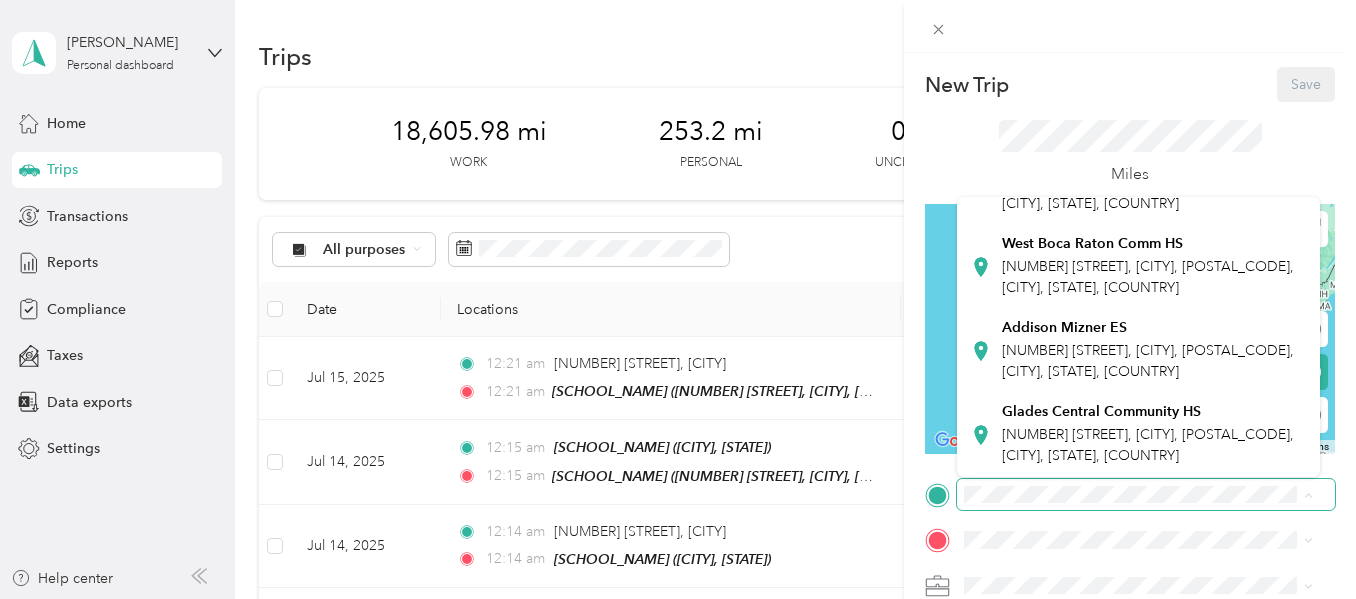 scroll, scrollTop: 581, scrollLeft: 0, axis: vertical 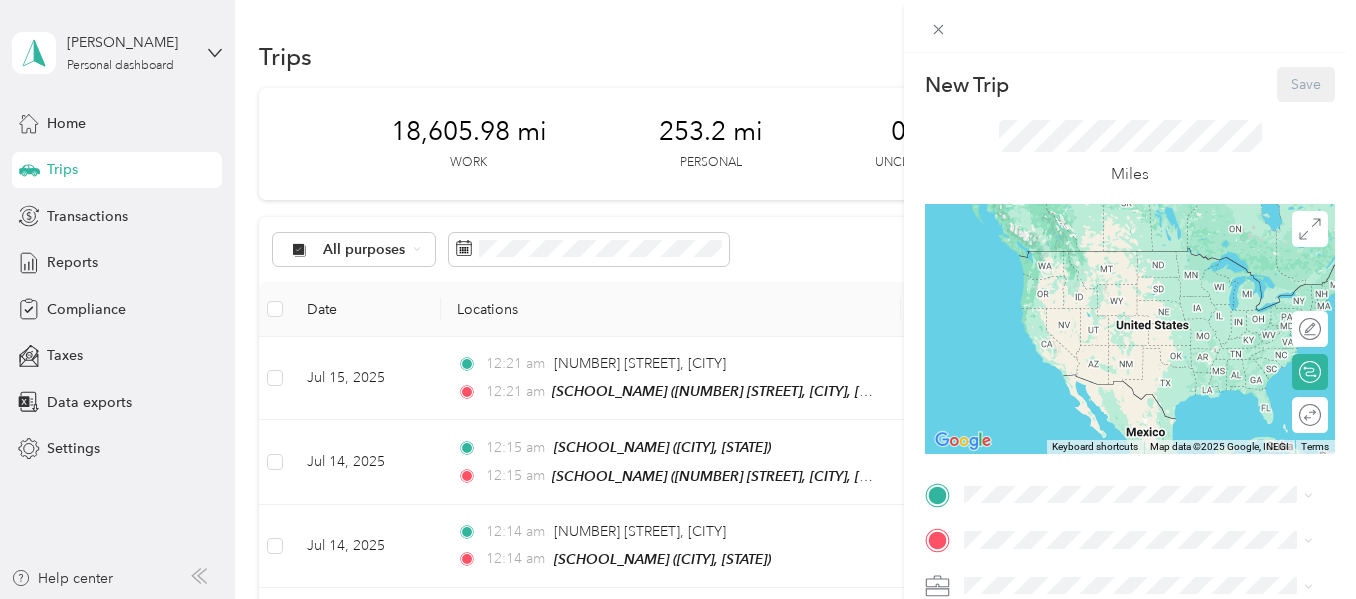 click on "[NUMBER] [STREET], [CITY], [POSTAL_CODE], [CITY], [STATE], [COUNTRY]" at bounding box center (1148, 441) 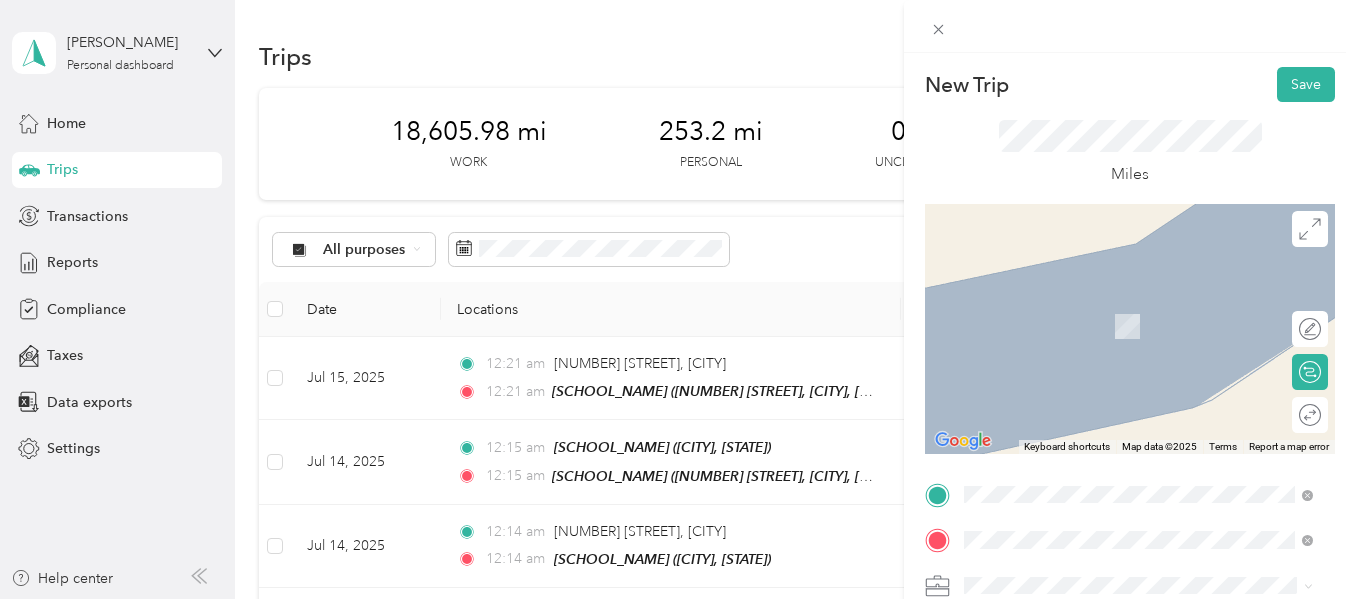 click on "[NUMBER] [STREET], [CITY], [POSTAL_CODE], [CITY], [STATE], [COUNTRY]" at bounding box center [1148, 337] 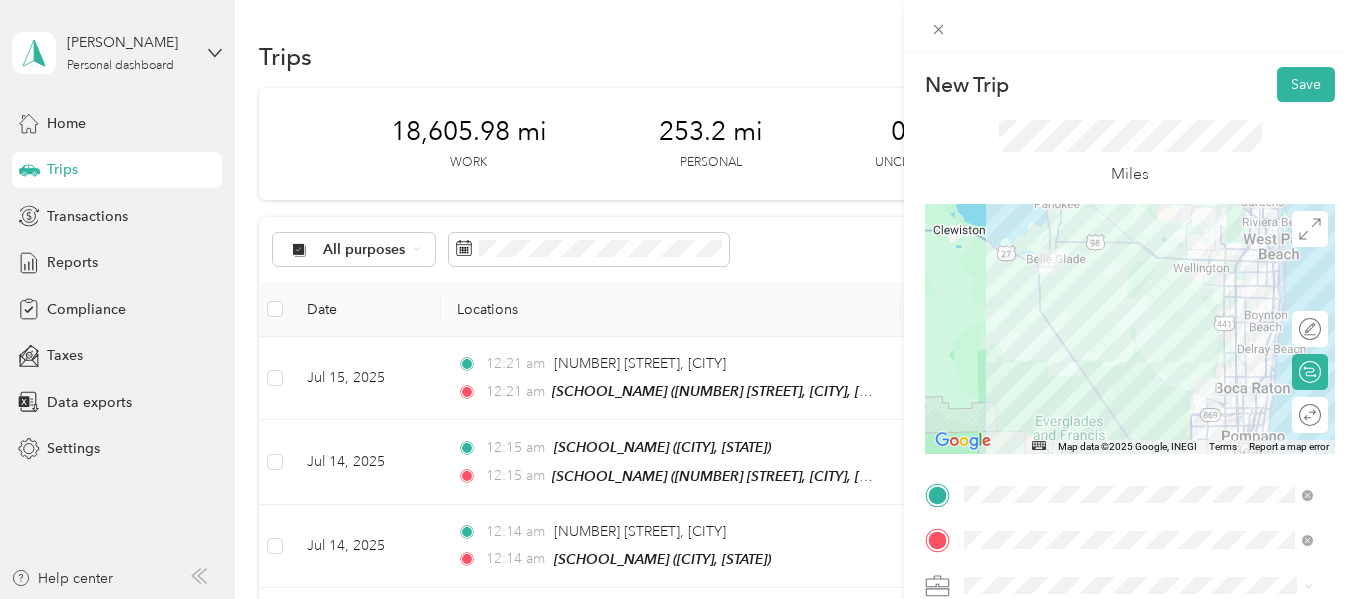 click at bounding box center [1130, 329] 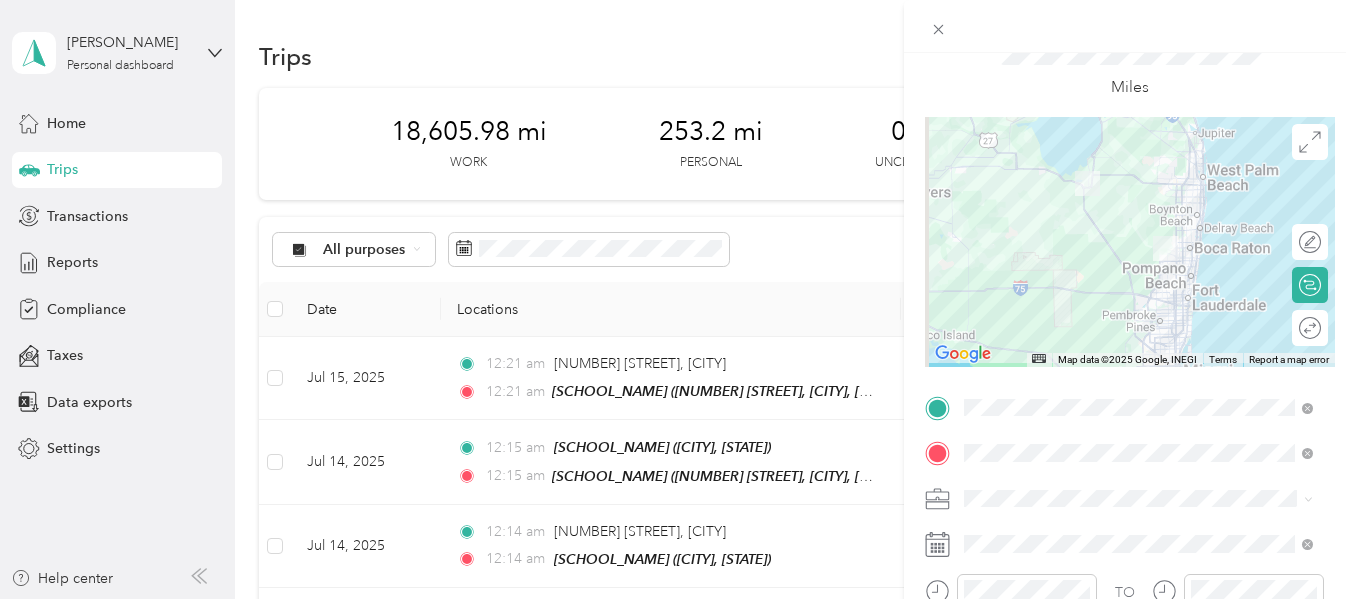 scroll, scrollTop: 100, scrollLeft: 0, axis: vertical 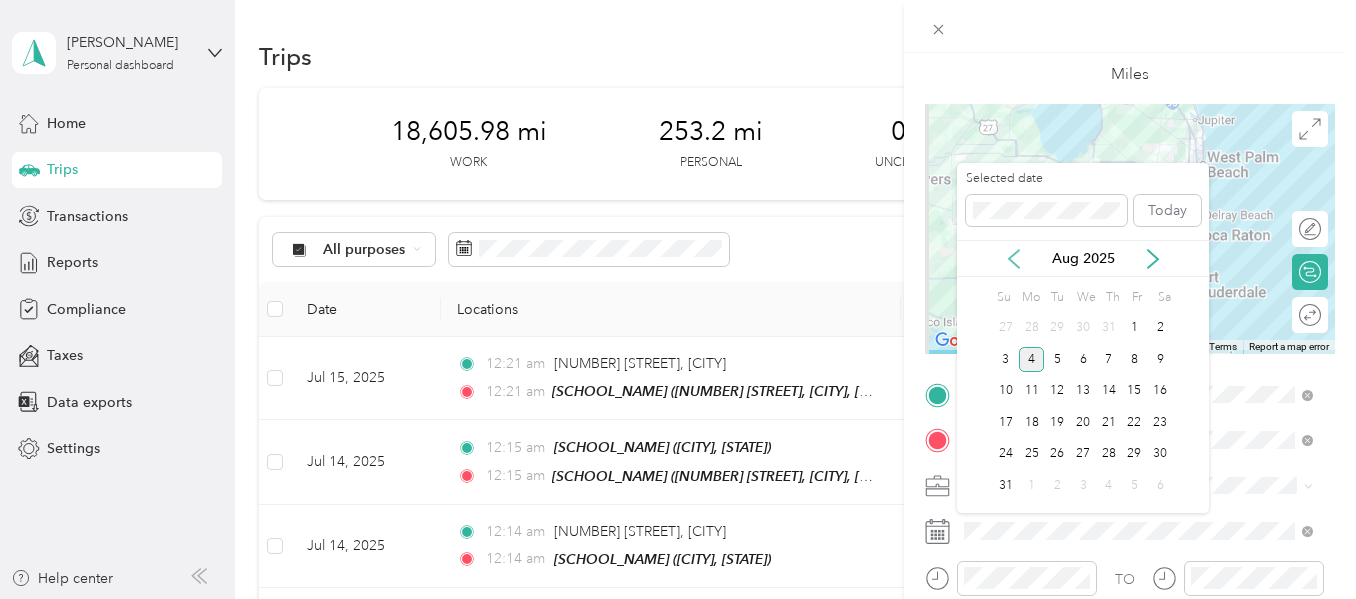 click 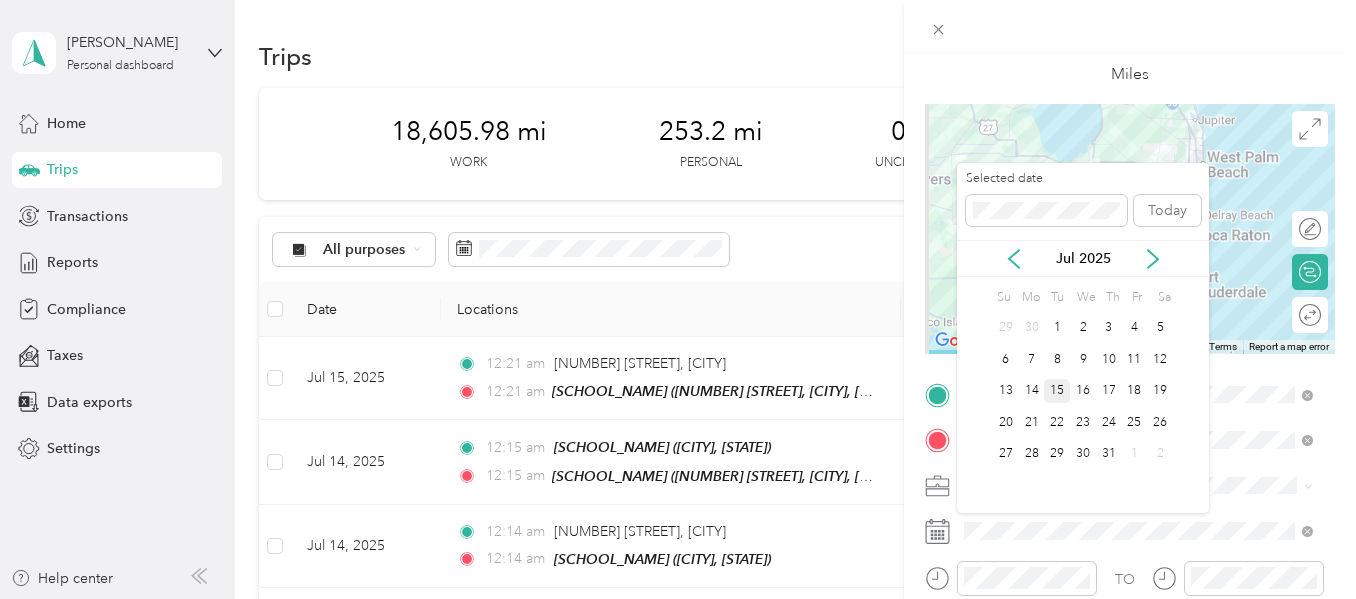 click on "15" at bounding box center [1057, 391] 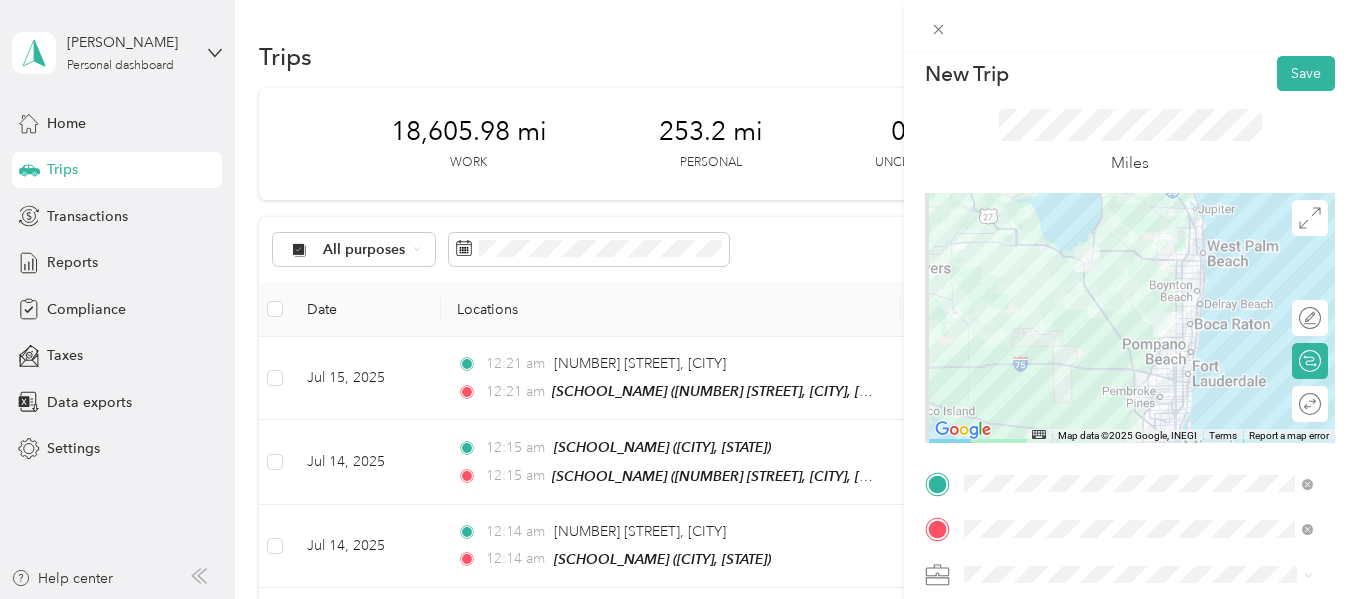 scroll, scrollTop: 0, scrollLeft: 0, axis: both 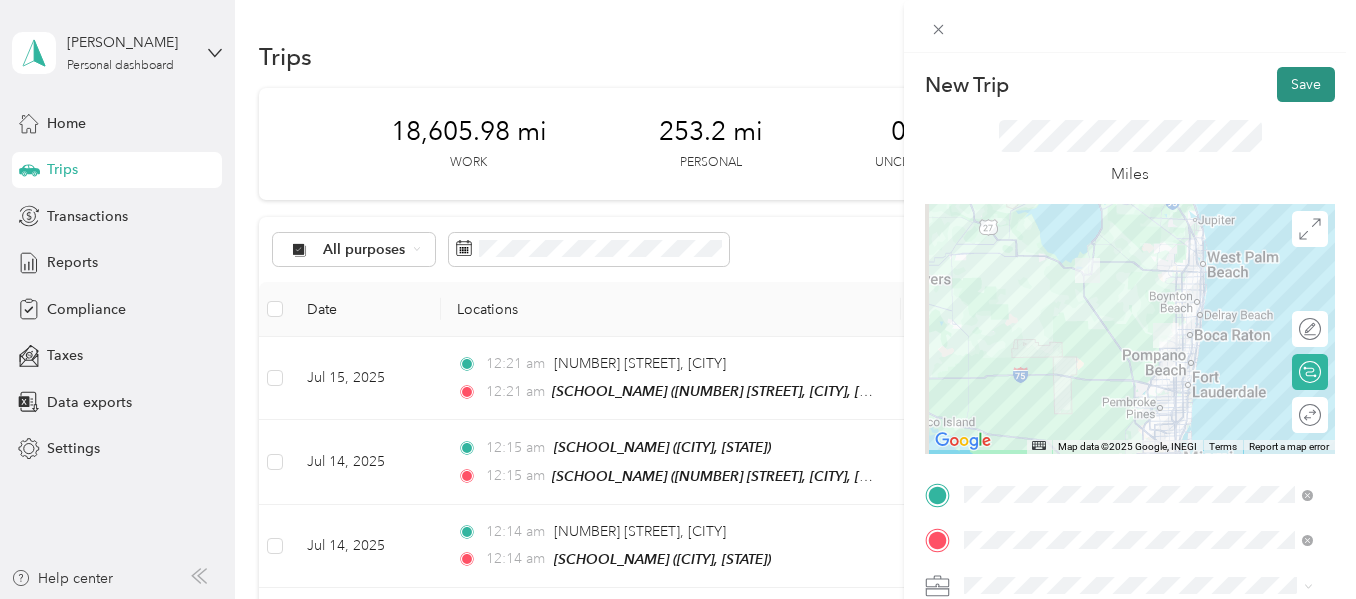 click on "Save" at bounding box center (1306, 84) 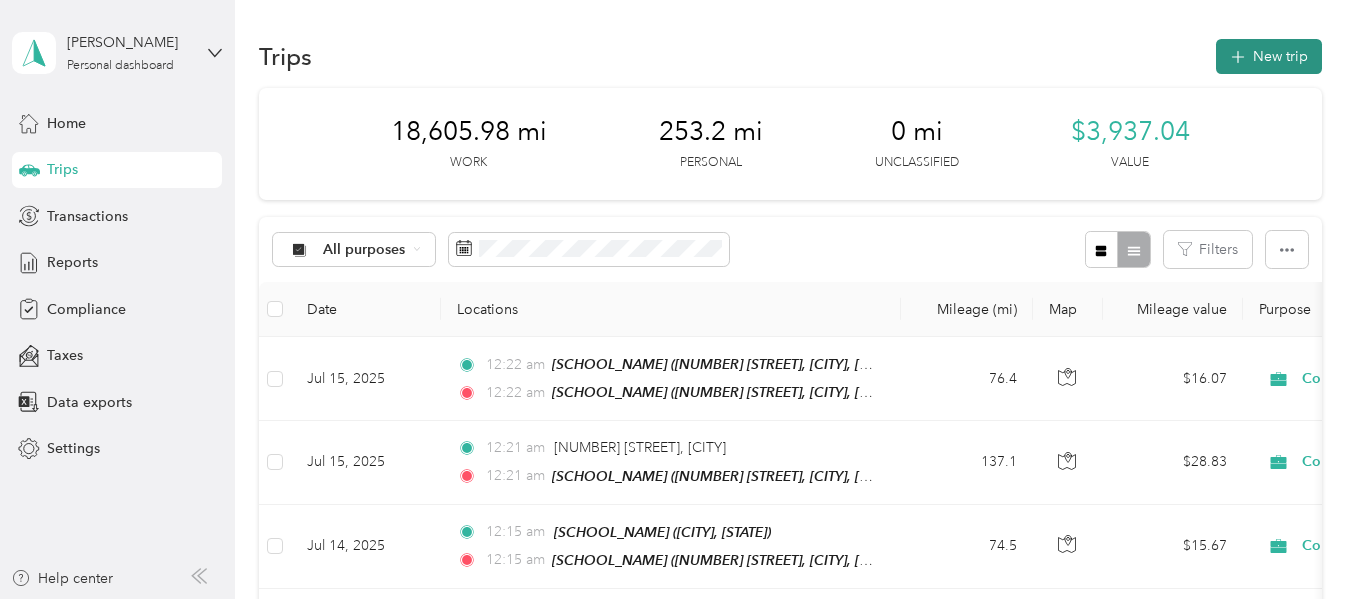 click on "New trip" at bounding box center (1269, 56) 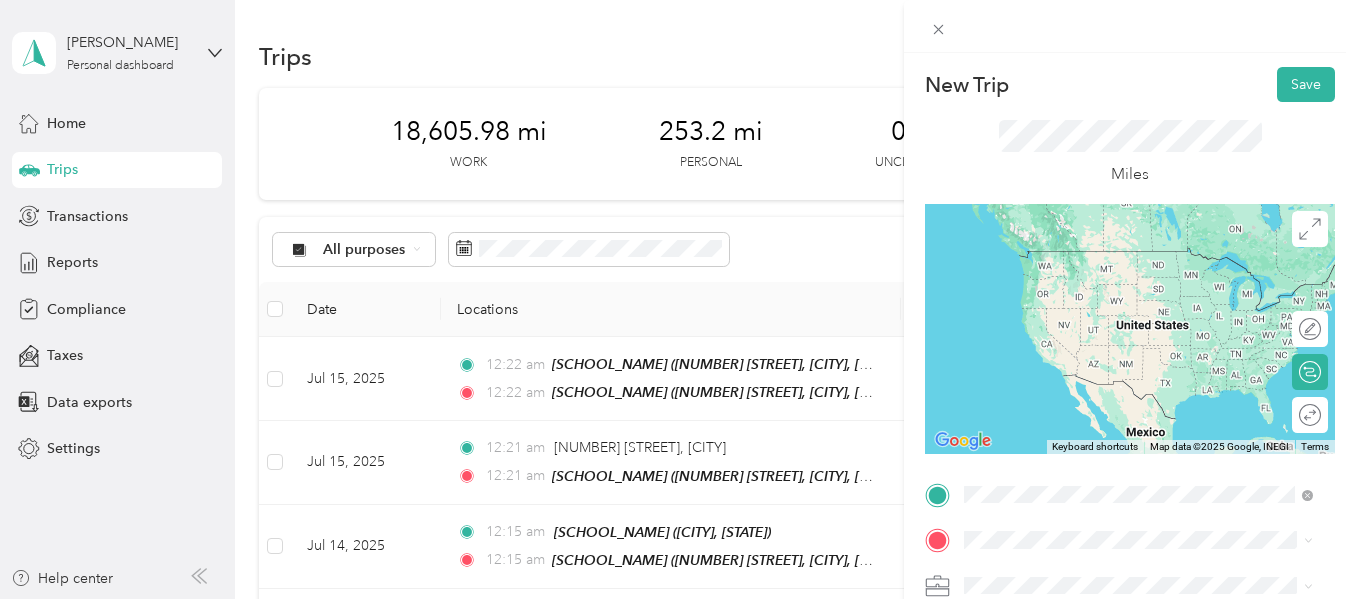 click on "[SCHOOL_NAME] [NUMBER] [STREET], [CITY], [POSTAL_CODE], [CITY], [STATE], [COUNTRY]" at bounding box center (1154, 280) 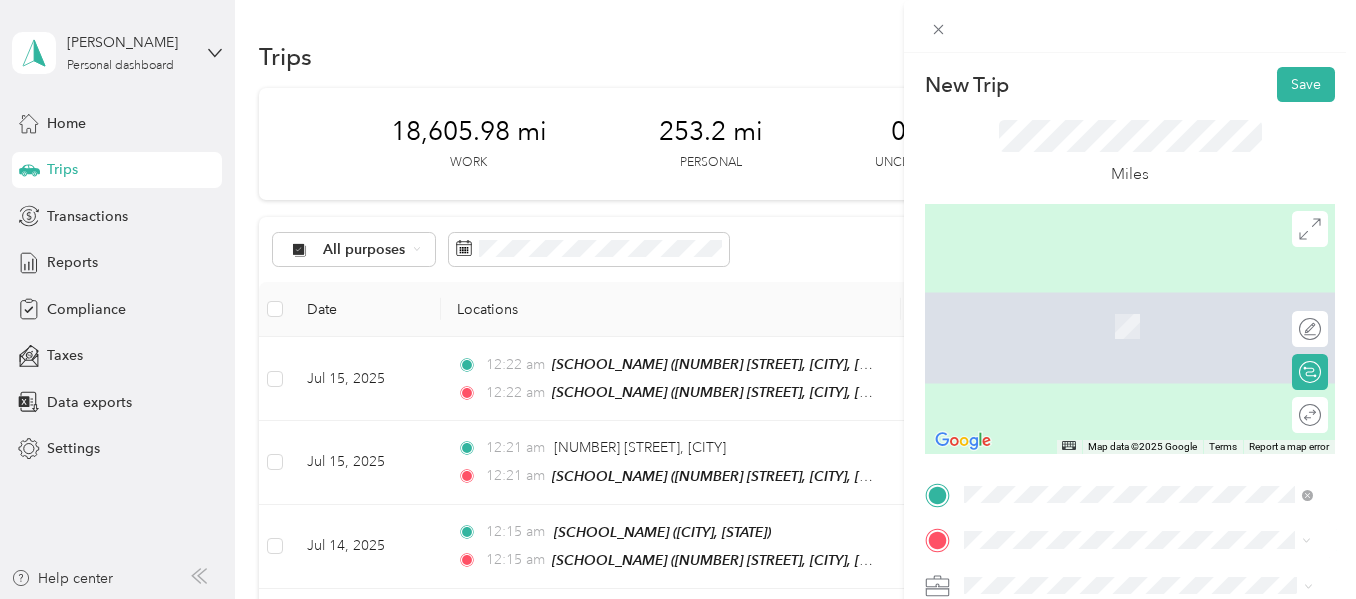 click on "[NUMBER] [STREET]
[CITY], [STATE], [POSTAL_CODE], [COUNTRY]" at bounding box center (1148, 305) 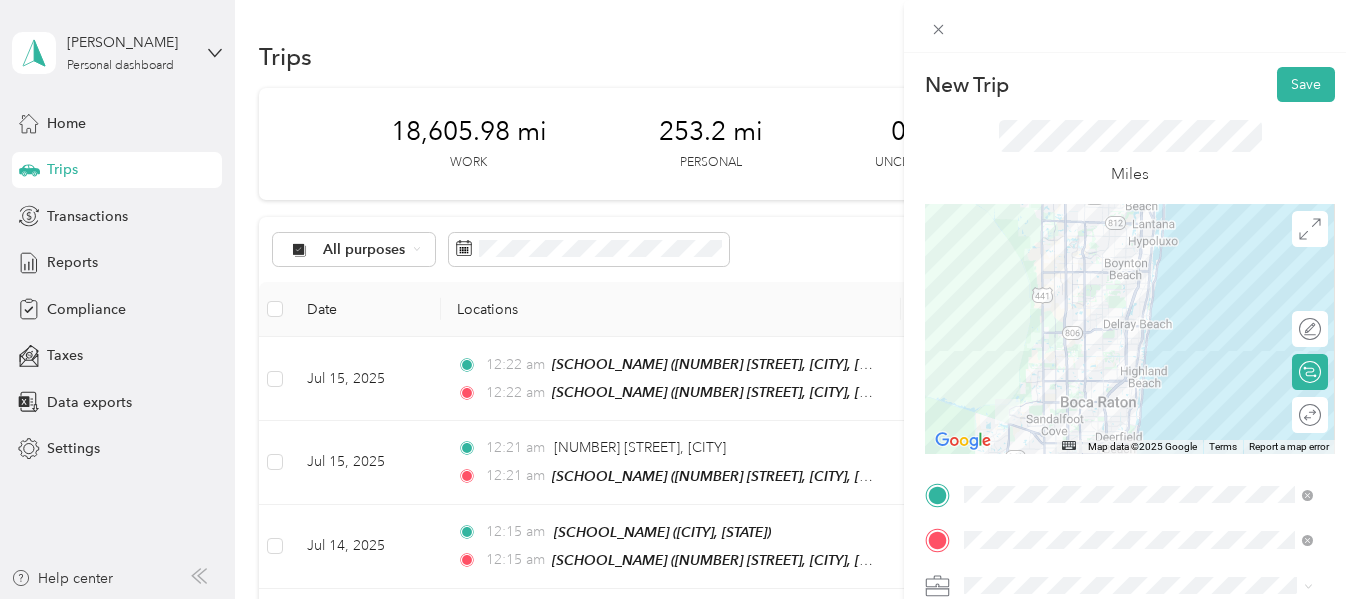 click at bounding box center (1130, 329) 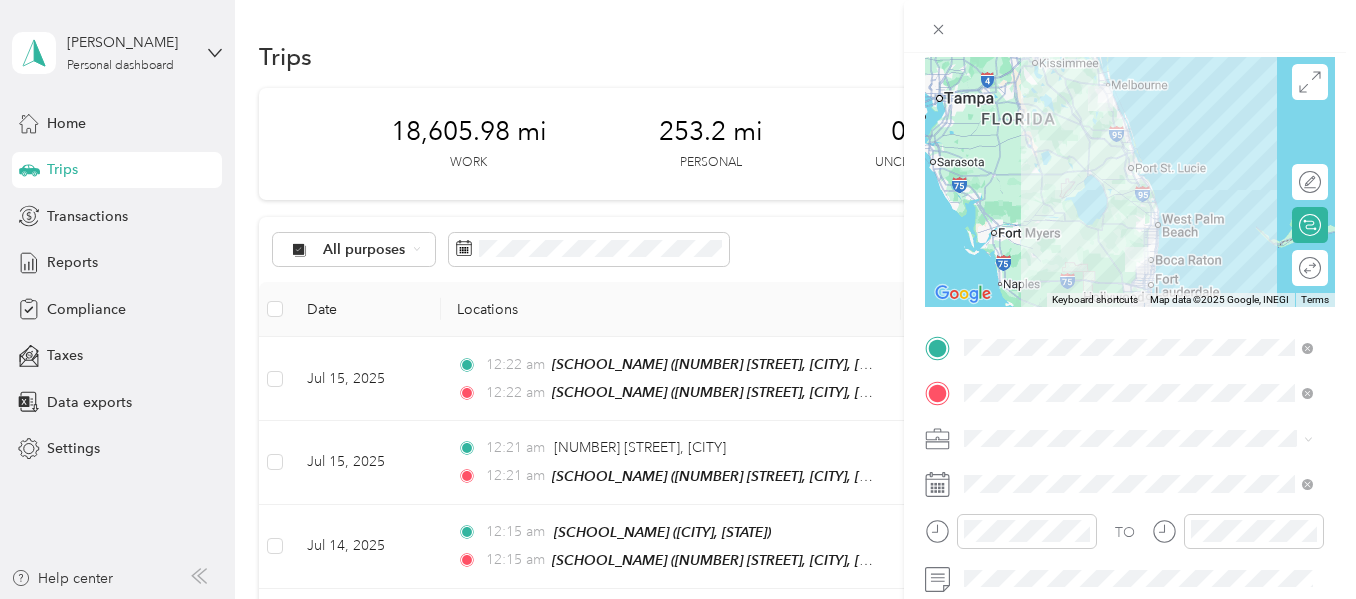 scroll, scrollTop: 167, scrollLeft: 0, axis: vertical 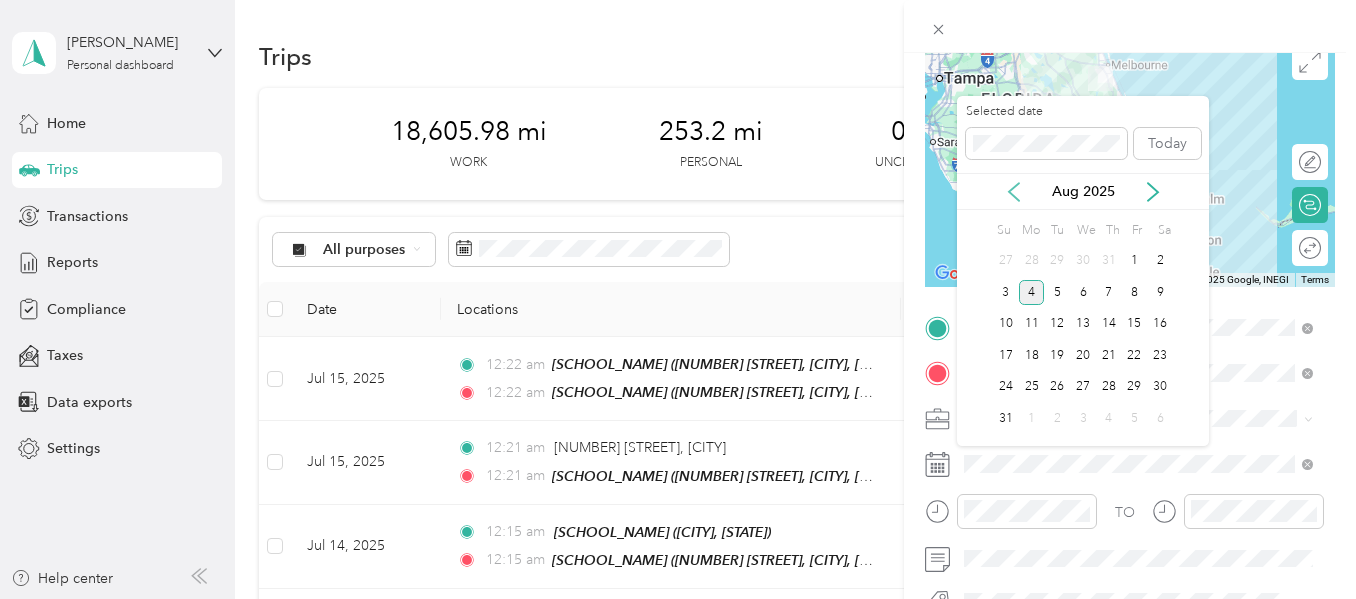 click 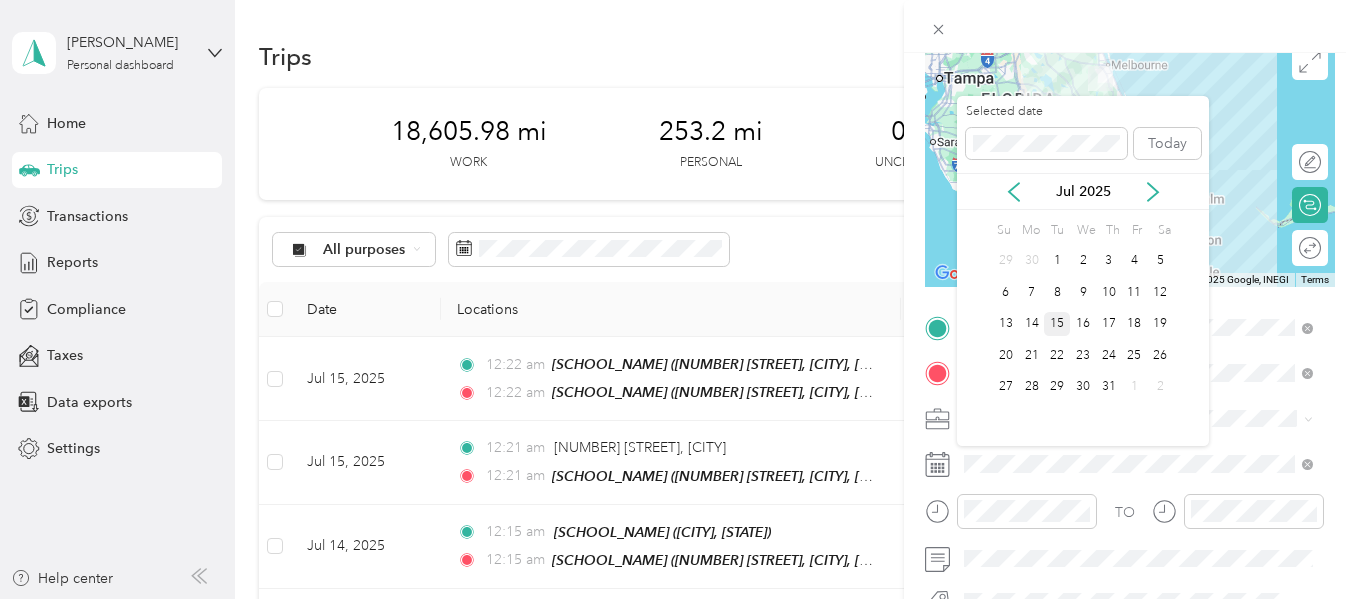 click on "15" at bounding box center [1057, 324] 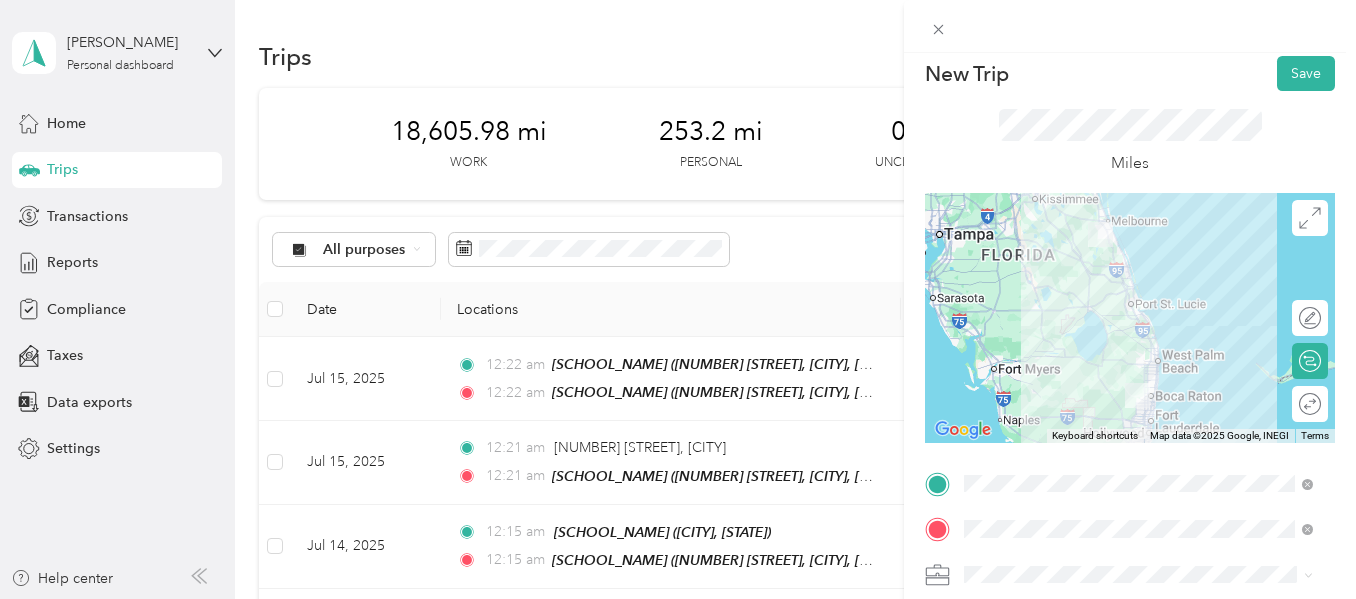 scroll, scrollTop: 0, scrollLeft: 0, axis: both 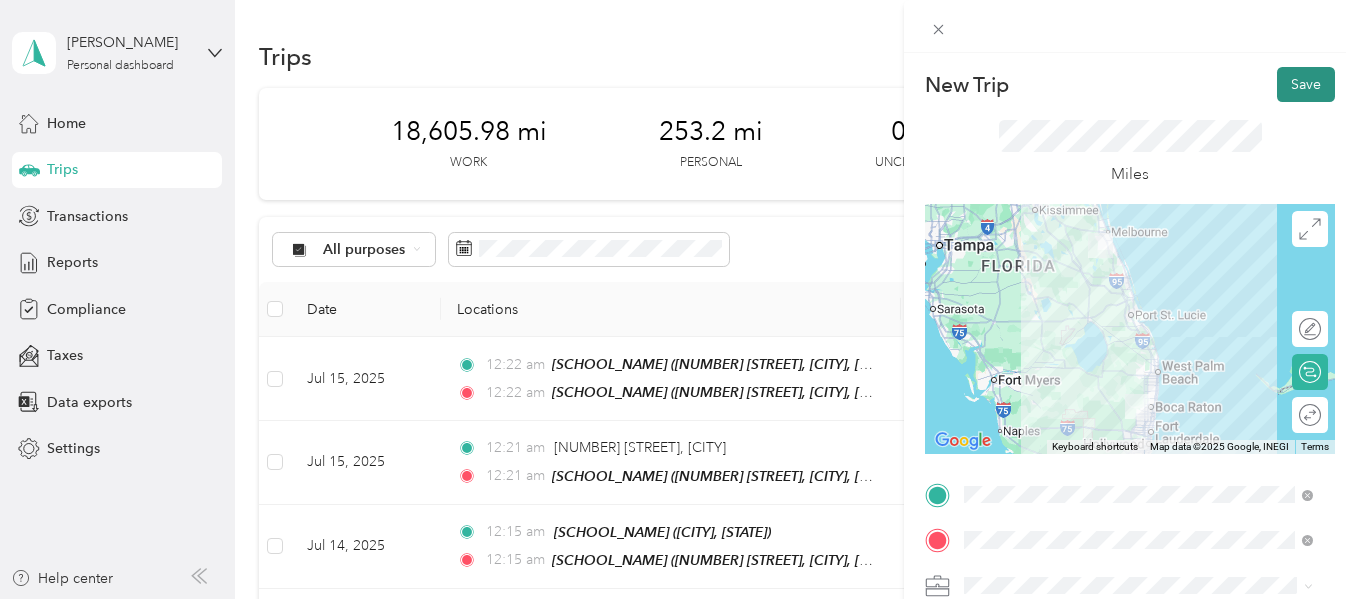 click on "Save" at bounding box center [1306, 84] 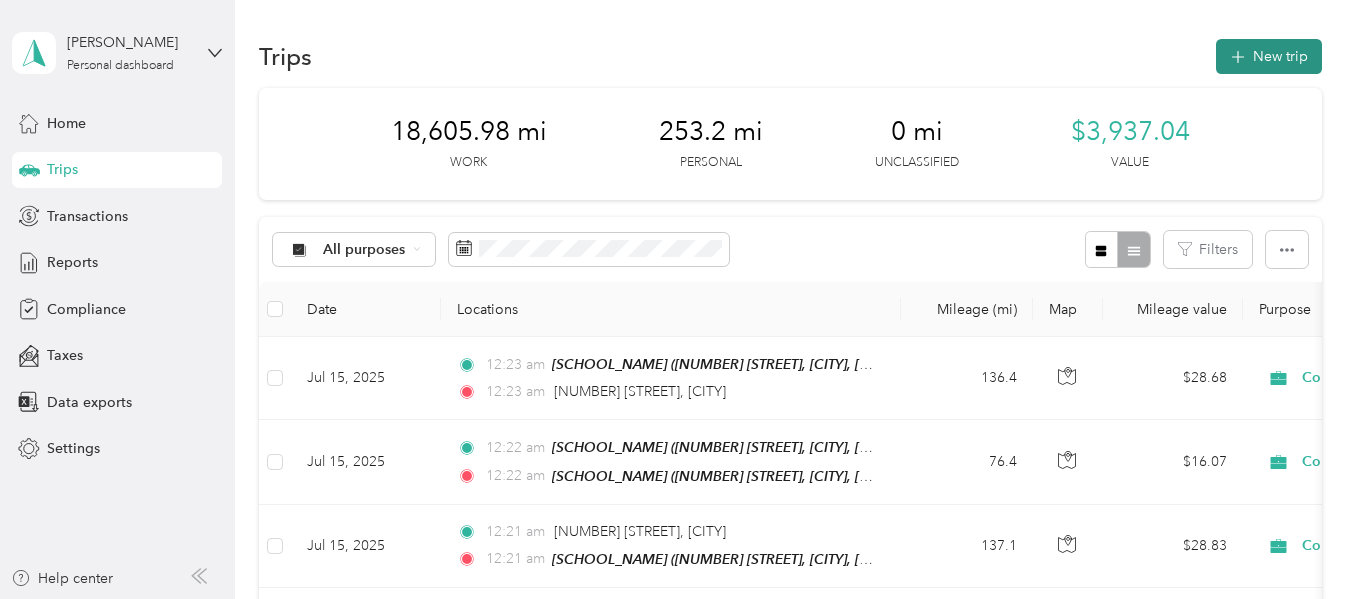 click 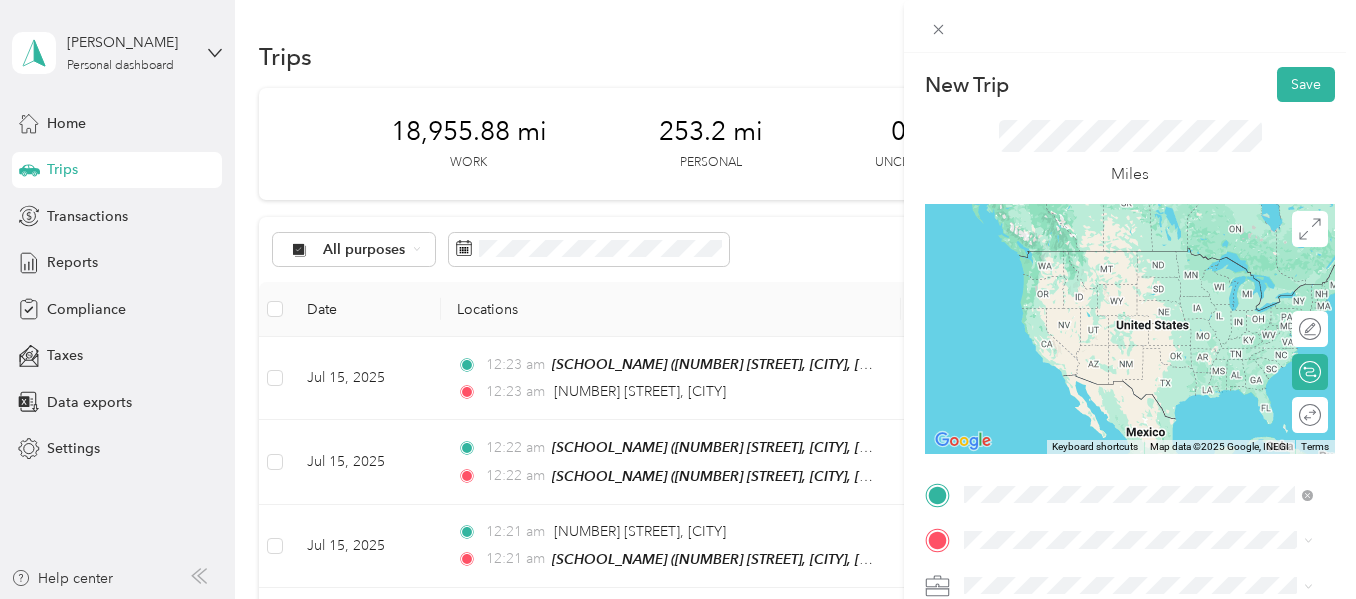 click on "[NUMBER] [STREET]
[CITY], [STATE], [POSTAL_CODE], [COUNTRY]" at bounding box center [1148, 259] 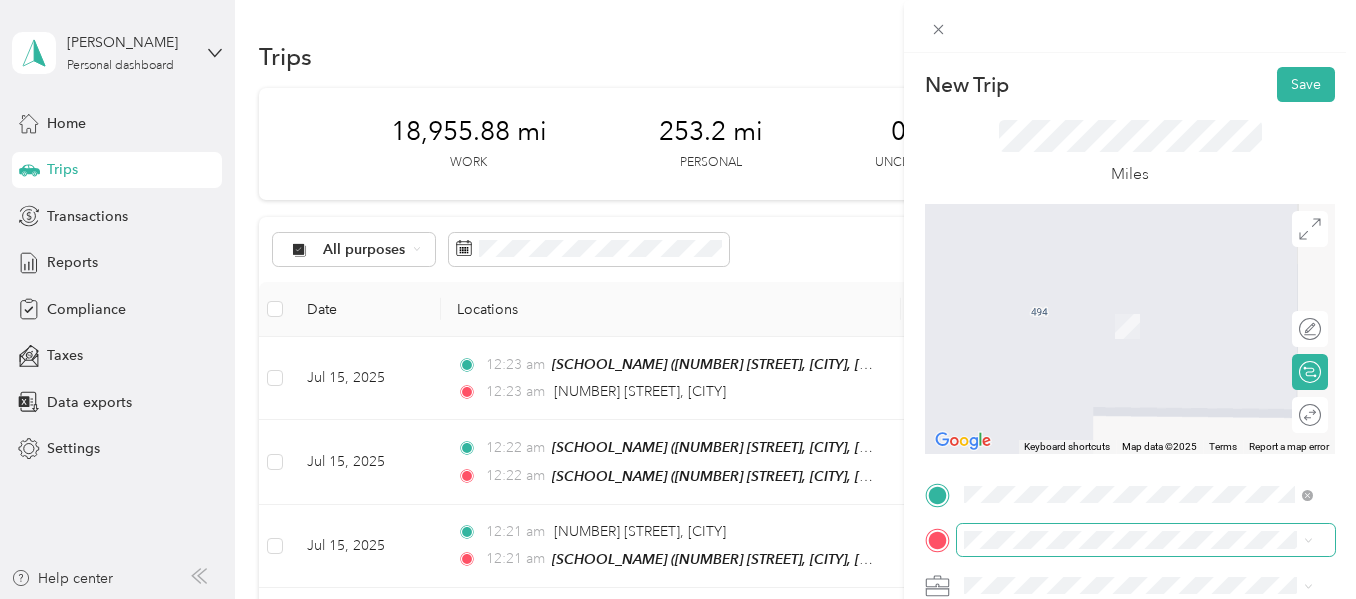 click at bounding box center (1146, 540) 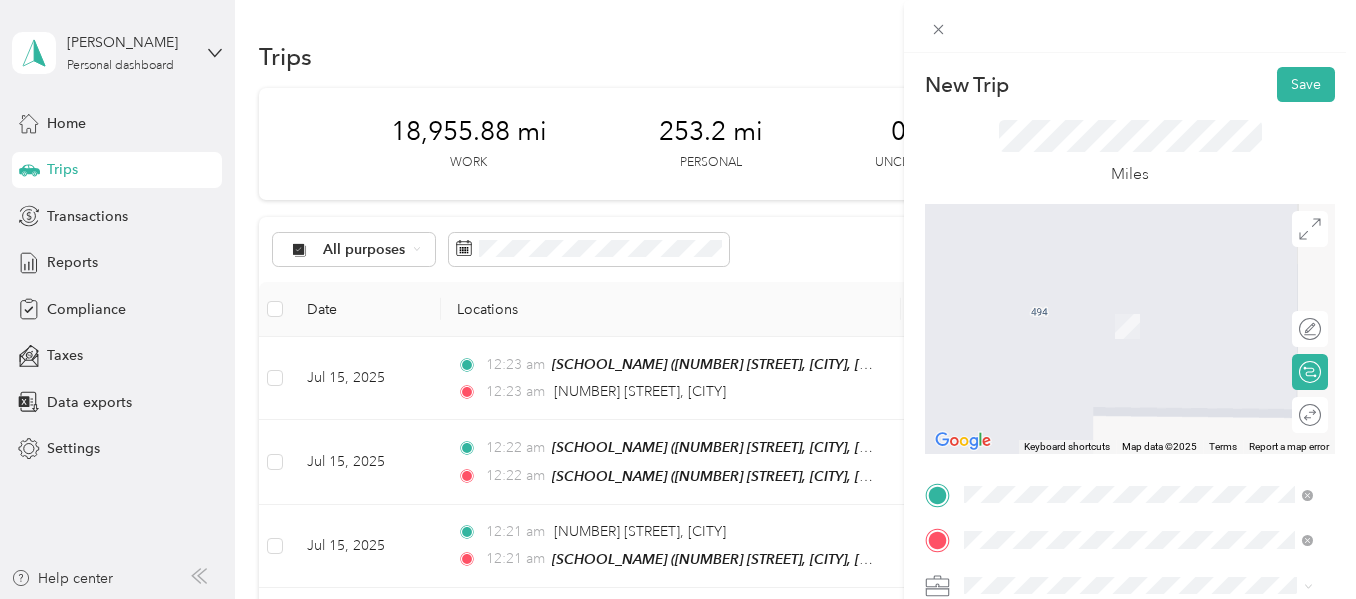 click on "[NUMBER] [STREET]
[CITY], [STATE] [POSTAL_CODE], [COUNTRY]" at bounding box center (1146, 382) 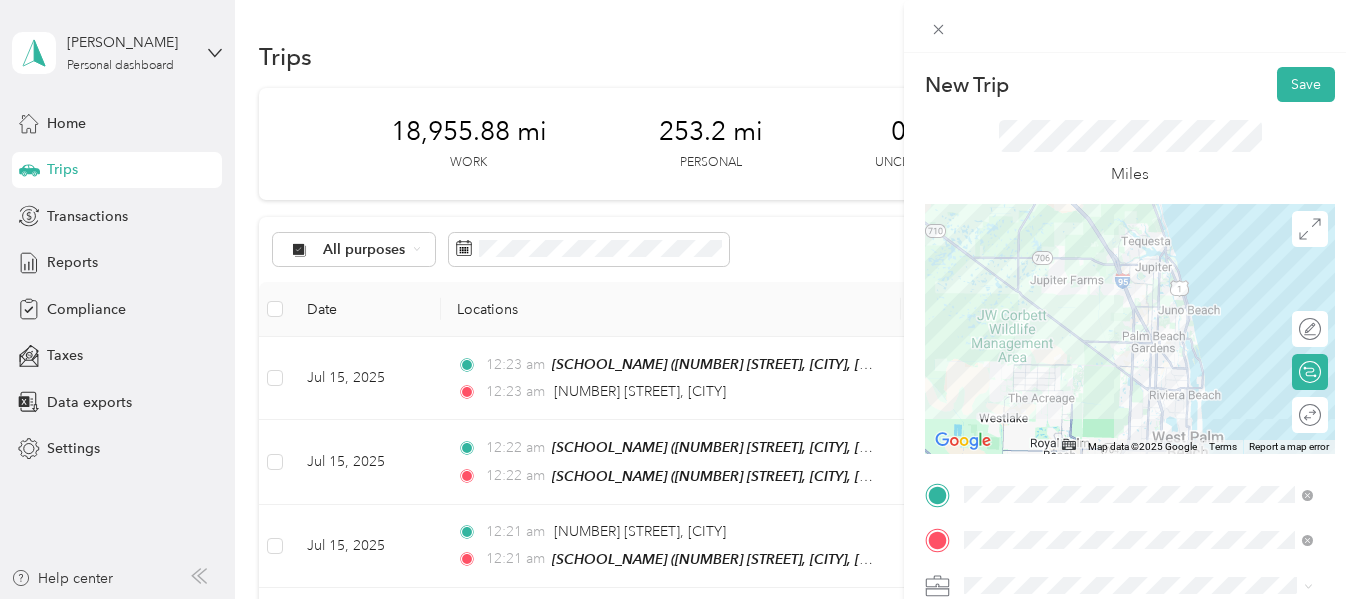 drag, startPoint x: 1090, startPoint y: 328, endPoint x: 1269, endPoint y: 405, distance: 194.85892 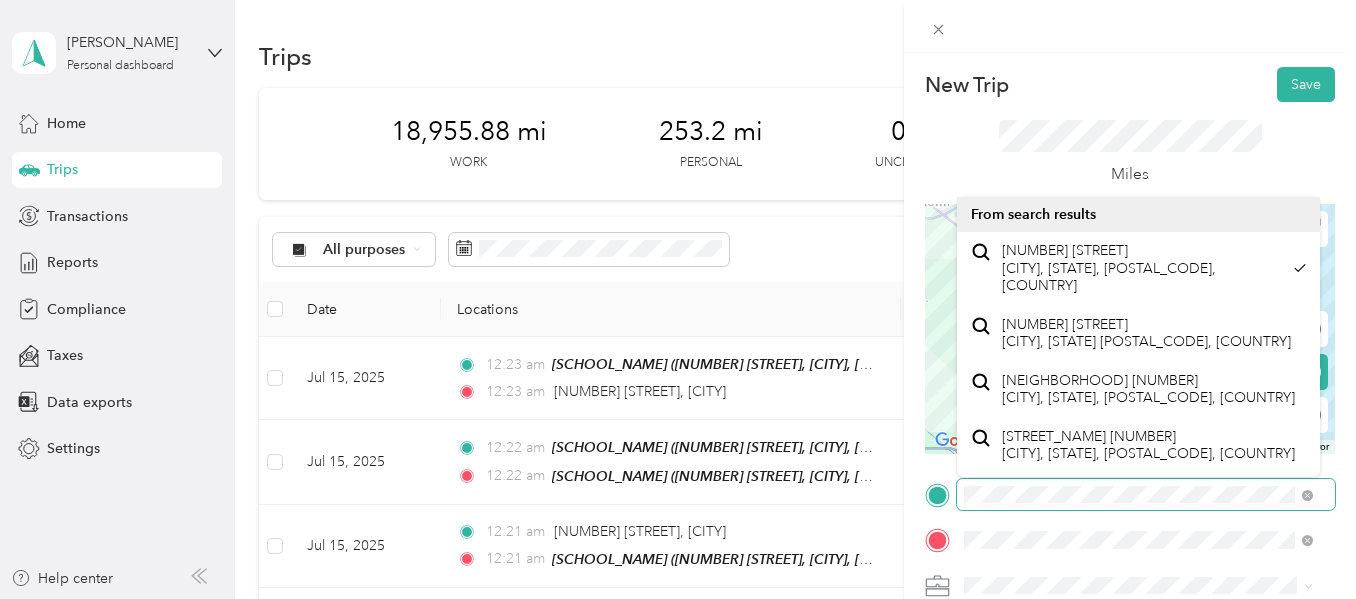 drag, startPoint x: 1108, startPoint y: 234, endPoint x: 1149, endPoint y: 223, distance: 42.44997 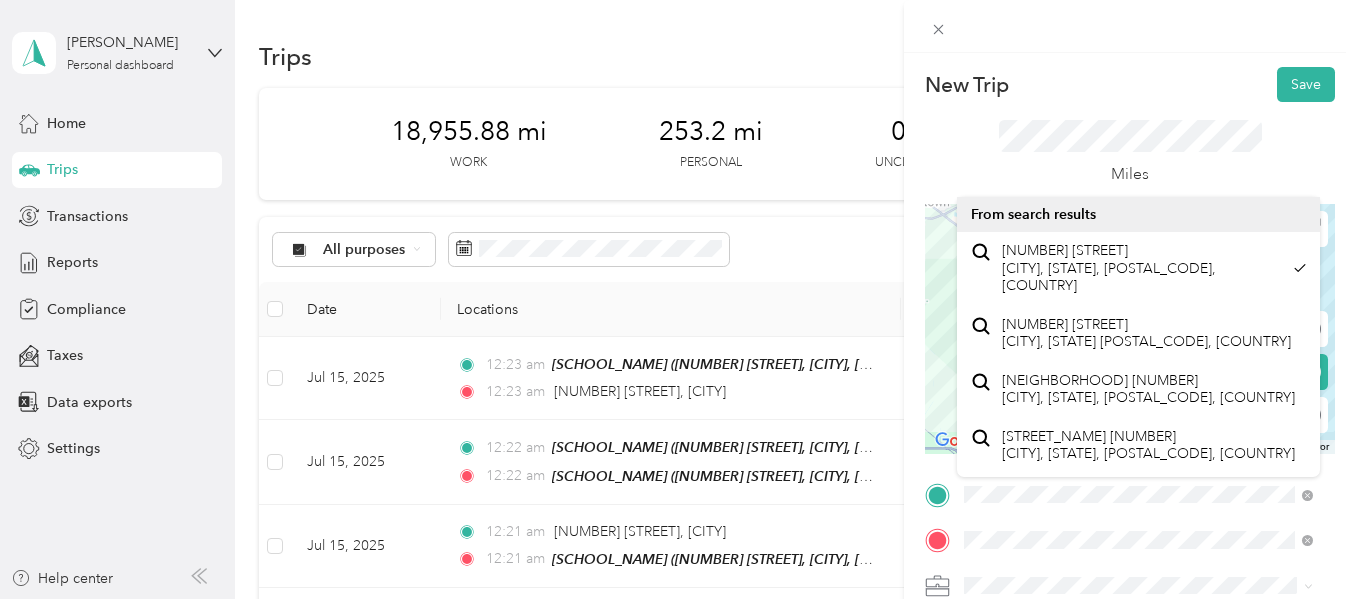 click on "[NUMBER] [STREET]
[CITY], [STATE] [POSTAL_CODE], [COUNTRY]
[STREET]
[CITY], [STATE] [POSTAL_CODE], [COUNTRY]
[STREET]
[CITY], [STATE], [POSTAL_CODE], [COUNTRY]
[STREET]
[CITY], [STATE], [POSTAL_CODE], [COUNTRY]" at bounding box center [673, 599] 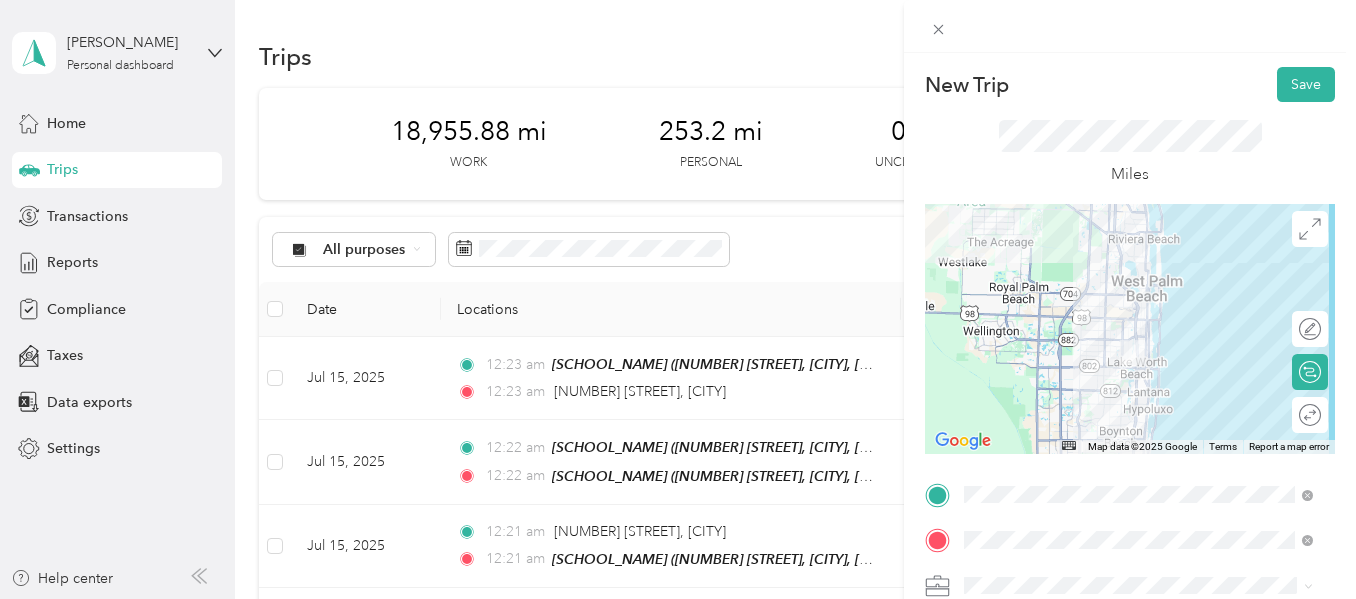 drag, startPoint x: 1148, startPoint y: 355, endPoint x: 1053, endPoint y: 174, distance: 204.41624 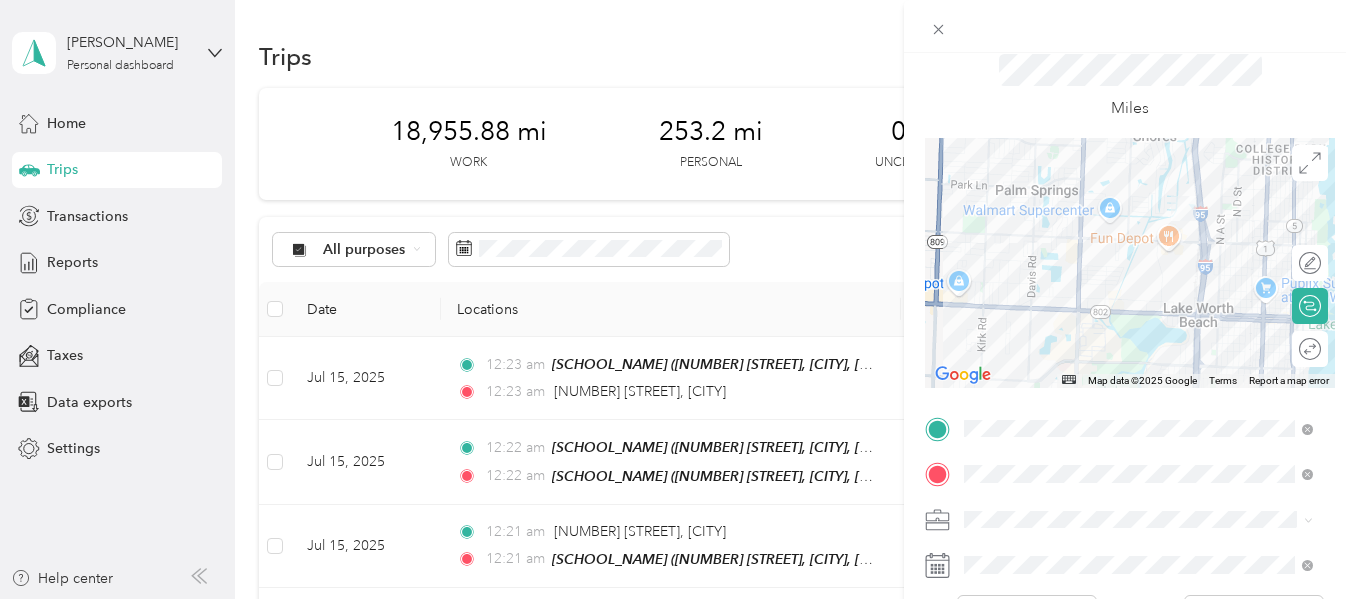 scroll, scrollTop: 100, scrollLeft: 0, axis: vertical 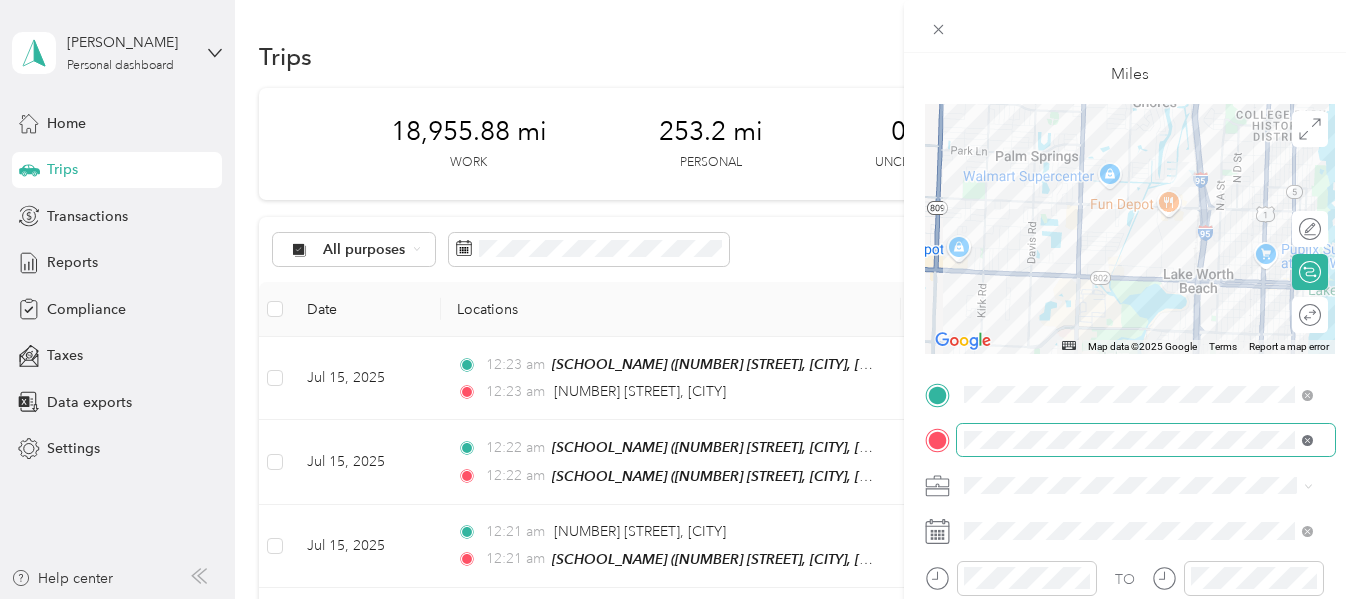 click 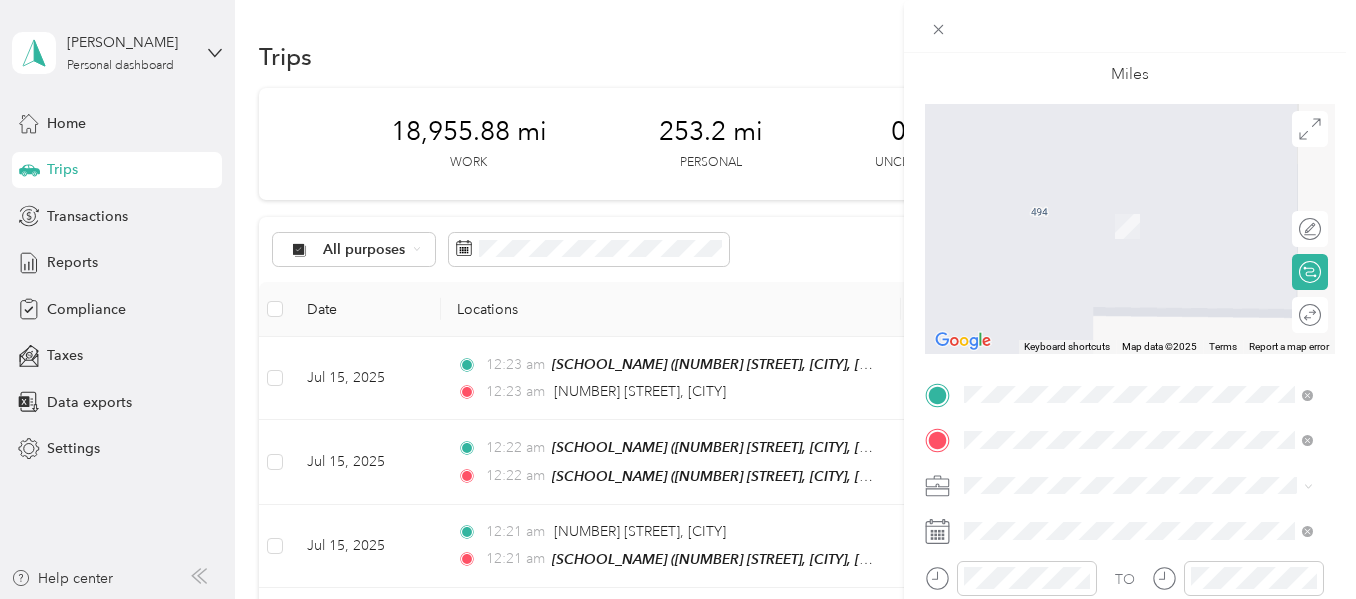 click on "[NUMBER] [STREET]
[CITY], [STATE] [POSTAL_CODE], [COUNTRY]" at bounding box center (1146, 338) 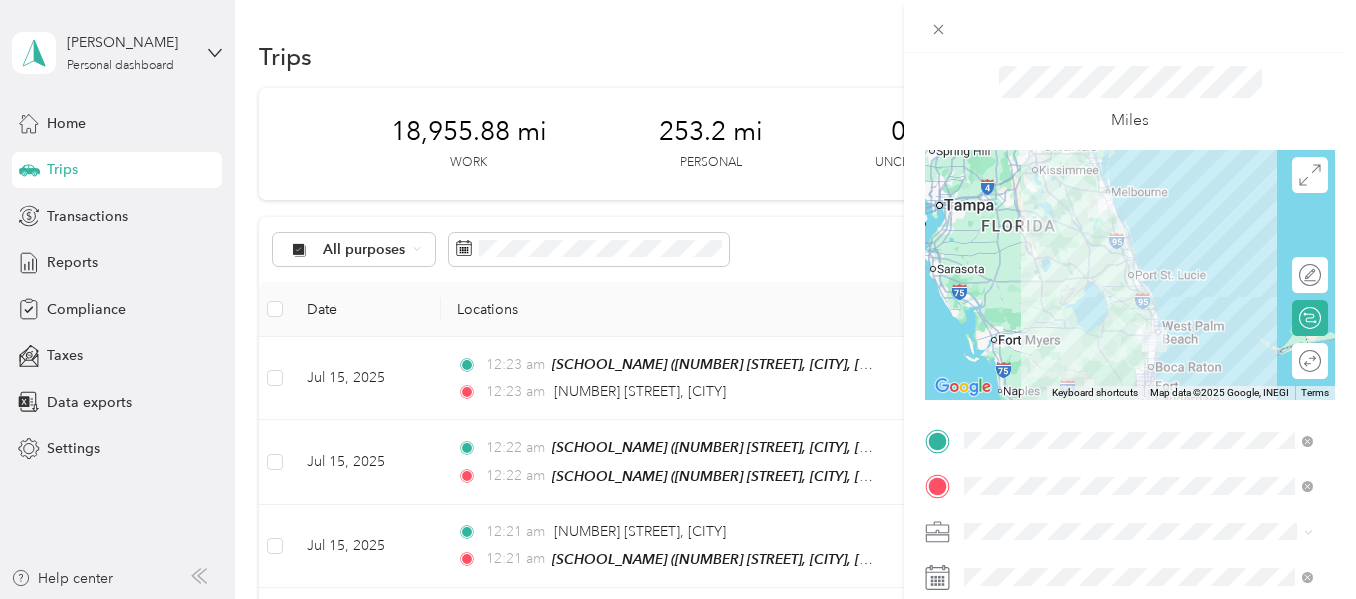 scroll, scrollTop: 0, scrollLeft: 0, axis: both 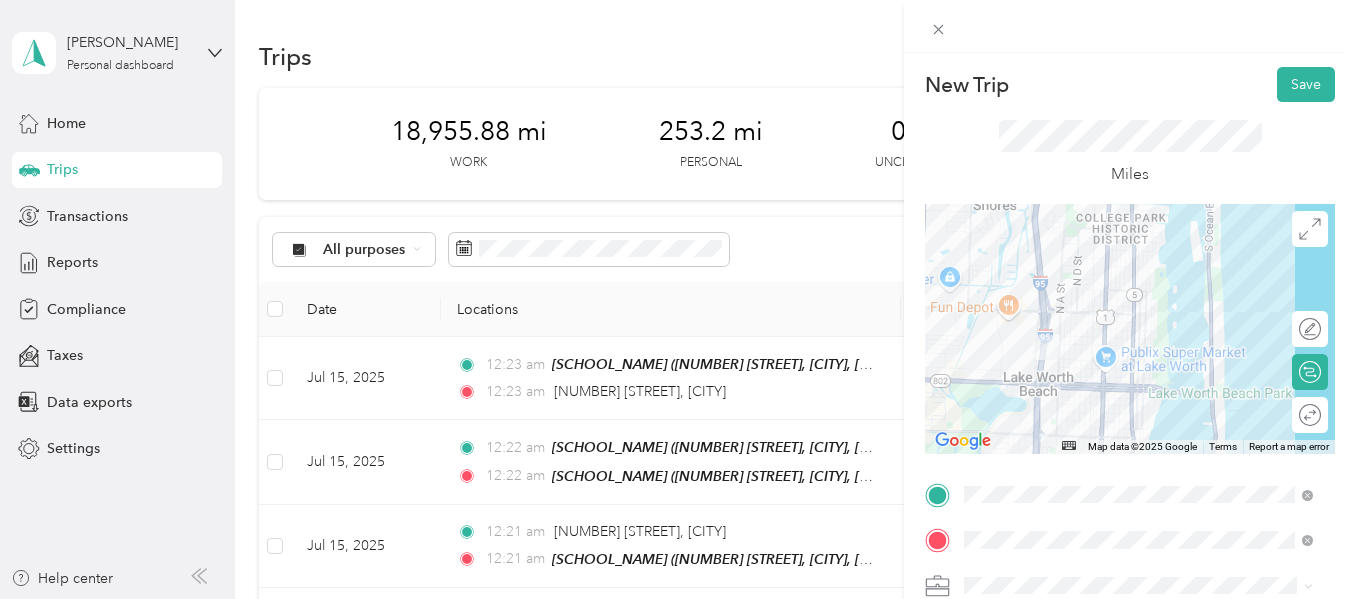 drag, startPoint x: 1076, startPoint y: 406, endPoint x: 1149, endPoint y: 324, distance: 109.786156 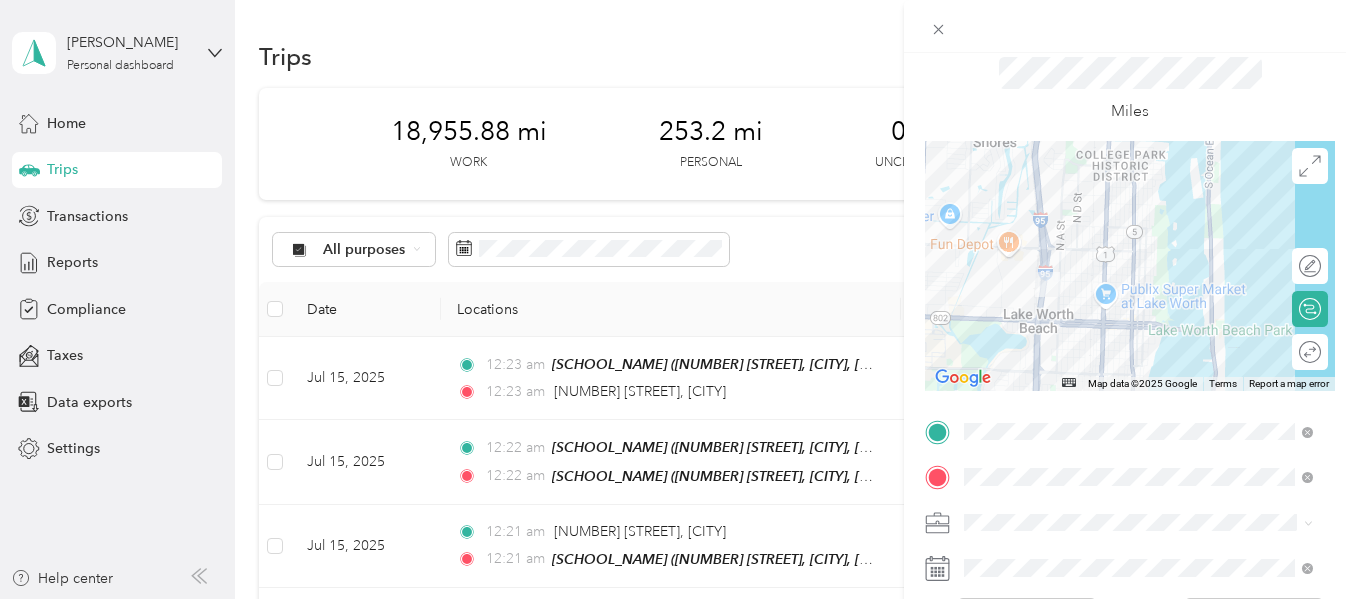 scroll, scrollTop: 100, scrollLeft: 0, axis: vertical 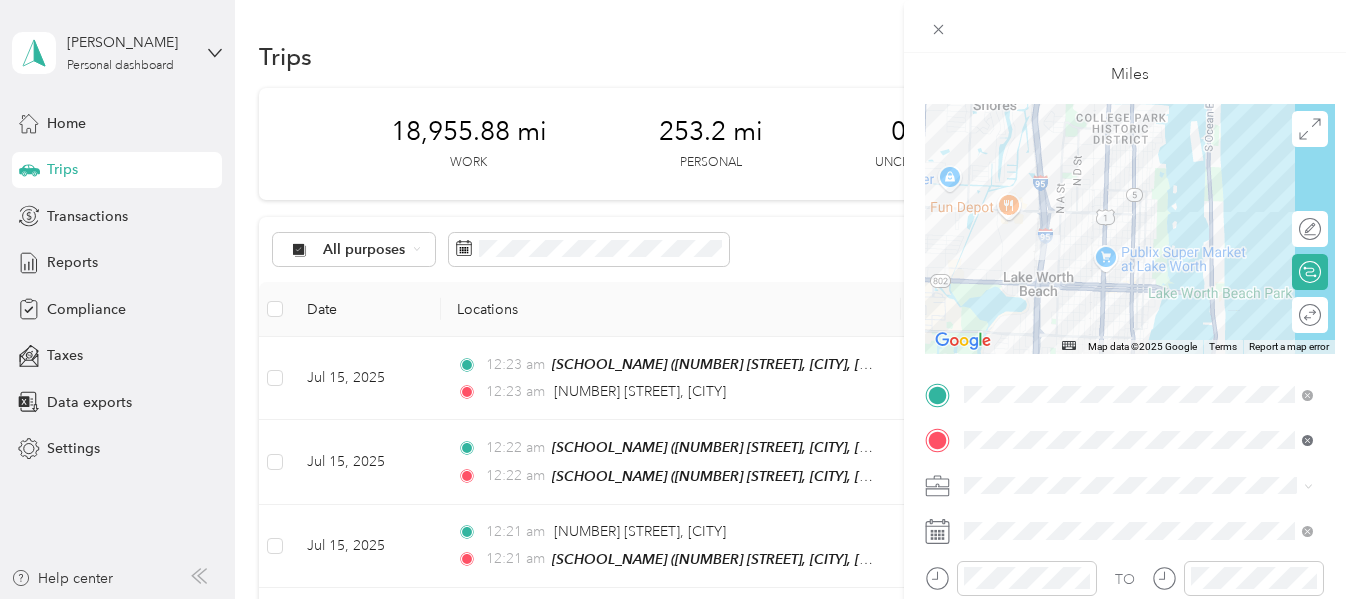 click 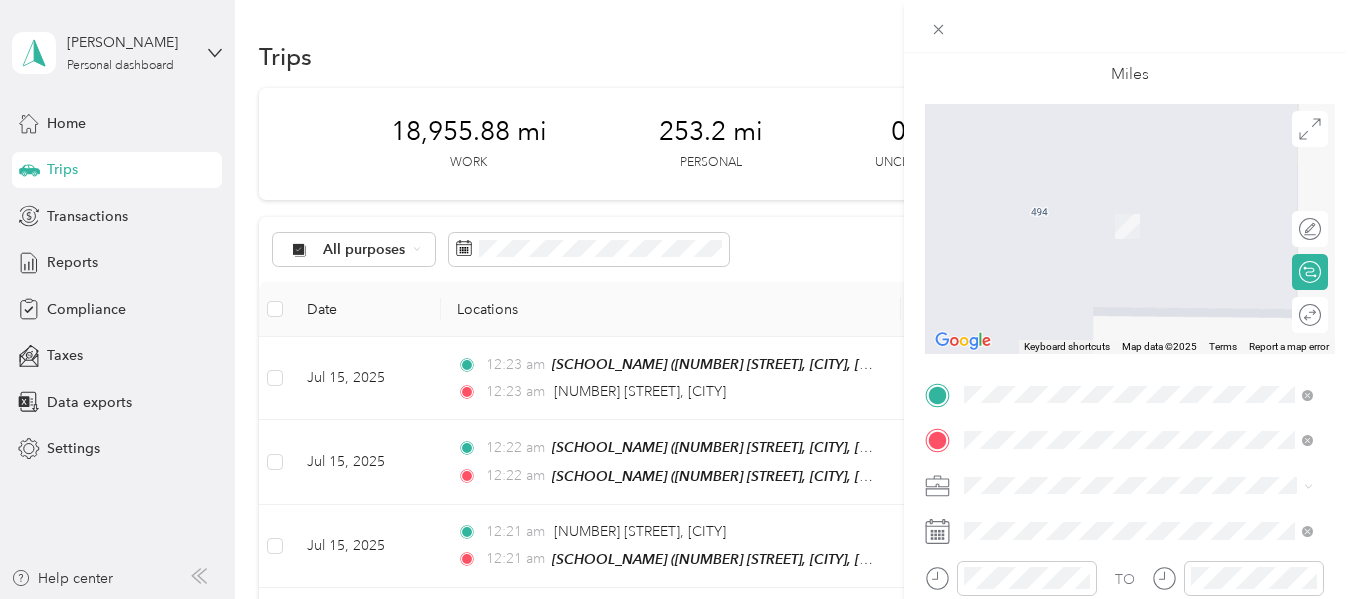 click on "[NUMBER] [STREET]
[CITY], [STATE] [POSTAL_CODE], [COUNTRY]" at bounding box center (1146, 205) 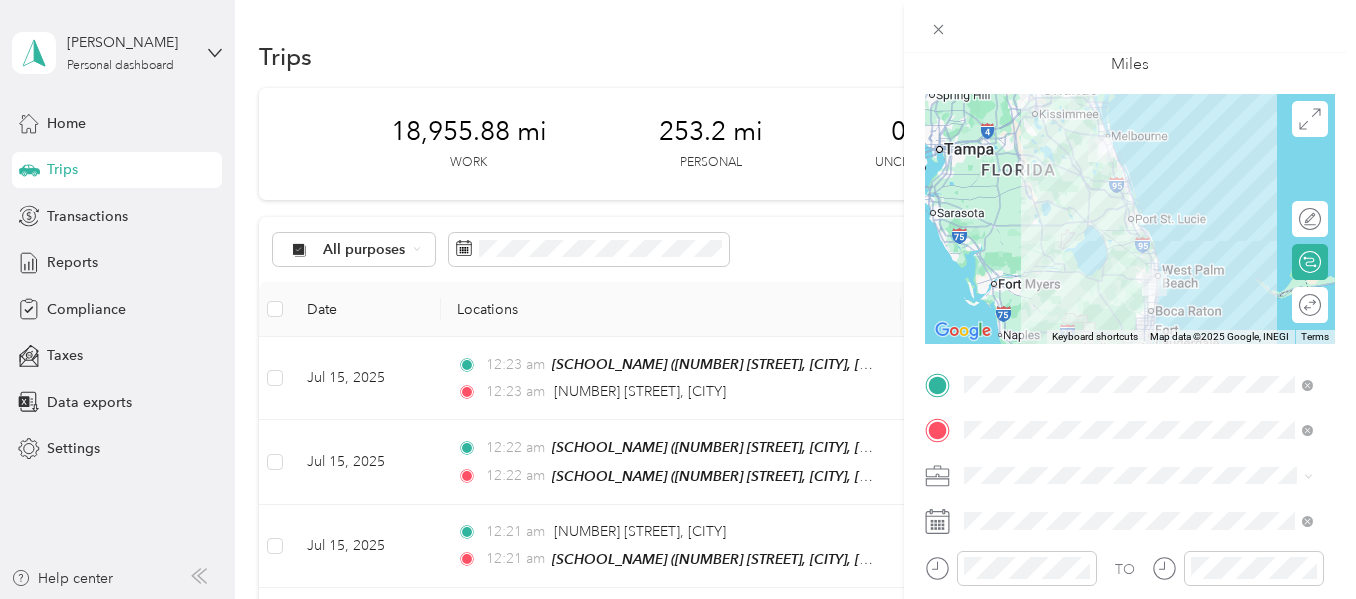 scroll, scrollTop: 167, scrollLeft: 0, axis: vertical 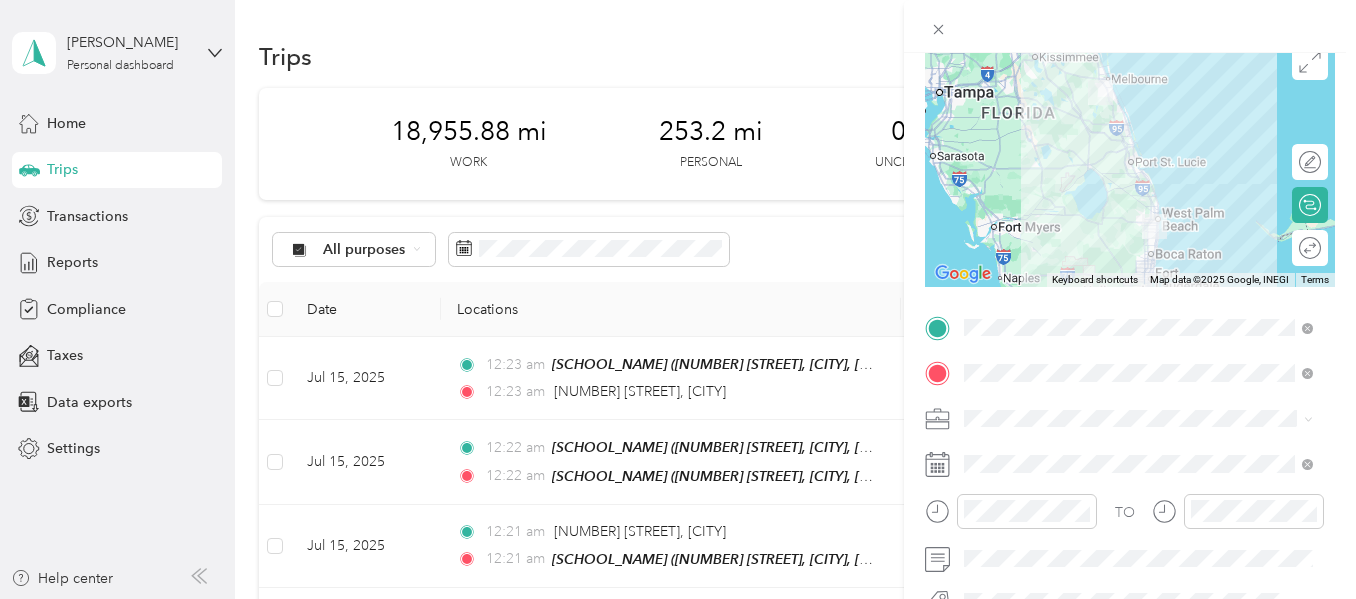 click 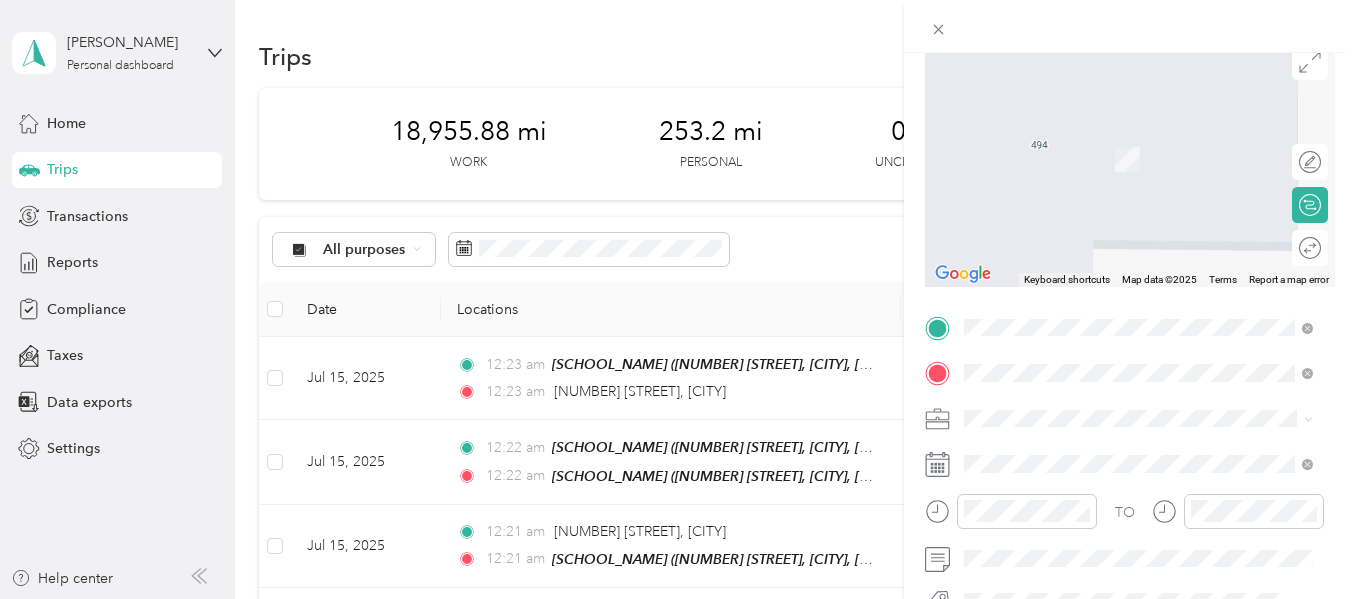 click on "[NUMBER] [STREET]
[CITY], [STATE] [POSTAL_CODE], [COUNTRY]" at bounding box center (1146, 138) 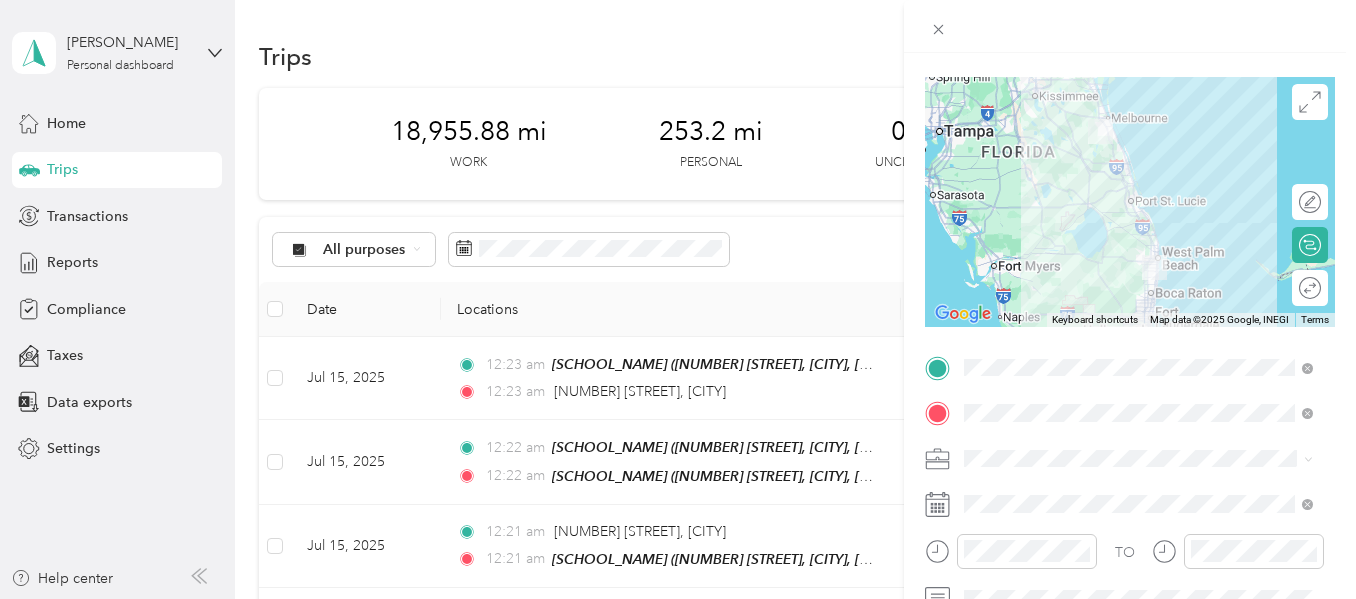 scroll, scrollTop: 133, scrollLeft: 0, axis: vertical 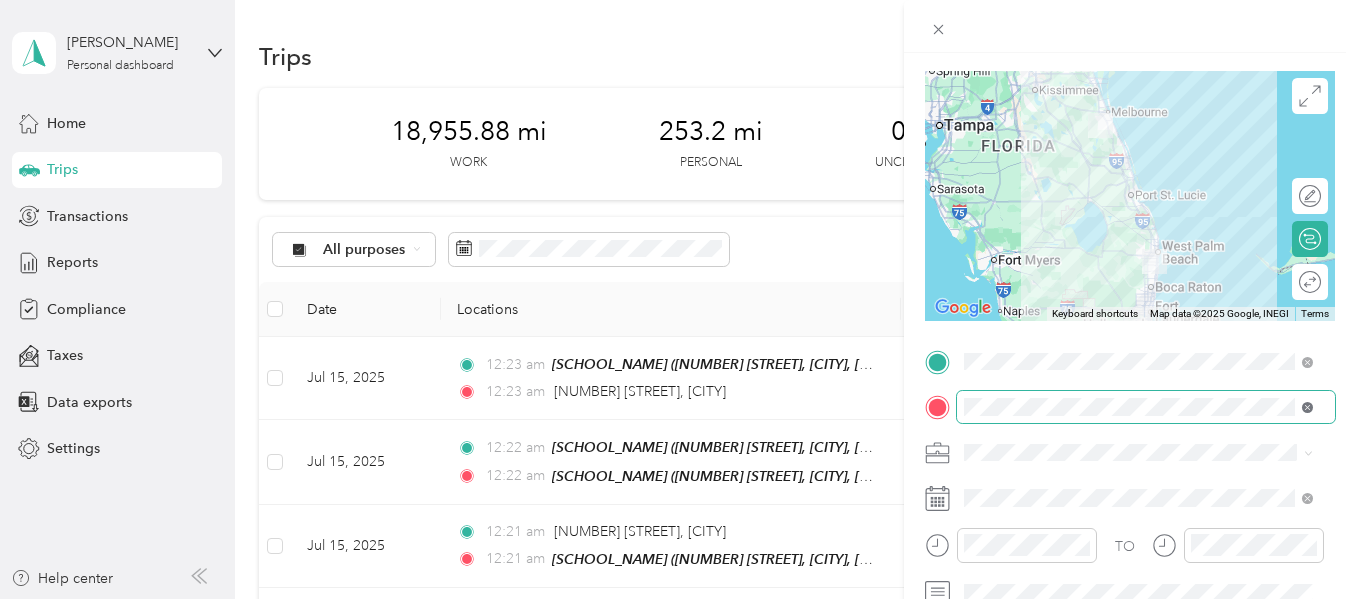 click 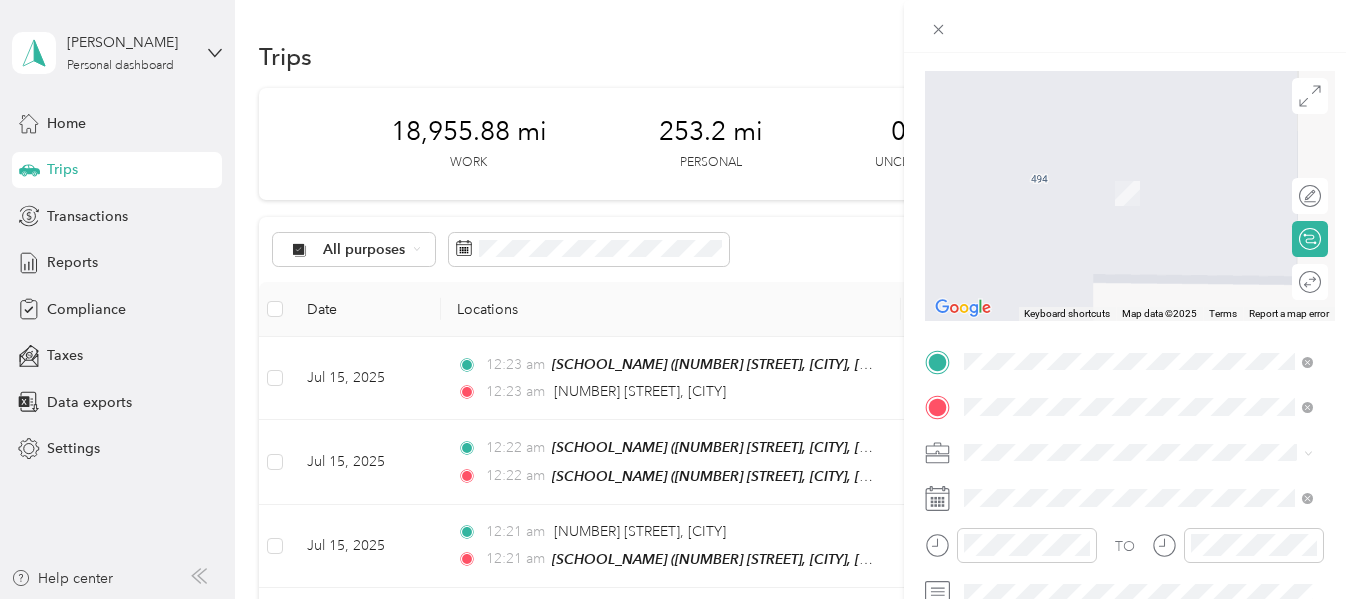 click on "[NUMBER] [STREET]
[CITY], [STATE] [POSTAL_CODE], [COUNTRY]" at bounding box center [1146, 172] 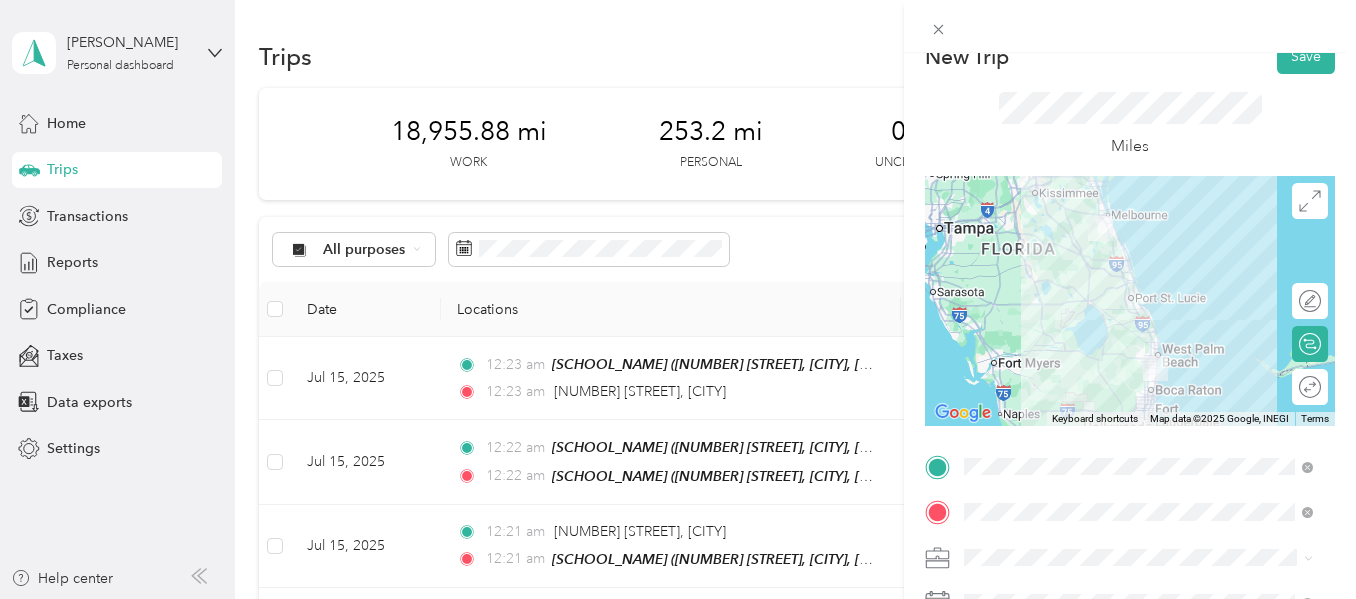 scroll, scrollTop: 0, scrollLeft: 0, axis: both 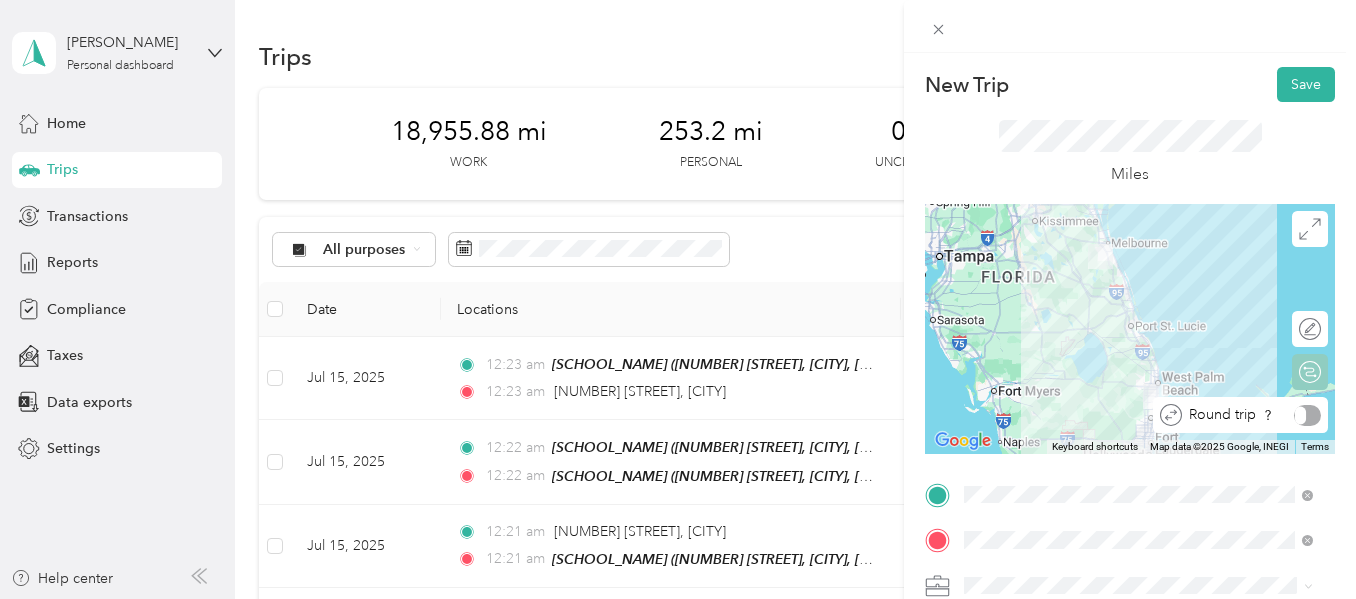 click at bounding box center [1307, 415] 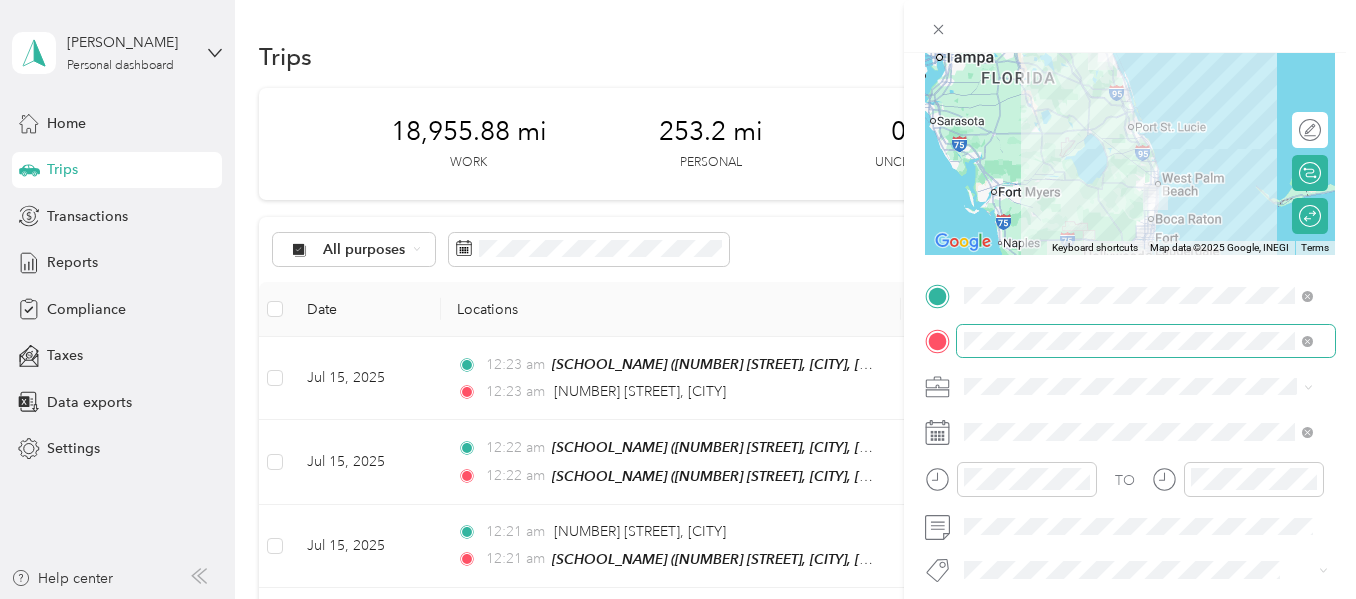 scroll, scrollTop: 200, scrollLeft: 0, axis: vertical 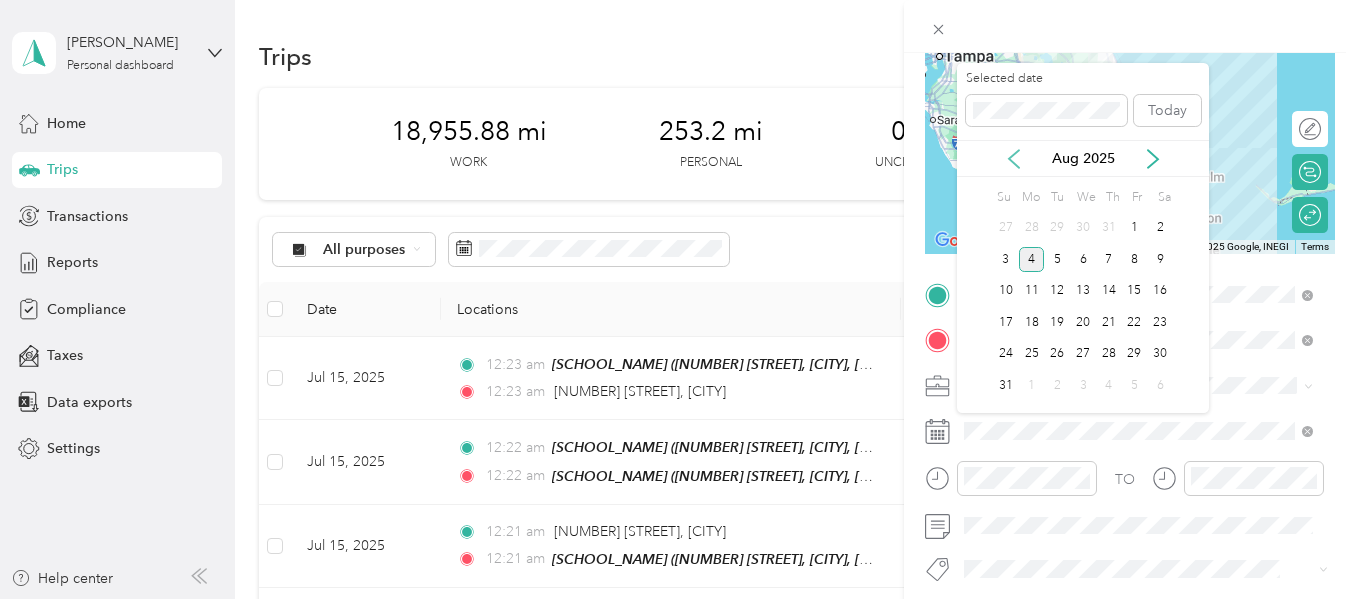 click 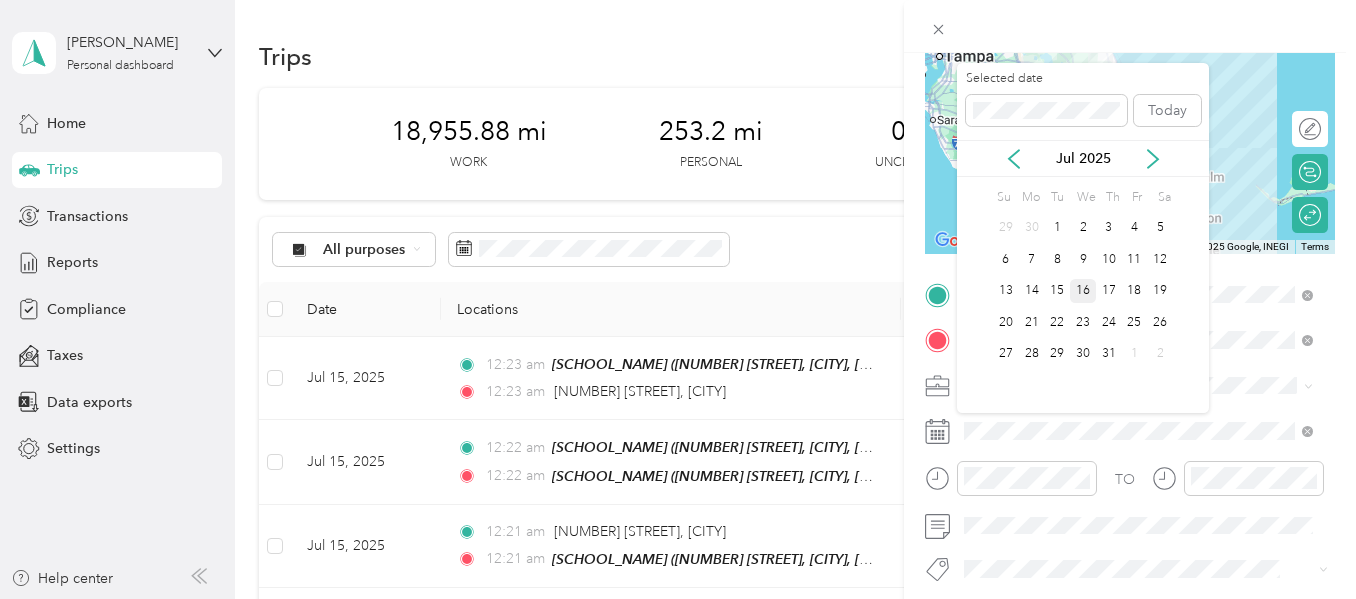 click on "16" at bounding box center [1083, 291] 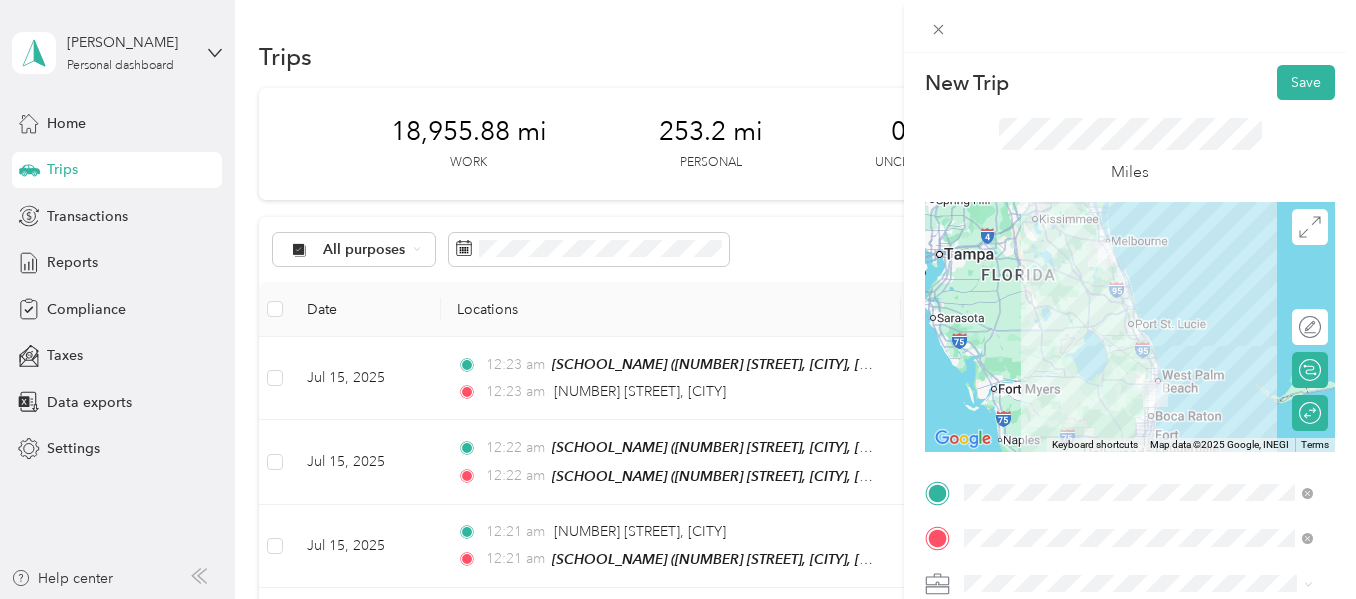 scroll, scrollTop: 0, scrollLeft: 0, axis: both 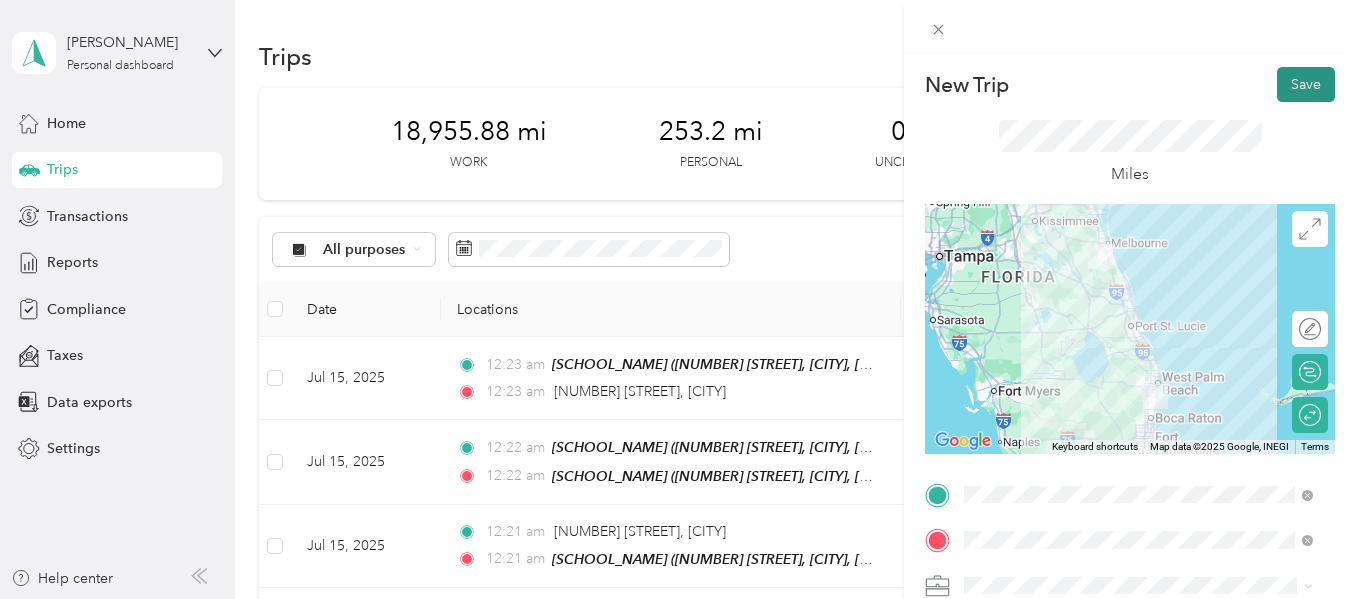 click on "Save" at bounding box center (1306, 84) 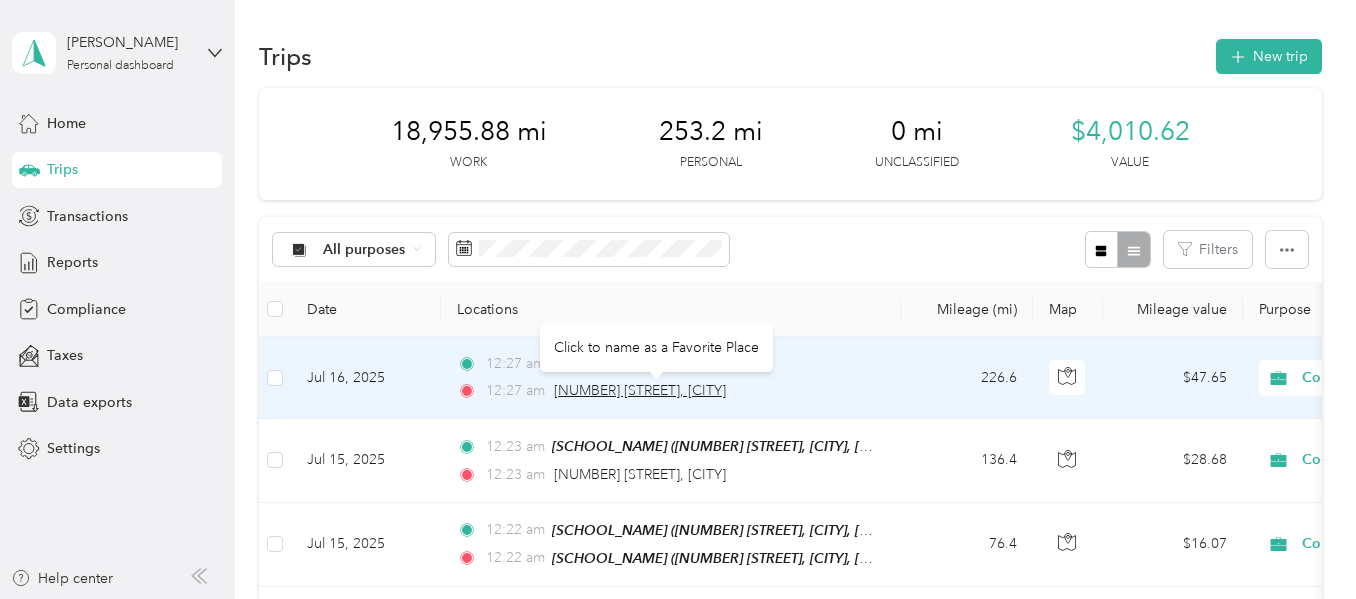 click on "[NUMBER] [STREET], [CITY]" at bounding box center (640, 390) 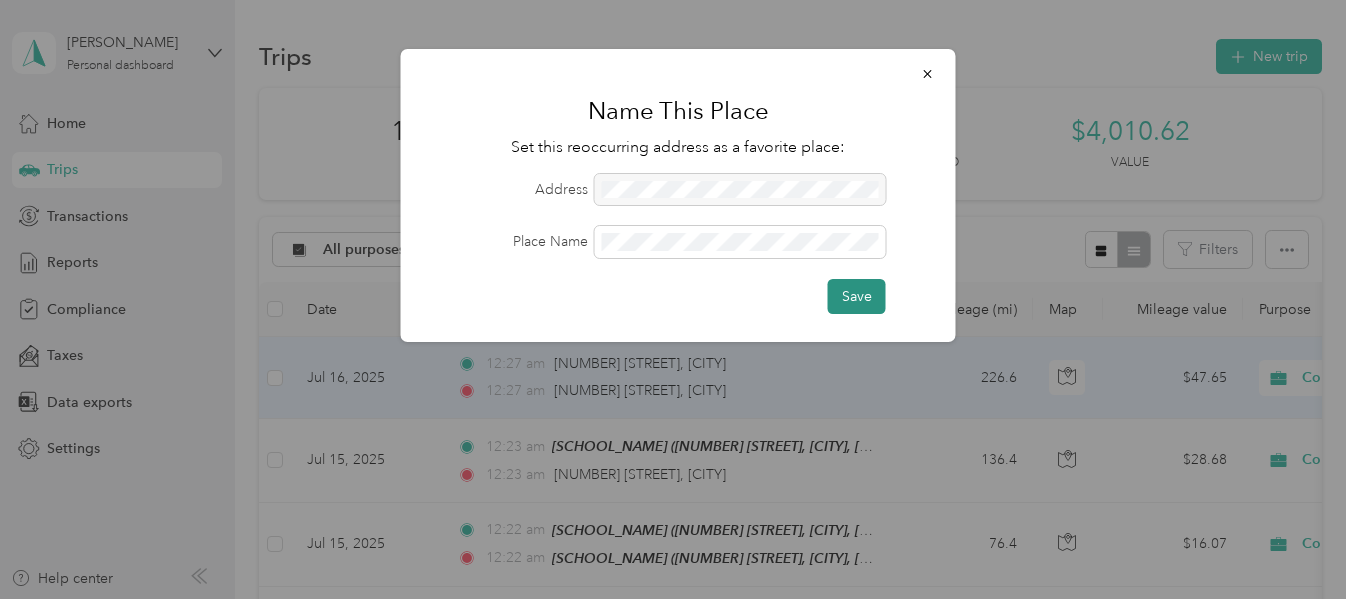 click on "Save" at bounding box center [857, 296] 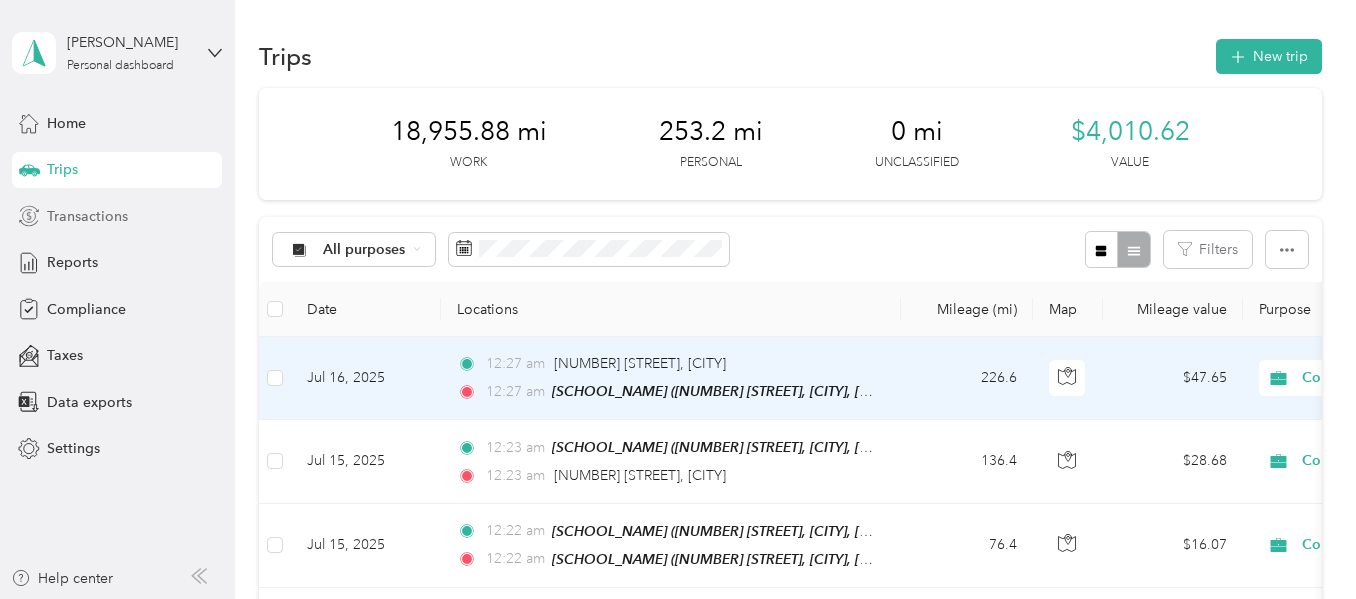 click on "Transactions" at bounding box center [87, 216] 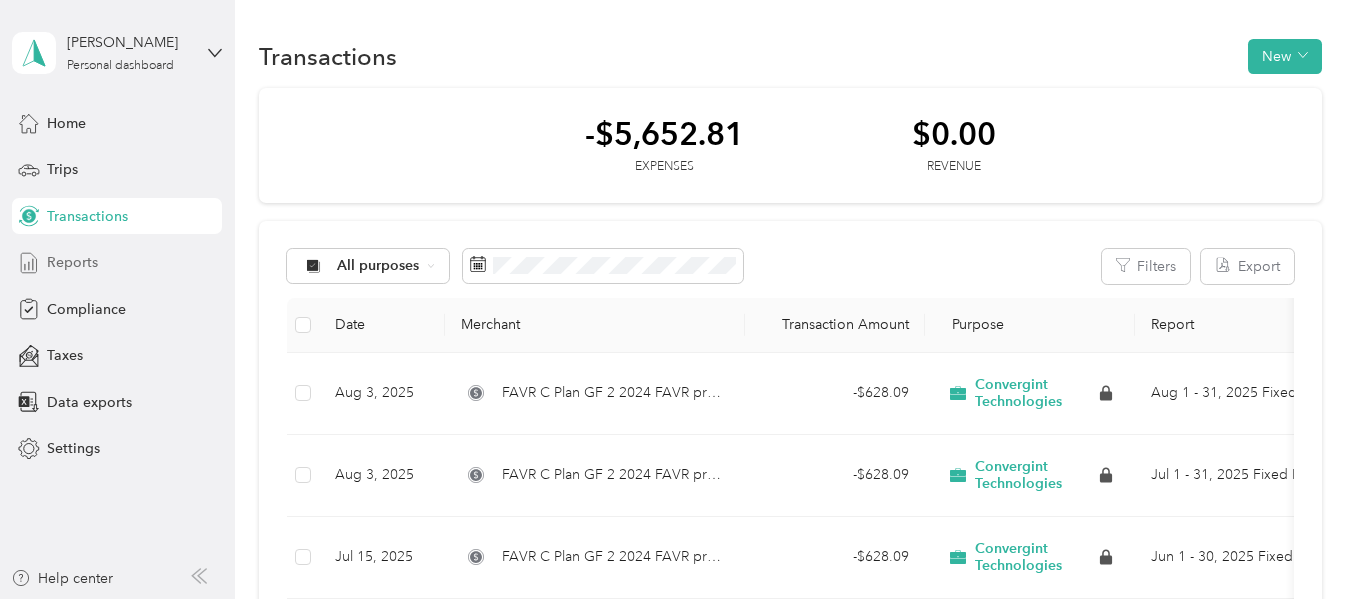 click on "Reports" at bounding box center (72, 262) 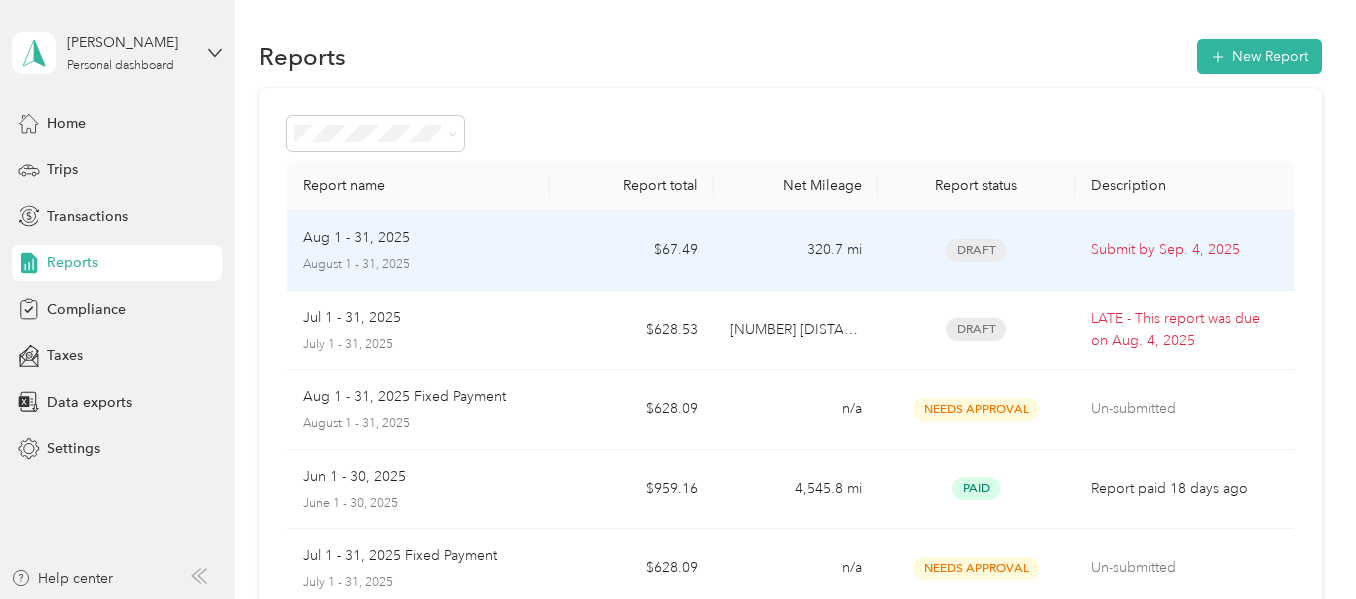 click on "Draft" at bounding box center (976, 250) 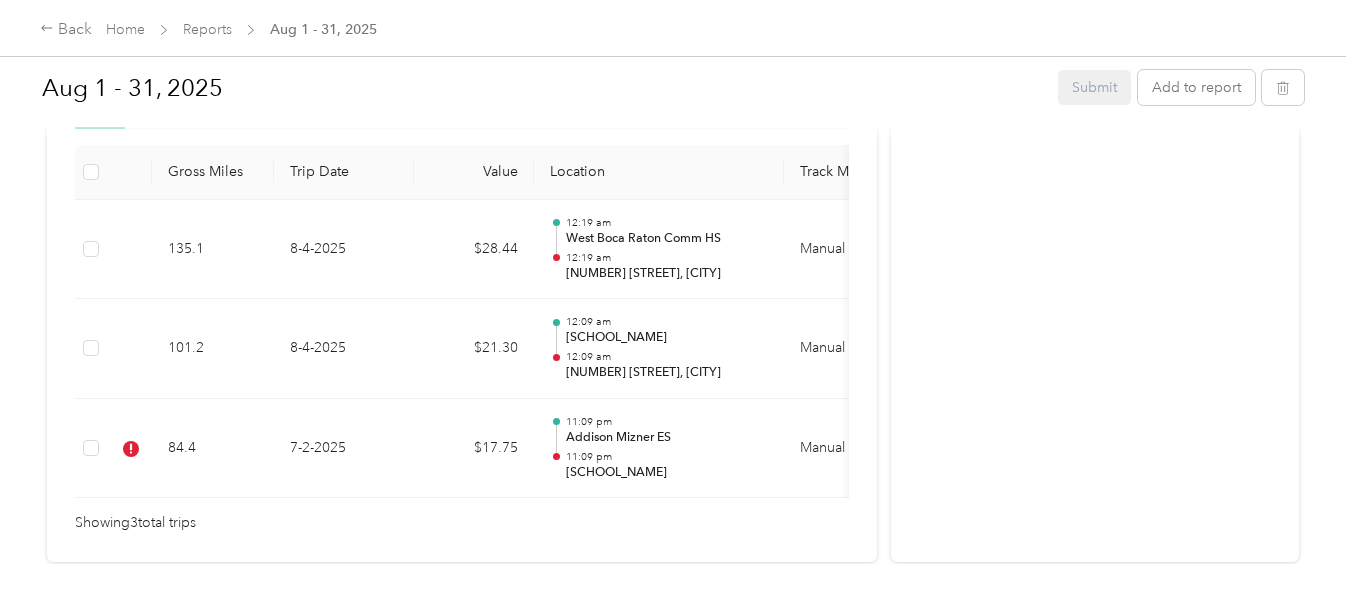 scroll, scrollTop: 567, scrollLeft: 0, axis: vertical 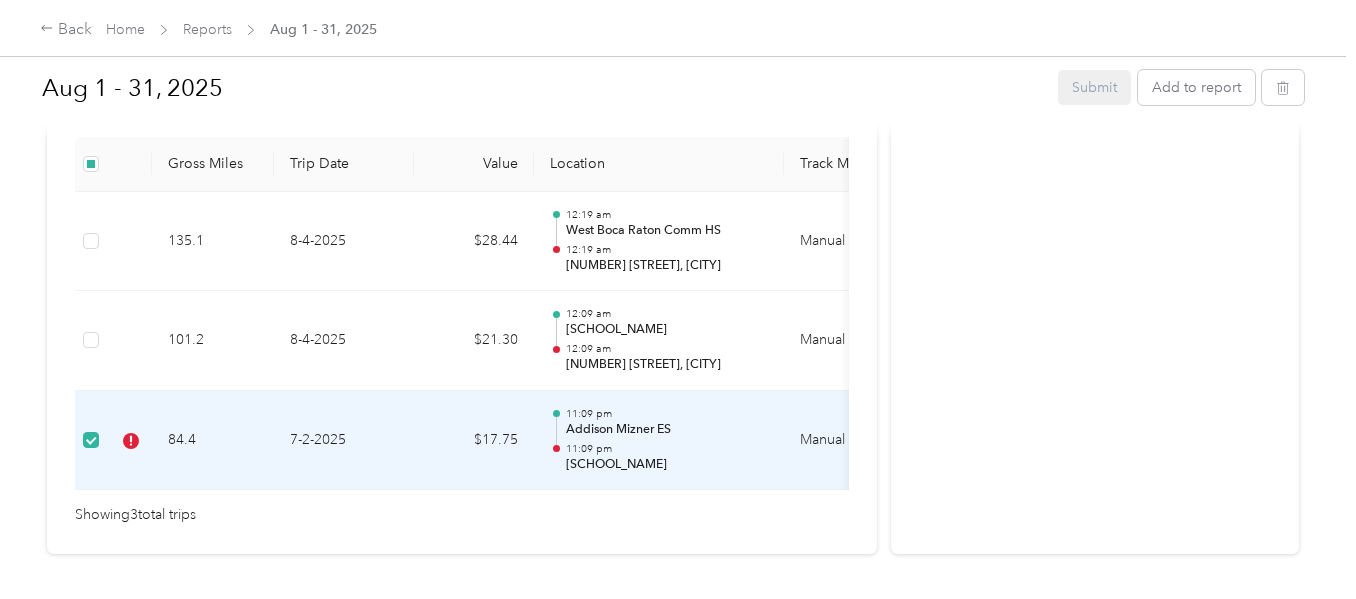 drag, startPoint x: 99, startPoint y: 445, endPoint x: 547, endPoint y: 105, distance: 562.4091 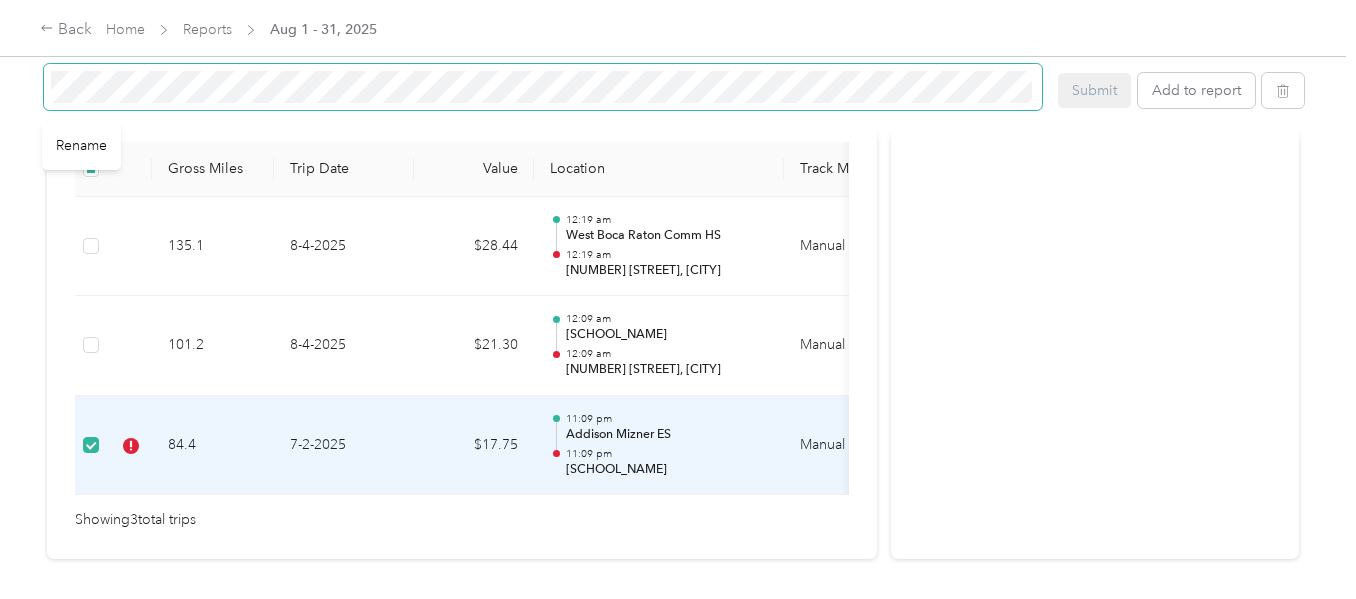 scroll, scrollTop: 572, scrollLeft: 0, axis: vertical 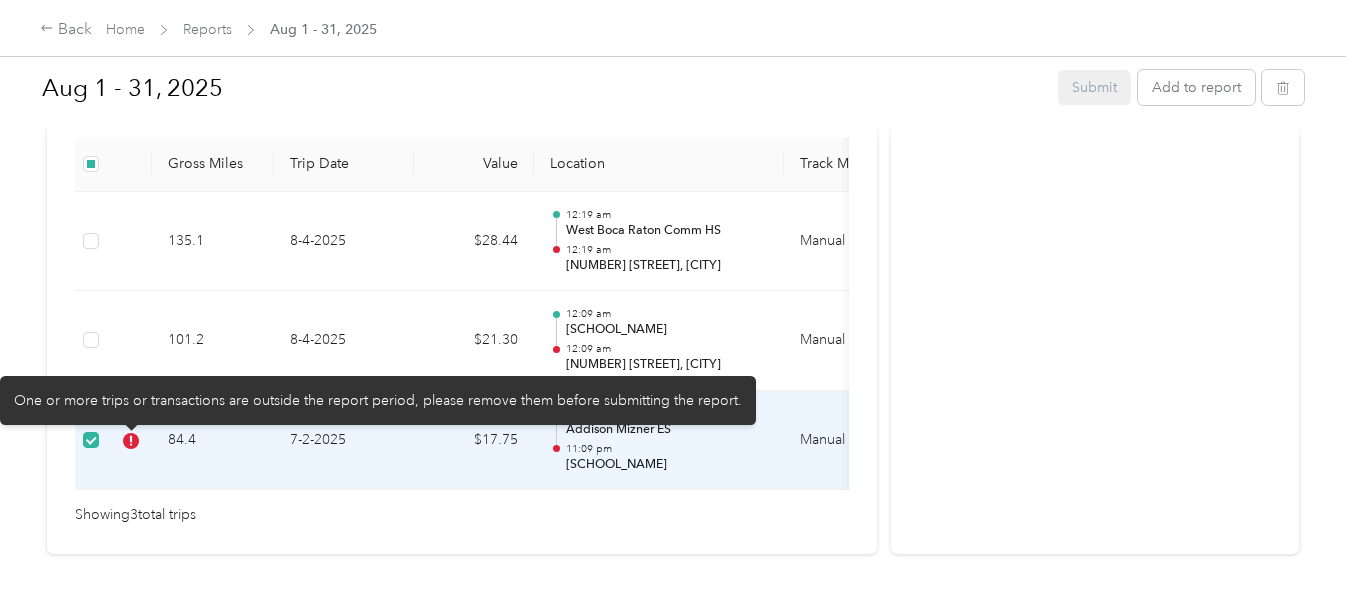 click 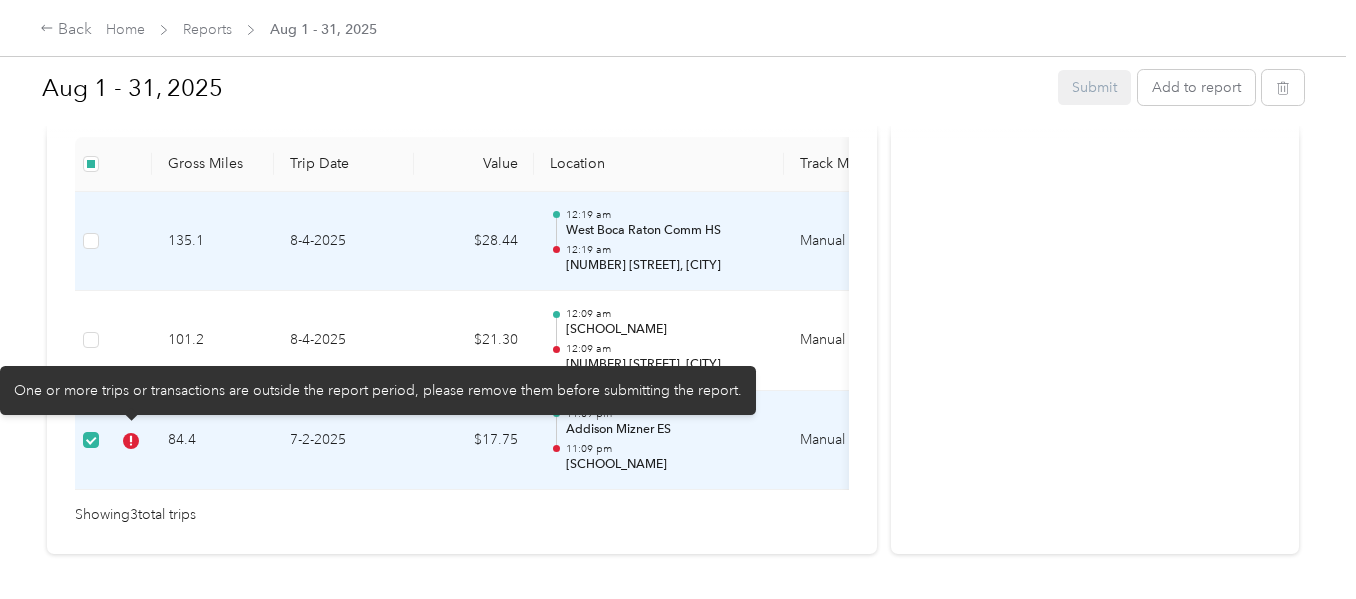 click on "135.1" at bounding box center [213, 242] 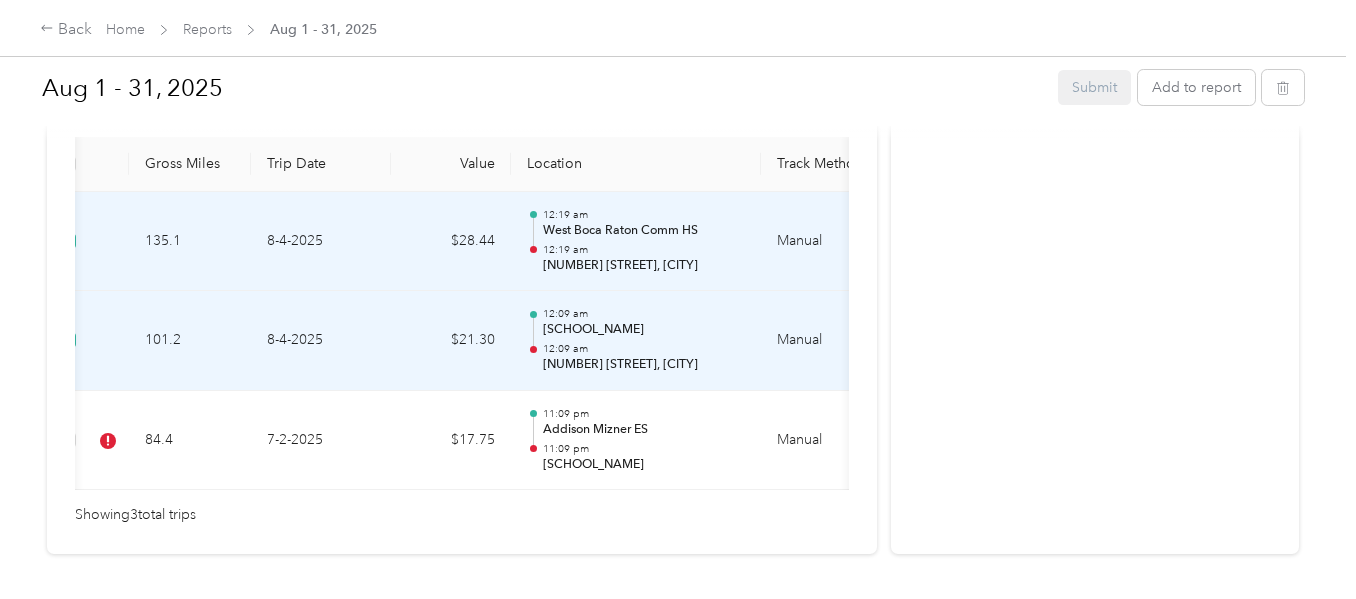 scroll, scrollTop: 0, scrollLeft: 0, axis: both 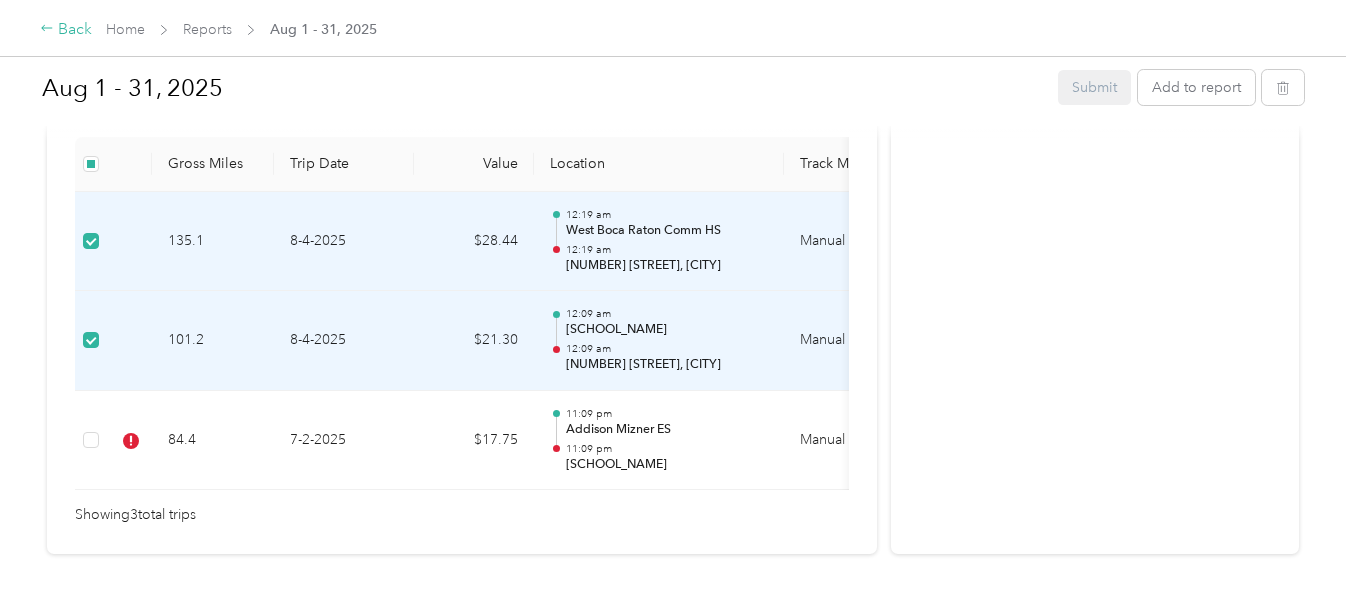 click on "Back" at bounding box center (66, 30) 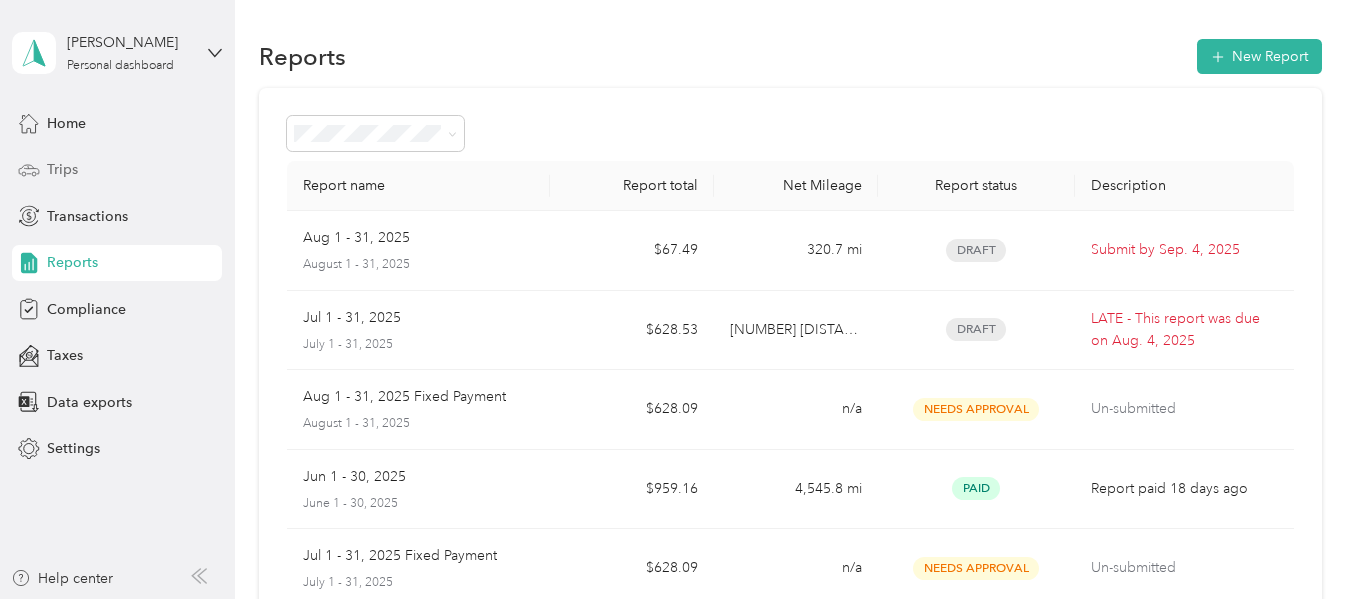 click on "Trips" at bounding box center (62, 169) 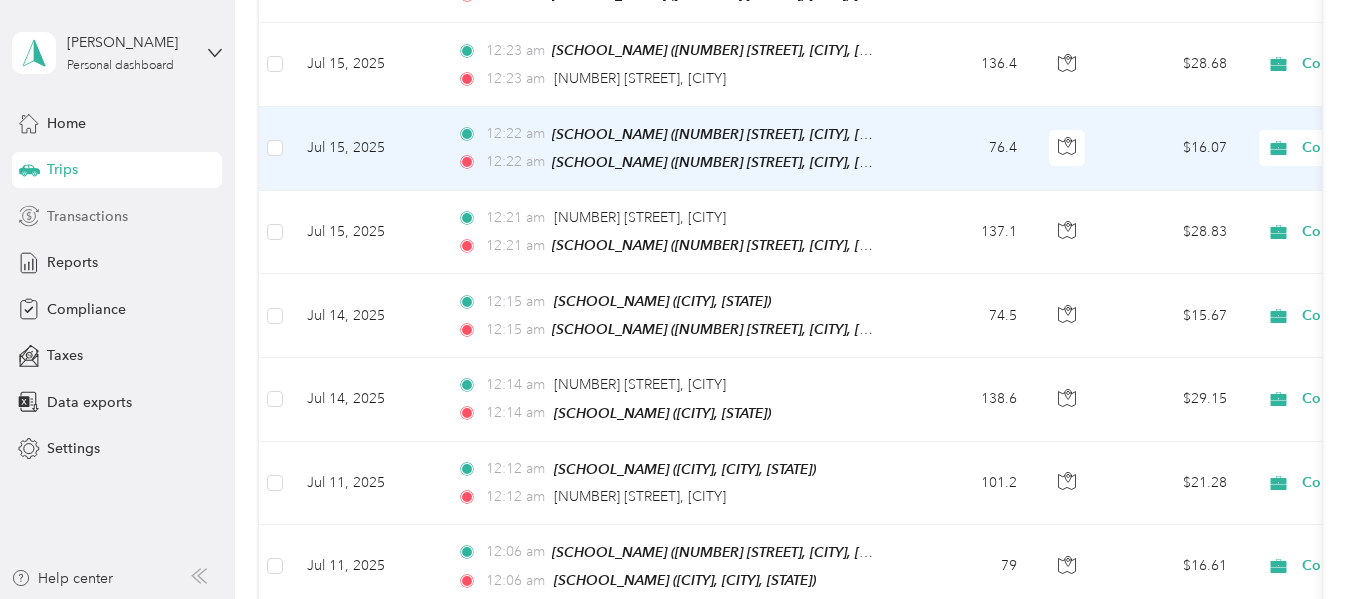 scroll, scrollTop: 367, scrollLeft: 0, axis: vertical 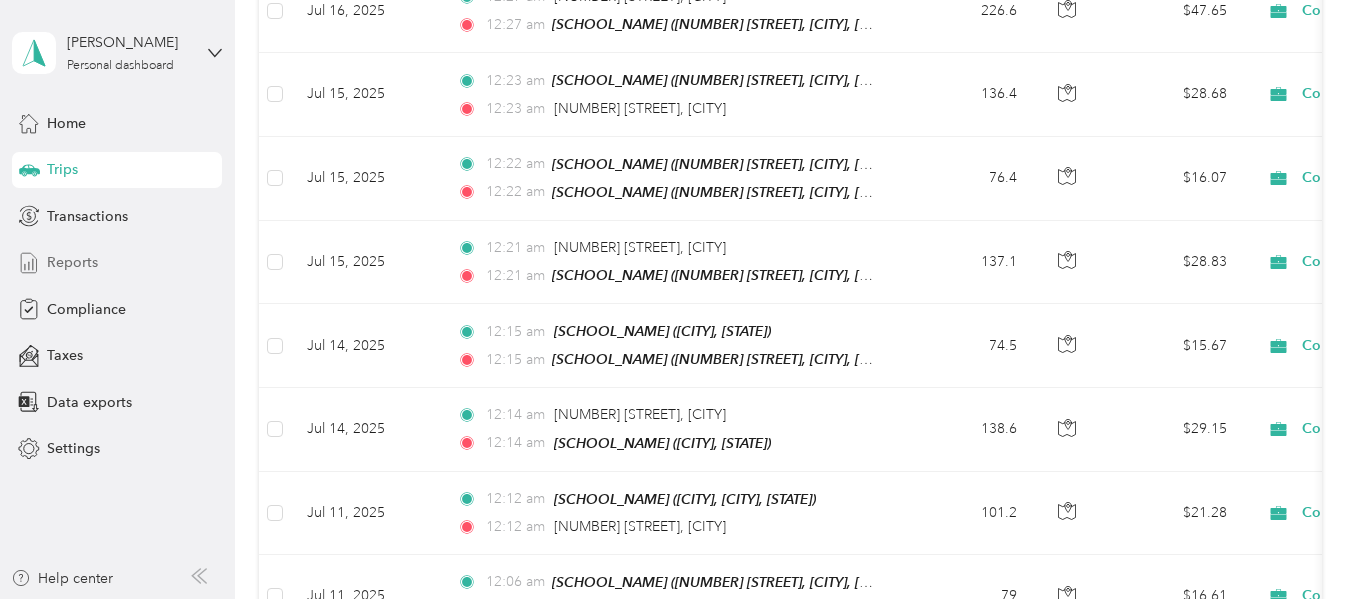 click on "Reports" at bounding box center (72, 262) 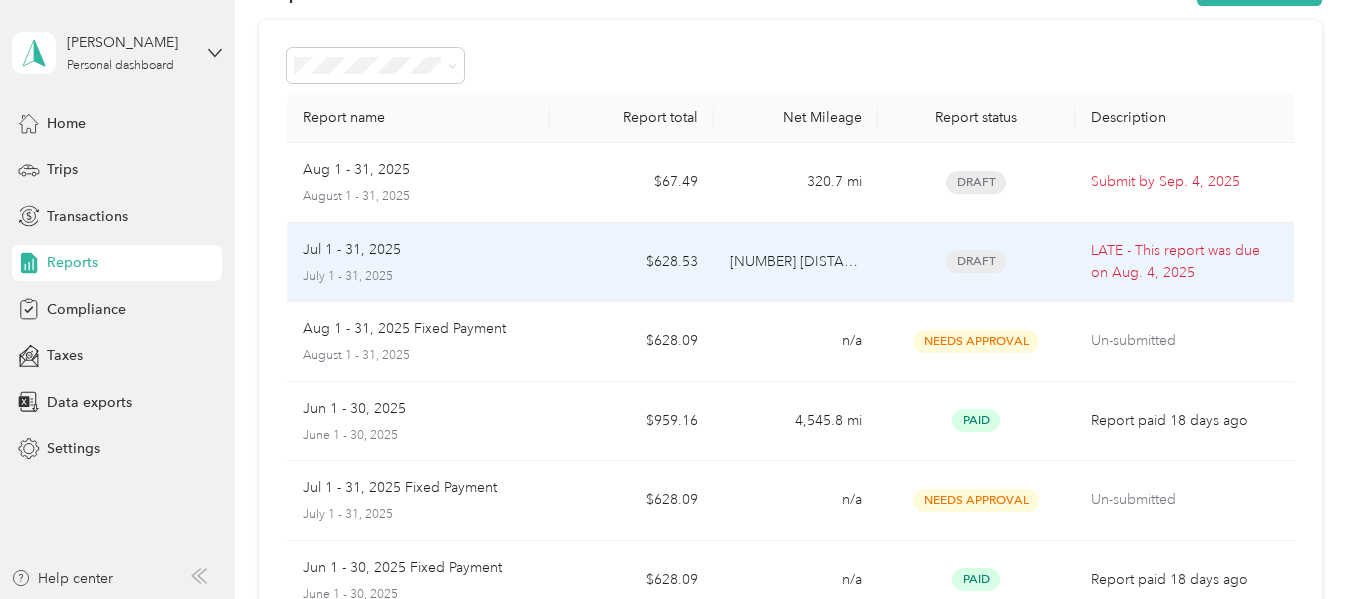 scroll, scrollTop: 67, scrollLeft: 0, axis: vertical 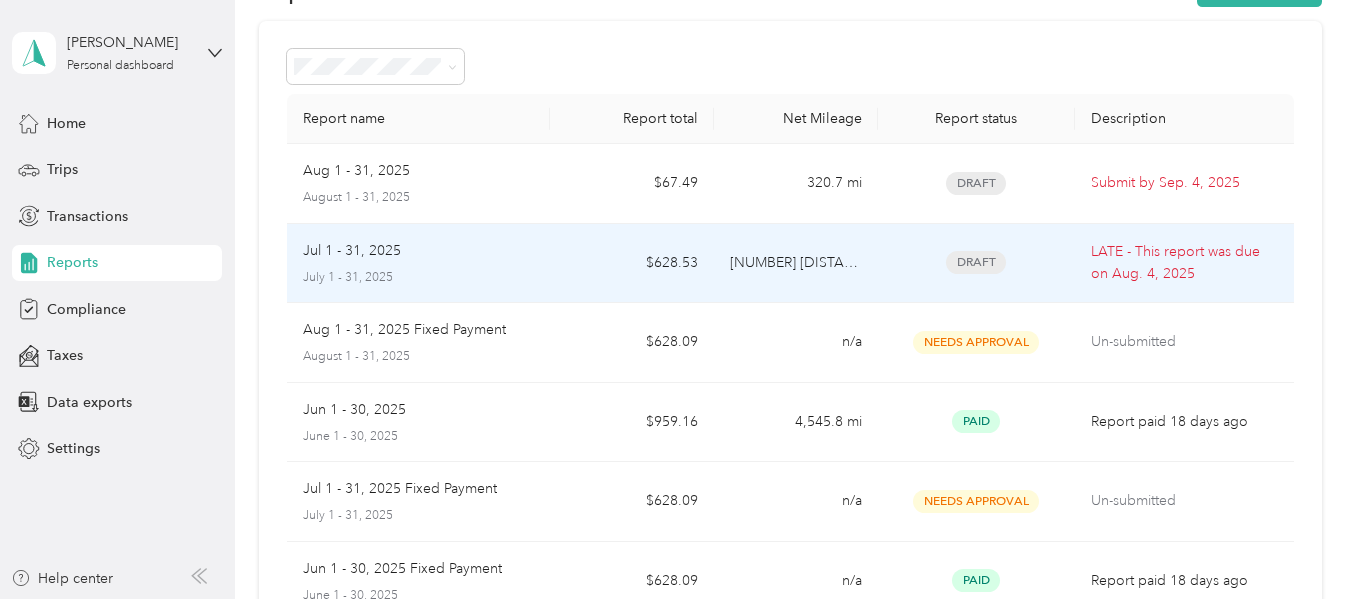 click on "Jul 1 - 31, 2025 July 1 - 31, 2025" at bounding box center (418, 263) 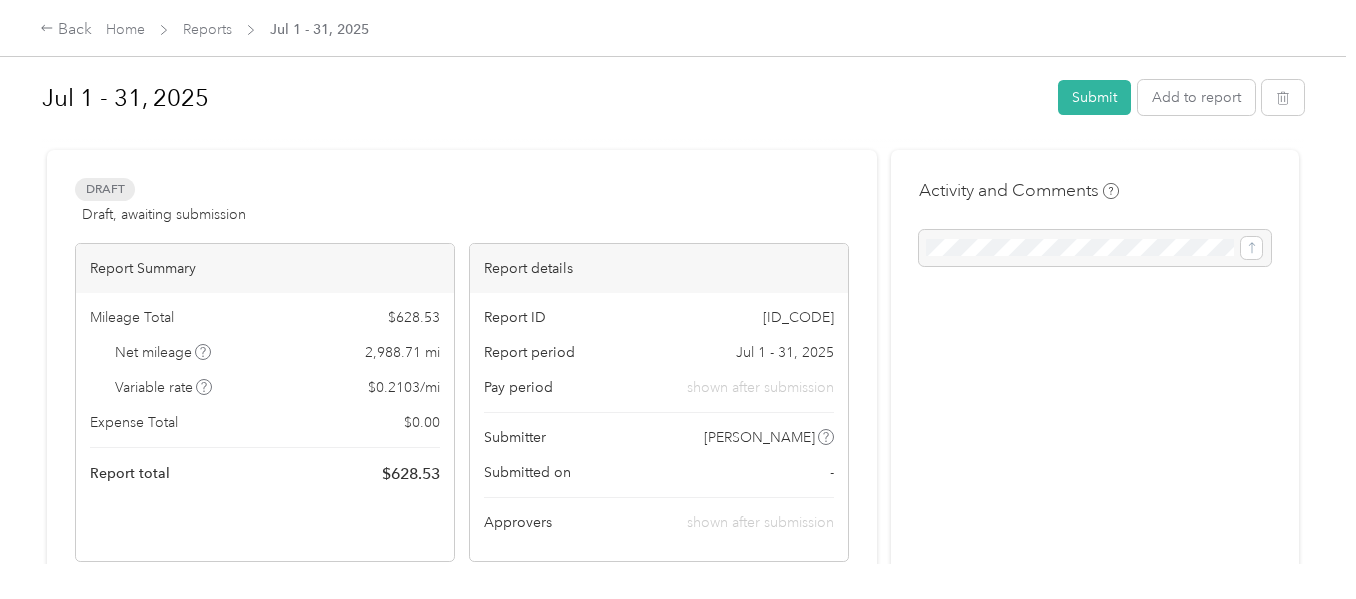 scroll, scrollTop: 0, scrollLeft: 0, axis: both 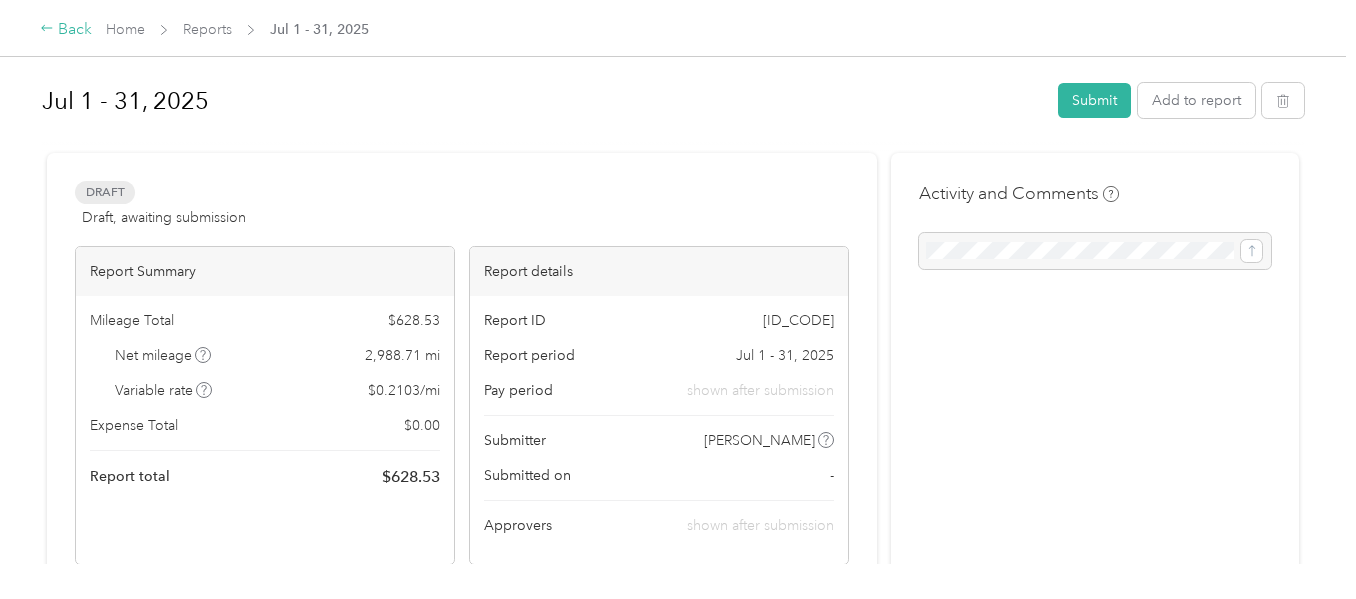 click on "Back" at bounding box center (66, 30) 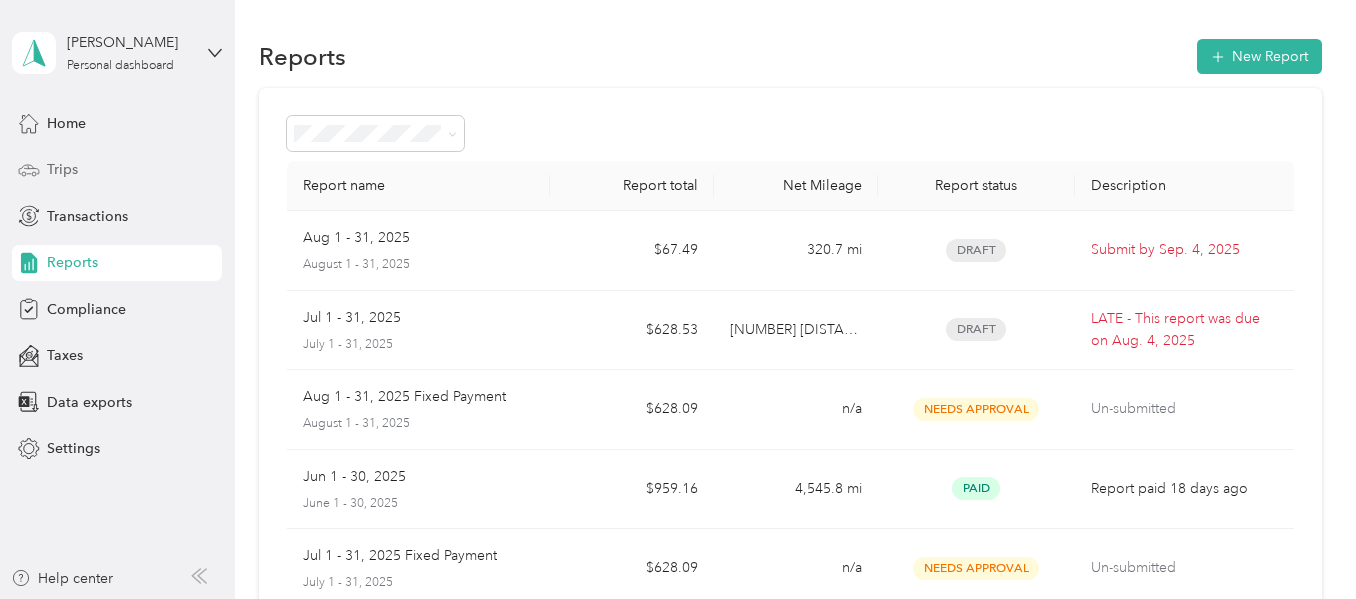 click on "Trips" at bounding box center [62, 169] 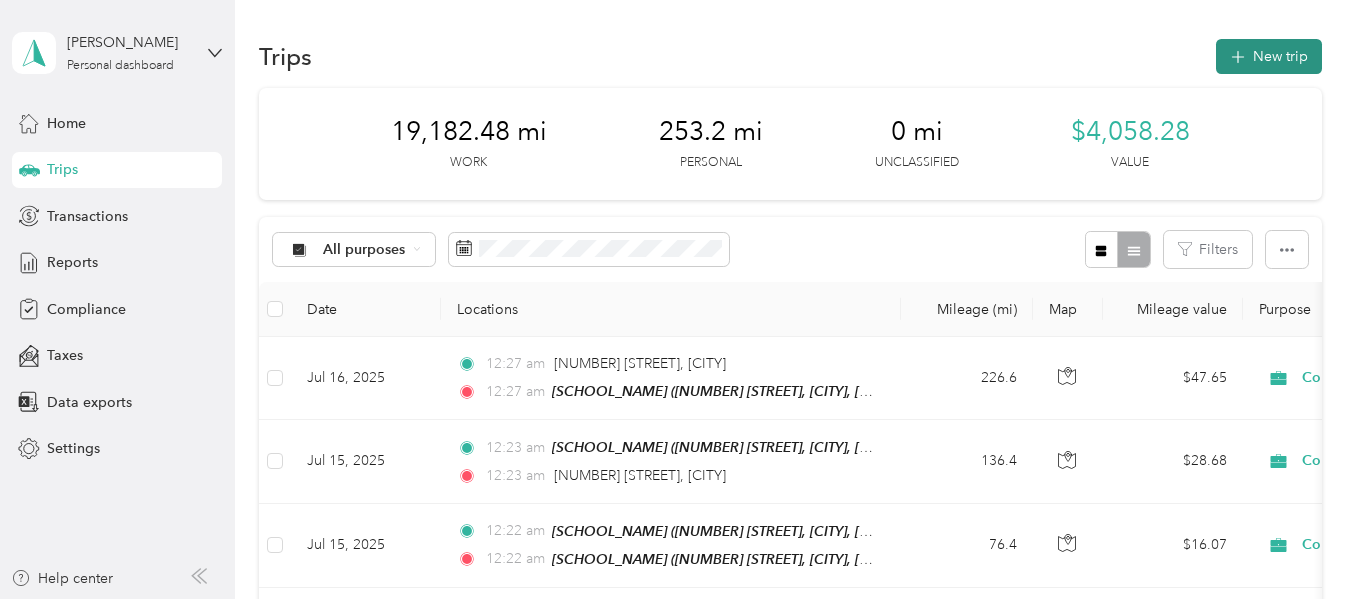 click on "New trip" at bounding box center [1269, 56] 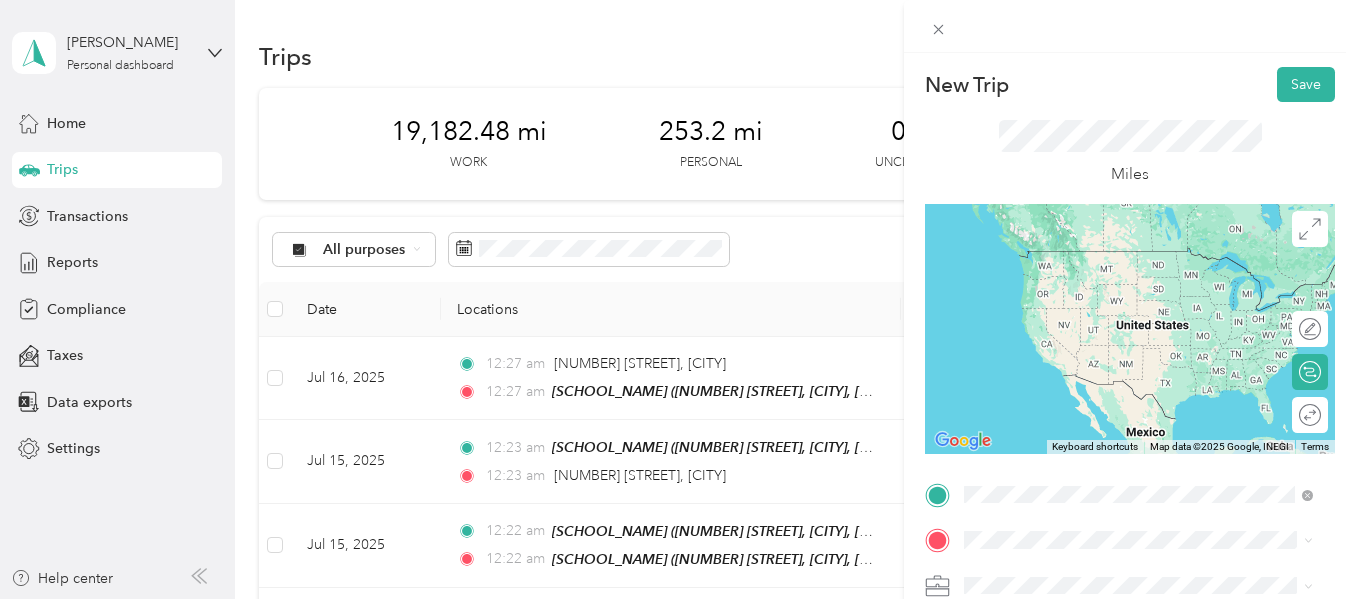 click on "[NUMBER] [STREET]
[CITY], [STATE], [POSTAL_CODE], [COUNTRY]" at bounding box center (1148, 259) 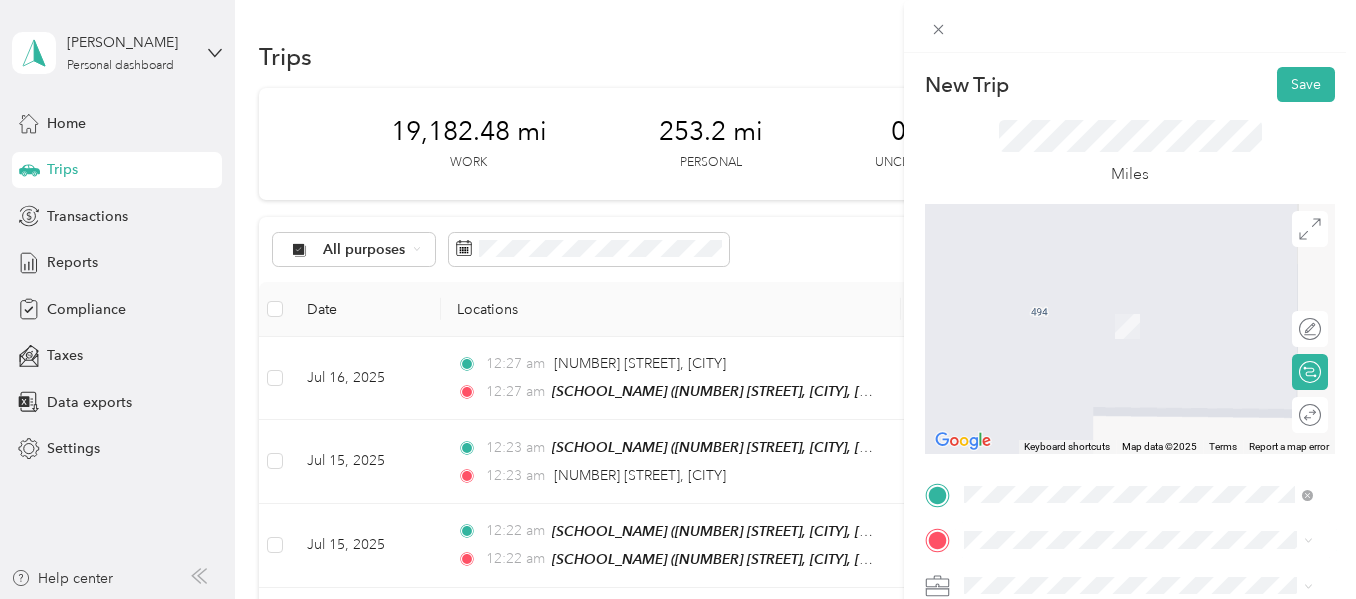 click on "[NUMBER] [STREET]
[CITY], [STATE] [POSTAL_CODE], [COUNTRY]" at bounding box center [1146, 302] 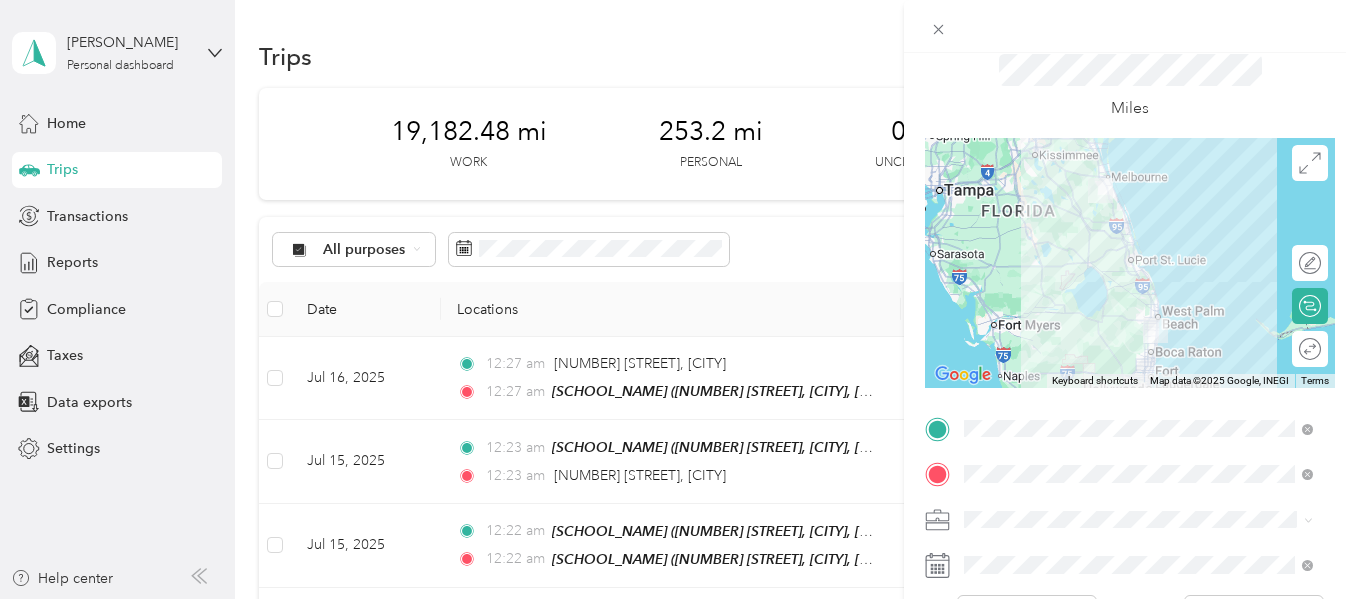 scroll, scrollTop: 67, scrollLeft: 0, axis: vertical 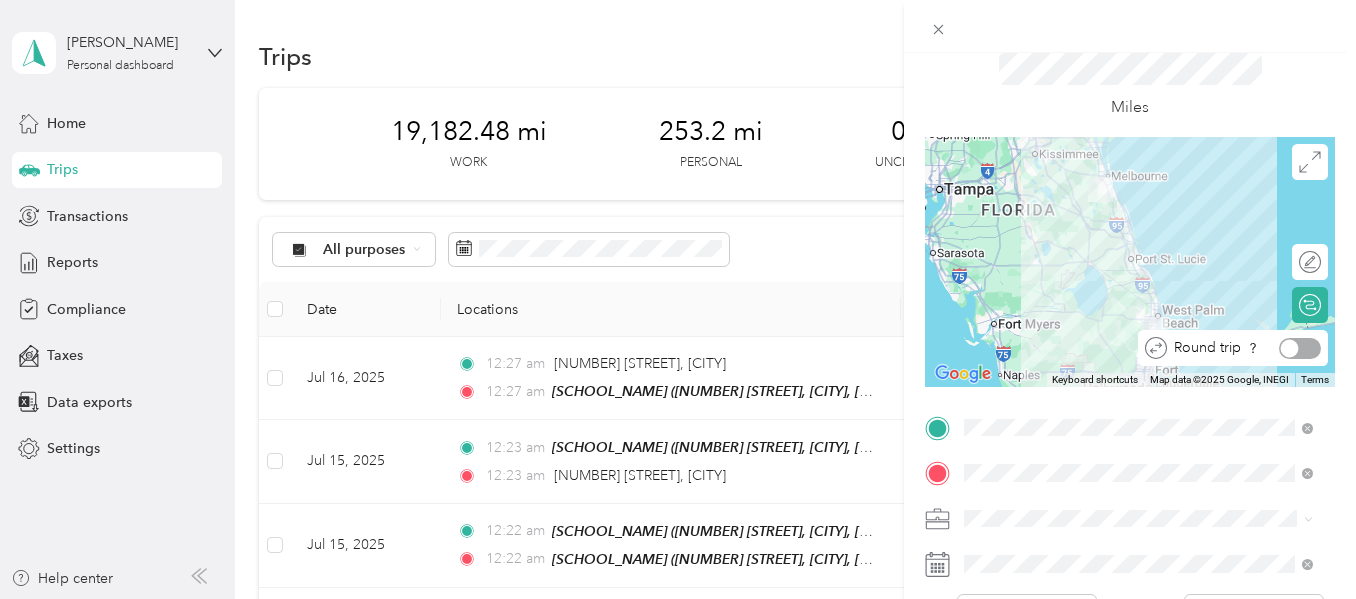 click at bounding box center [1300, 348] 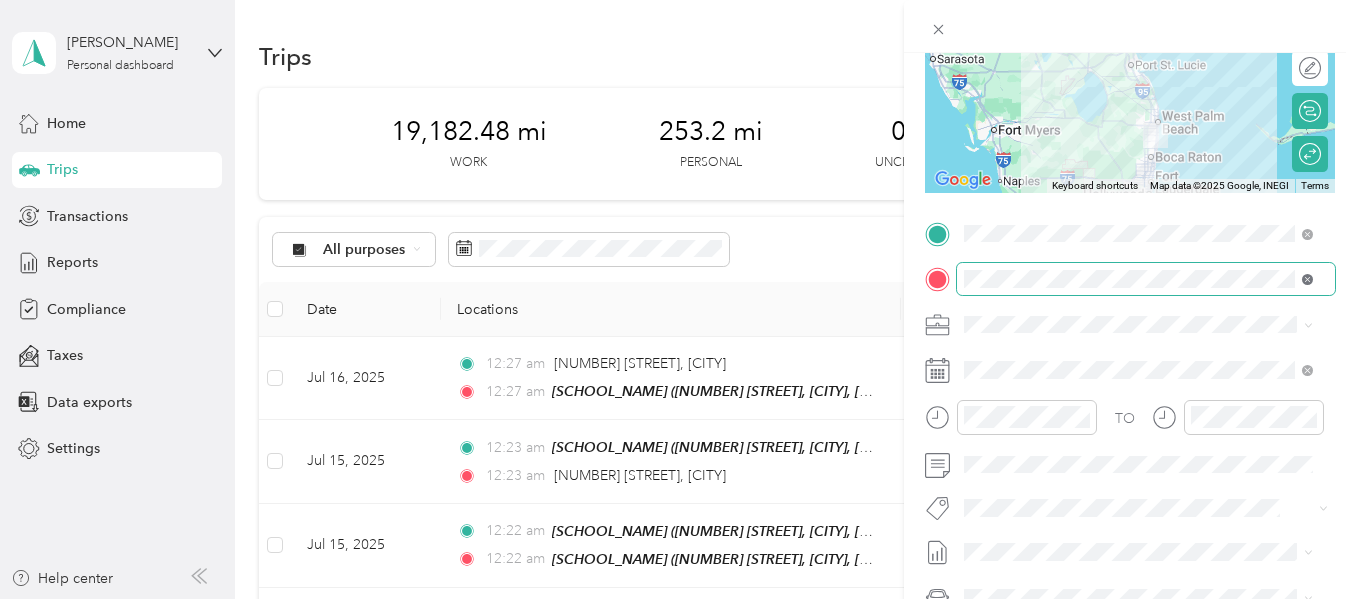 scroll, scrollTop: 267, scrollLeft: 0, axis: vertical 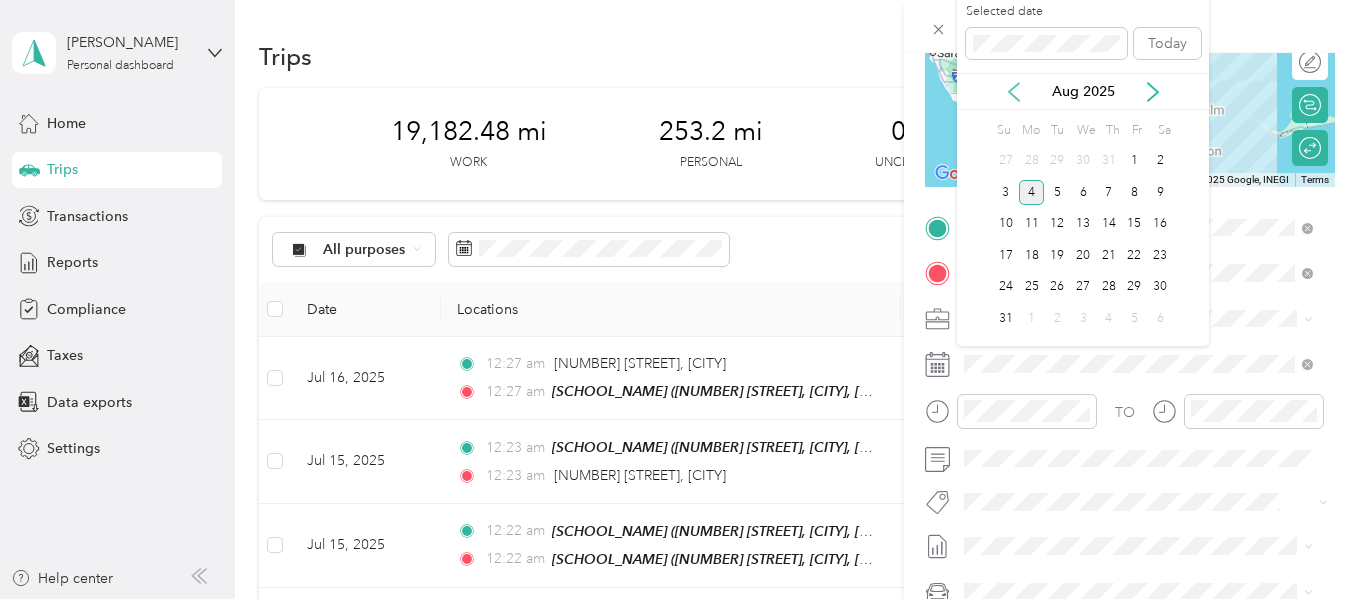 click 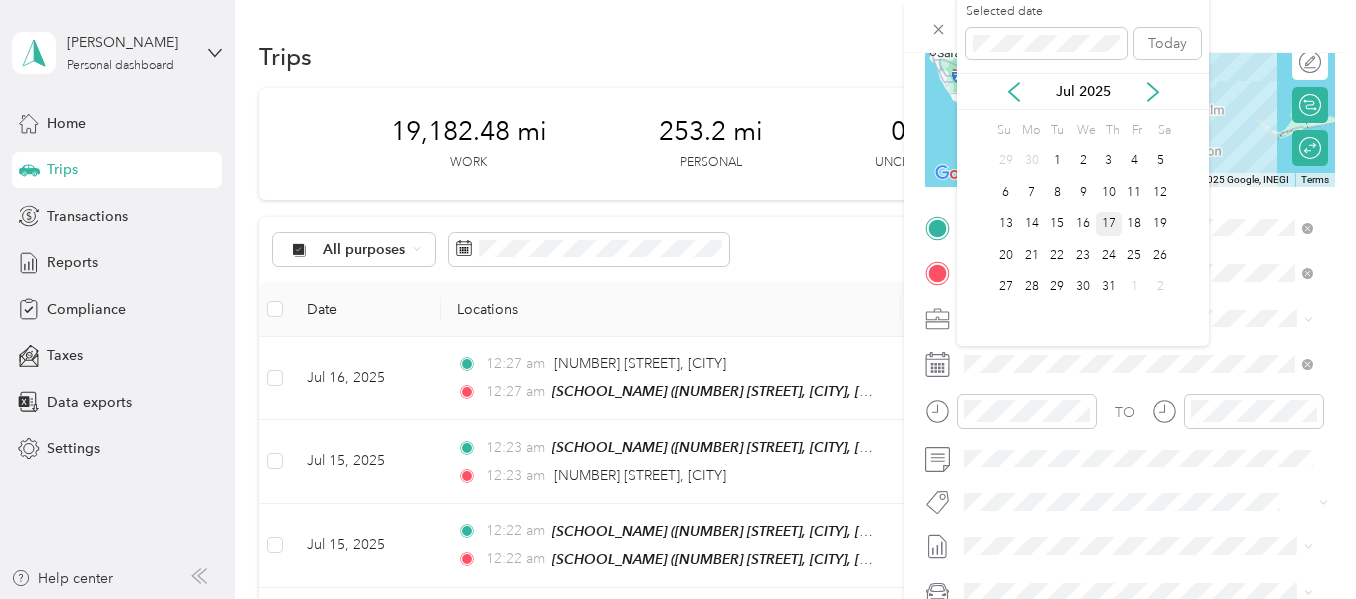click on "17" at bounding box center [1109, 224] 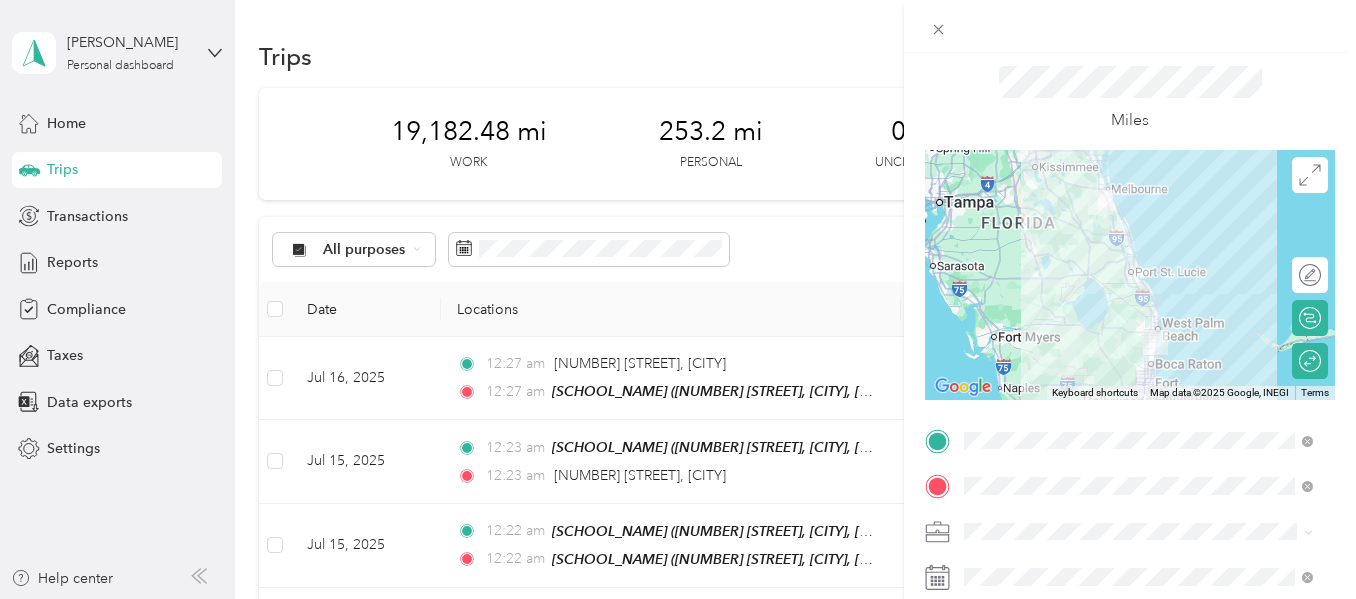 scroll, scrollTop: 33, scrollLeft: 0, axis: vertical 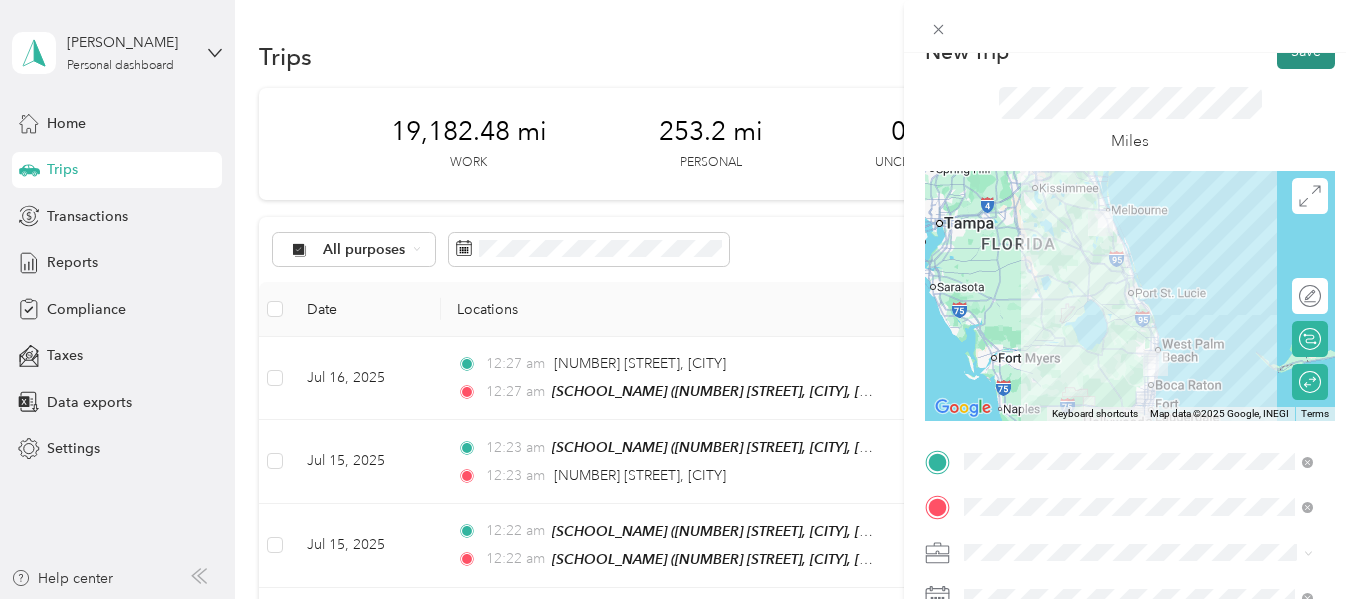 click on "Save" at bounding box center [1306, 51] 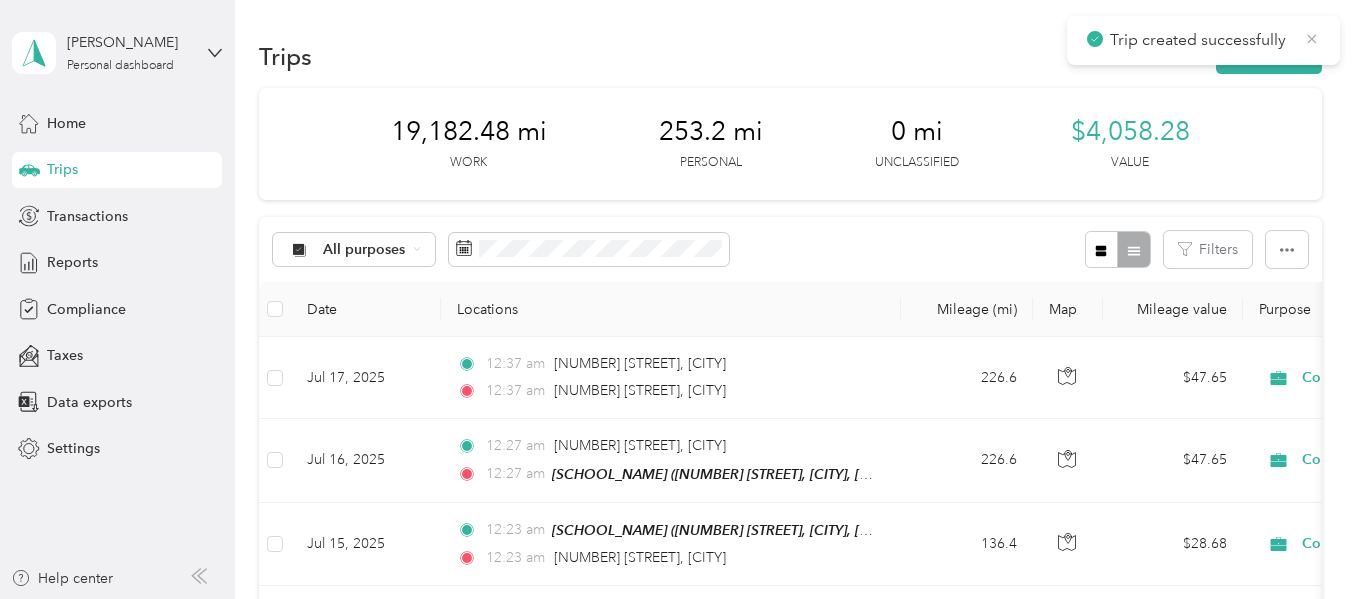 click 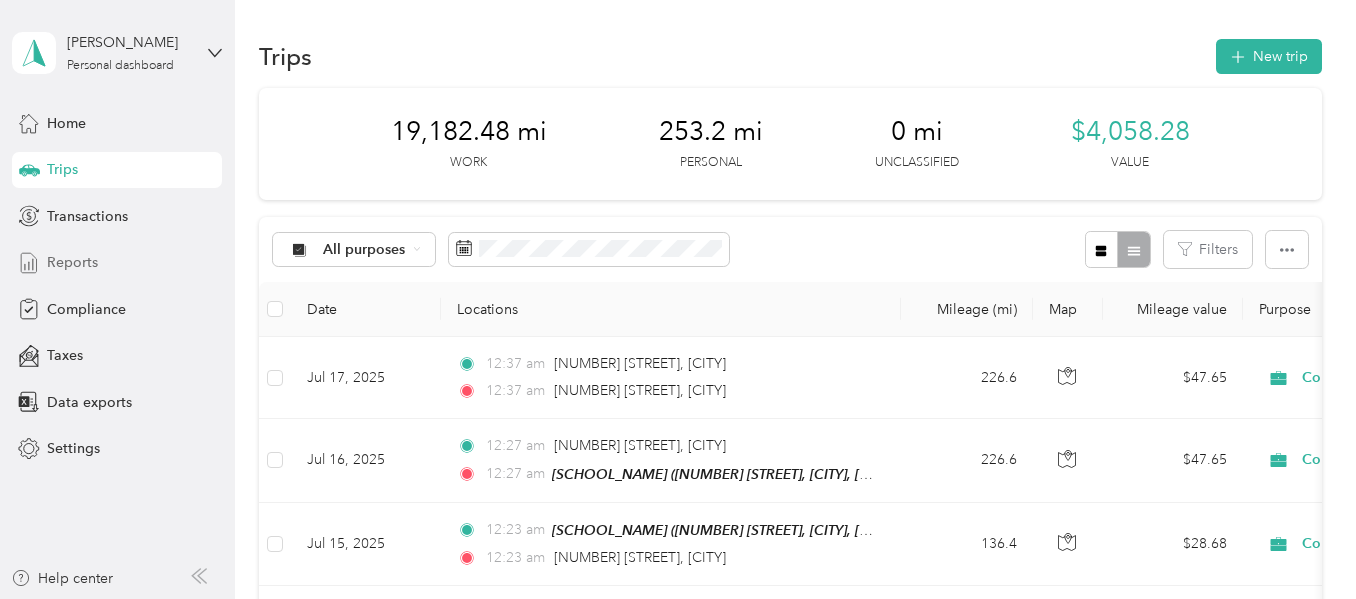 click on "Reports" at bounding box center [72, 262] 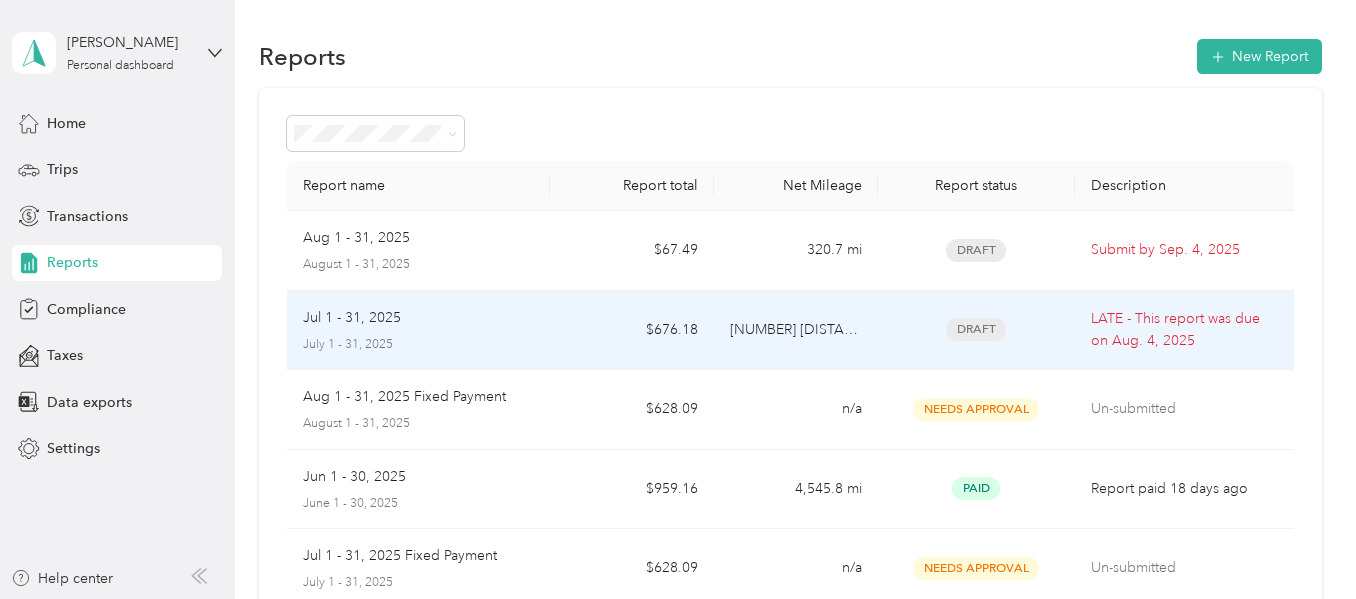 click on "Jul 1 - 31, 2025" at bounding box center (352, 318) 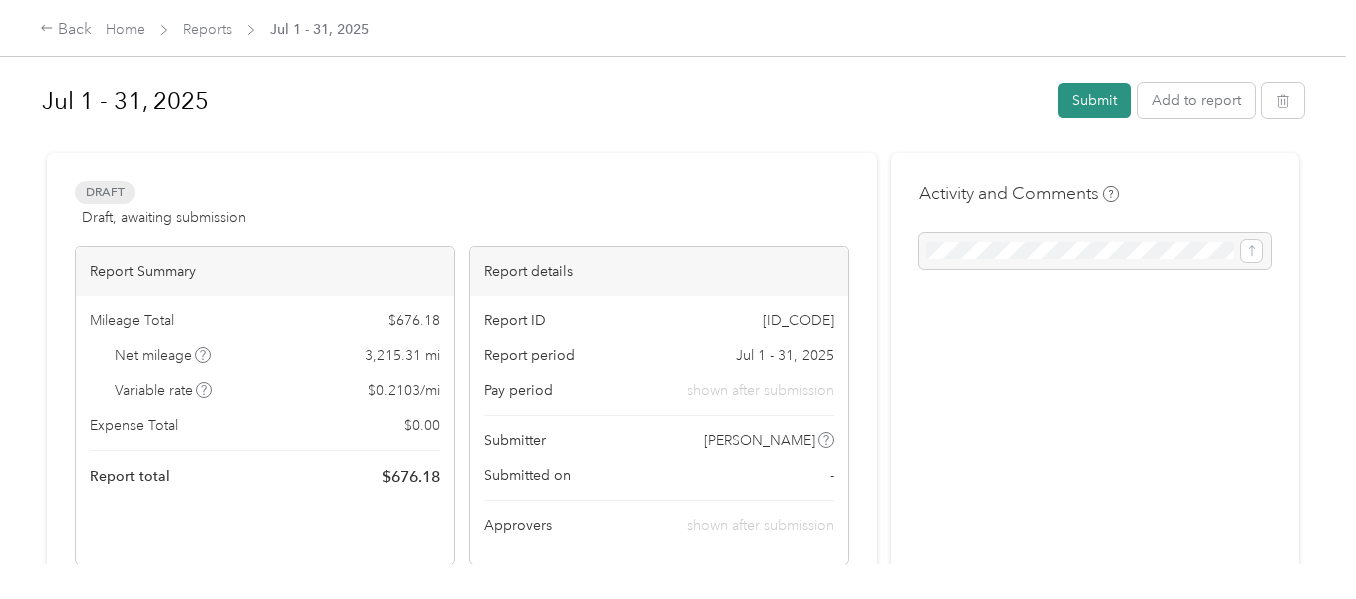 click on "Submit" at bounding box center [1094, 100] 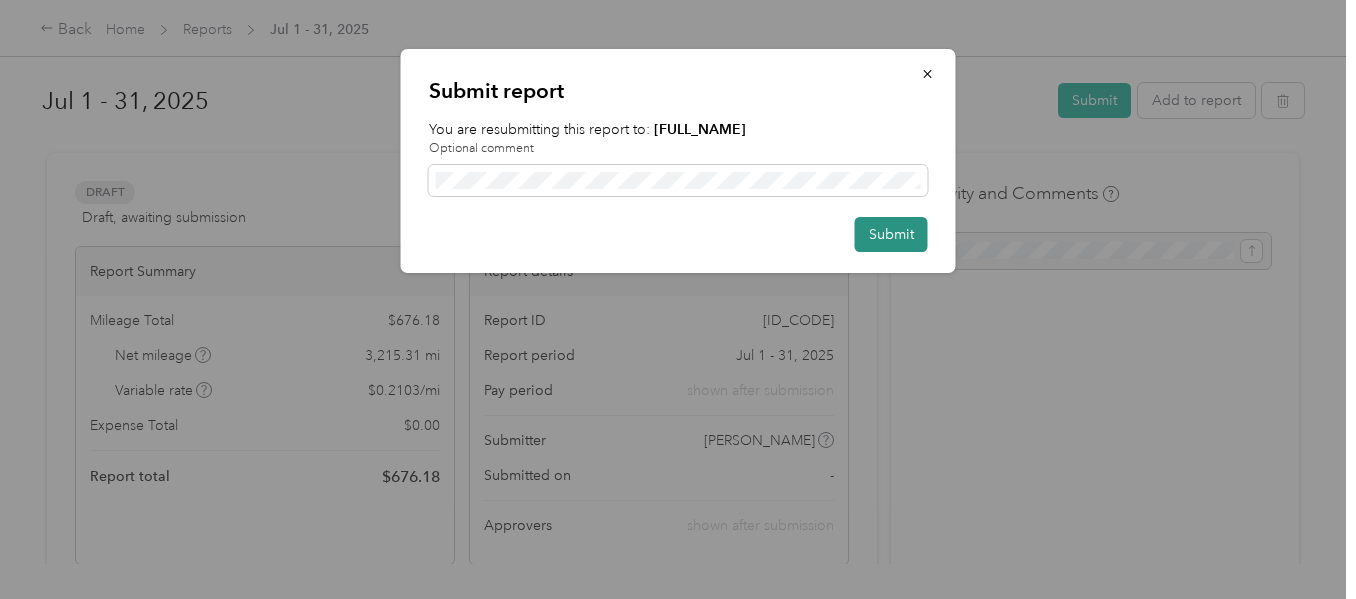 click on "Submit" at bounding box center (891, 234) 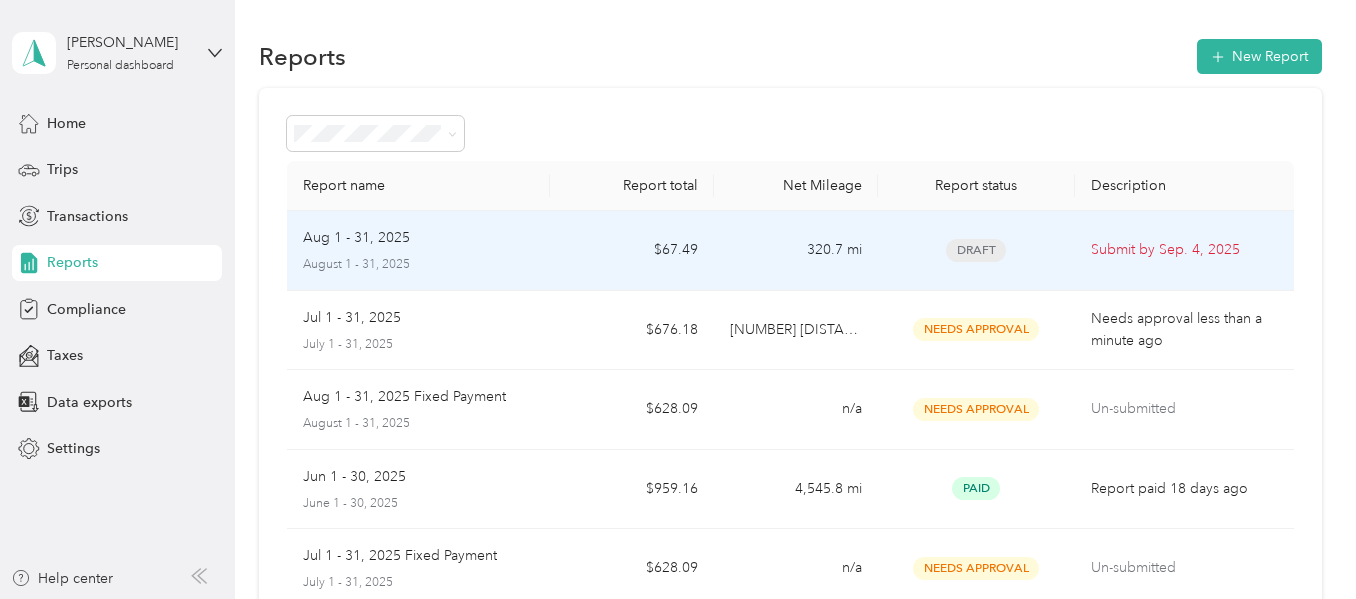 click on "Aug 1 - 31, 2025" at bounding box center (356, 238) 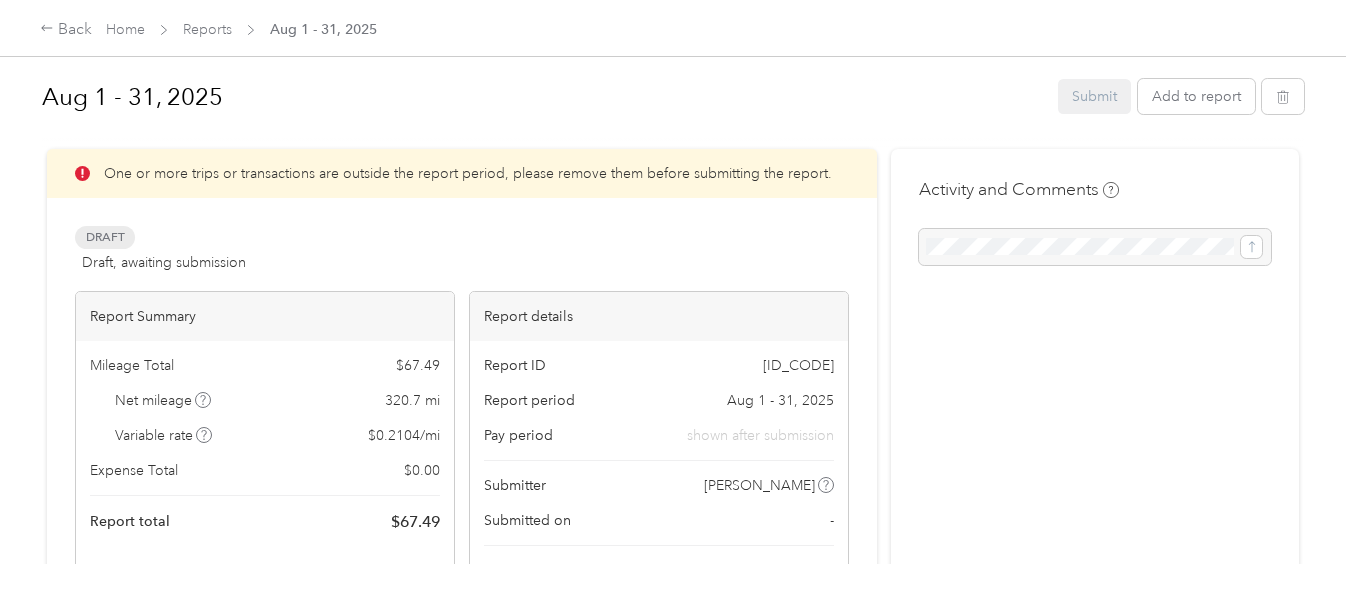 scroll, scrollTop: 0, scrollLeft: 0, axis: both 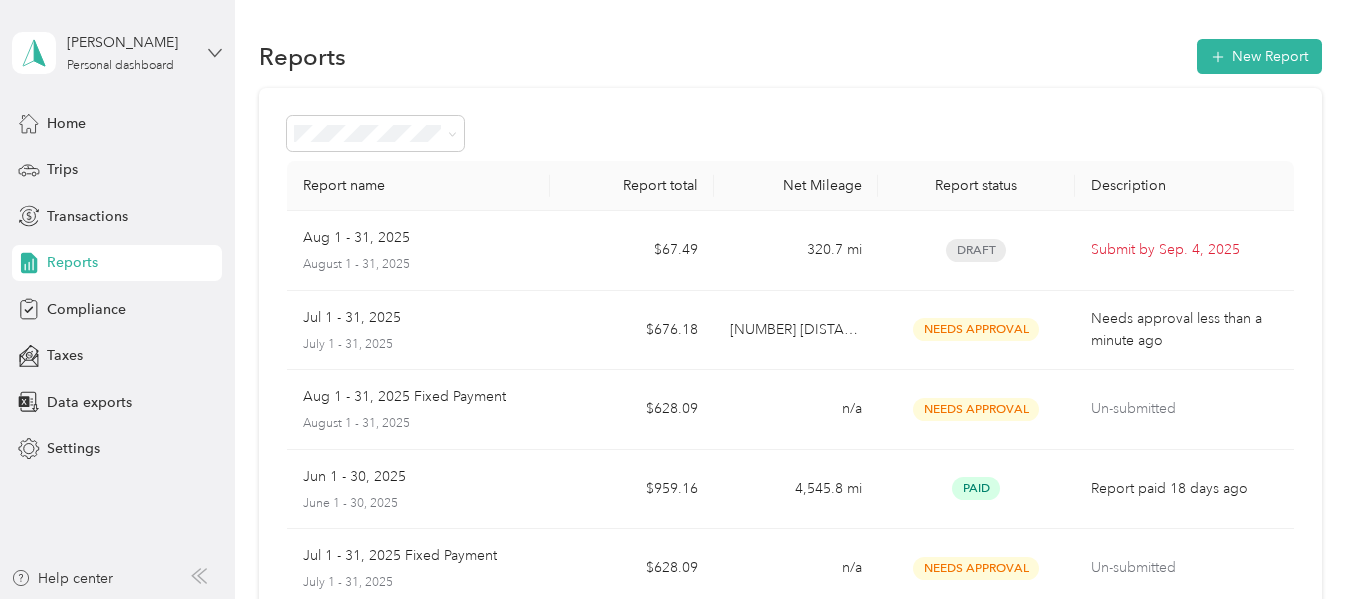 click 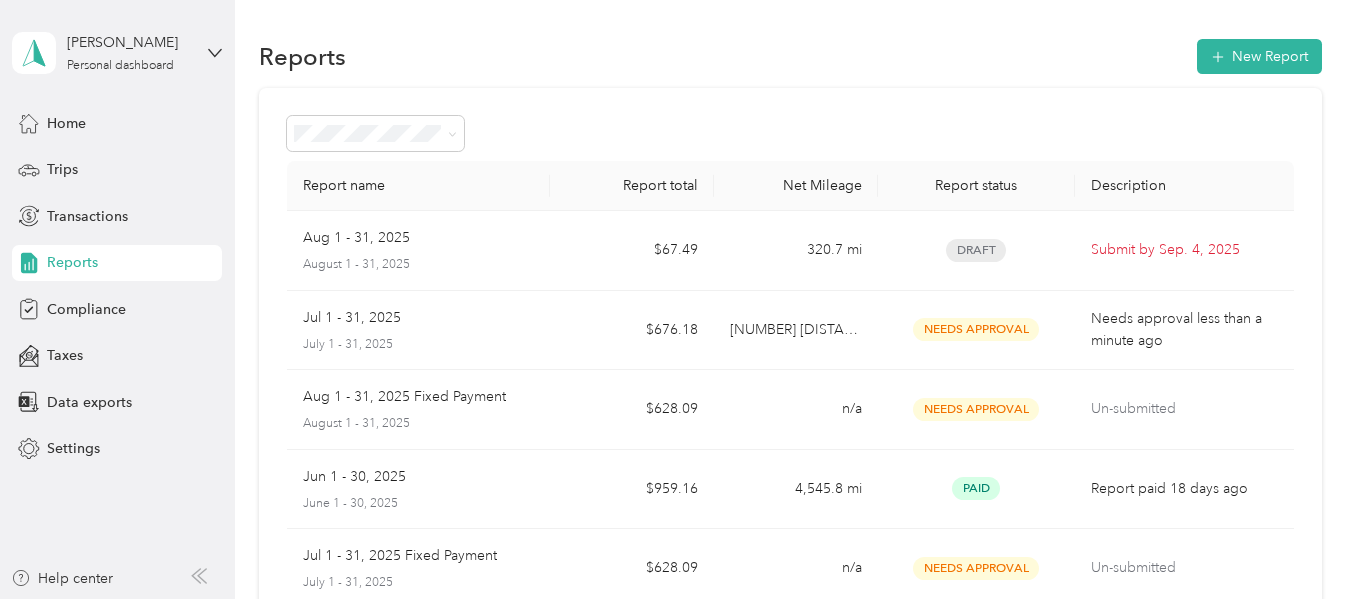 click on "Log out" at bounding box center [68, 164] 